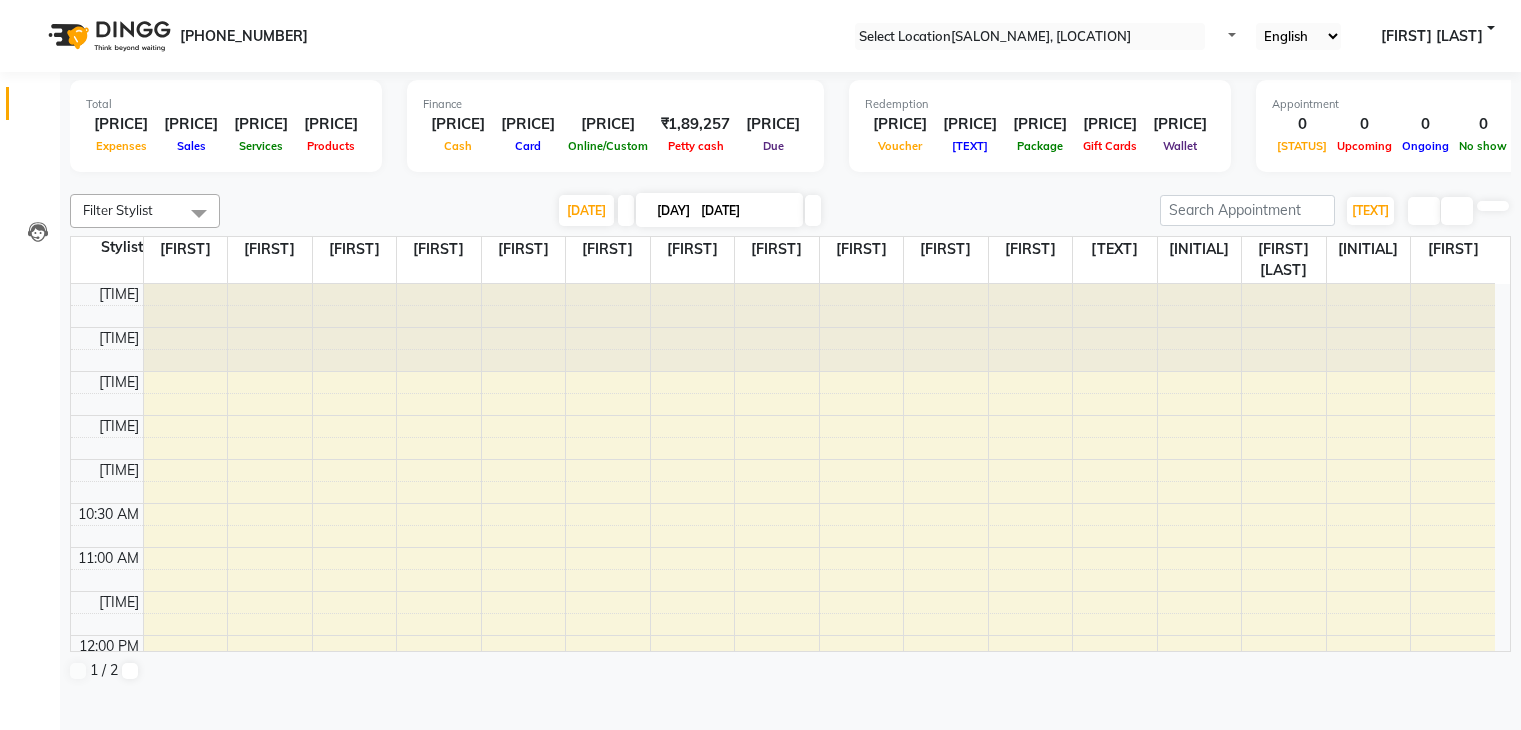scroll, scrollTop: 0, scrollLeft: 0, axis: both 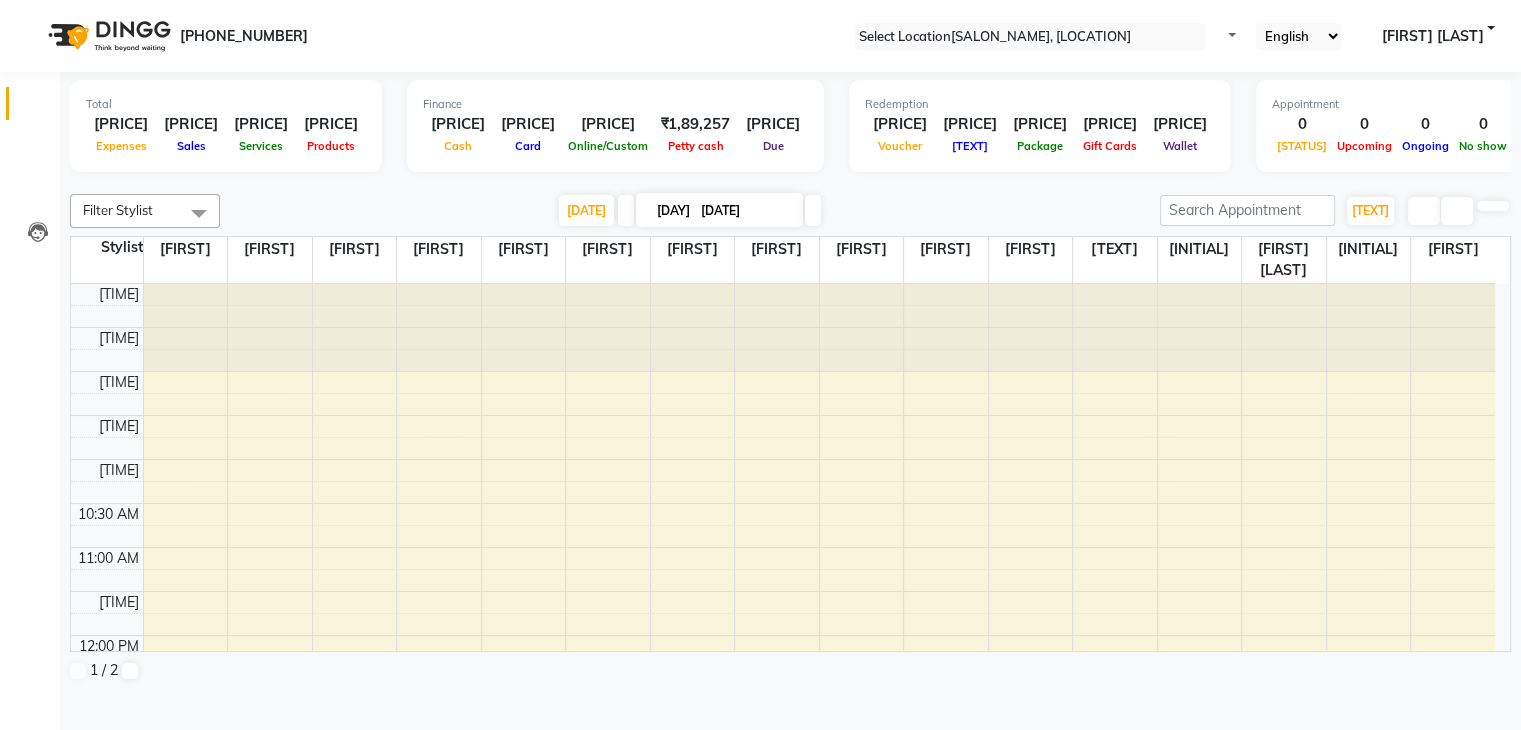 click on "Invoice" at bounding box center [30, 146] 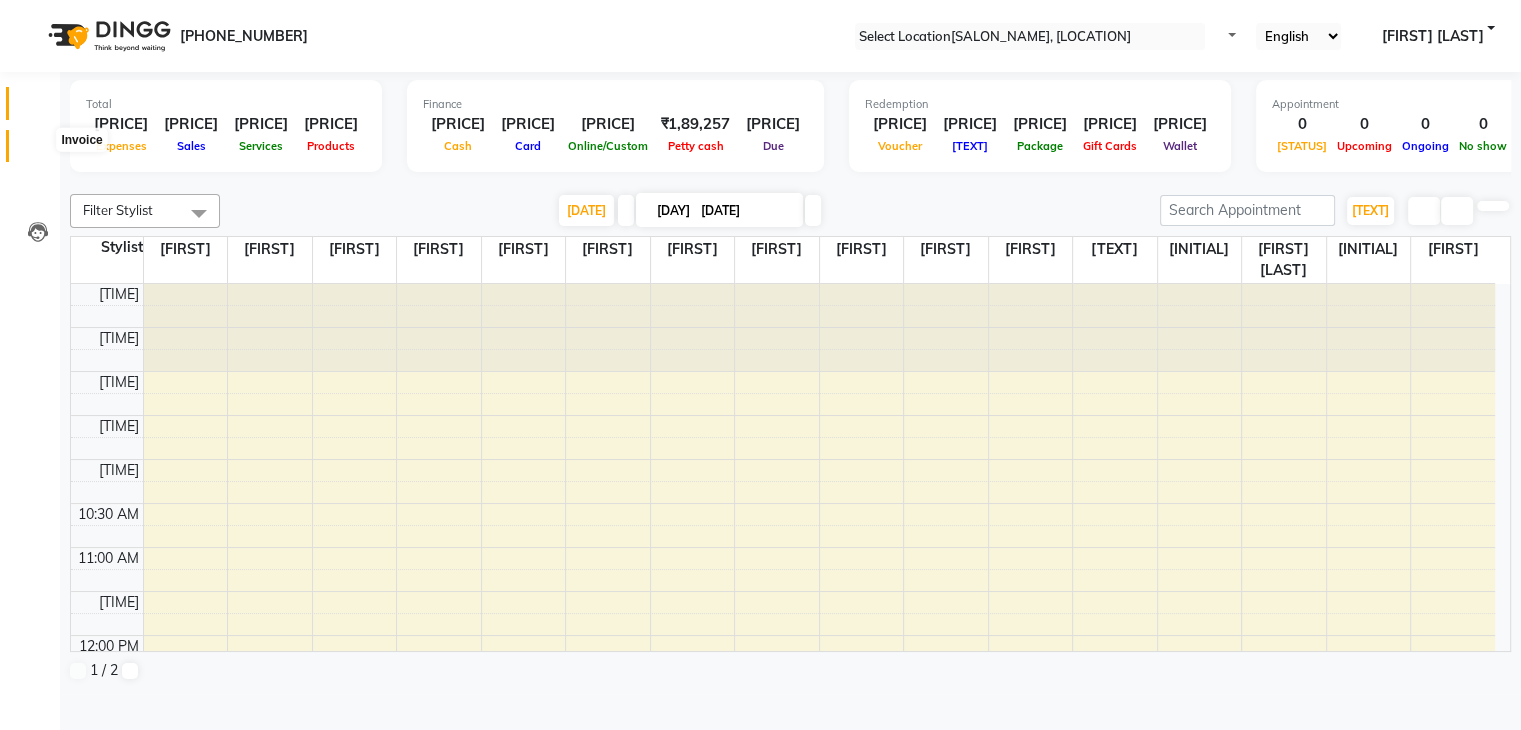 click at bounding box center (38, 151) 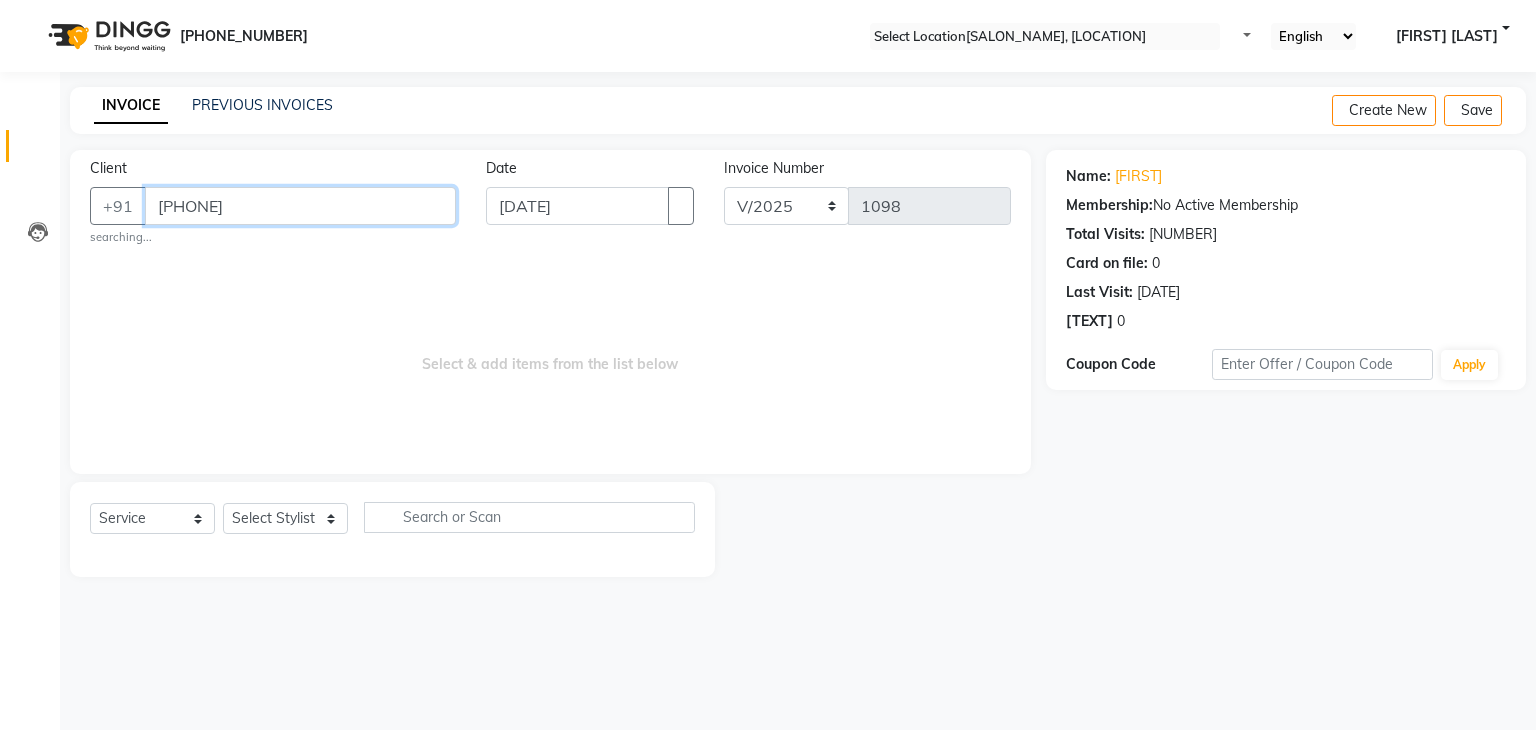 click on "[PHONE]" at bounding box center [300, 206] 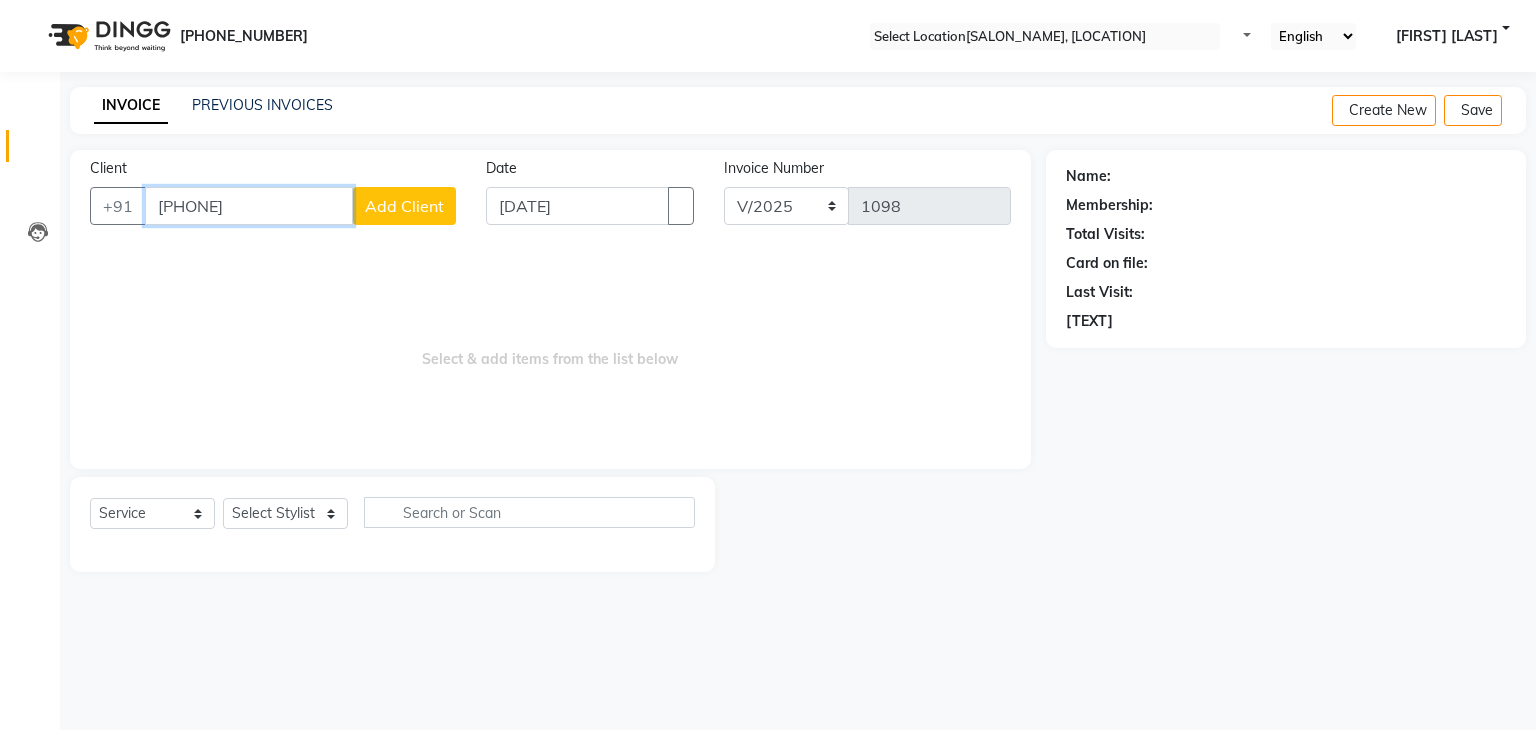 type on "[PHONE]" 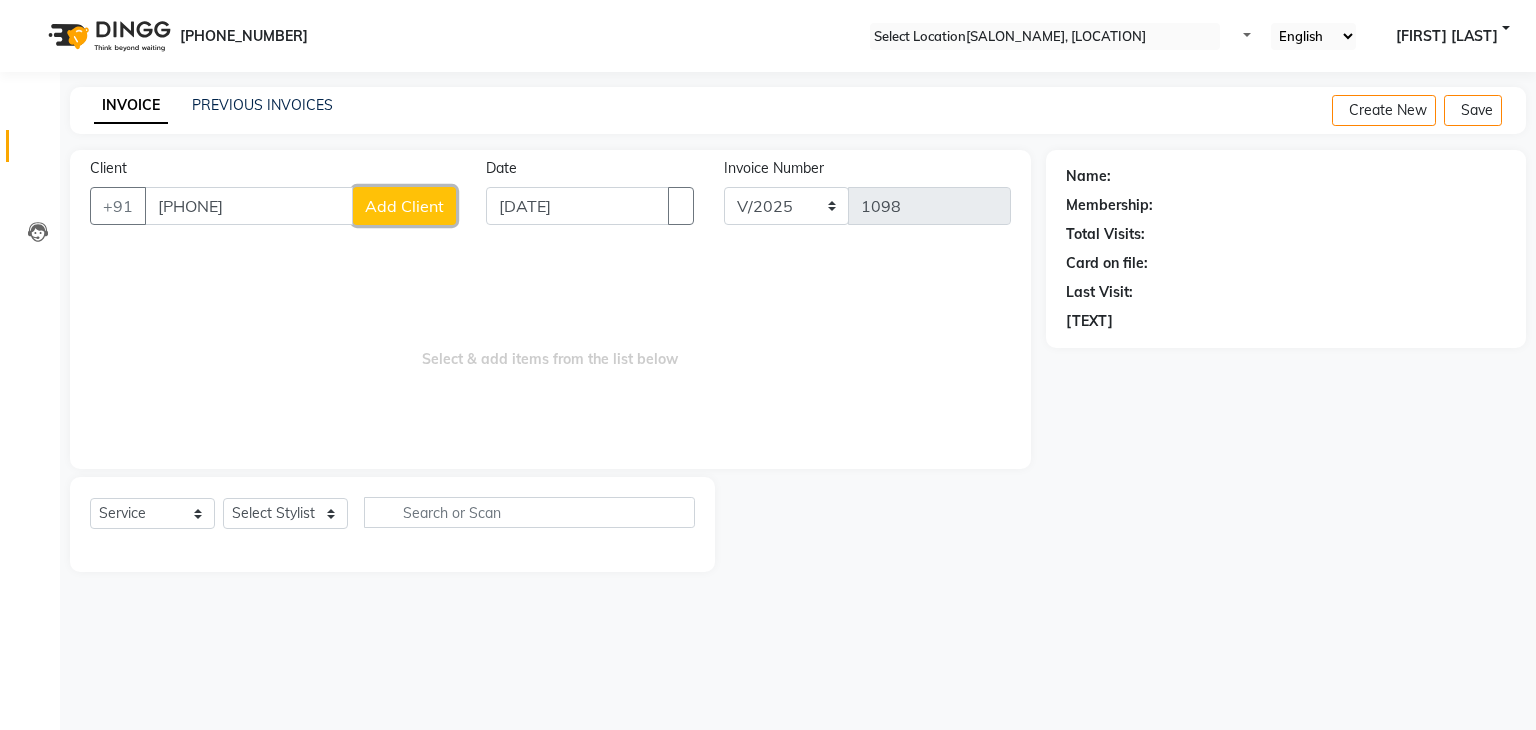 click on "Add Client" at bounding box center [404, 206] 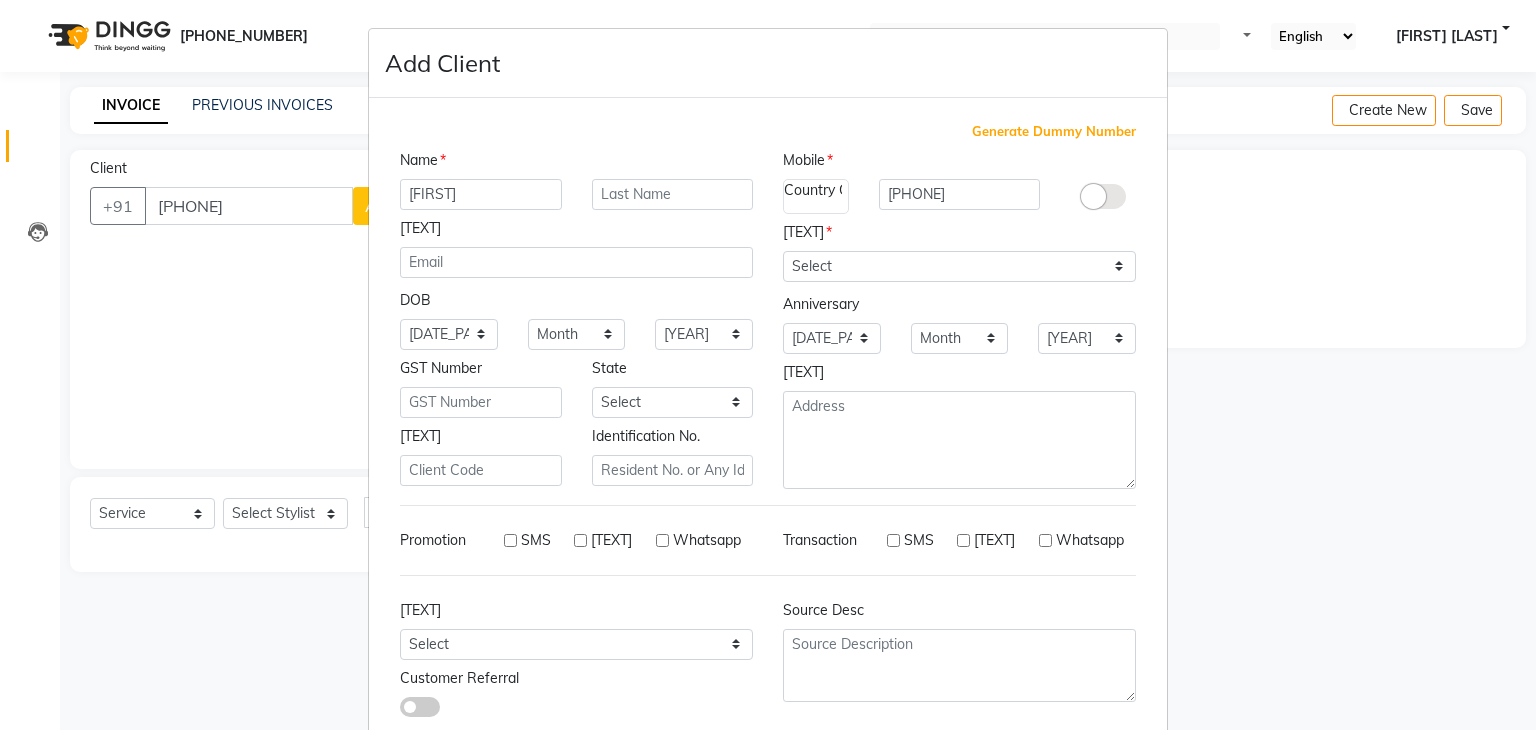 type on "[FIRST]" 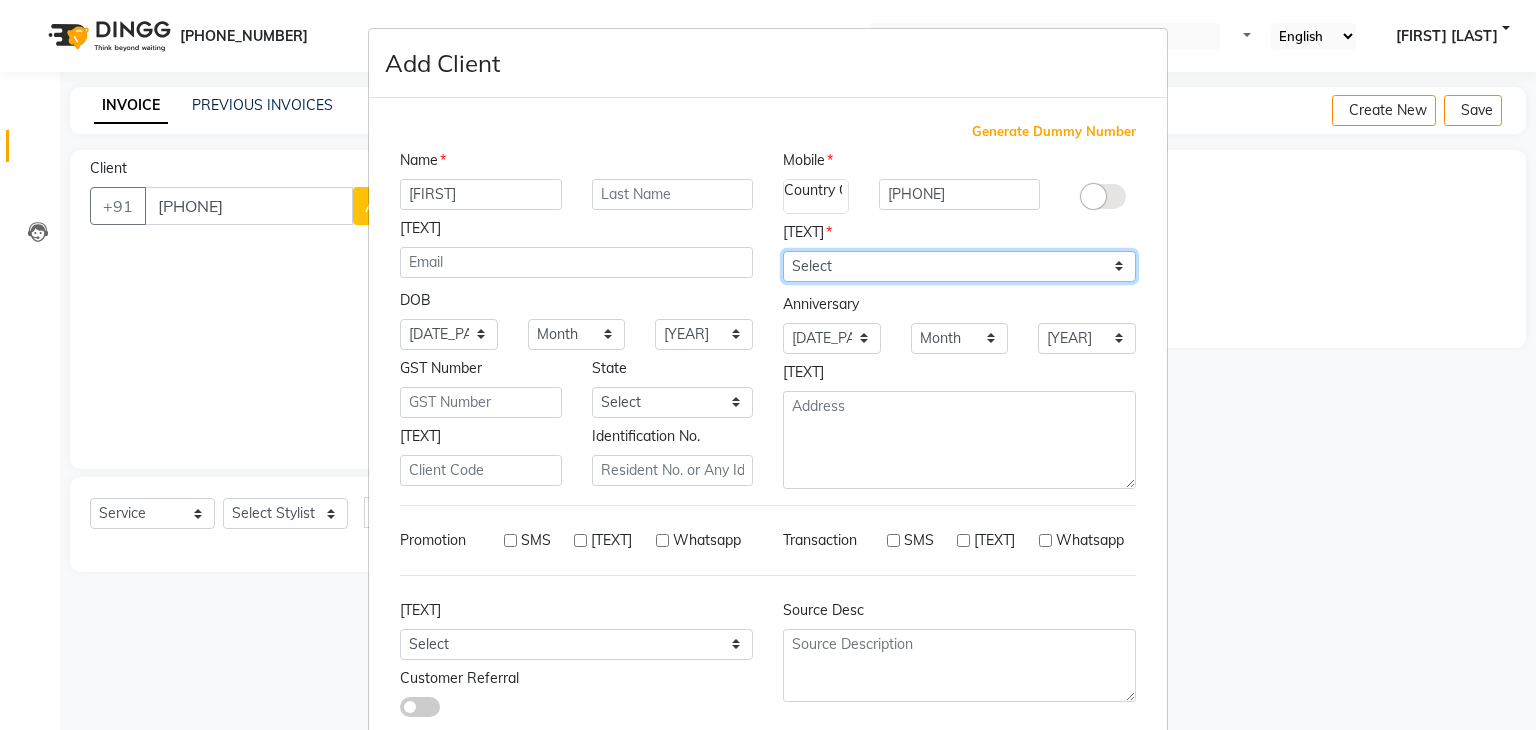 click on "Select Male Female Other Prefer Not To Say" at bounding box center (959, 266) 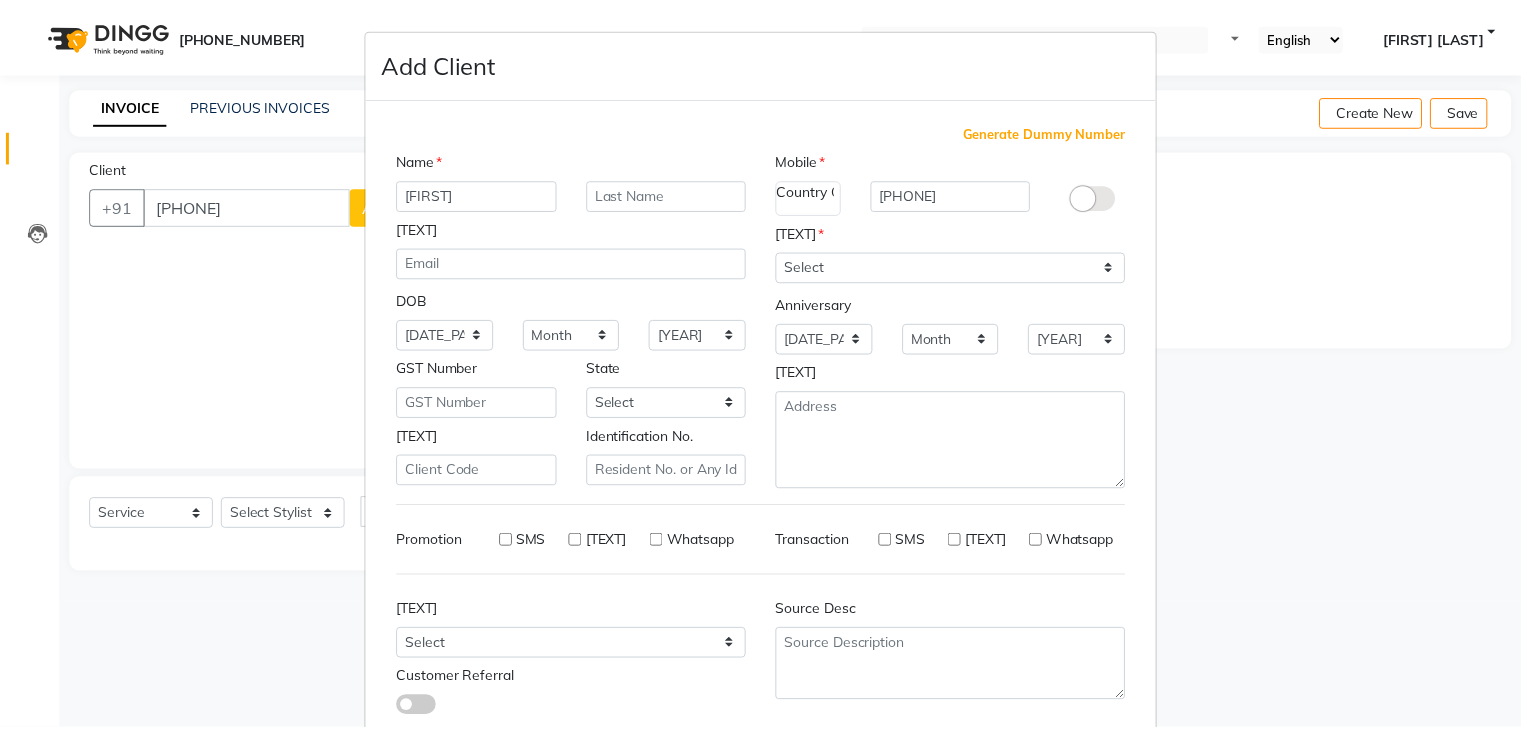 scroll, scrollTop: 127, scrollLeft: 0, axis: vertical 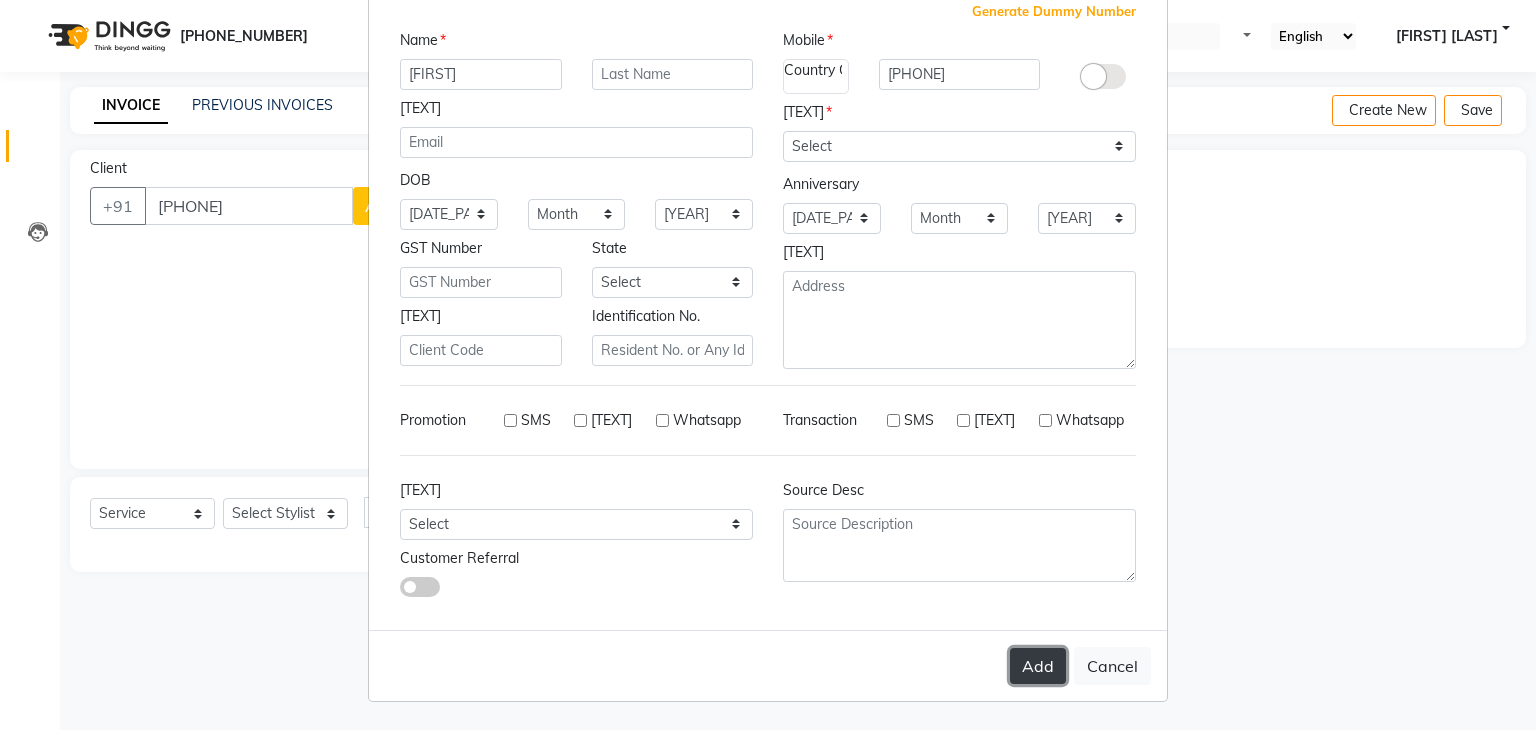 click on "Add" at bounding box center (1038, 666) 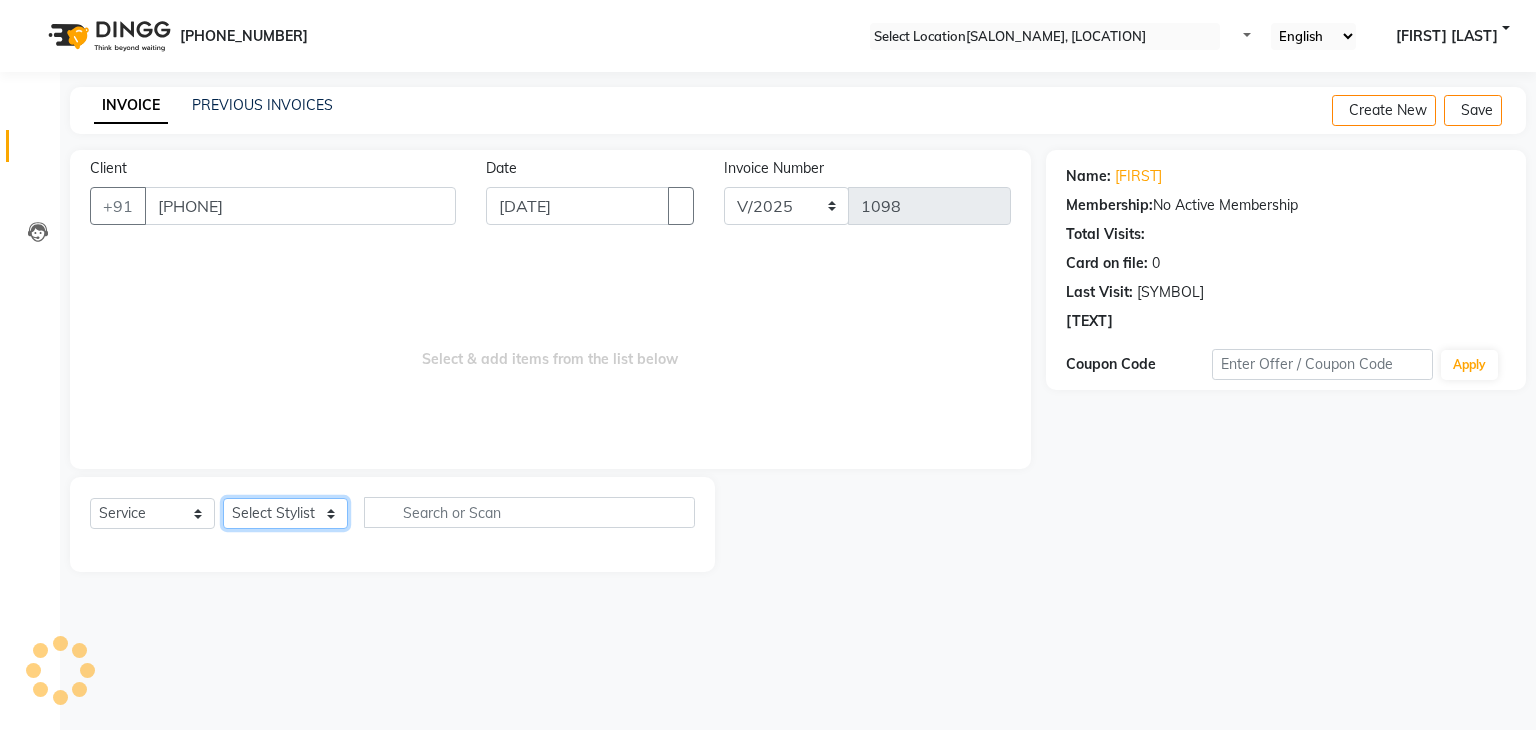 click on "Select Stylist [FIRST] HK 1 [FIRST] veer hk ALO Anjeeta Ankit COUNTER Demetrious Lovepreet Mohit Mohit Vyas OM Rohit SALMAN Sharda Shekhu Simran Sukh Swarang Toka Zen" at bounding box center (285, 513) 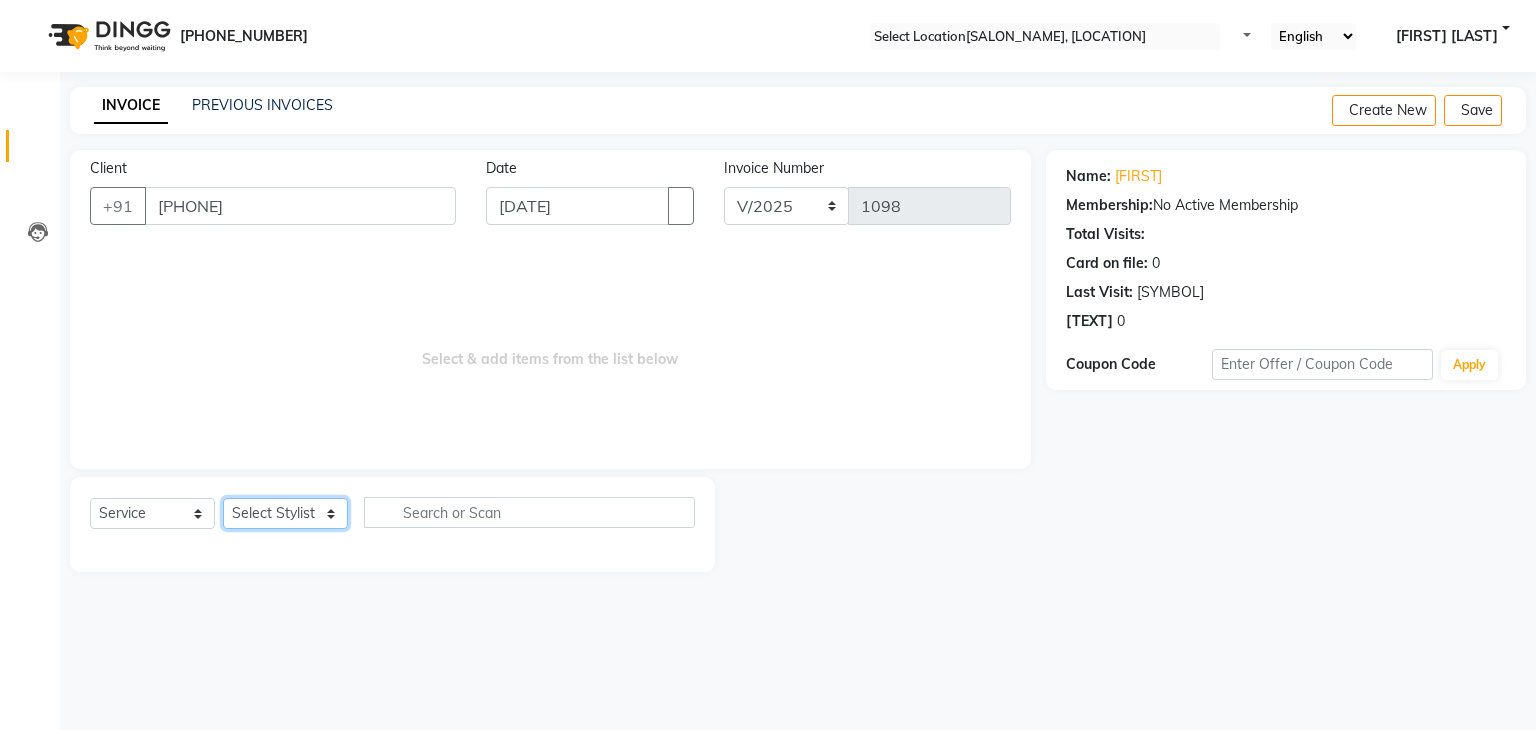 select on "[NUMBER]" 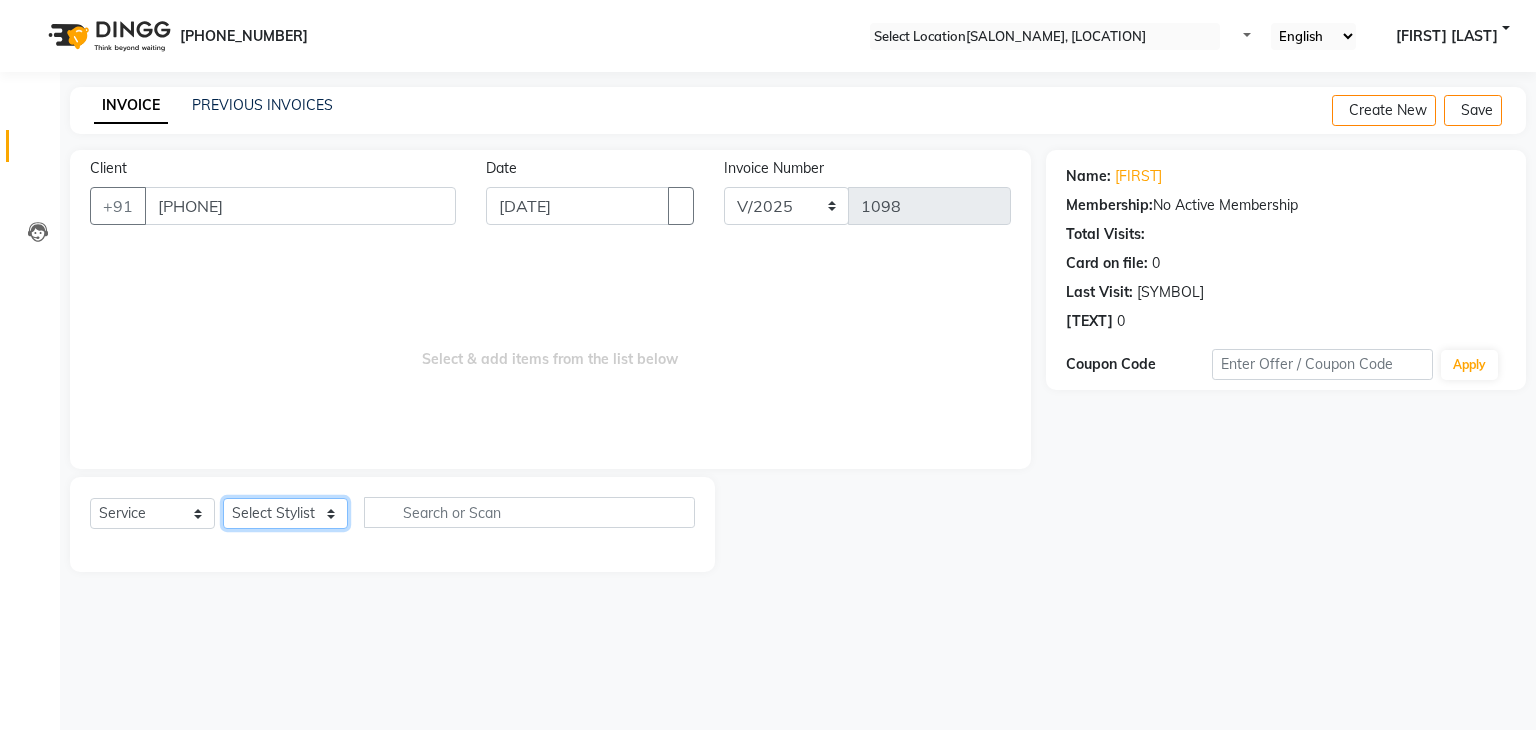 click on "Select Stylist [FIRST] HK 1 [FIRST] veer hk ALO Anjeeta Ankit COUNTER Demetrious Lovepreet Mohit Mohit Vyas OM Rohit SALMAN Sharda Shekhu Simran Sukh Swarang Toka Zen" at bounding box center [285, 513] 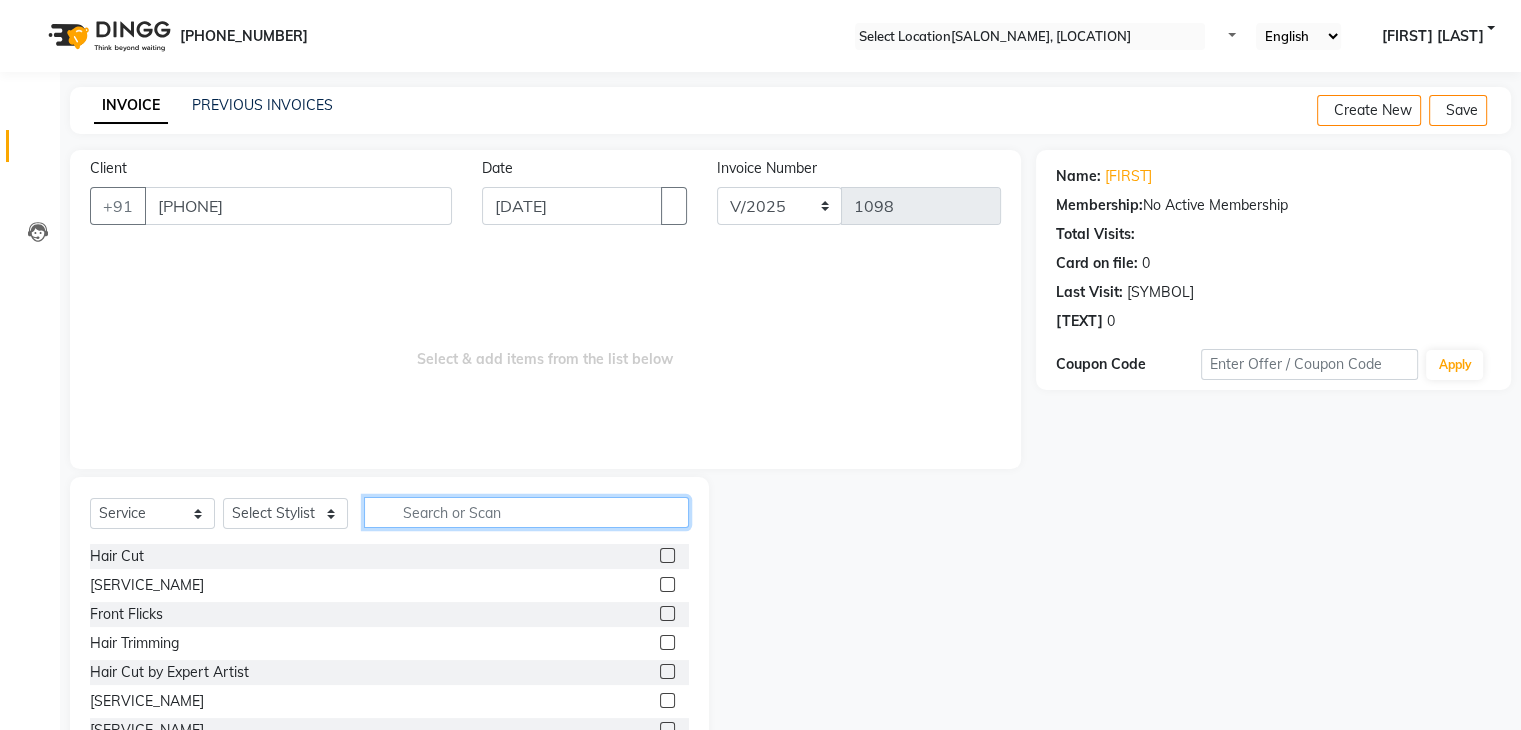 click at bounding box center [526, 512] 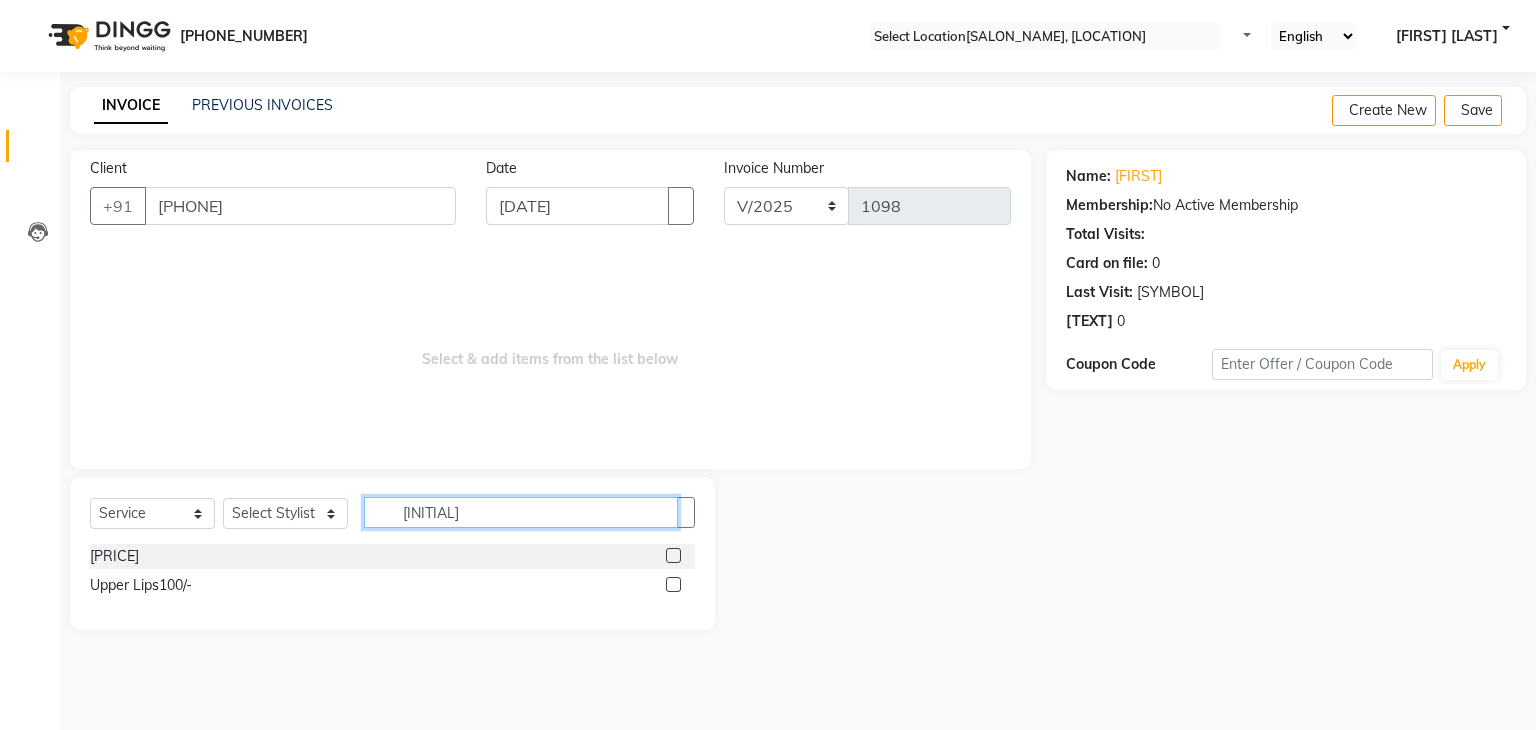 type on "[INITIAL]" 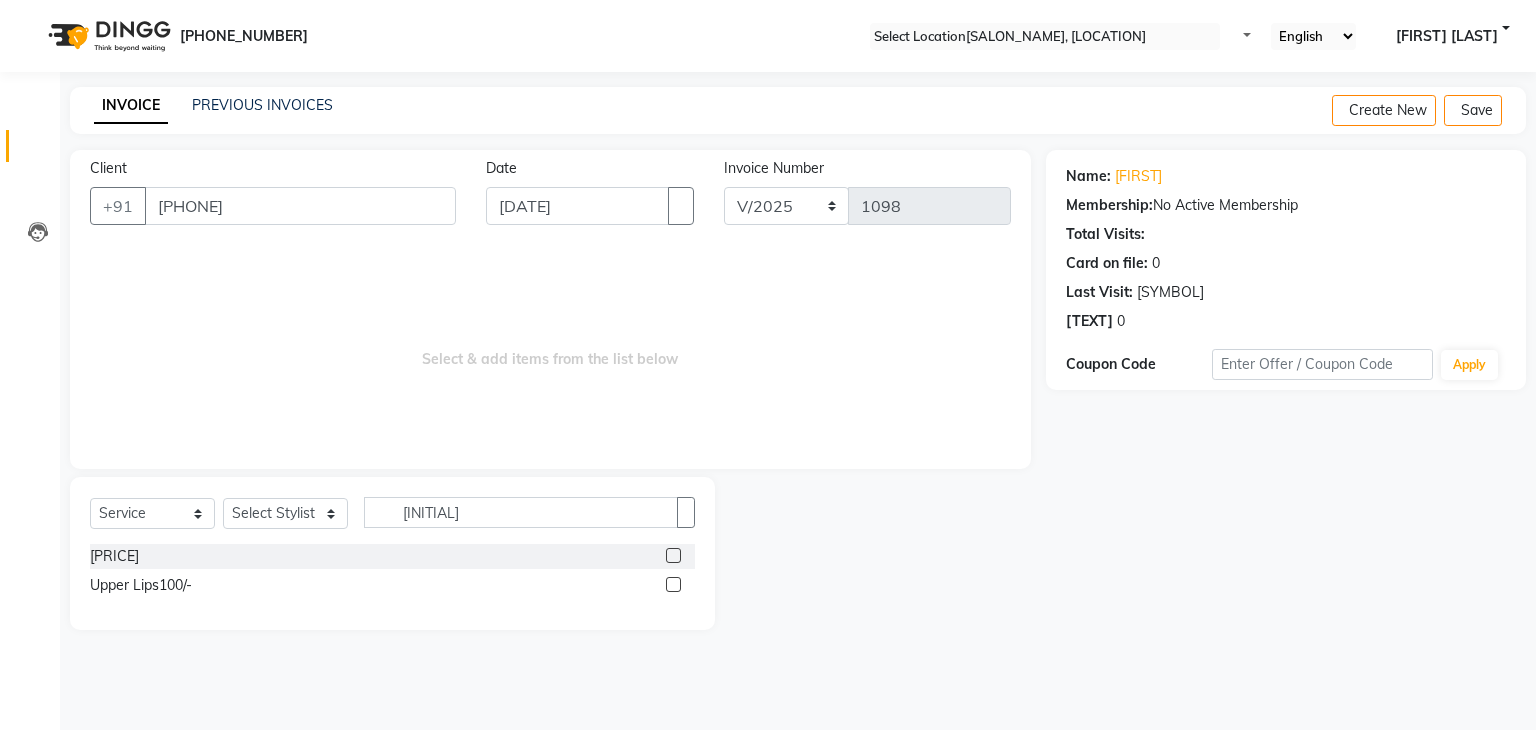 click at bounding box center (673, 555) 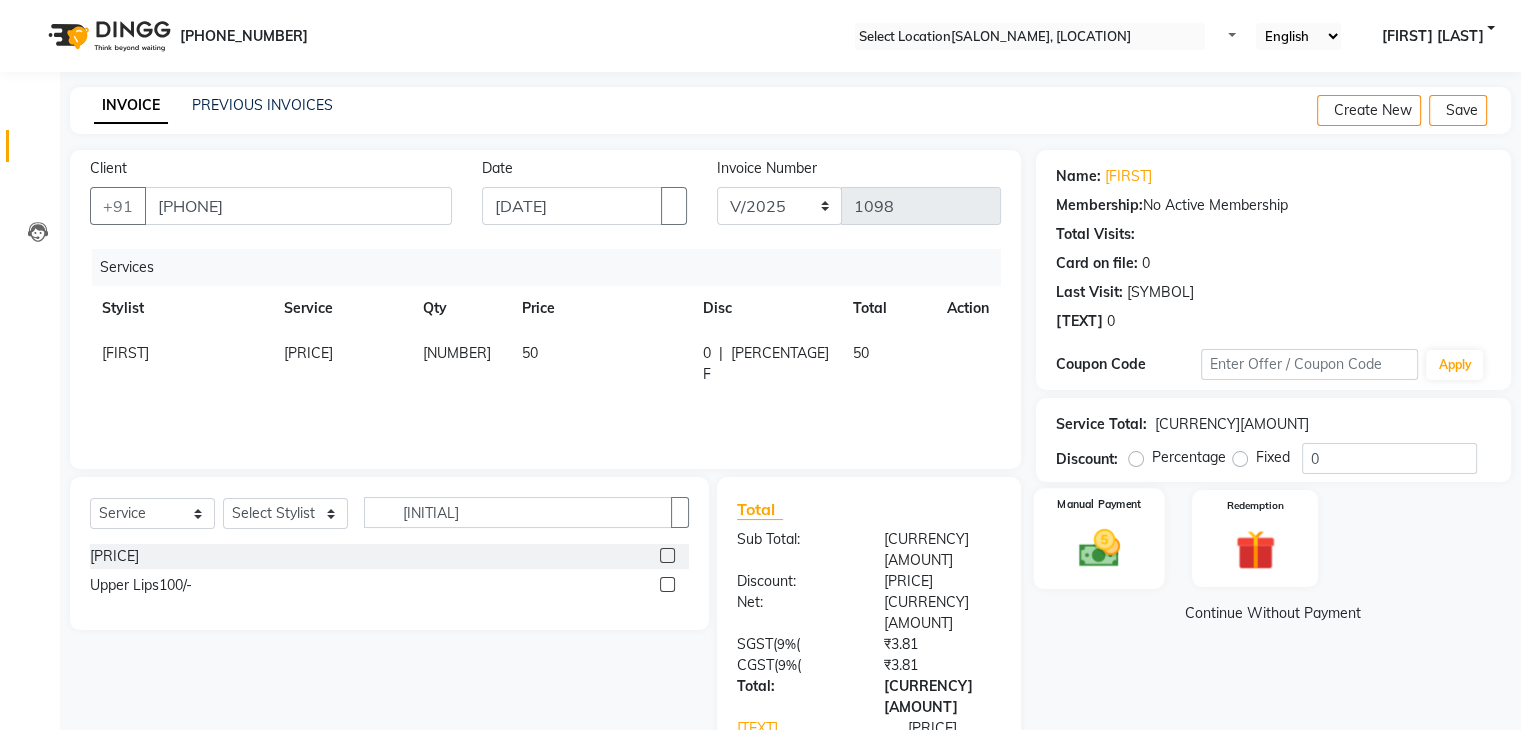 click at bounding box center [1098, 548] 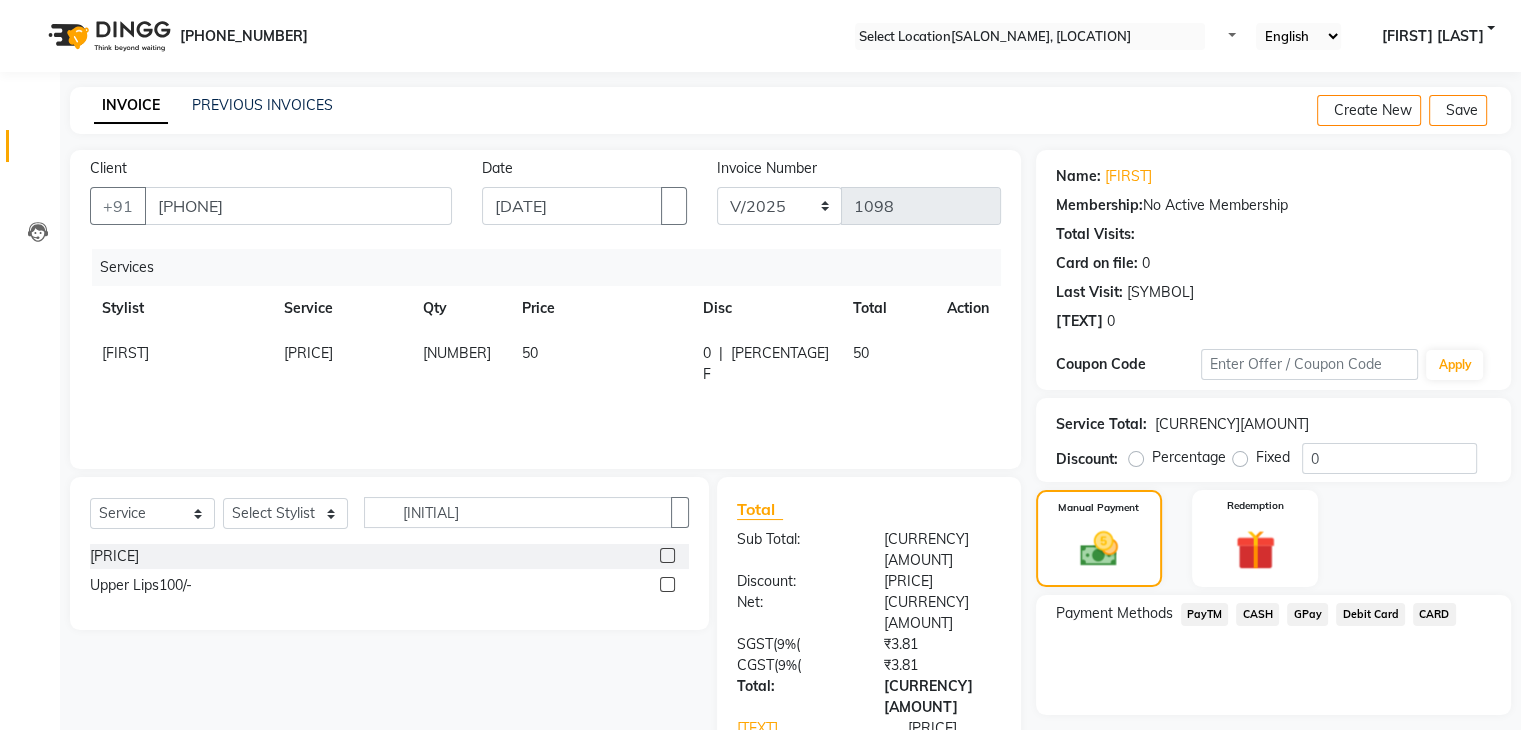 click on "PayTM" at bounding box center [1205, 614] 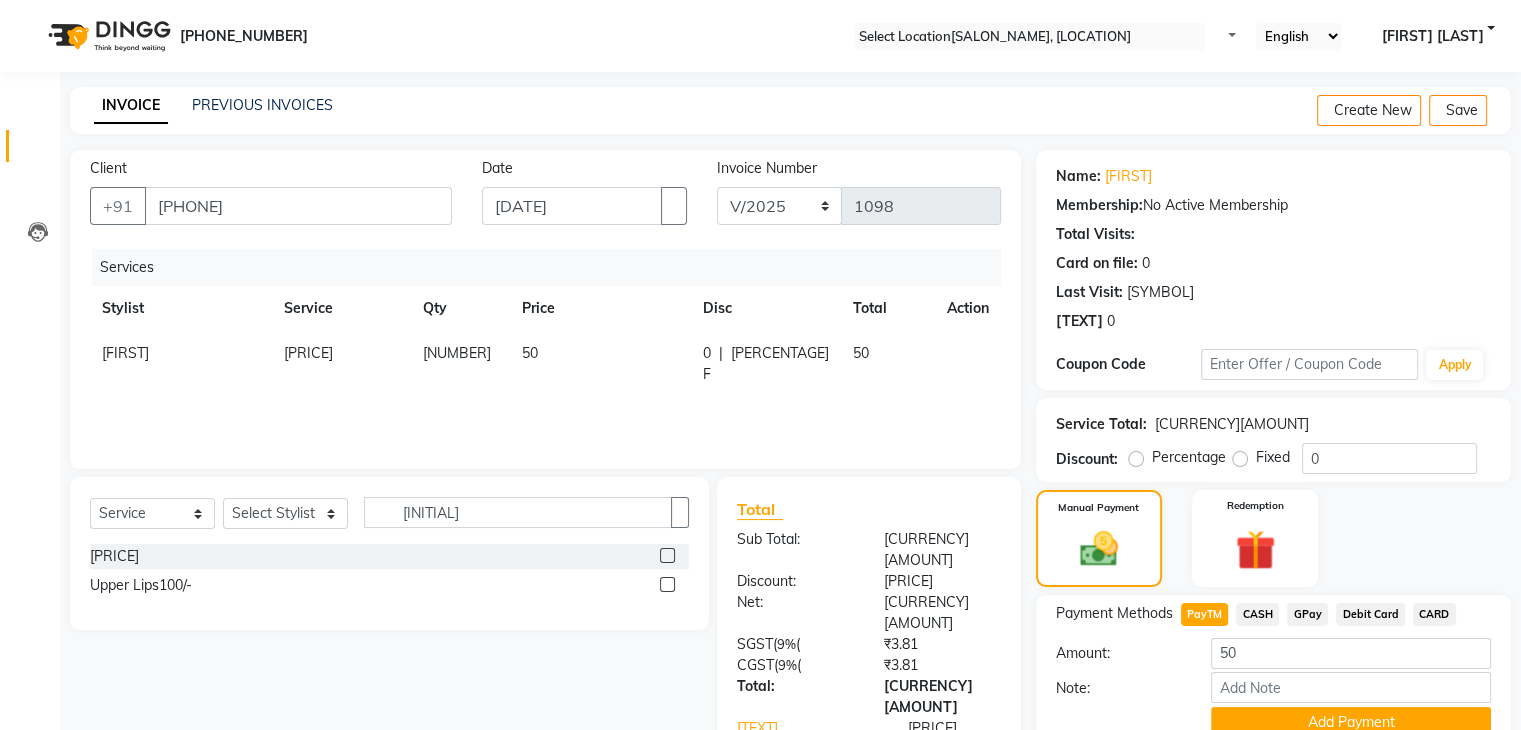 scroll, scrollTop: 84, scrollLeft: 0, axis: vertical 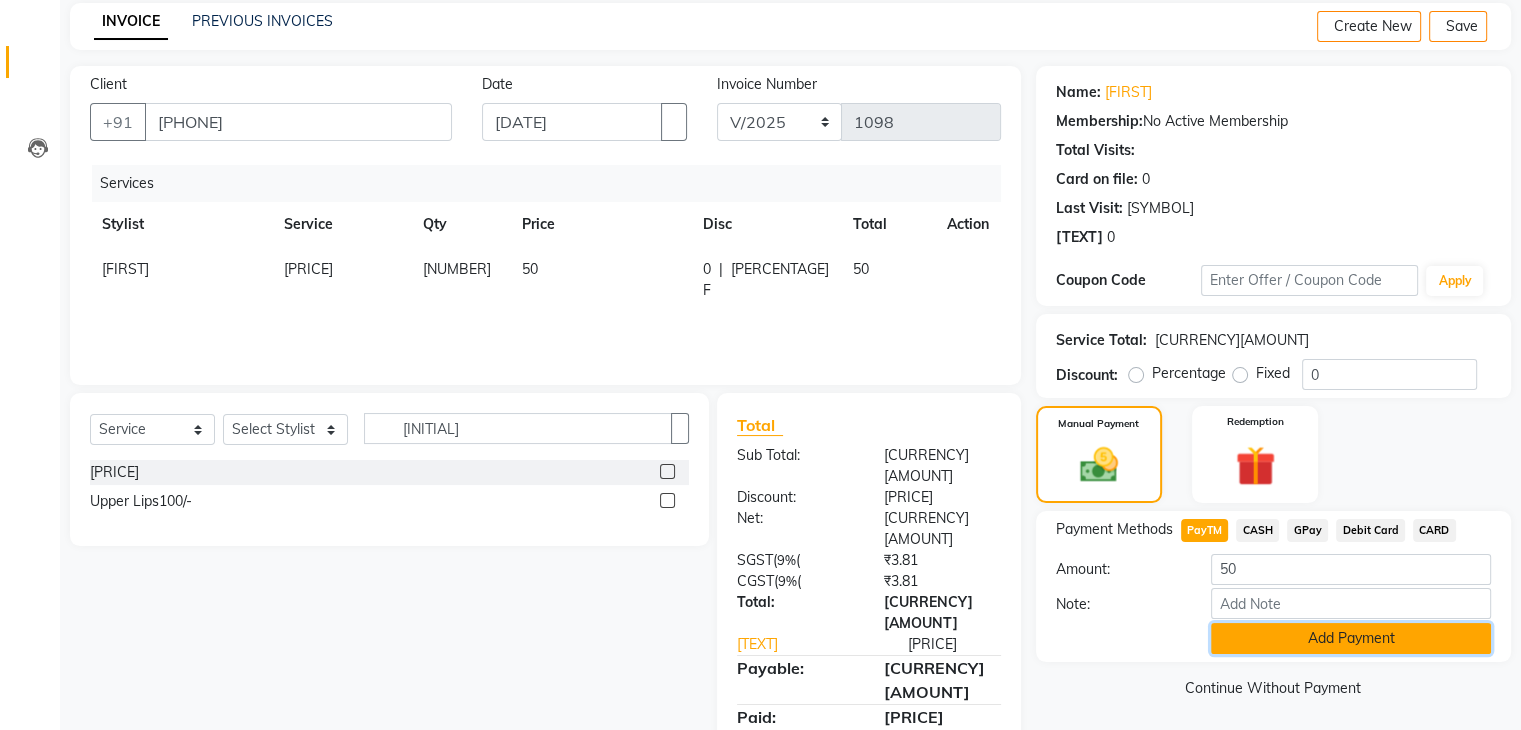 click on "Add Payment" at bounding box center [1351, 638] 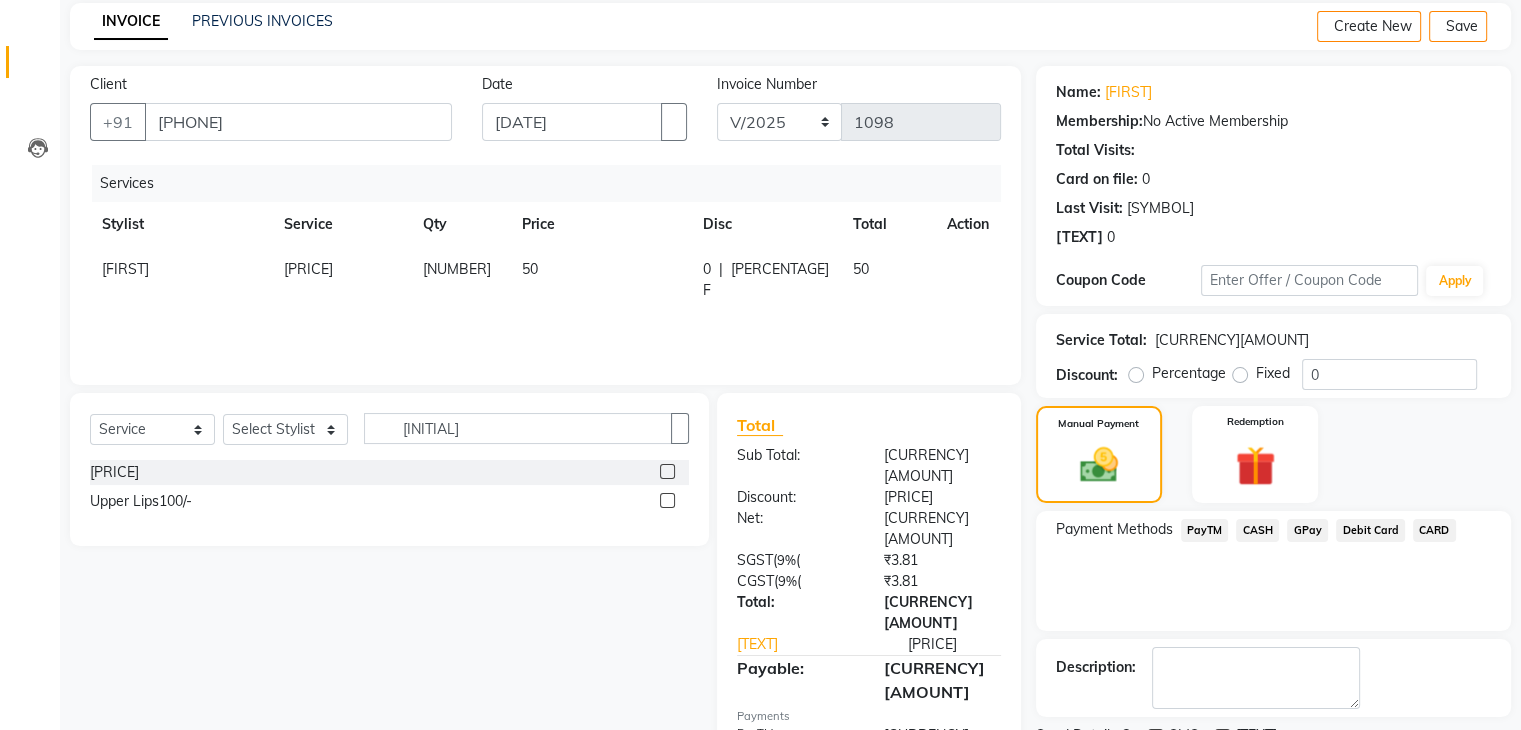 scroll, scrollTop: 171, scrollLeft: 0, axis: vertical 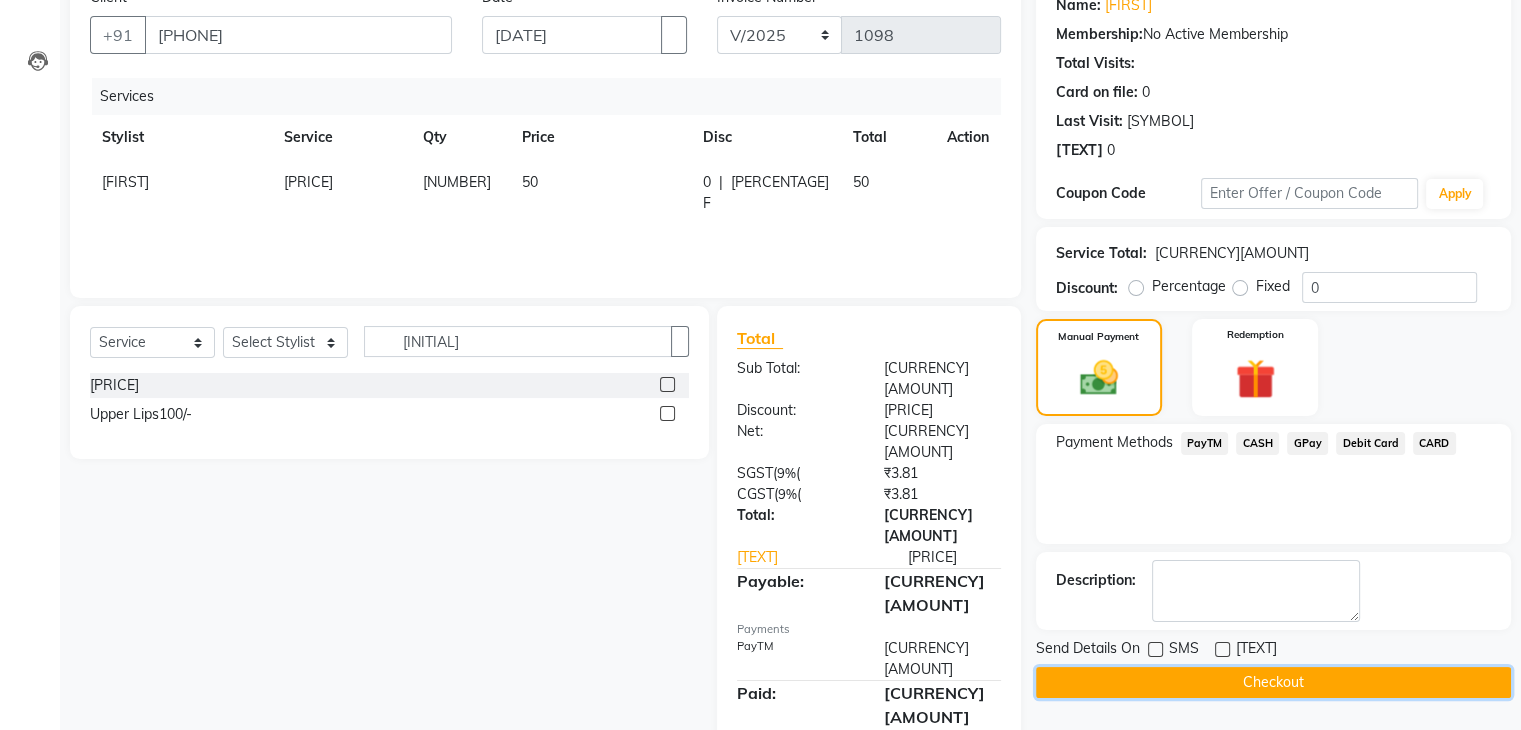 click on "Checkout" at bounding box center [1273, 682] 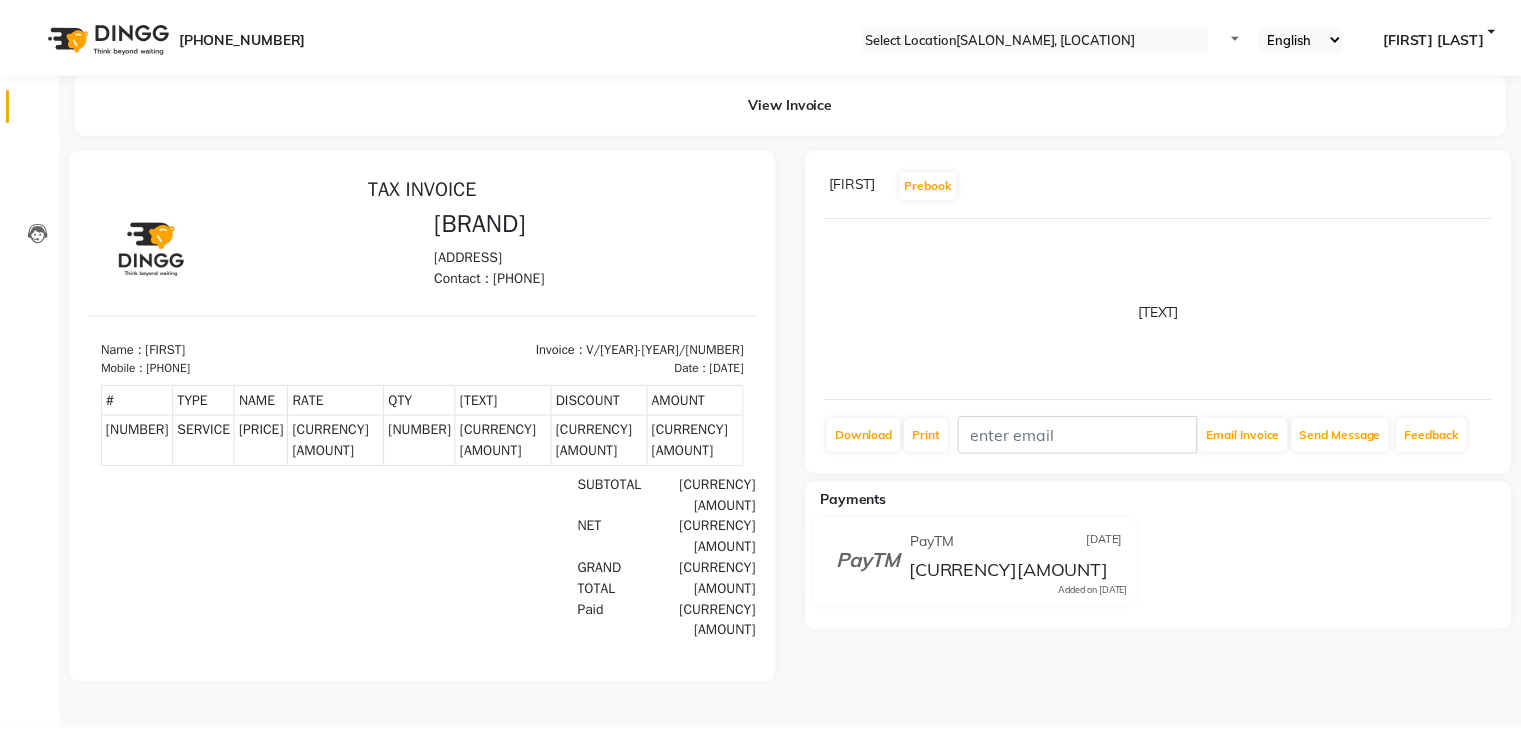 scroll, scrollTop: 0, scrollLeft: 0, axis: both 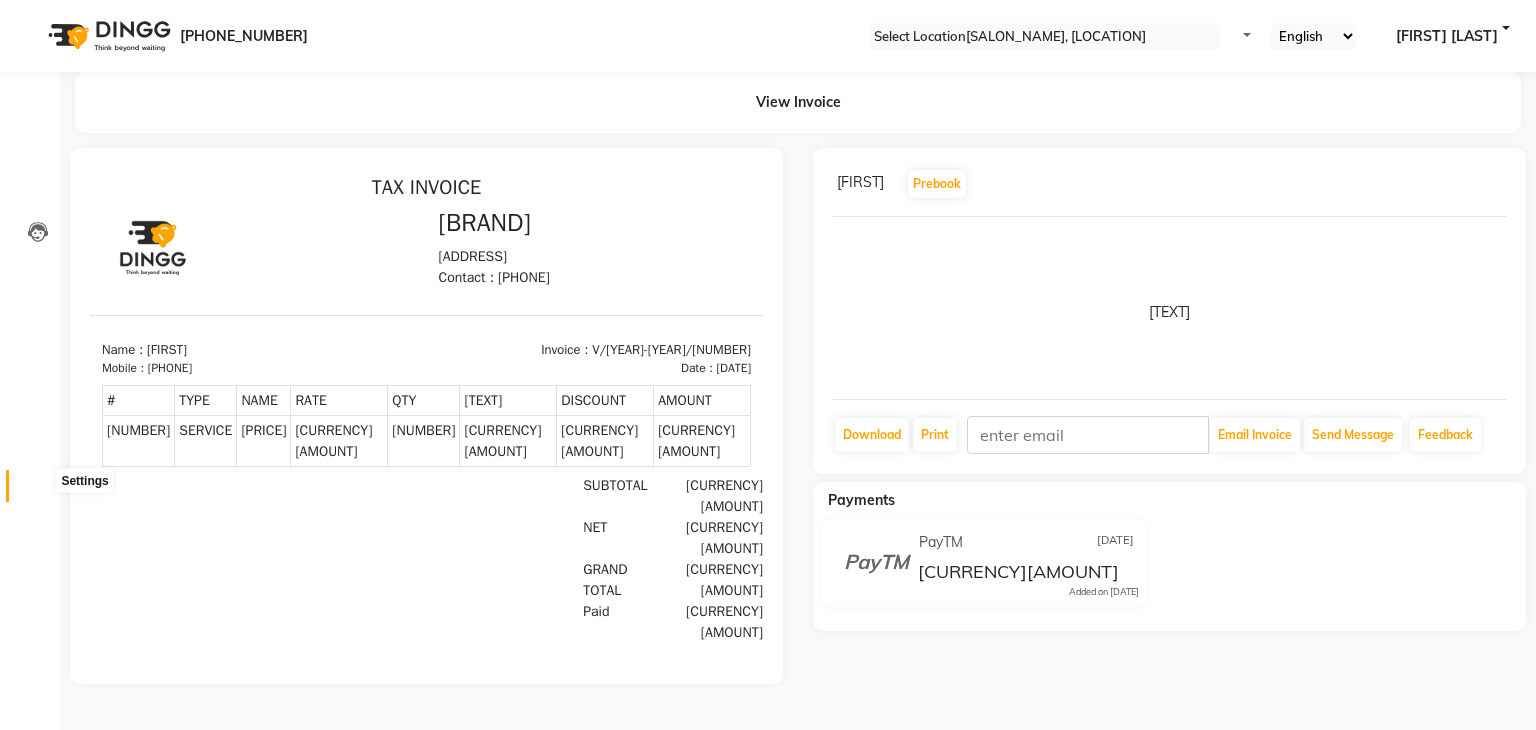 click at bounding box center [37, 491] 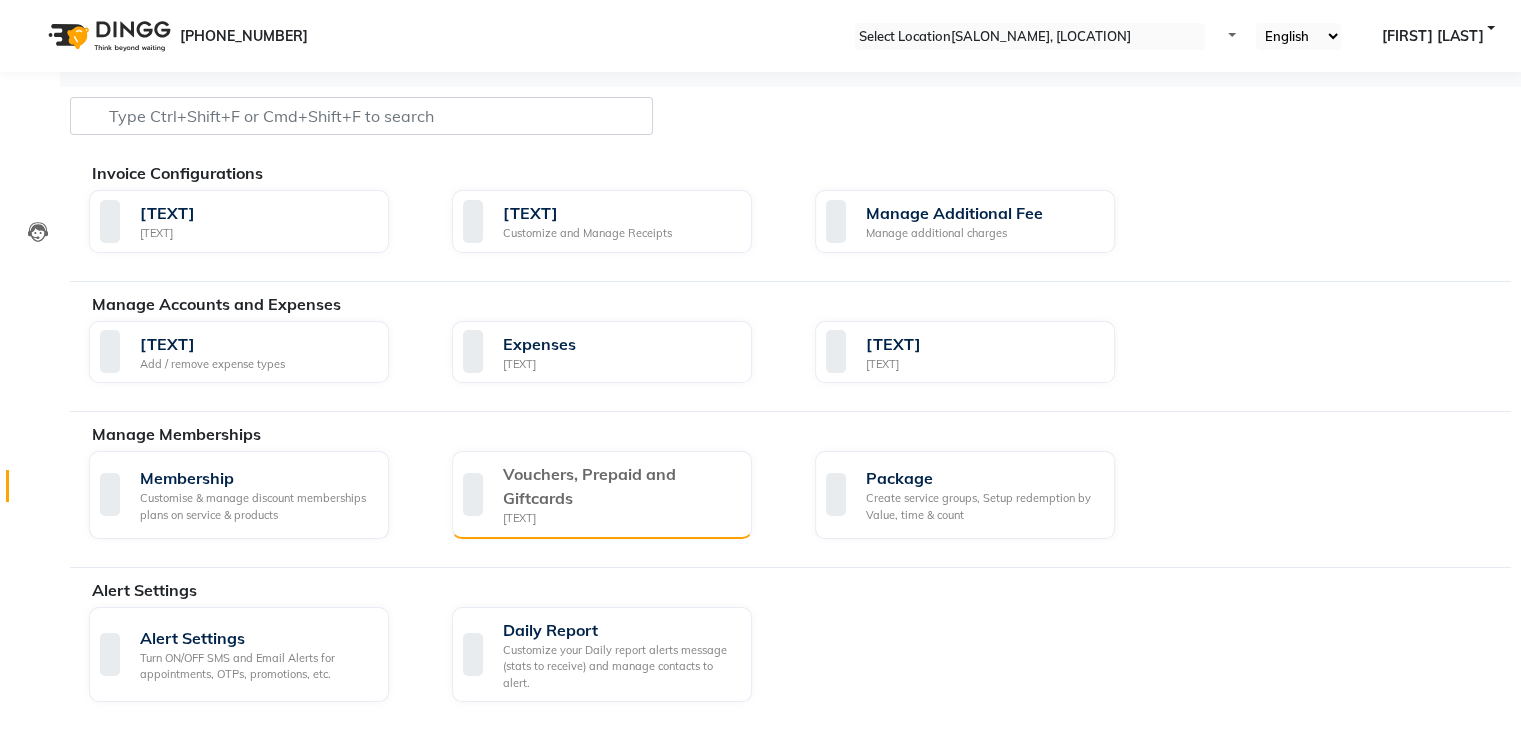 click on "Vouchers, Prepaid and Giftcards" at bounding box center [619, 486] 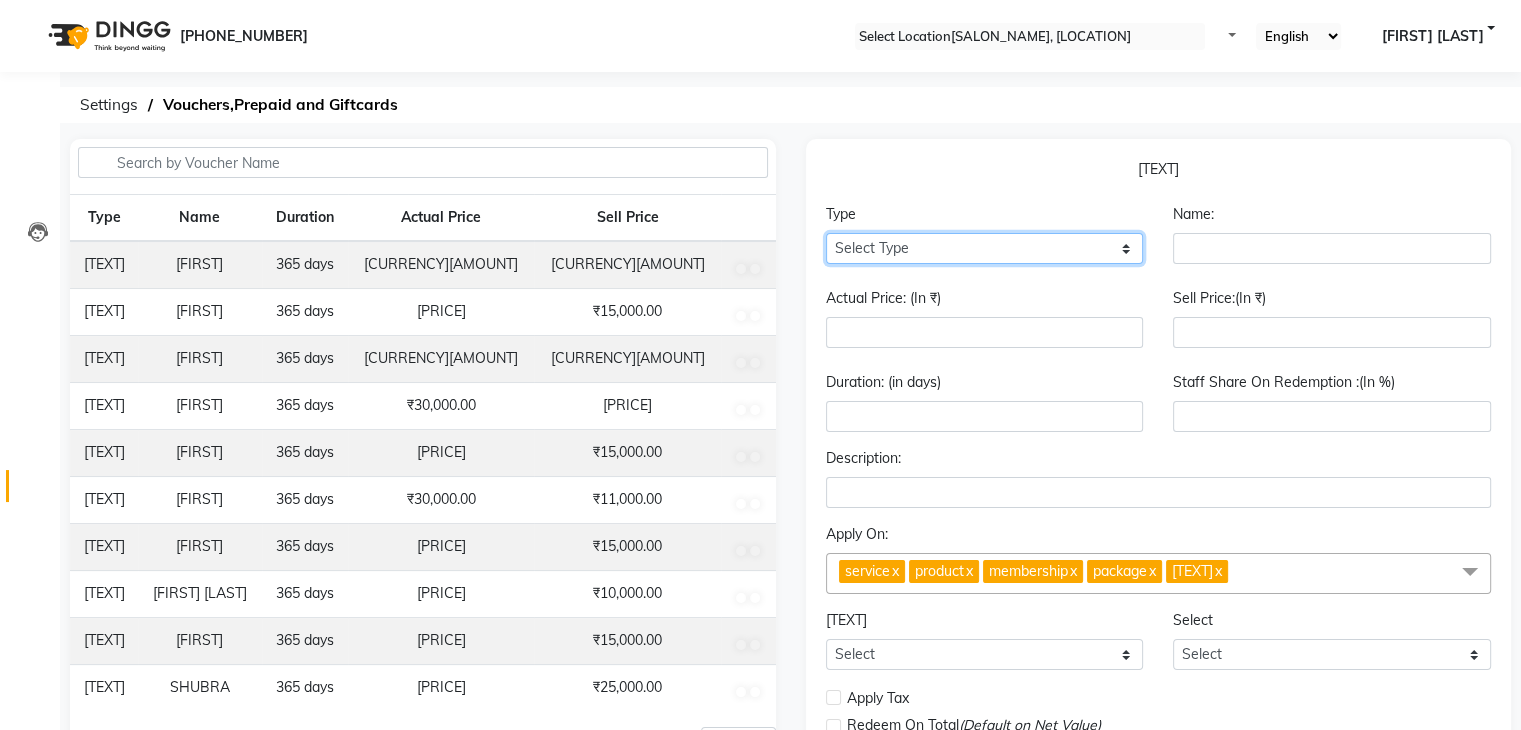 click on "Select Type Voucher Prepaid Gift Card" at bounding box center [985, 248] 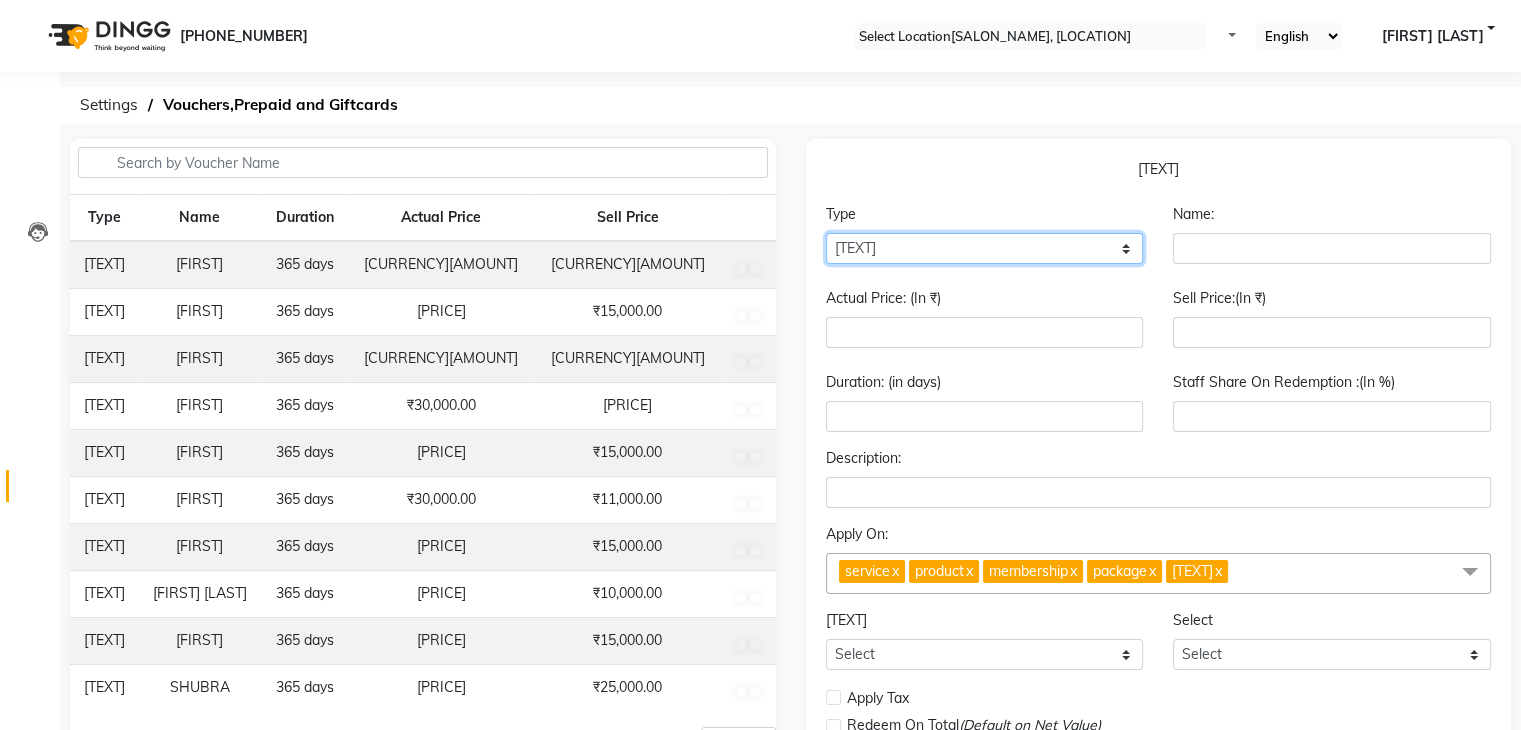 click on "Select Type Voucher Prepaid Gift Card" at bounding box center (985, 248) 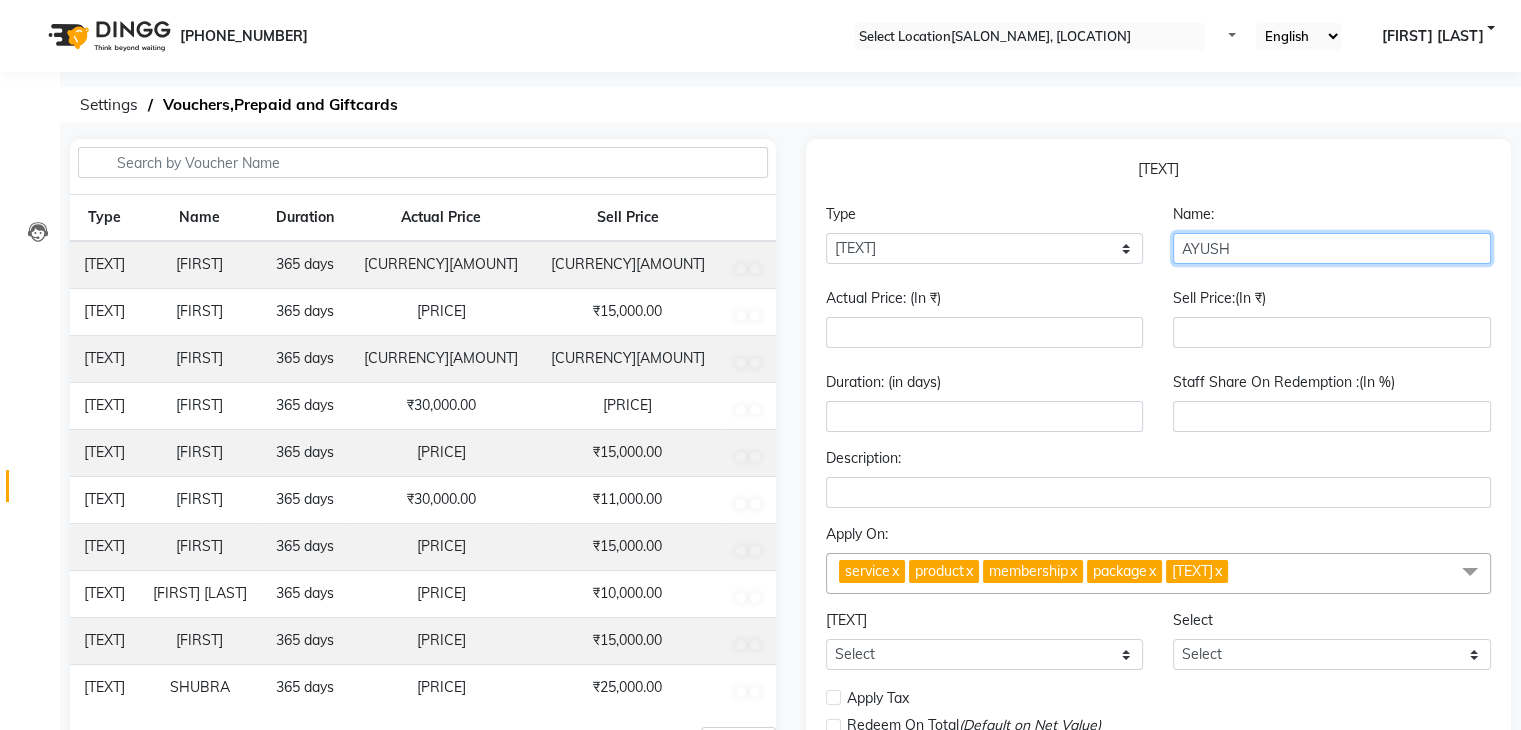 type on "AYUSH" 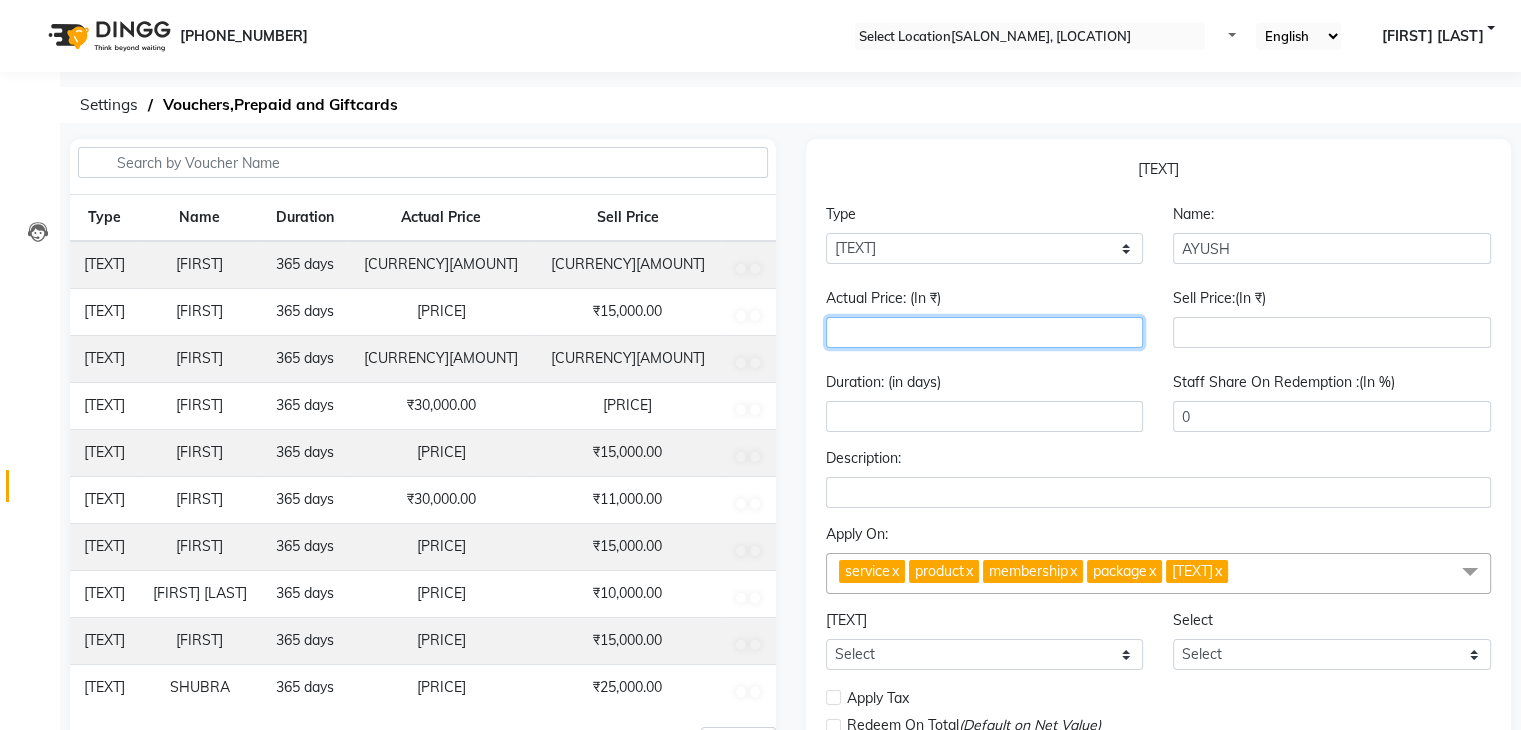 type on "[NUMBER]" 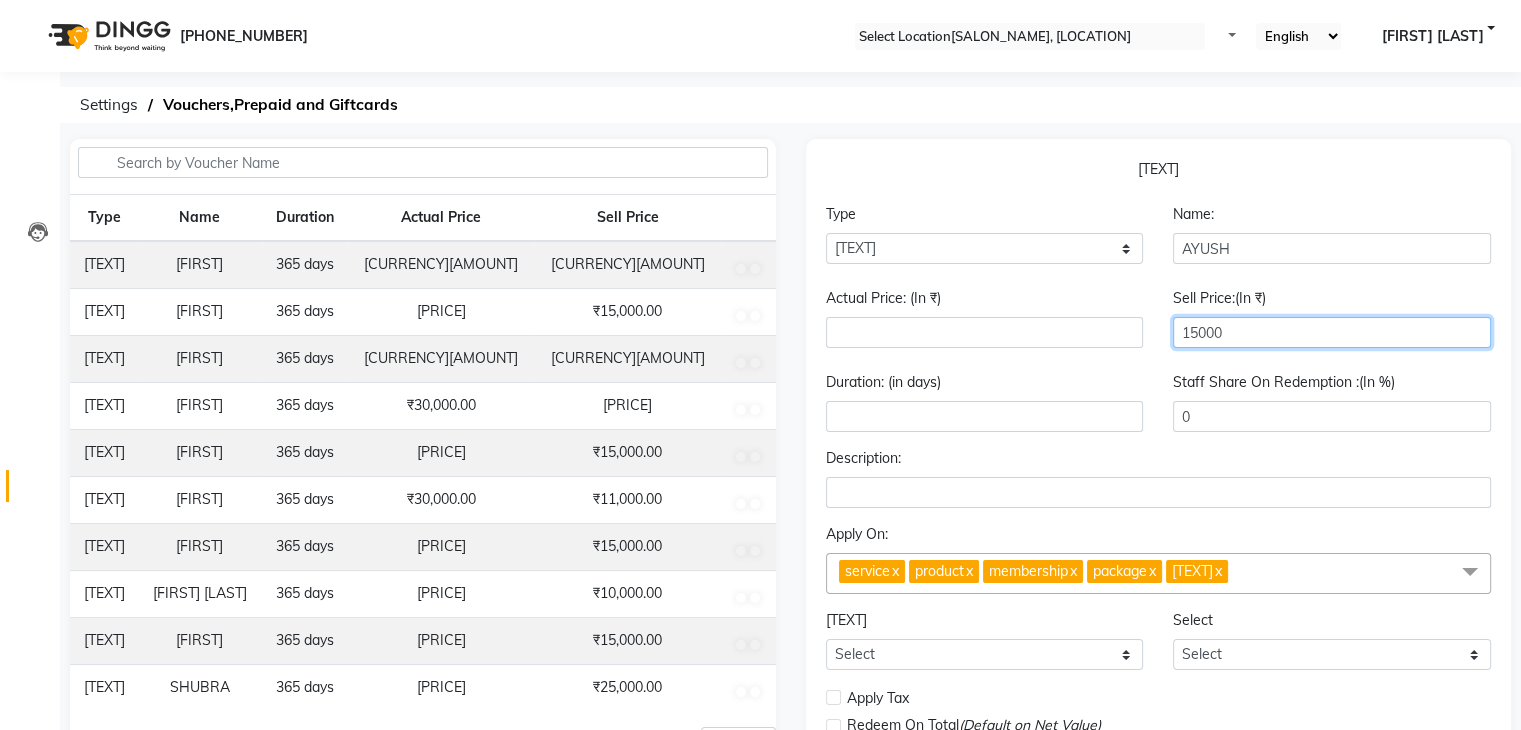 type on "15000" 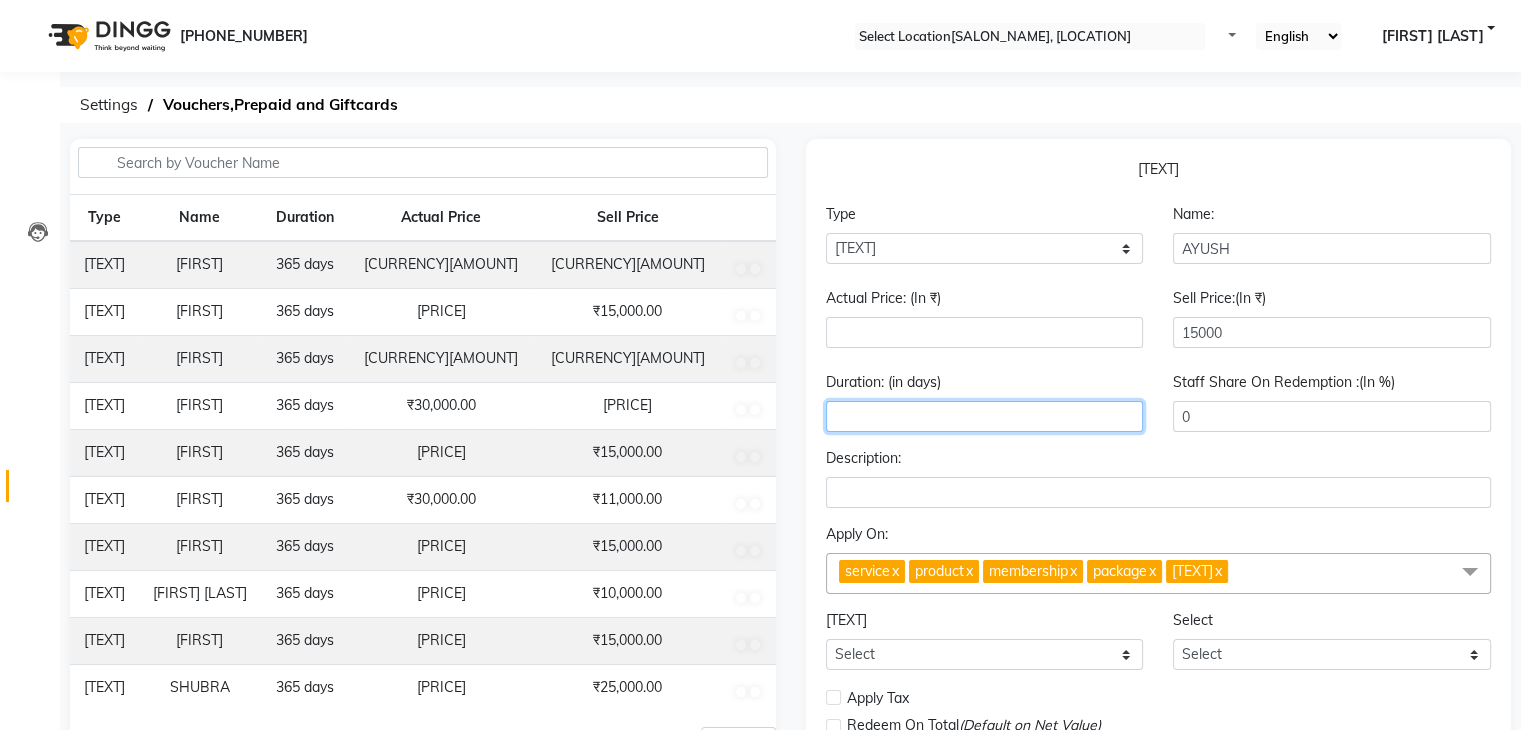 type on "[NUMBER]" 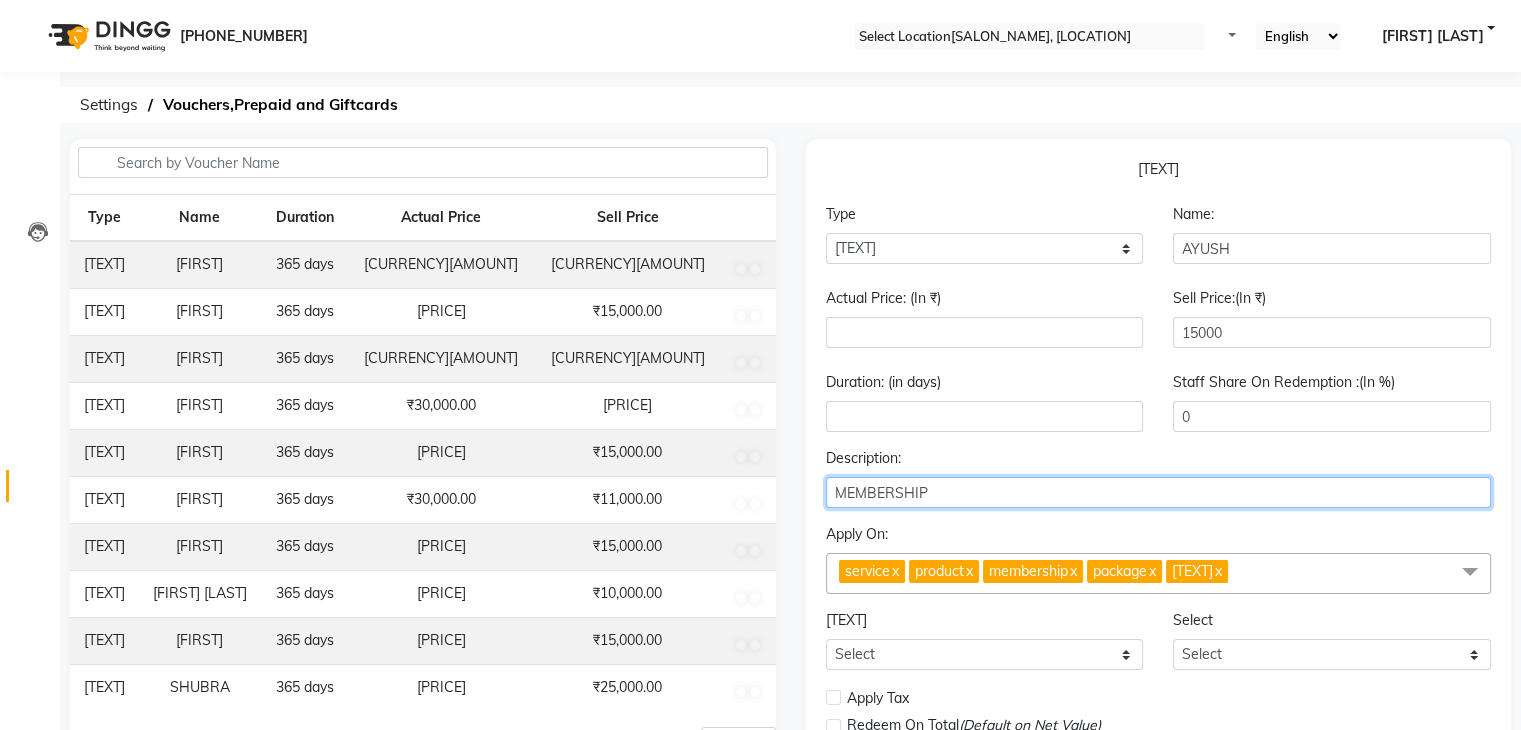 type on "MEMBERSHIP" 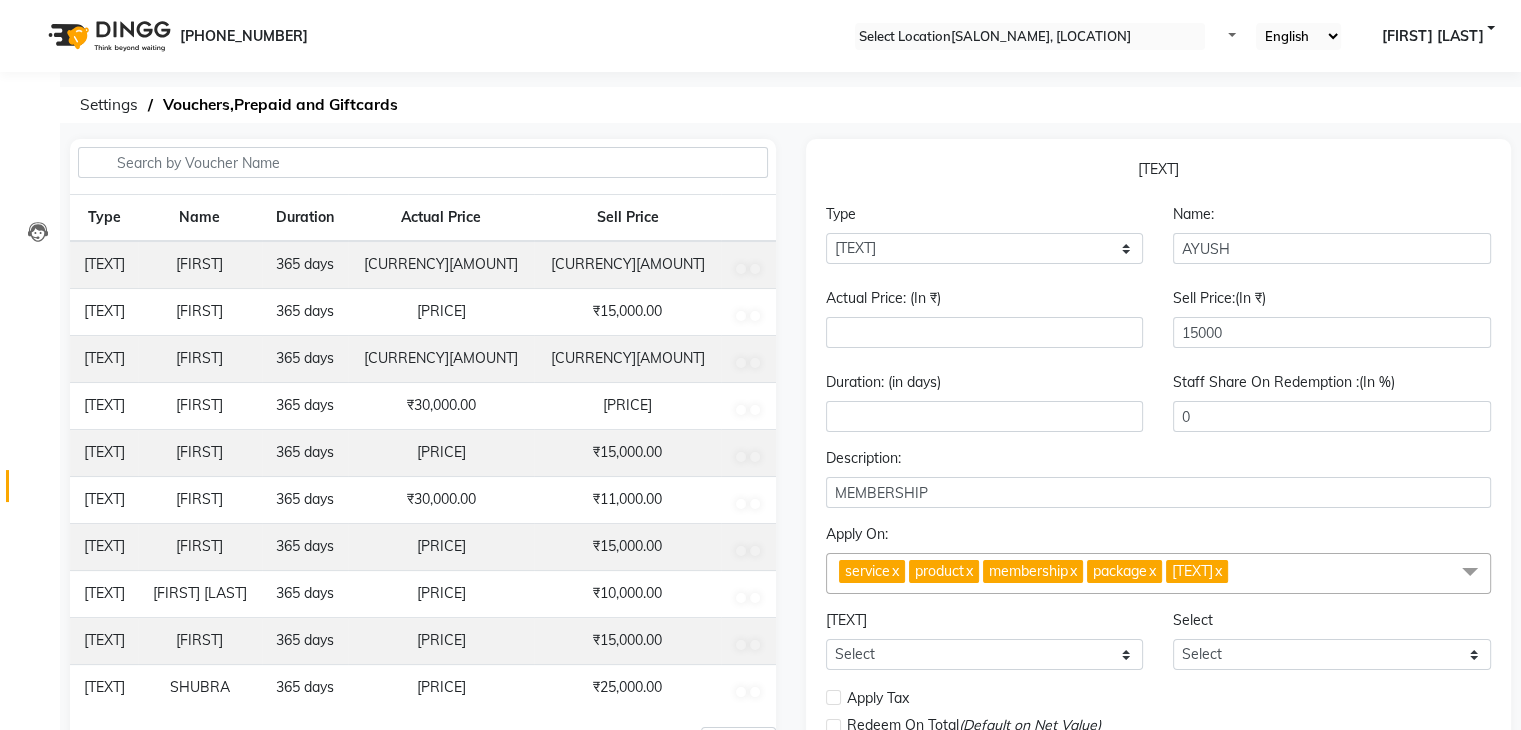 click on "service  x product  x membership  x package  x voucher  x" at bounding box center (1159, 573) 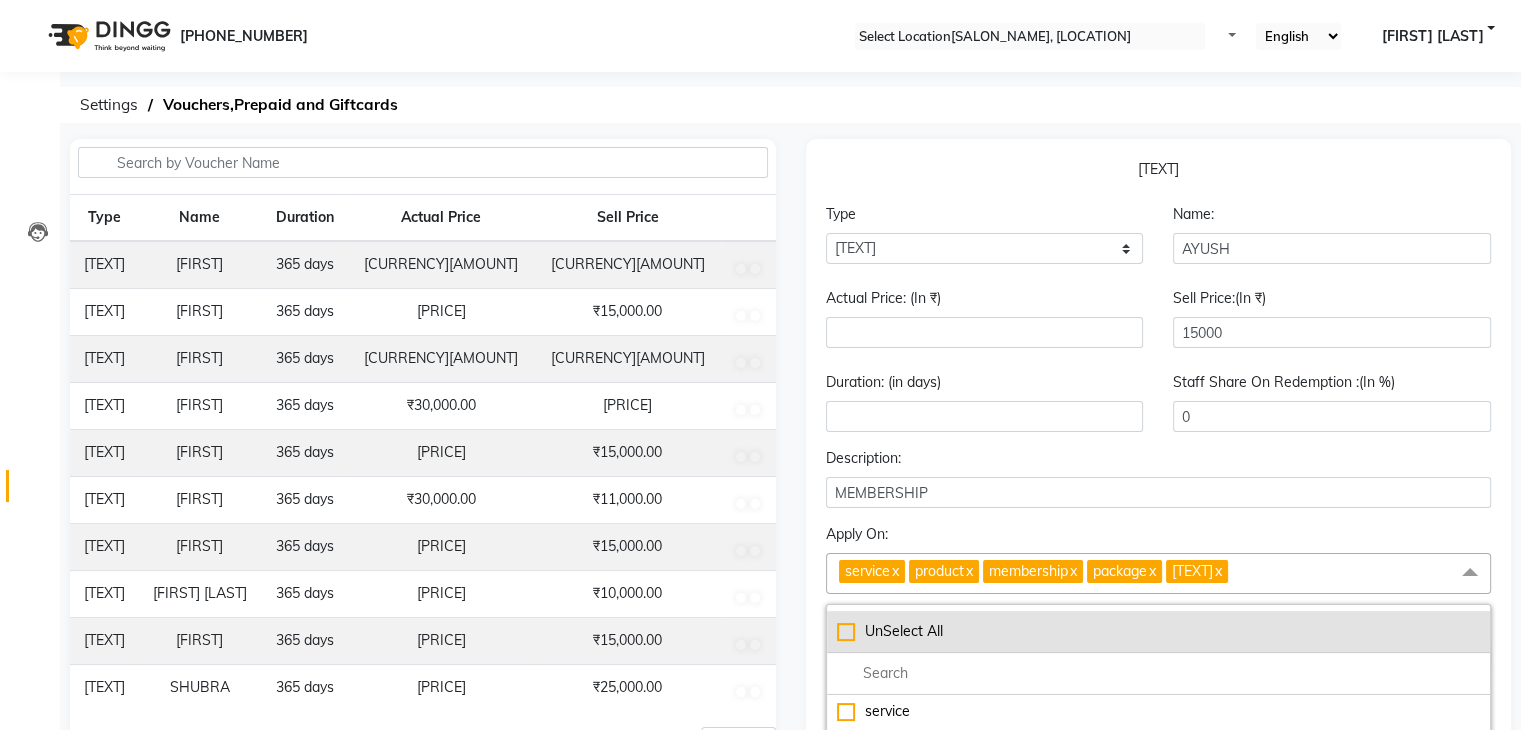 click on "UnSelect All" at bounding box center (1159, 631) 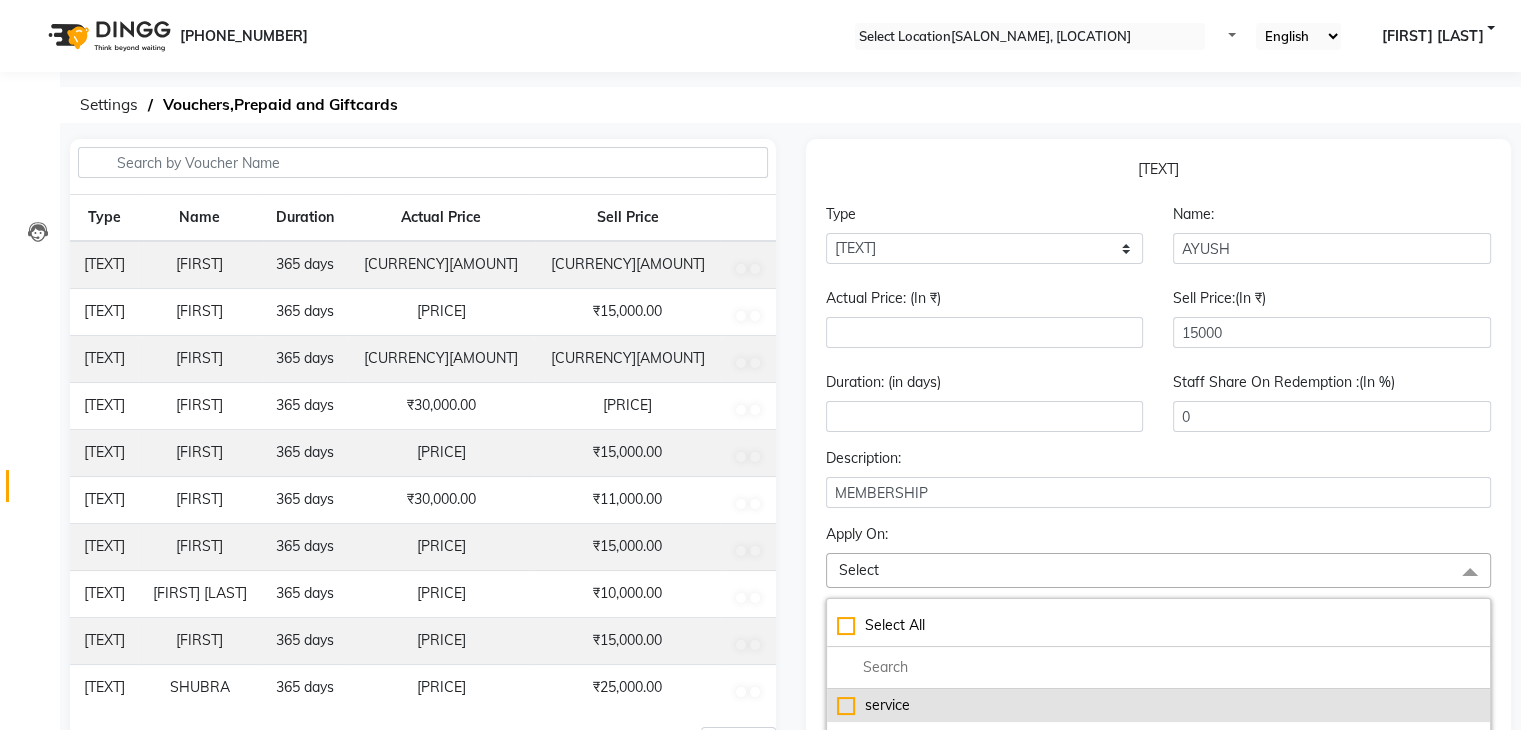 click on "service" at bounding box center [1159, 705] 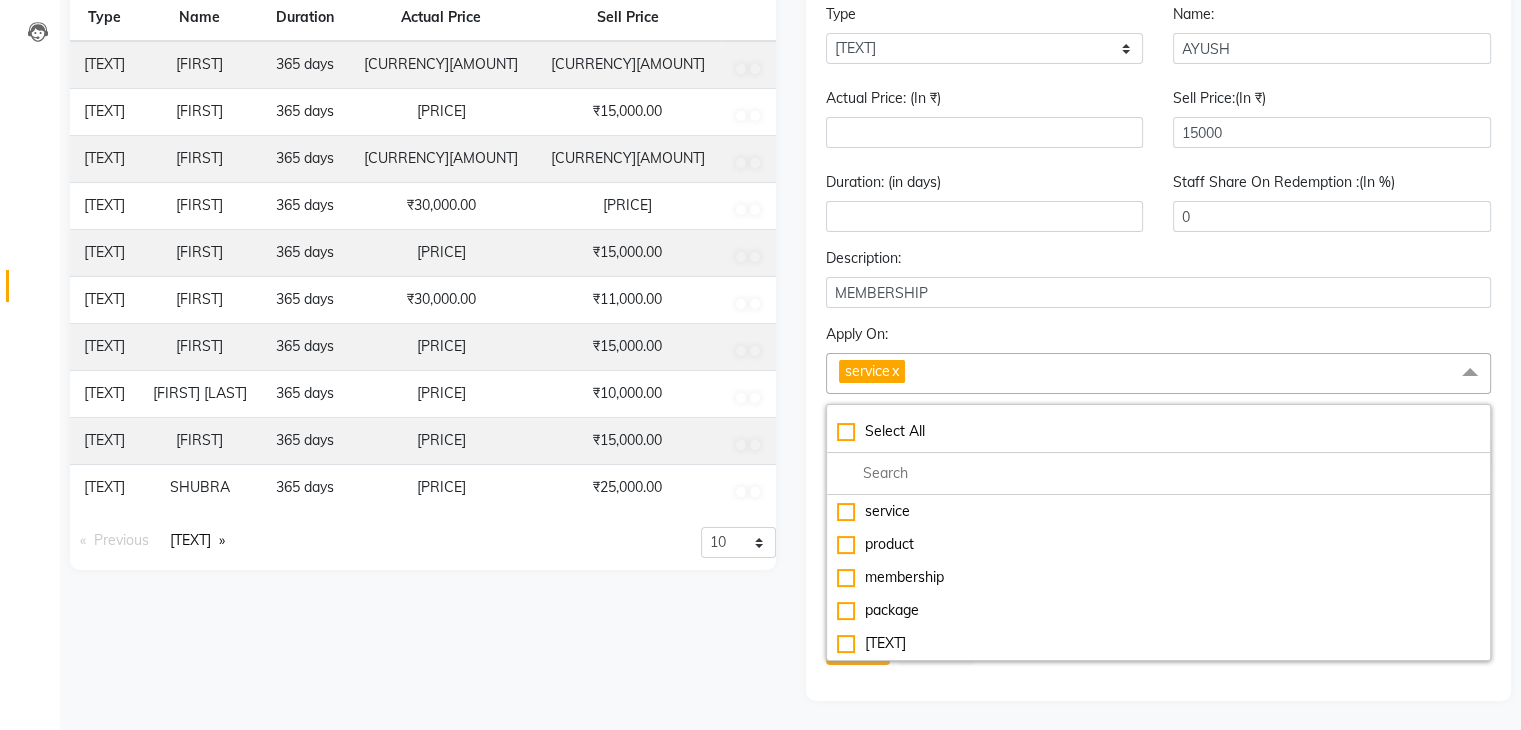 scroll, scrollTop: 201, scrollLeft: 0, axis: vertical 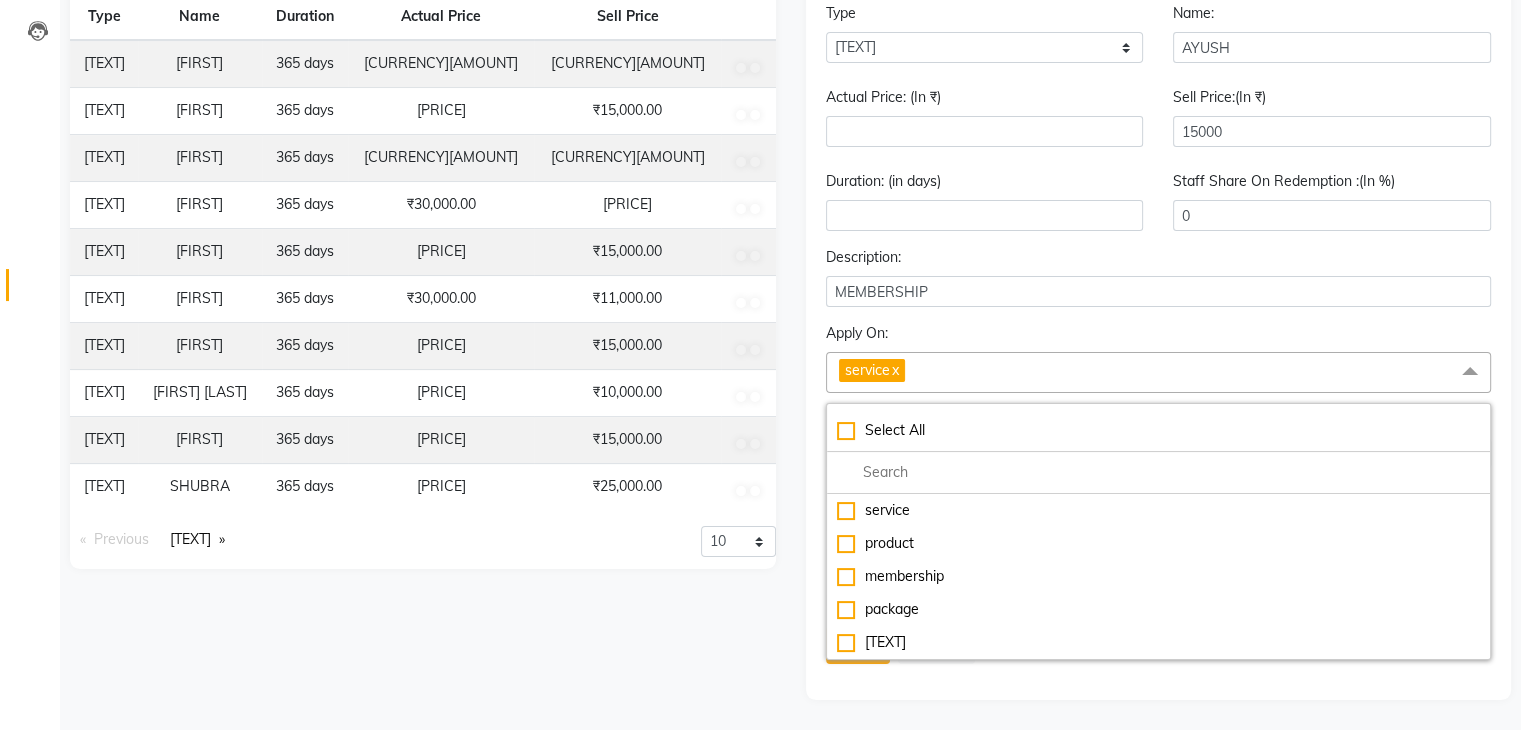 click at bounding box center (1470, 371) 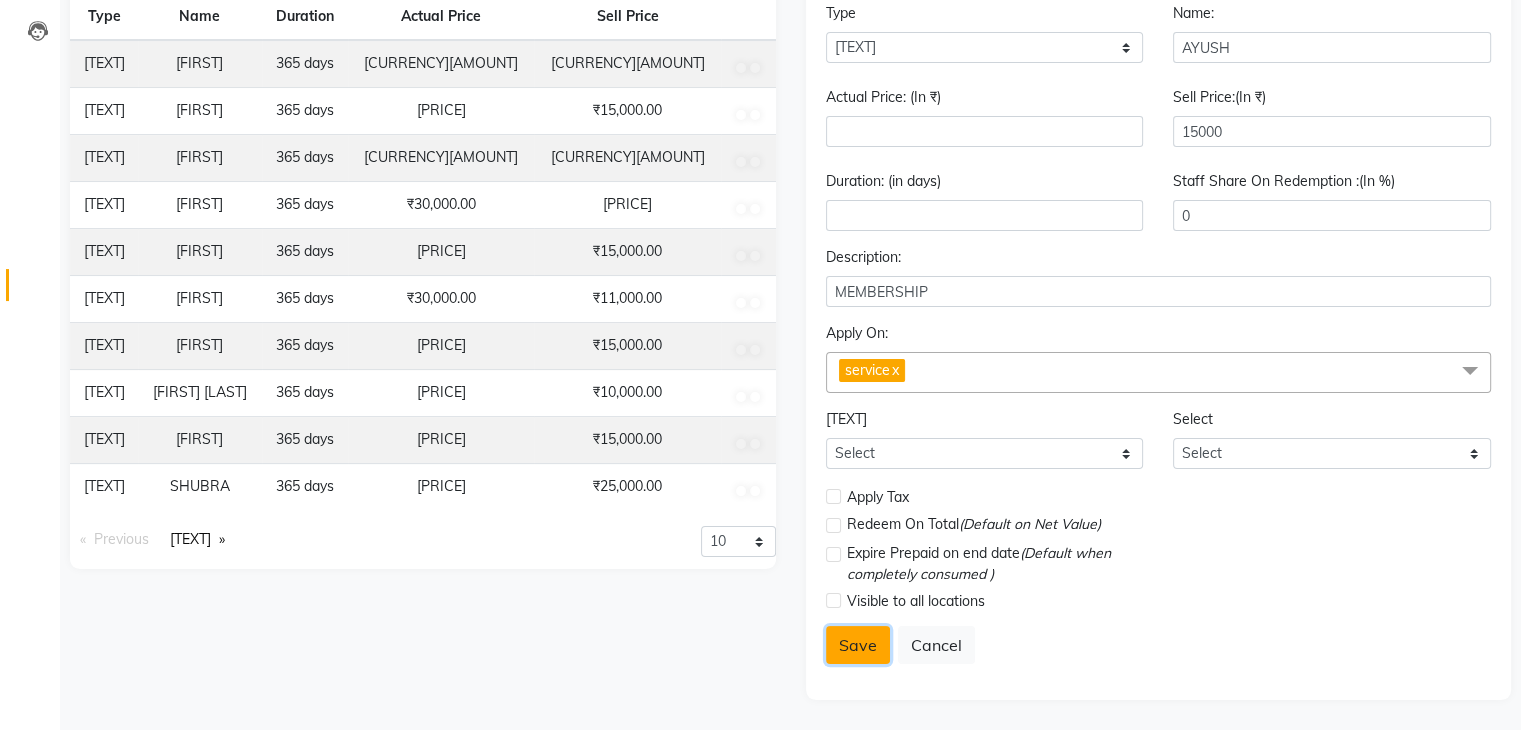 click on "Save" at bounding box center [858, 645] 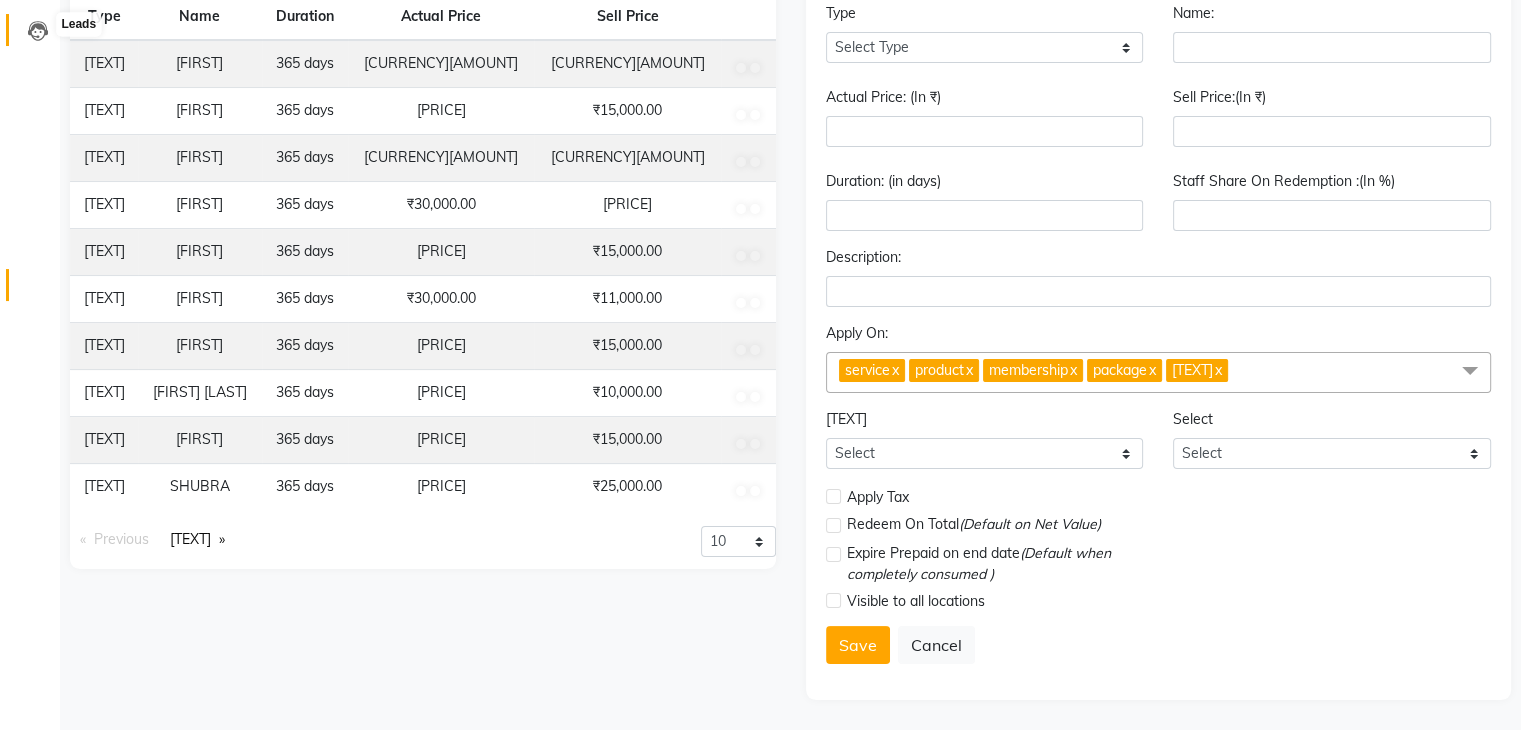 click at bounding box center [38, 31] 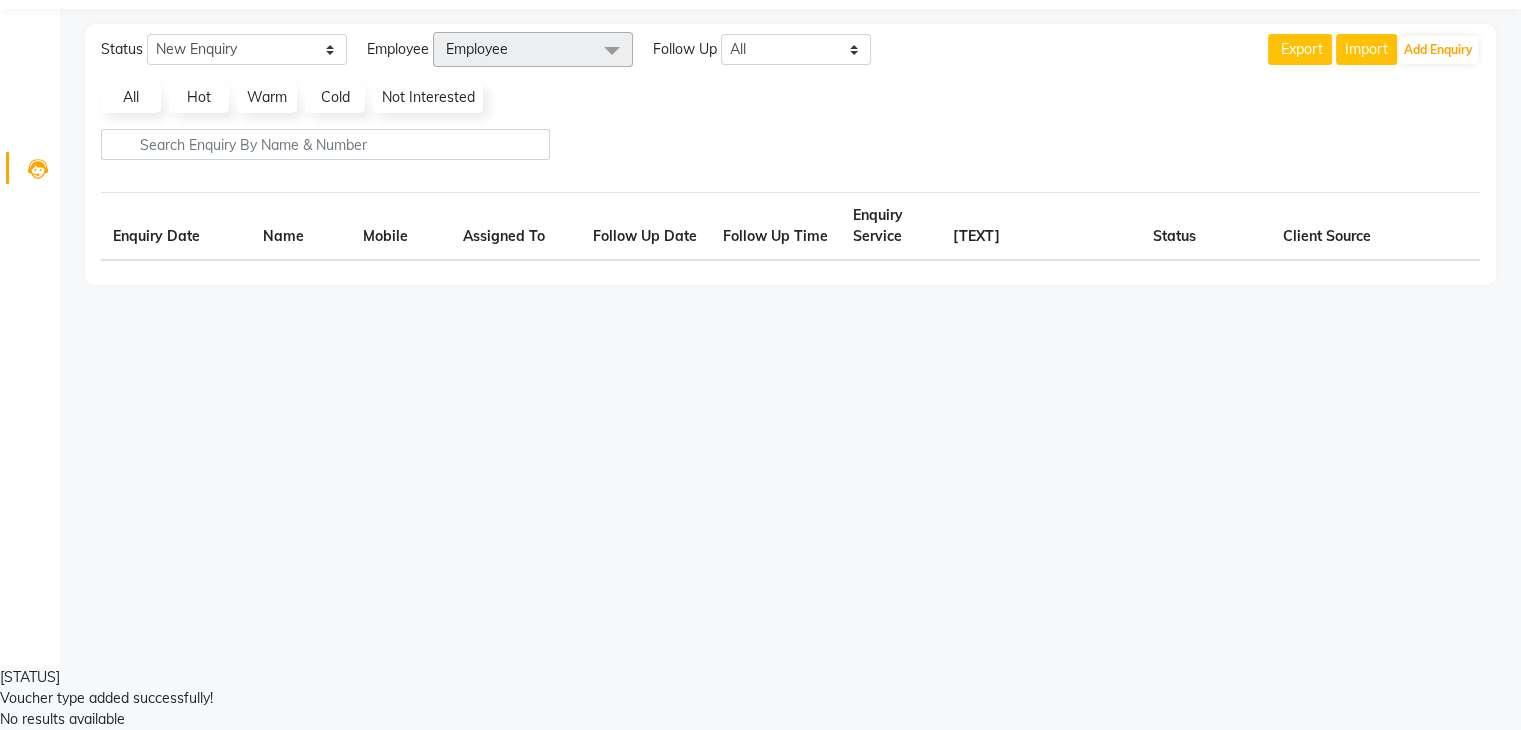 scroll, scrollTop: 0, scrollLeft: 0, axis: both 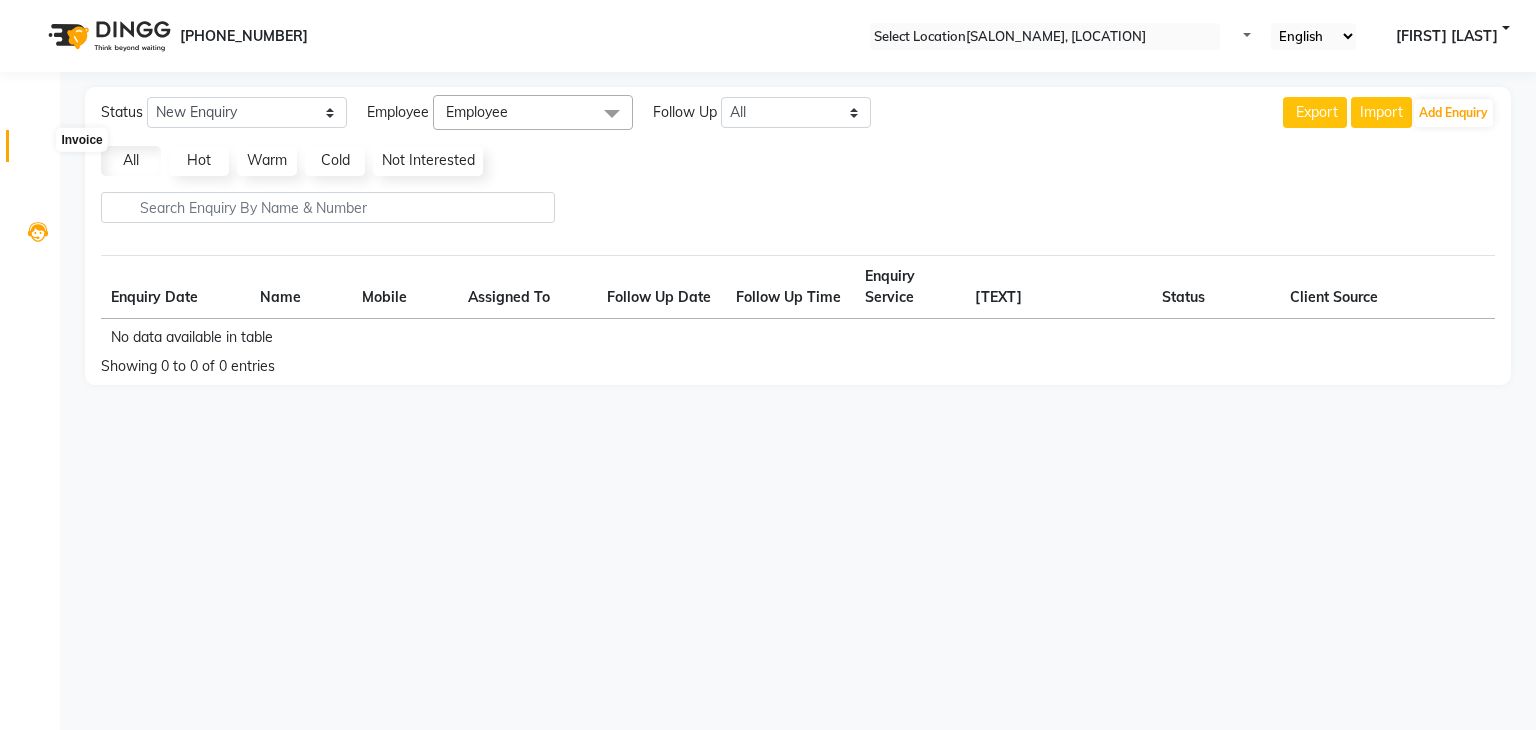 click at bounding box center (37, 151) 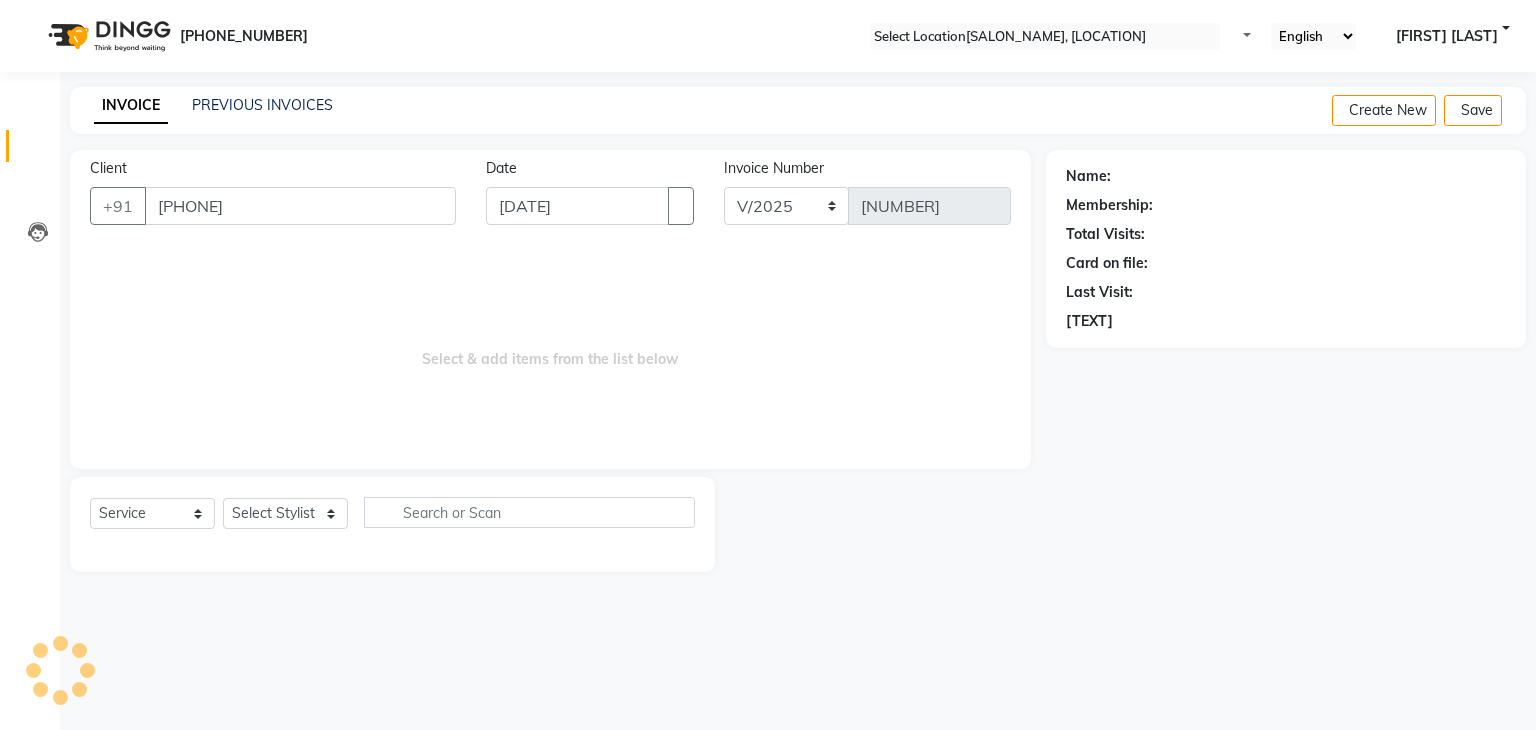type on "[PHONE]" 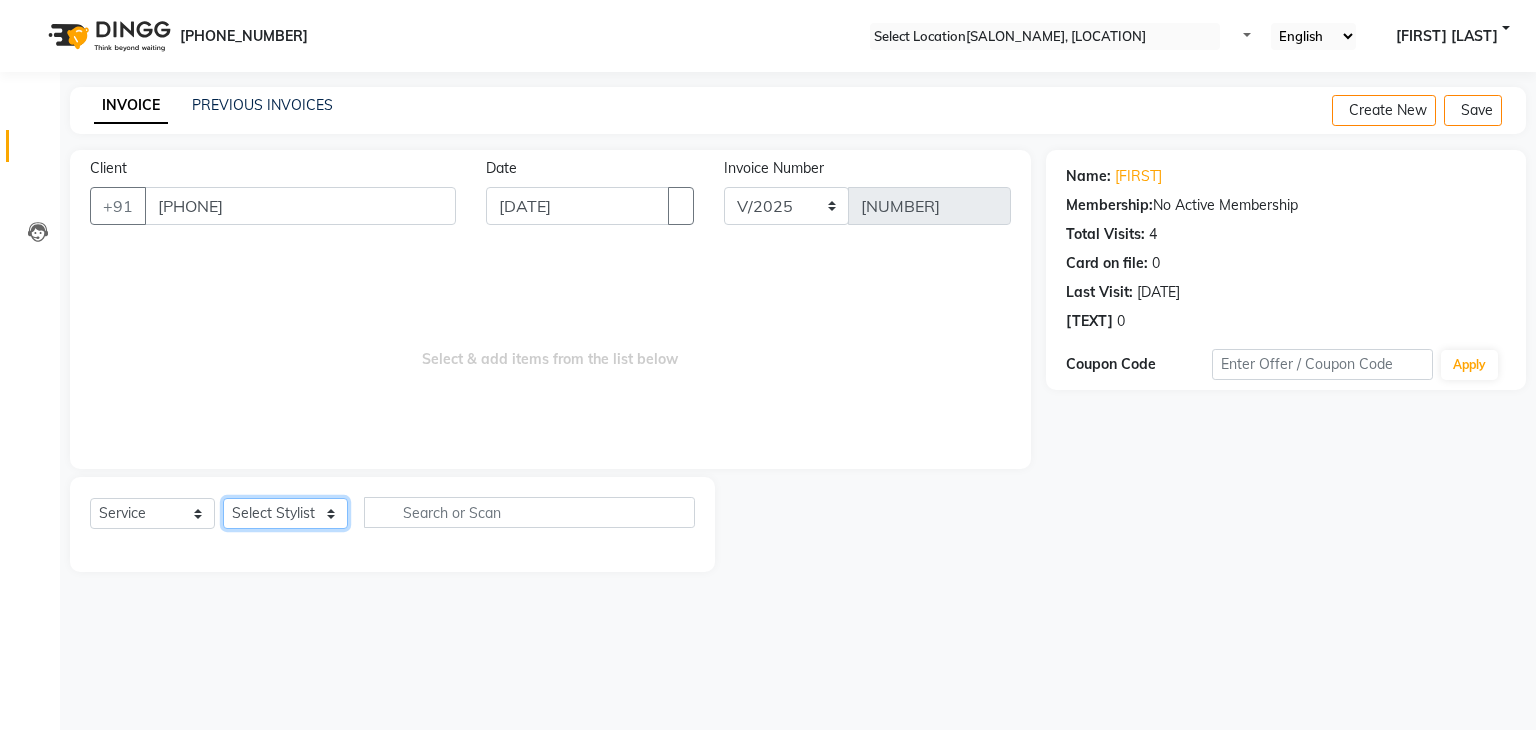 click on "Select Stylist [FIRST] HK 1 [FIRST] veer hk ALO Anjeeta Ankit COUNTER Demetrious Lovepreet Mohit Mohit Vyas OM Rohit SALMAN Sharda Shekhu Simran Sukh Swarang Toka Zen" at bounding box center [285, 513] 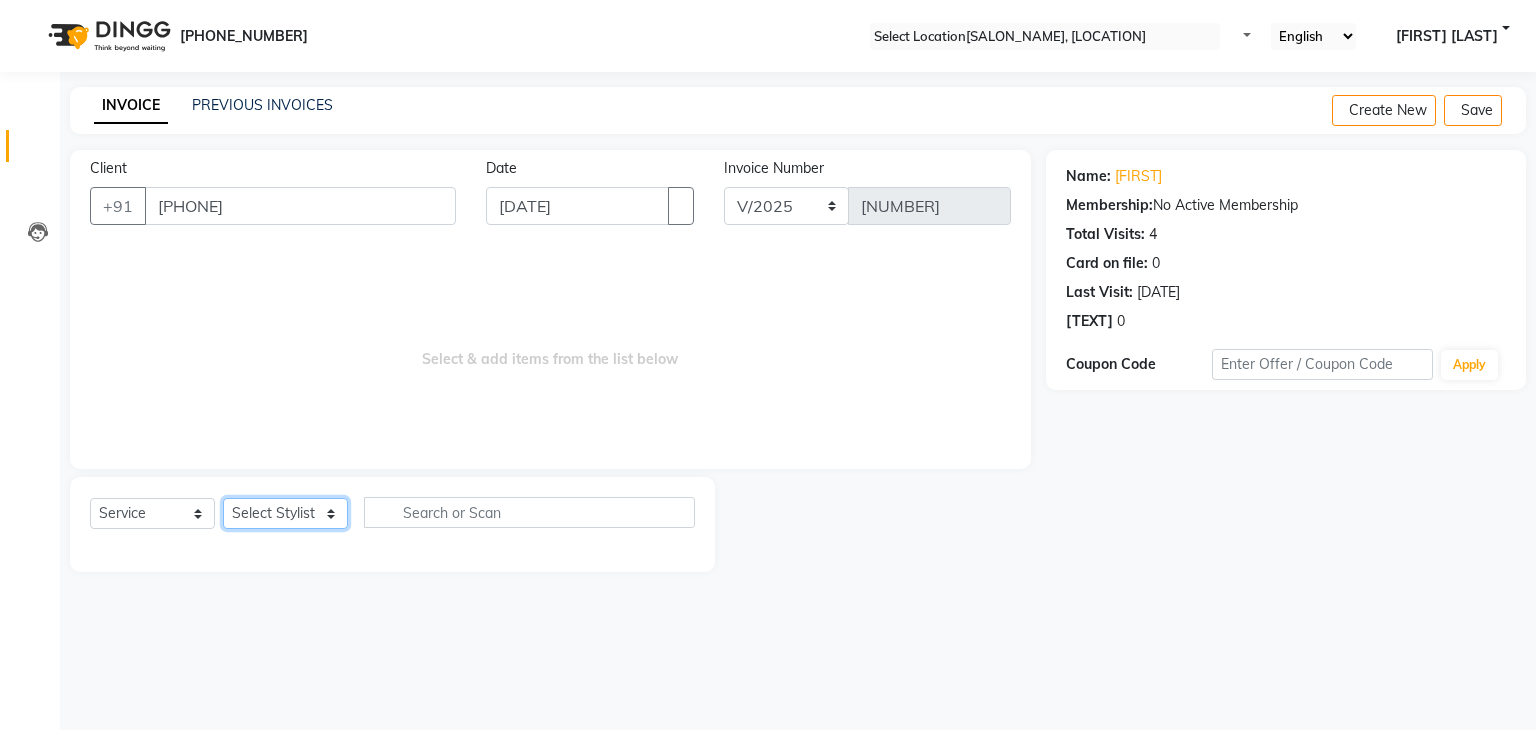 select on "[NUMBER]" 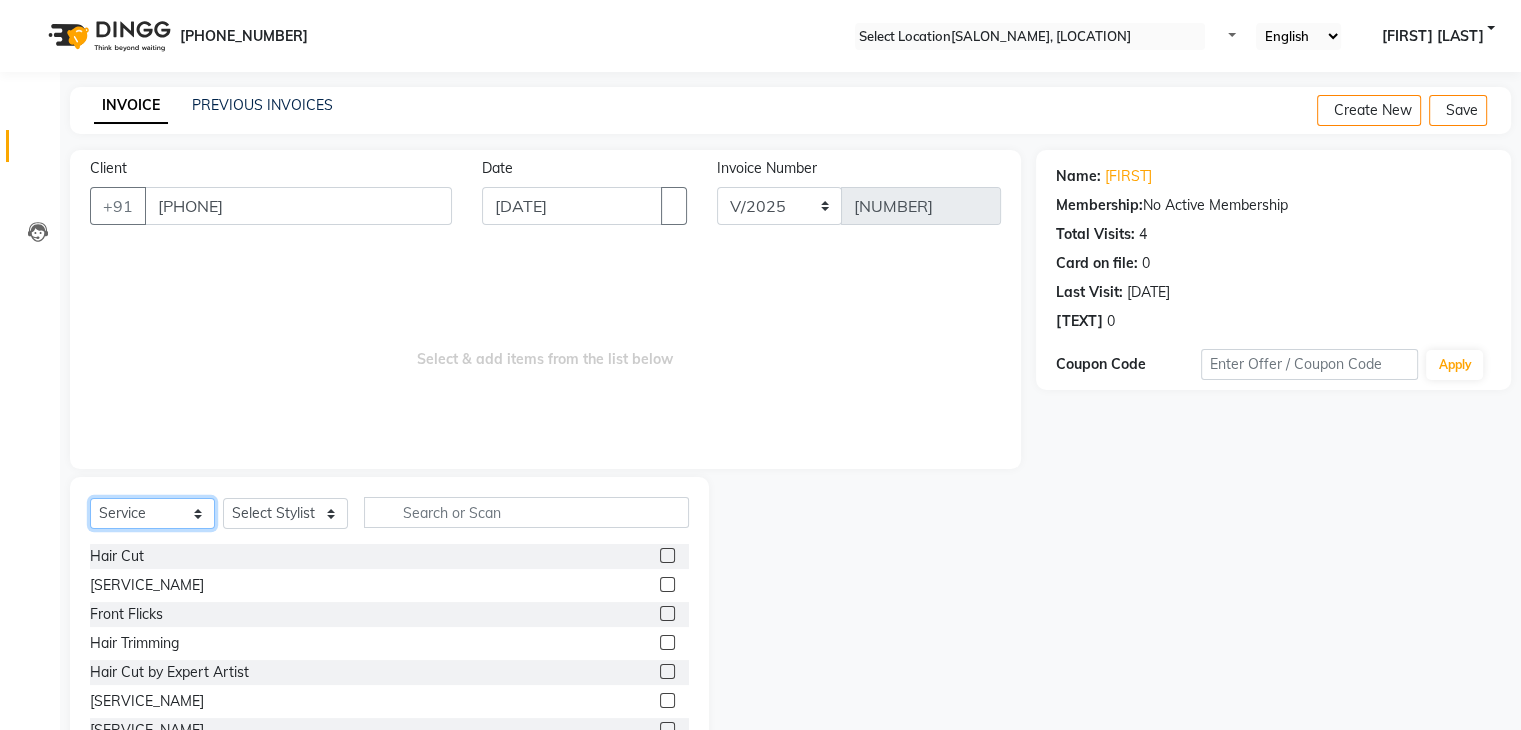 click on "Select  Service  Product  Membership  Package Voucher Prepaid Gift Card" at bounding box center [152, 513] 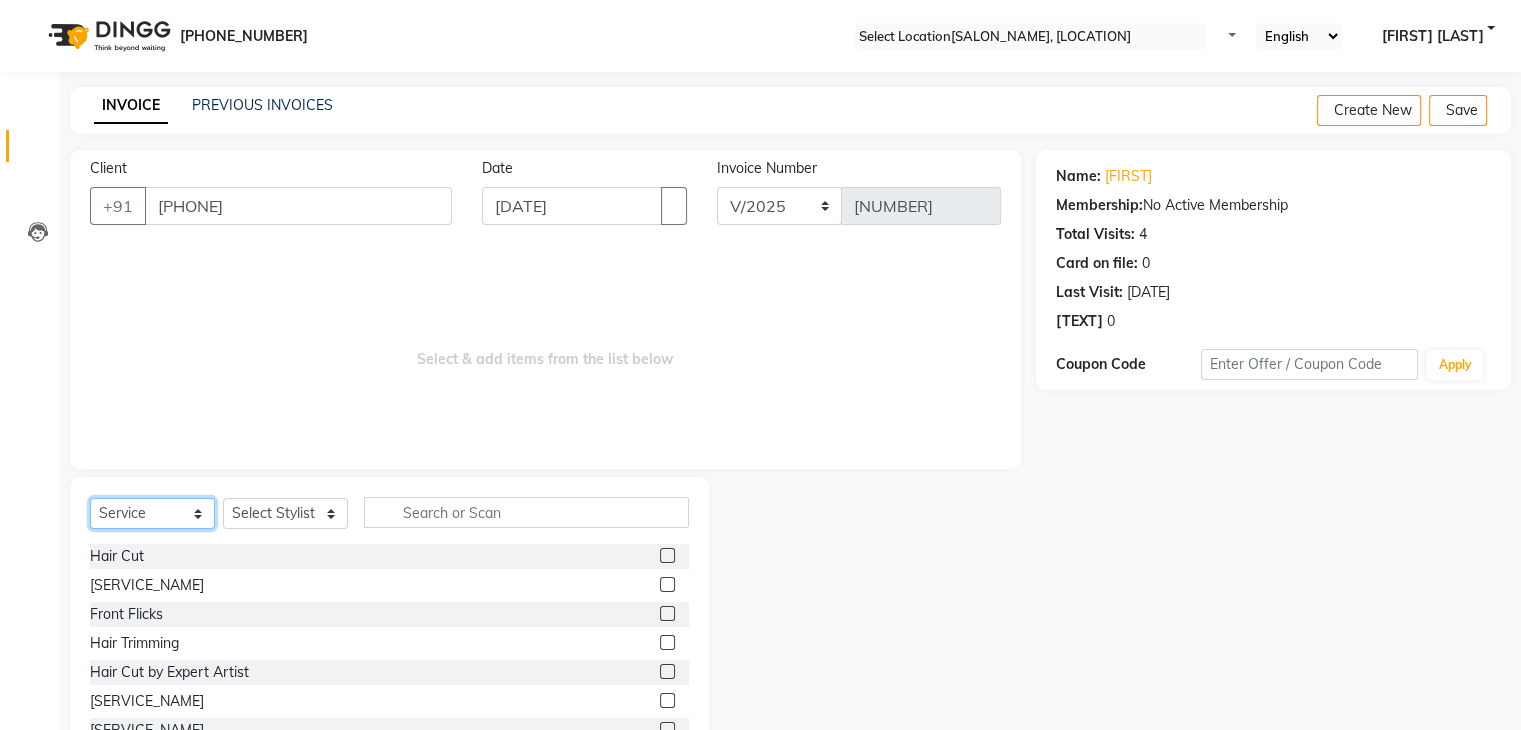 select on "P" 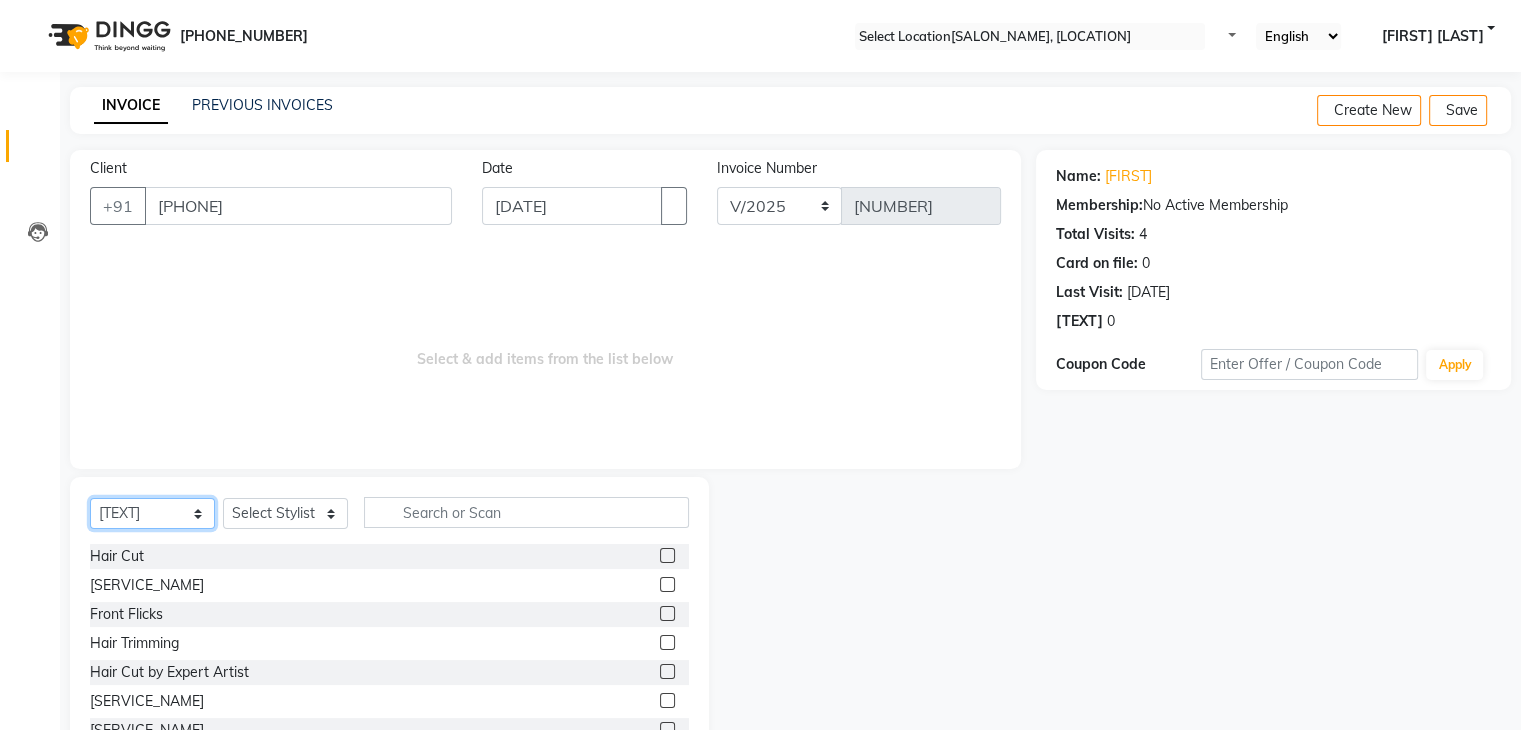 click on "Select  Service  Product  Membership  Package Voucher Prepaid Gift Card" at bounding box center (152, 513) 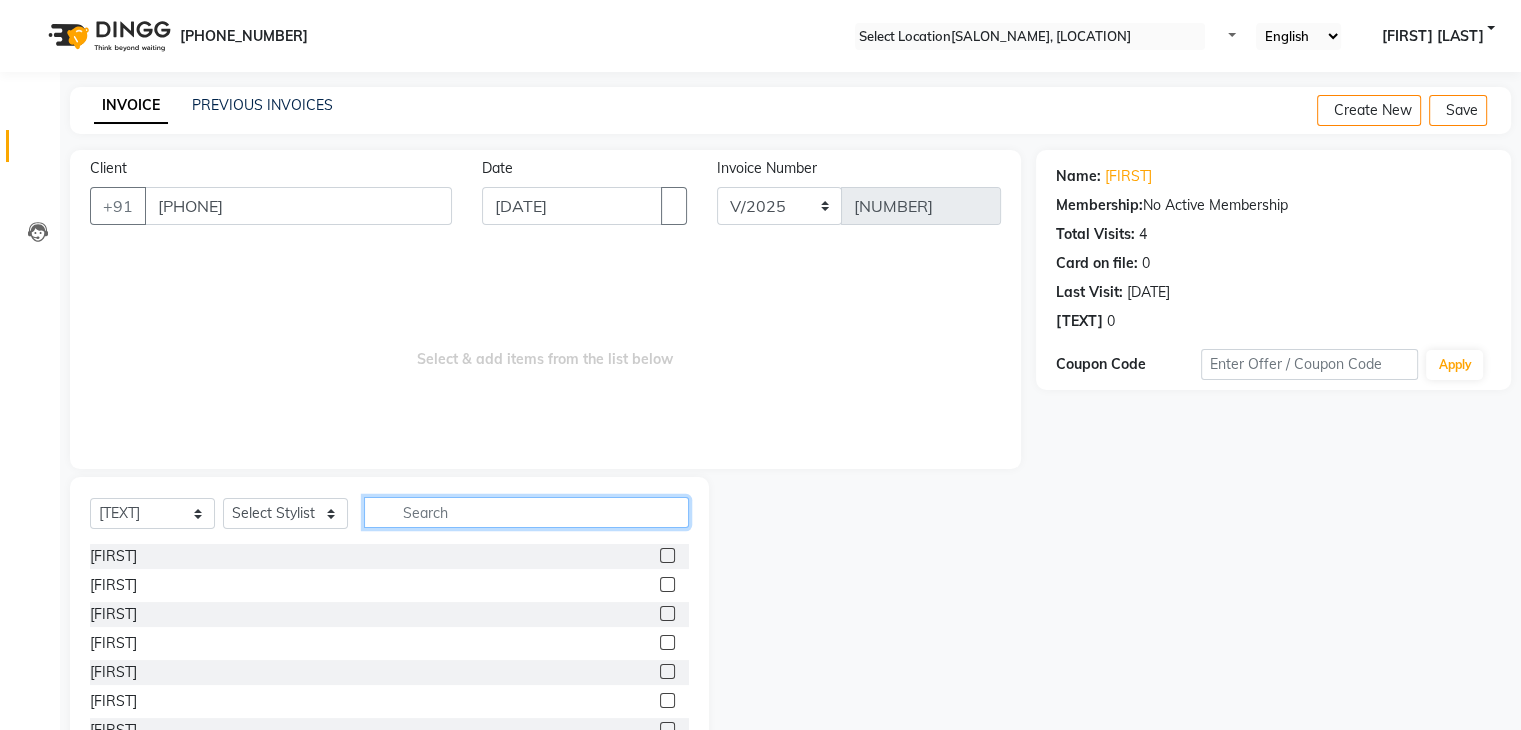 click at bounding box center (526, 512) 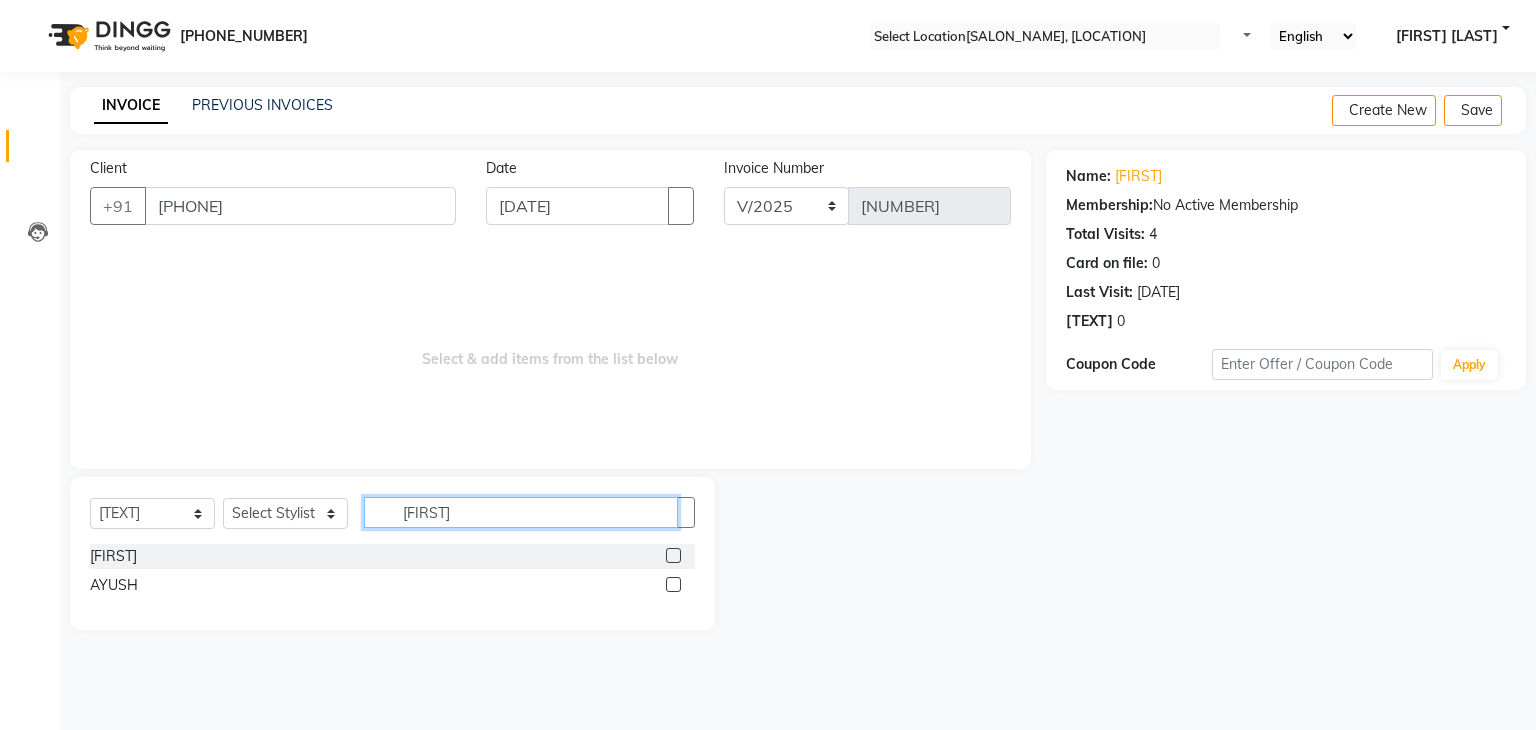 type on "[FIRST]" 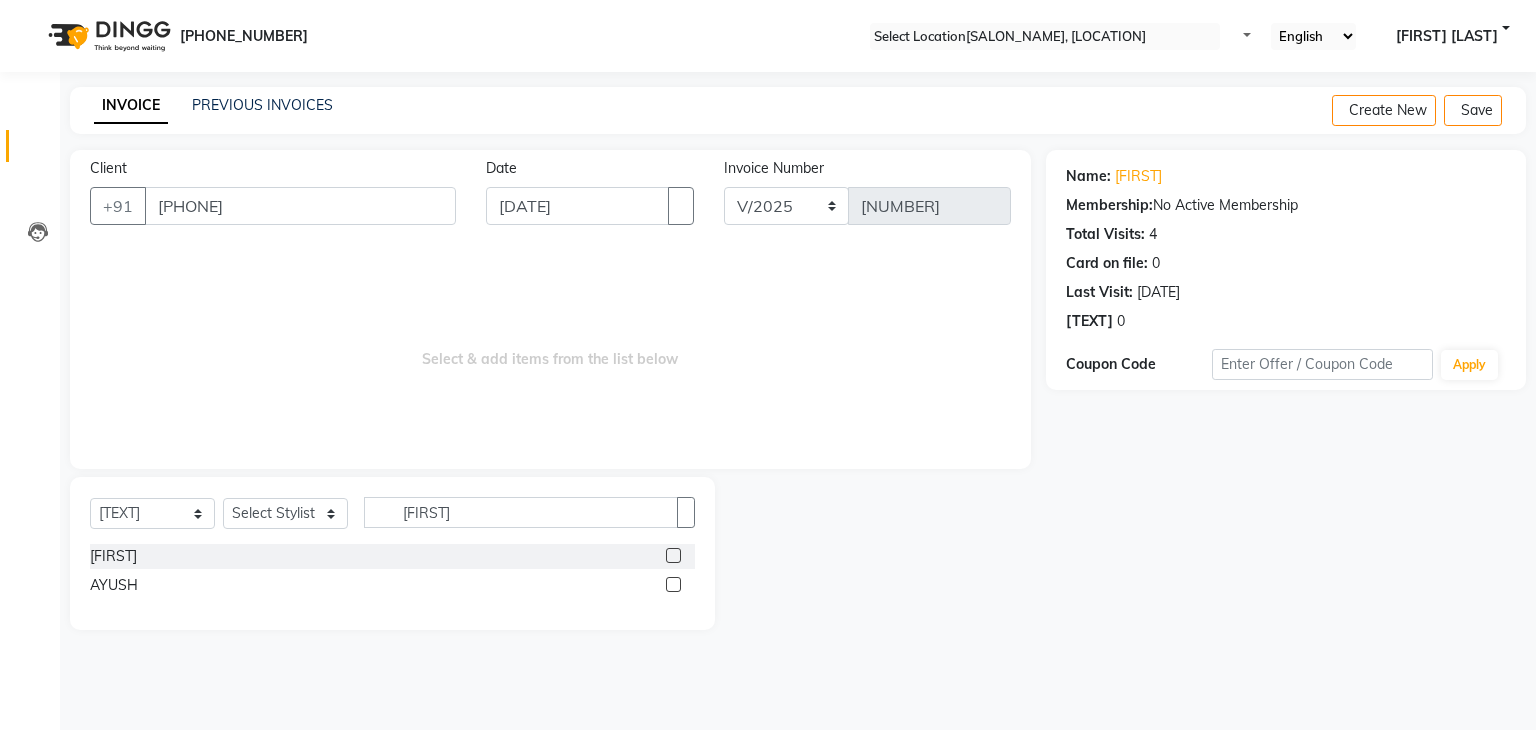 click at bounding box center (673, 584) 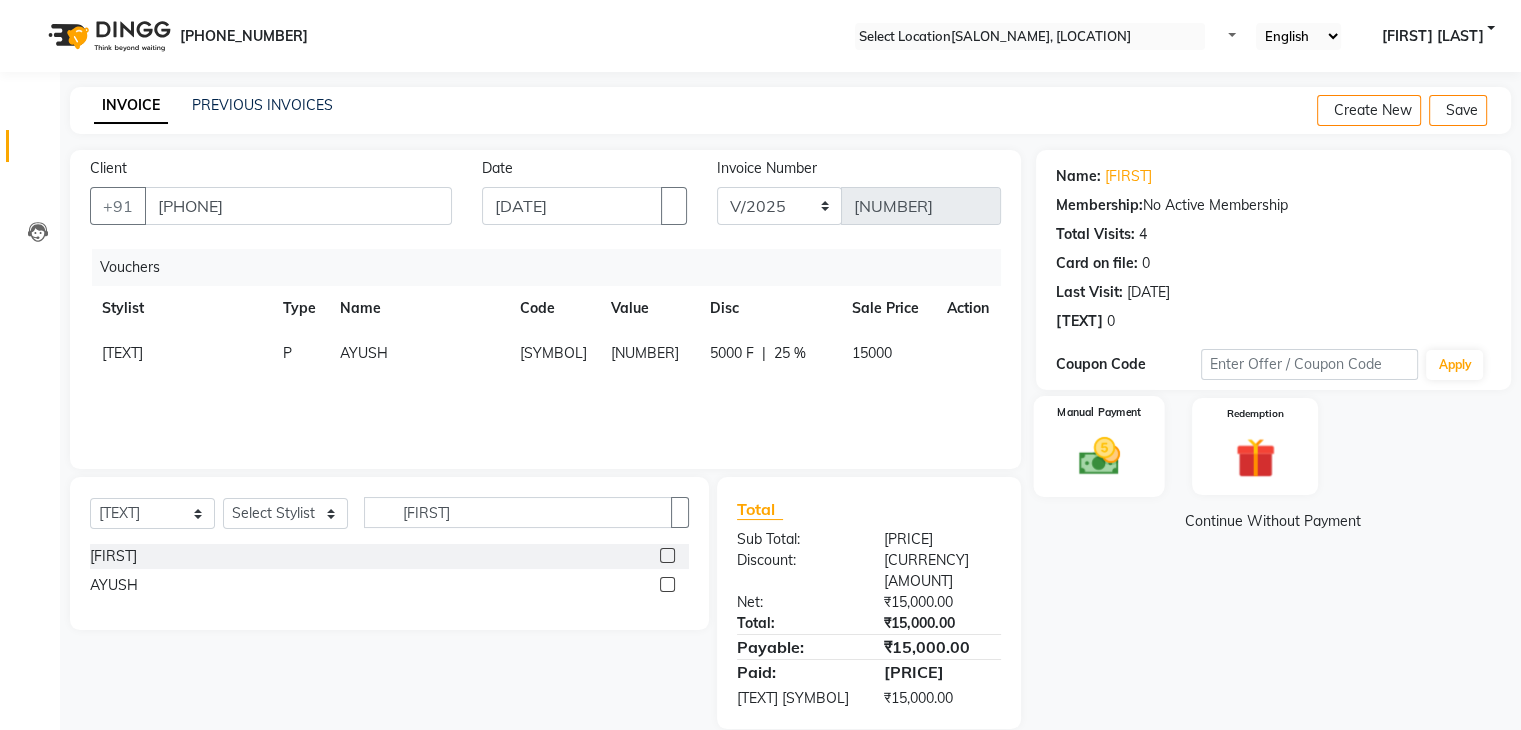 click on "Manual Payment" at bounding box center (1098, 446) 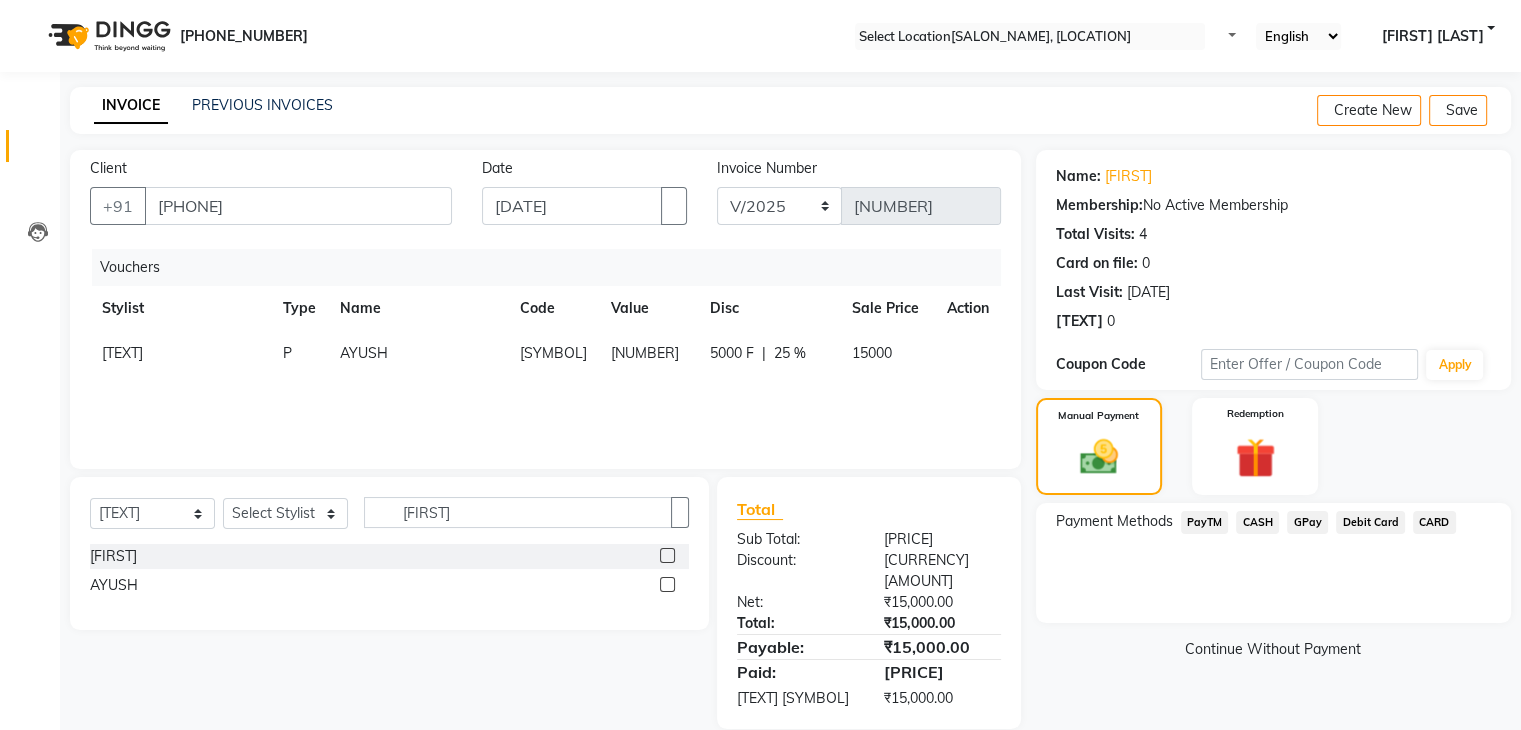 click on "CASH" at bounding box center (1205, 522) 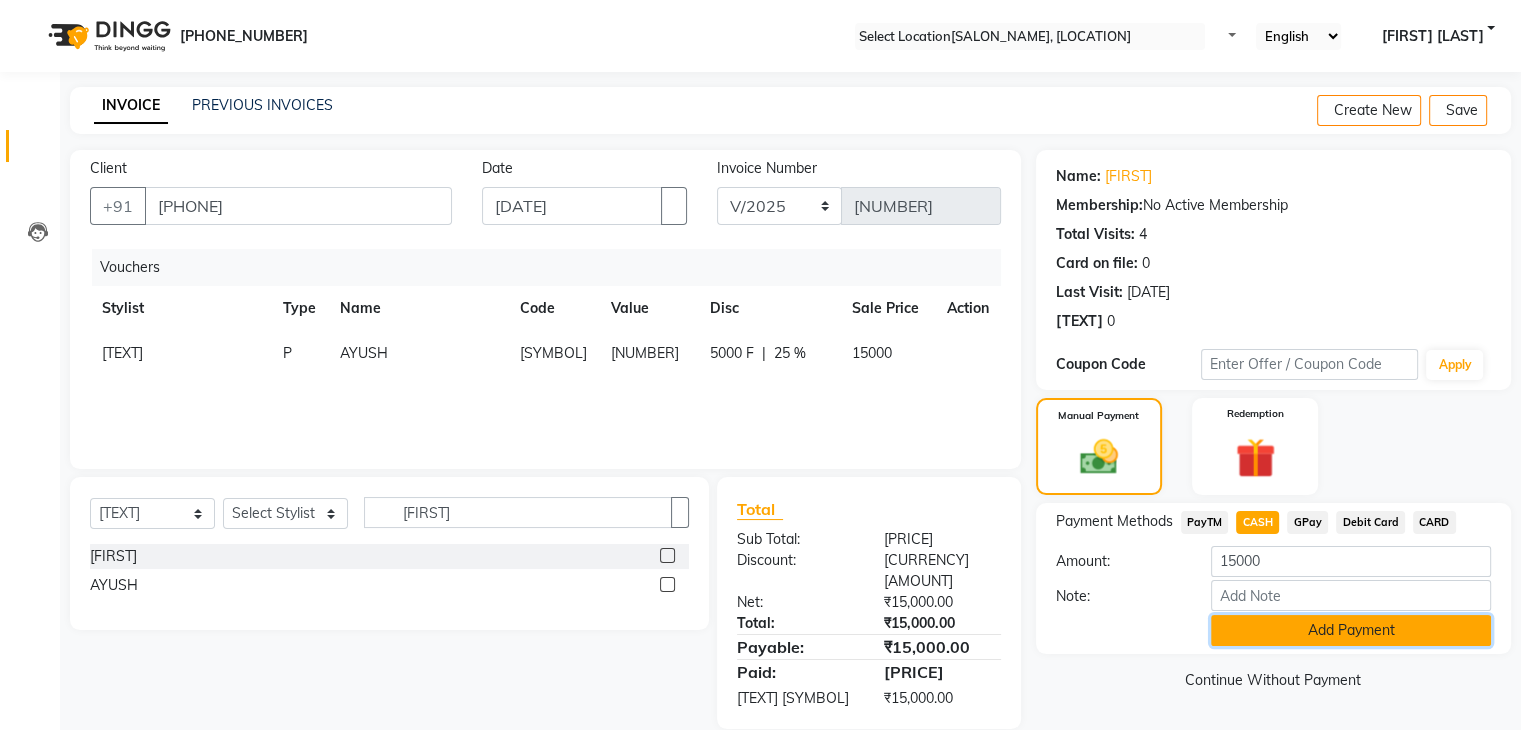 click on "Add Payment" at bounding box center [1351, 630] 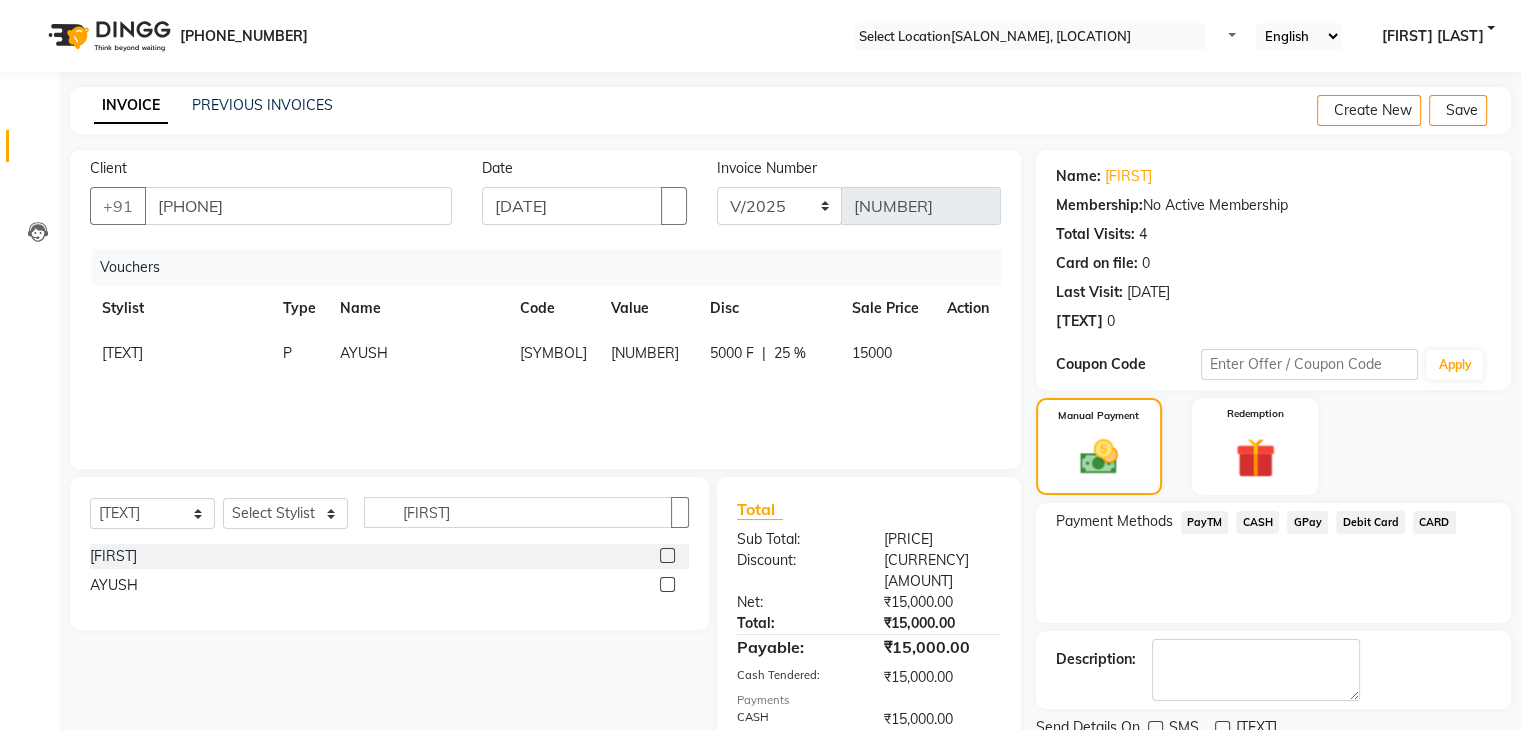 scroll, scrollTop: 79, scrollLeft: 0, axis: vertical 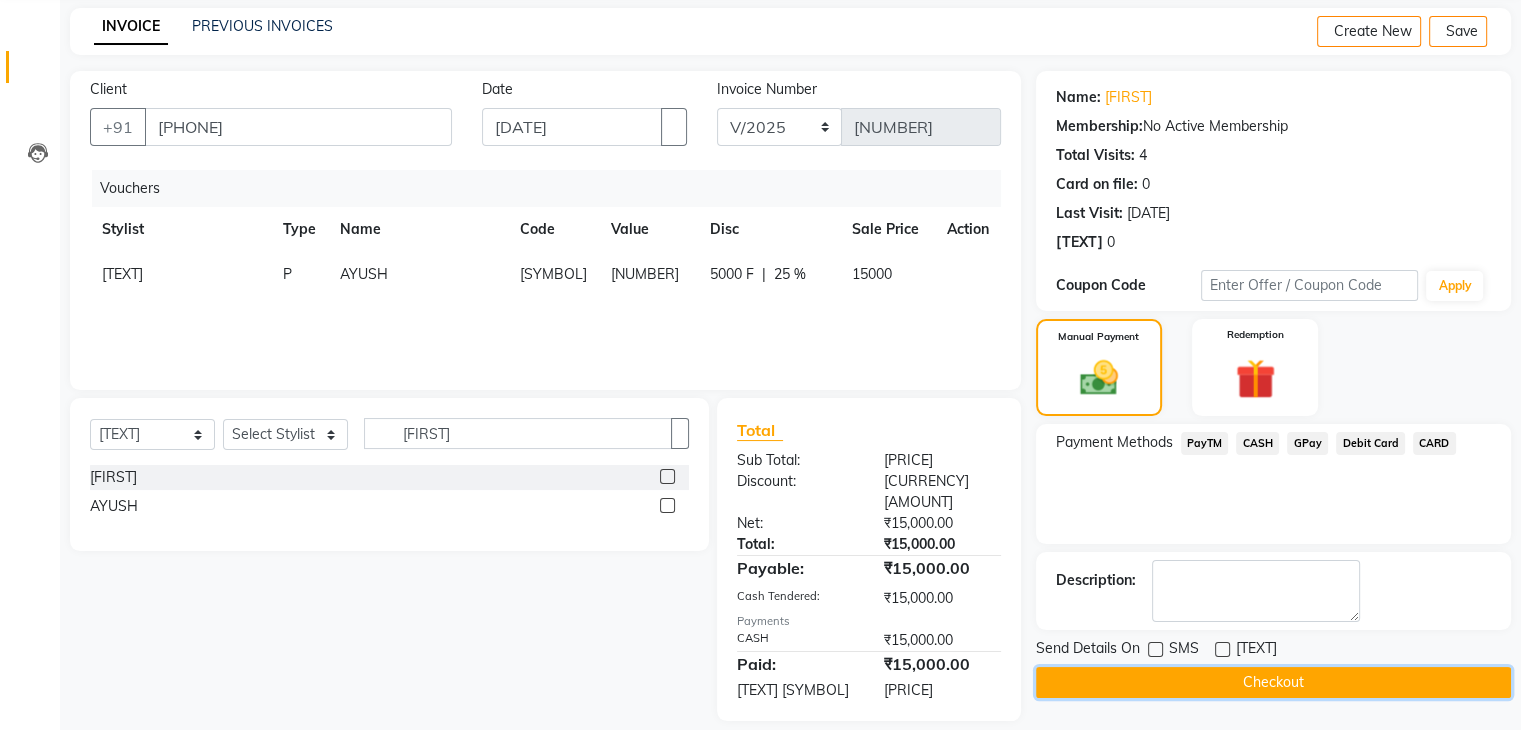 click on "Checkout" at bounding box center [1273, 682] 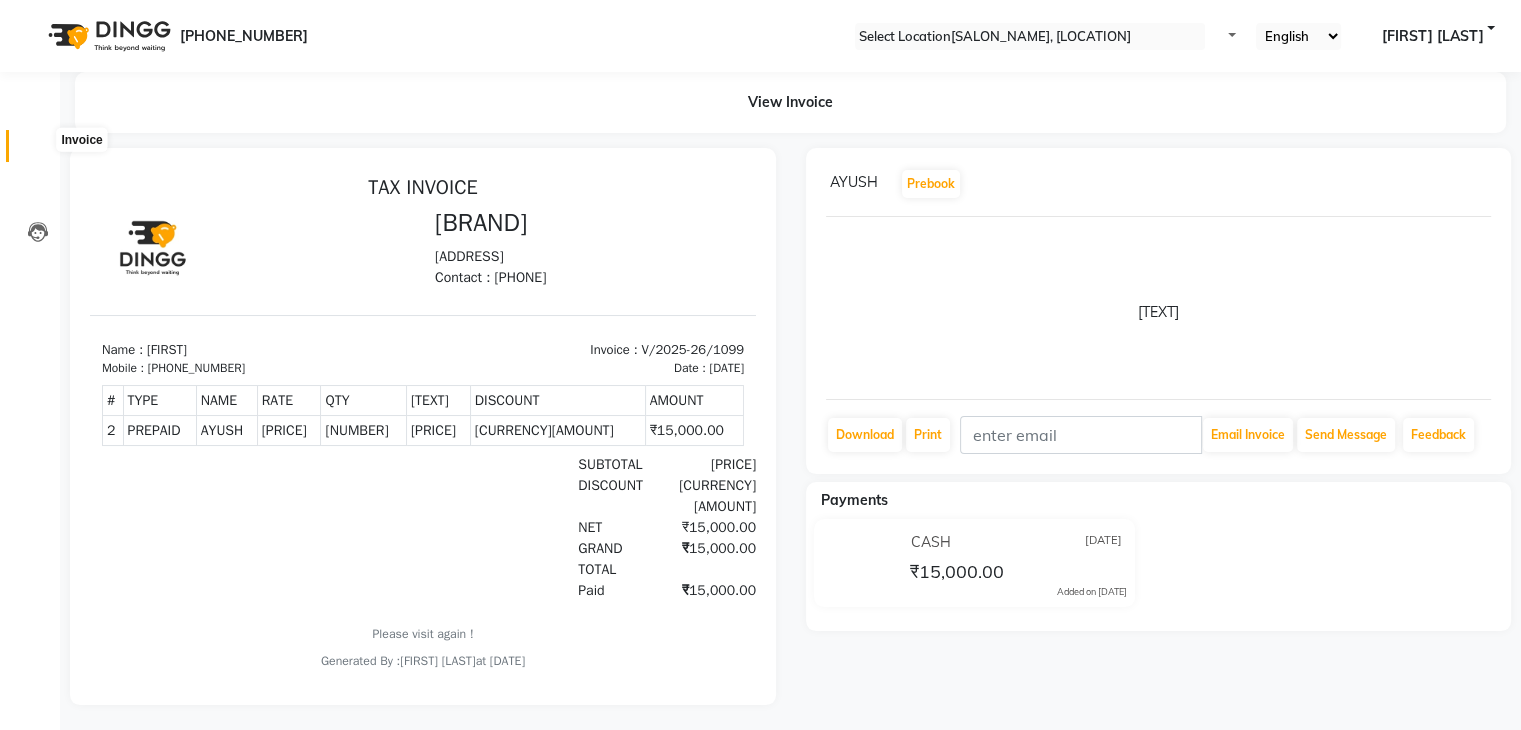 scroll, scrollTop: 0, scrollLeft: 0, axis: both 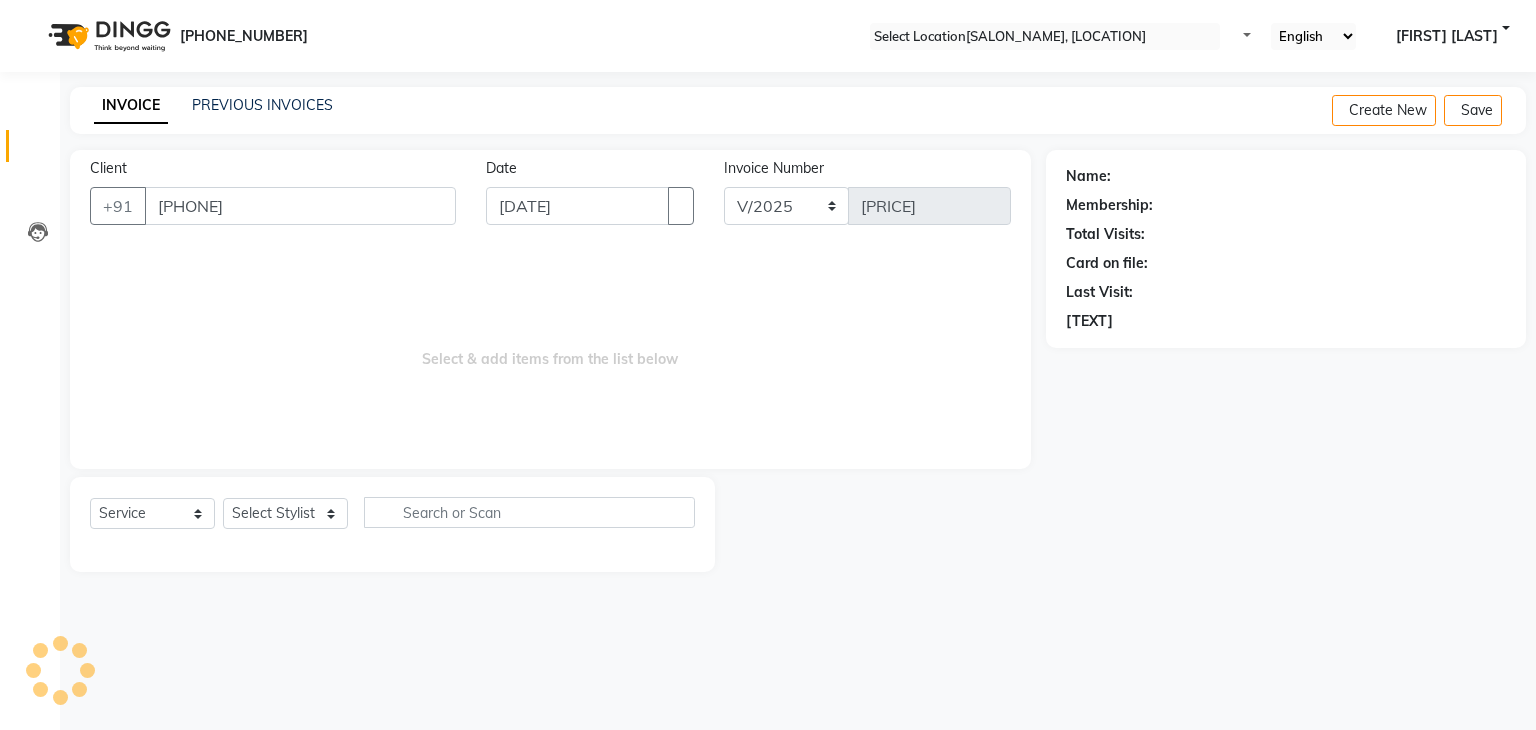 type on "[PHONE]" 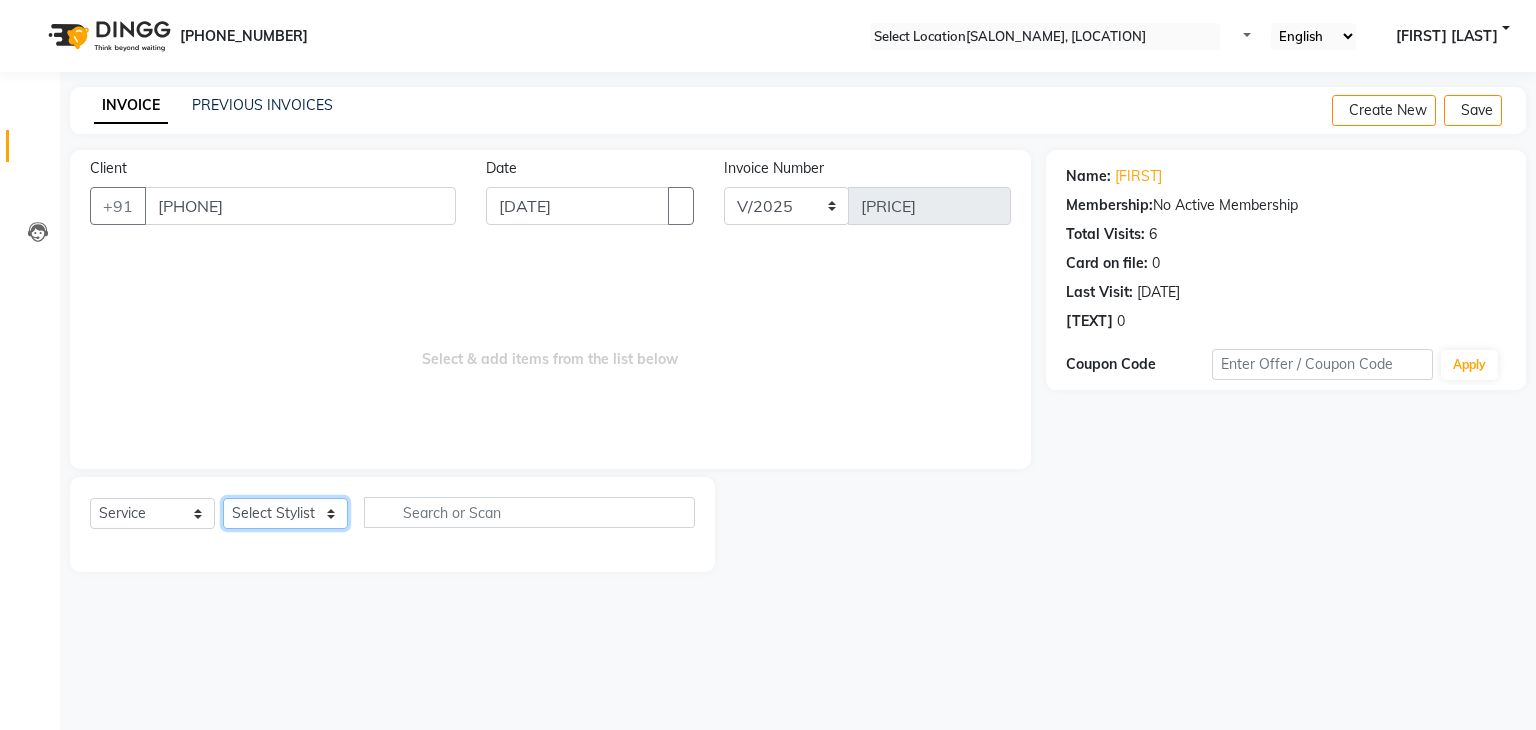 click on "Select Stylist [FIRST] HK 1 [FIRST] veer hk ALO Anjeeta Ankit COUNTER Demetrious Lovepreet Mohit Mohit Vyas OM Rohit SALMAN Sharda Shekhu Simran Sukh Swarang Toka Zen" at bounding box center [285, 513] 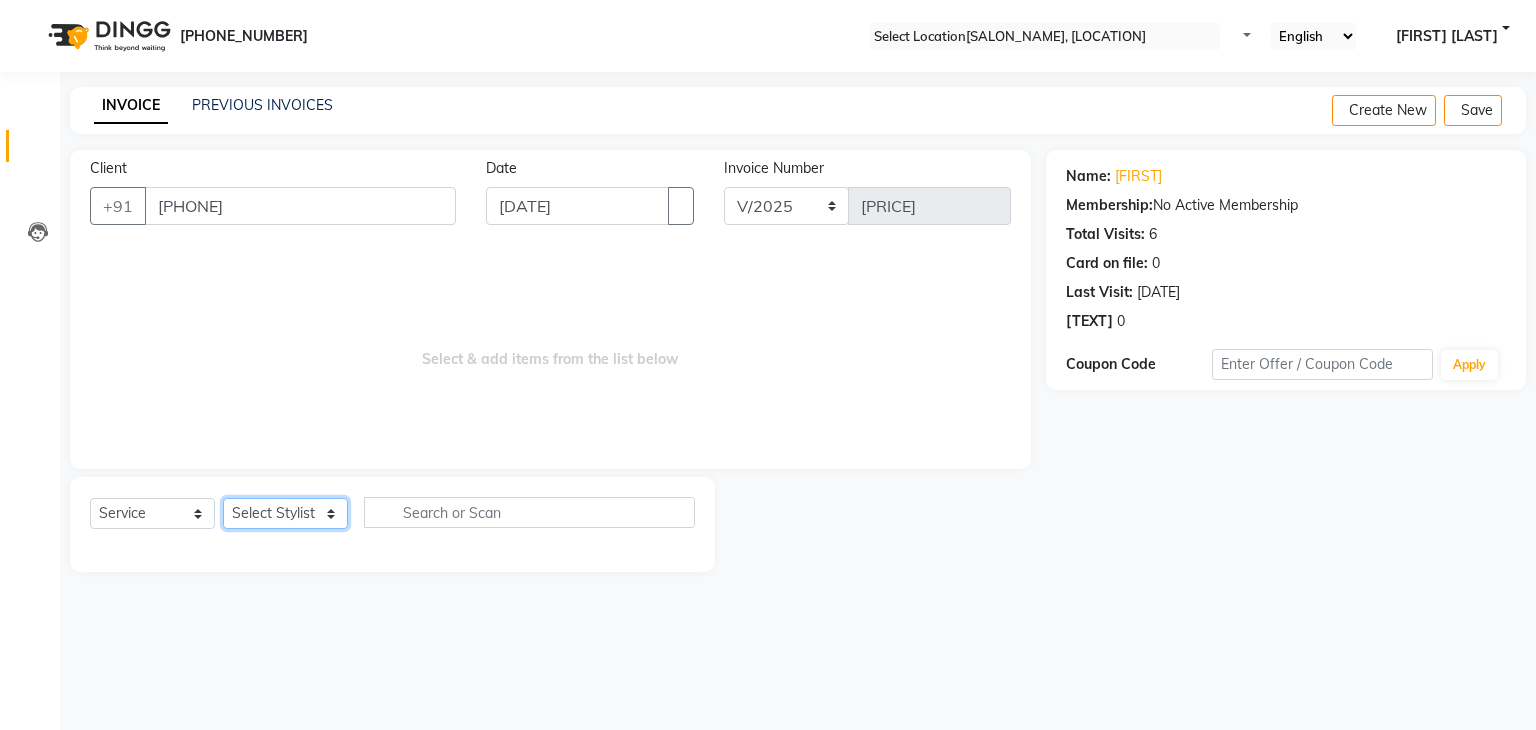 click on "Select Stylist [FIRST] HK 1 [FIRST] veer hk ALO Anjeeta Ankit COUNTER Demetrious Lovepreet Mohit Mohit Vyas OM Rohit SALMAN Sharda Shekhu Simran Sukh Swarang Toka Zen" at bounding box center [285, 513] 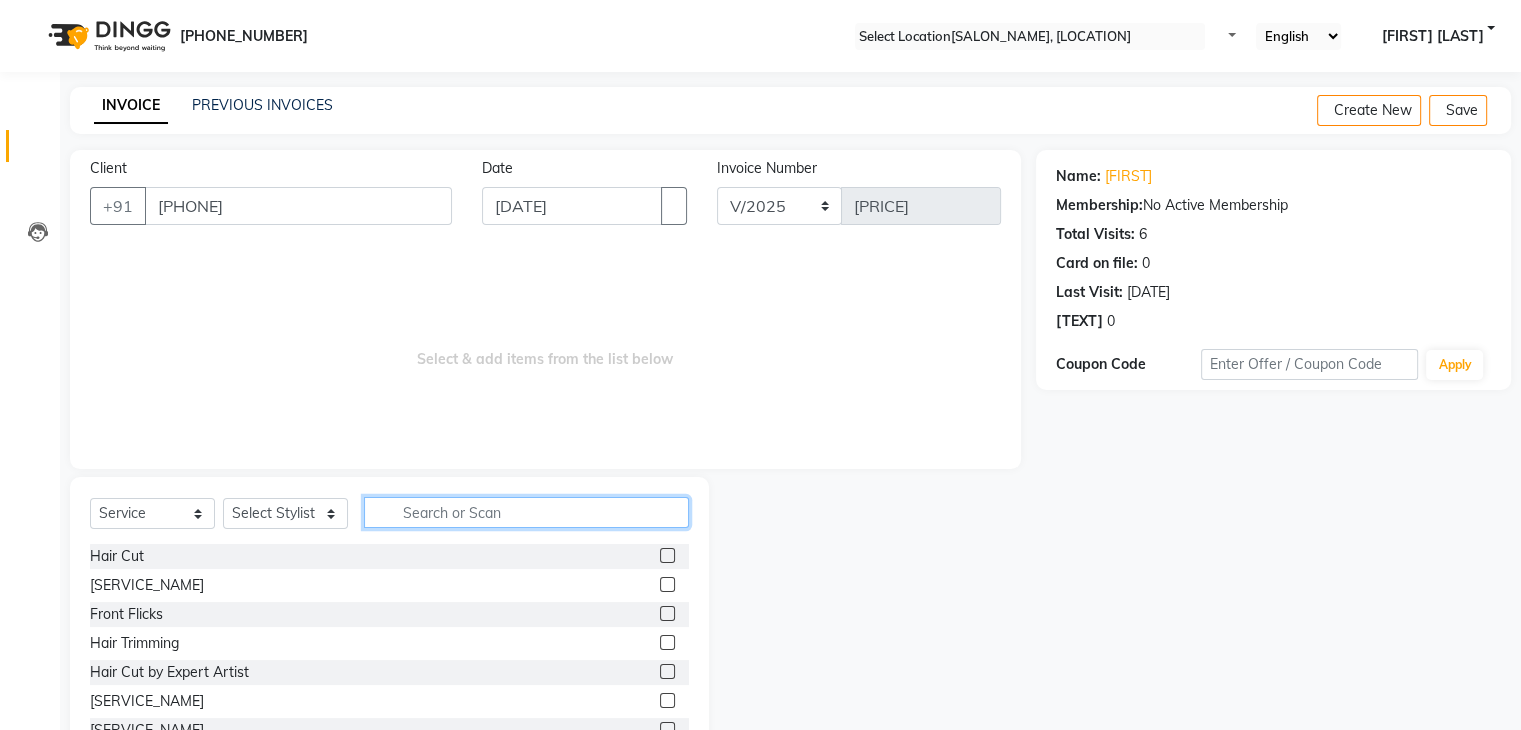 click at bounding box center [526, 512] 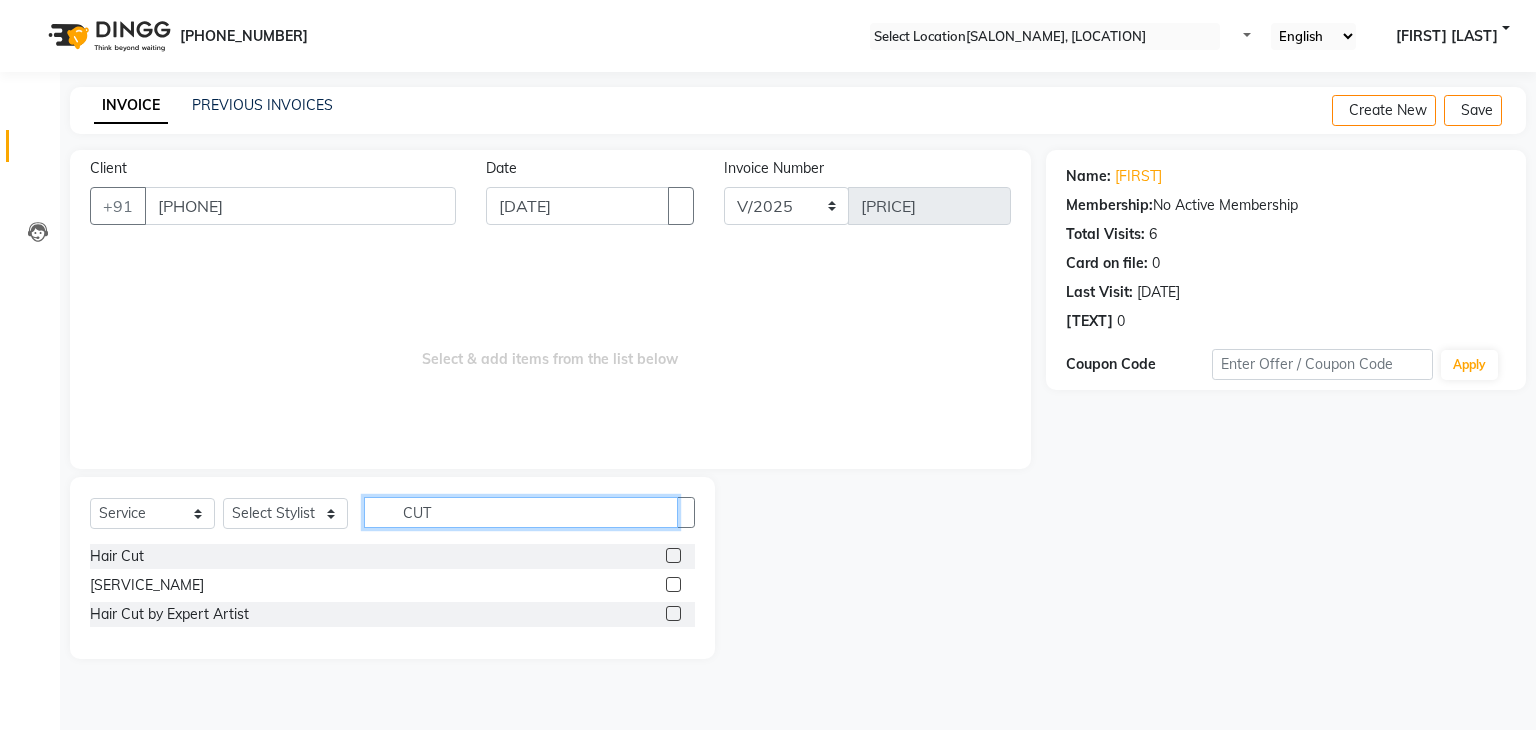 type on "CUT" 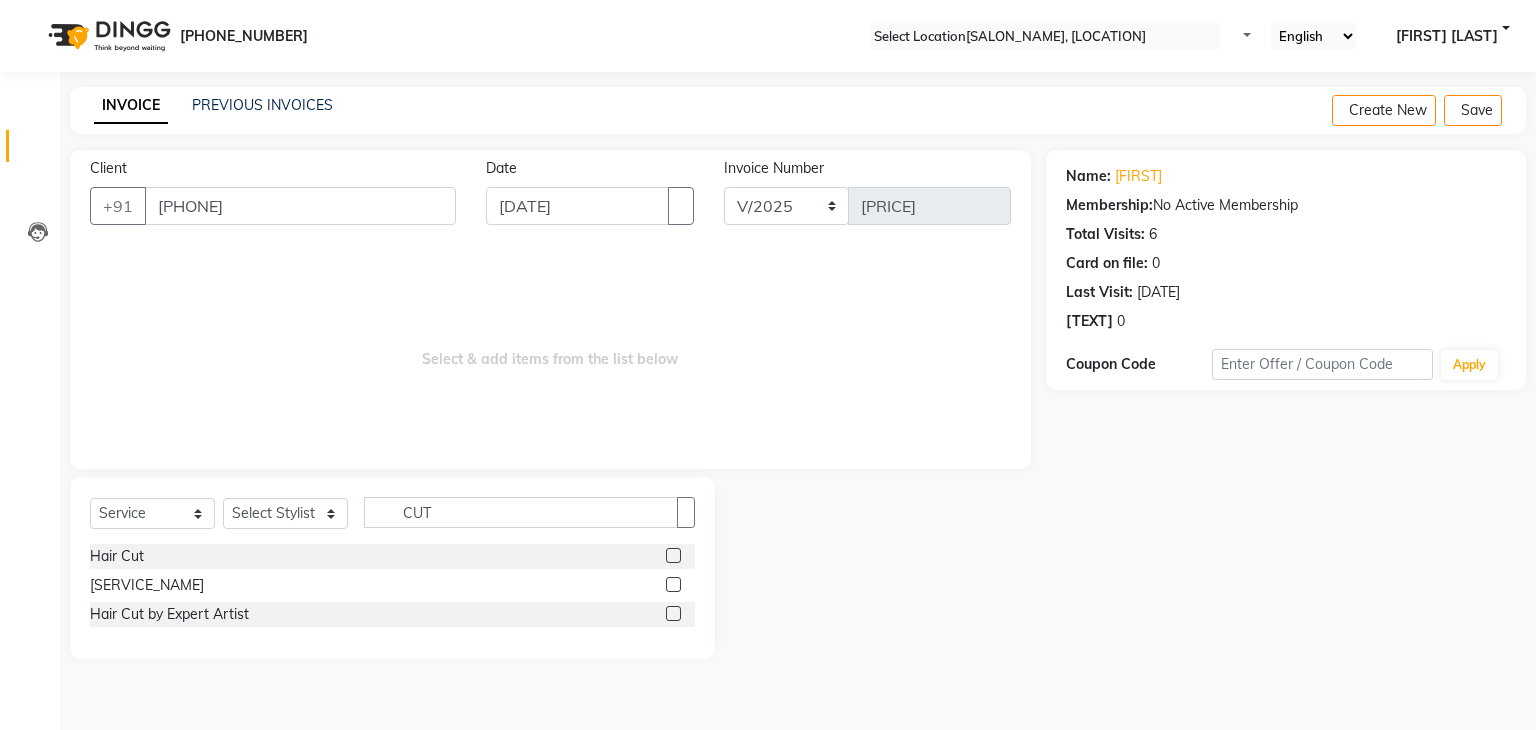 click at bounding box center (673, 613) 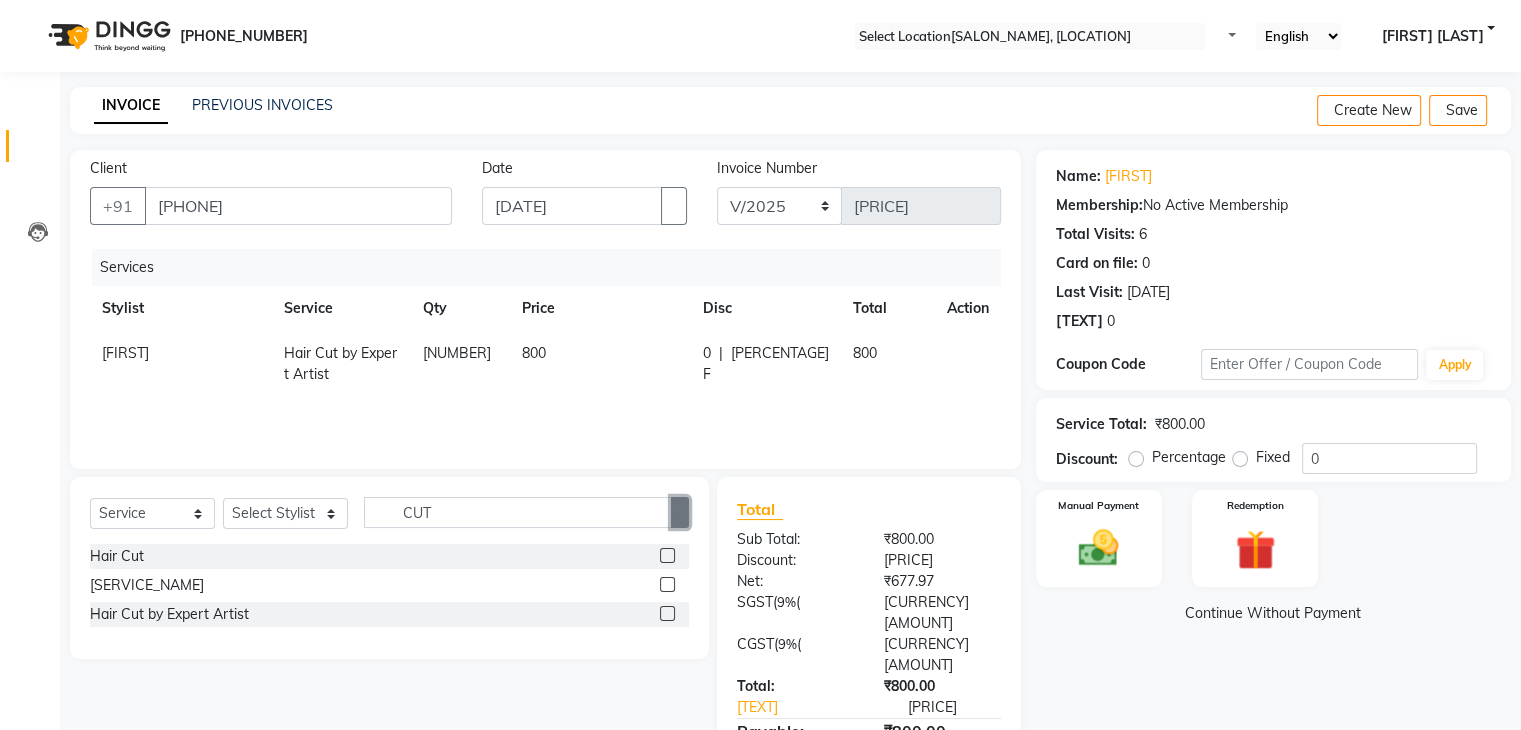 click at bounding box center [680, 513] 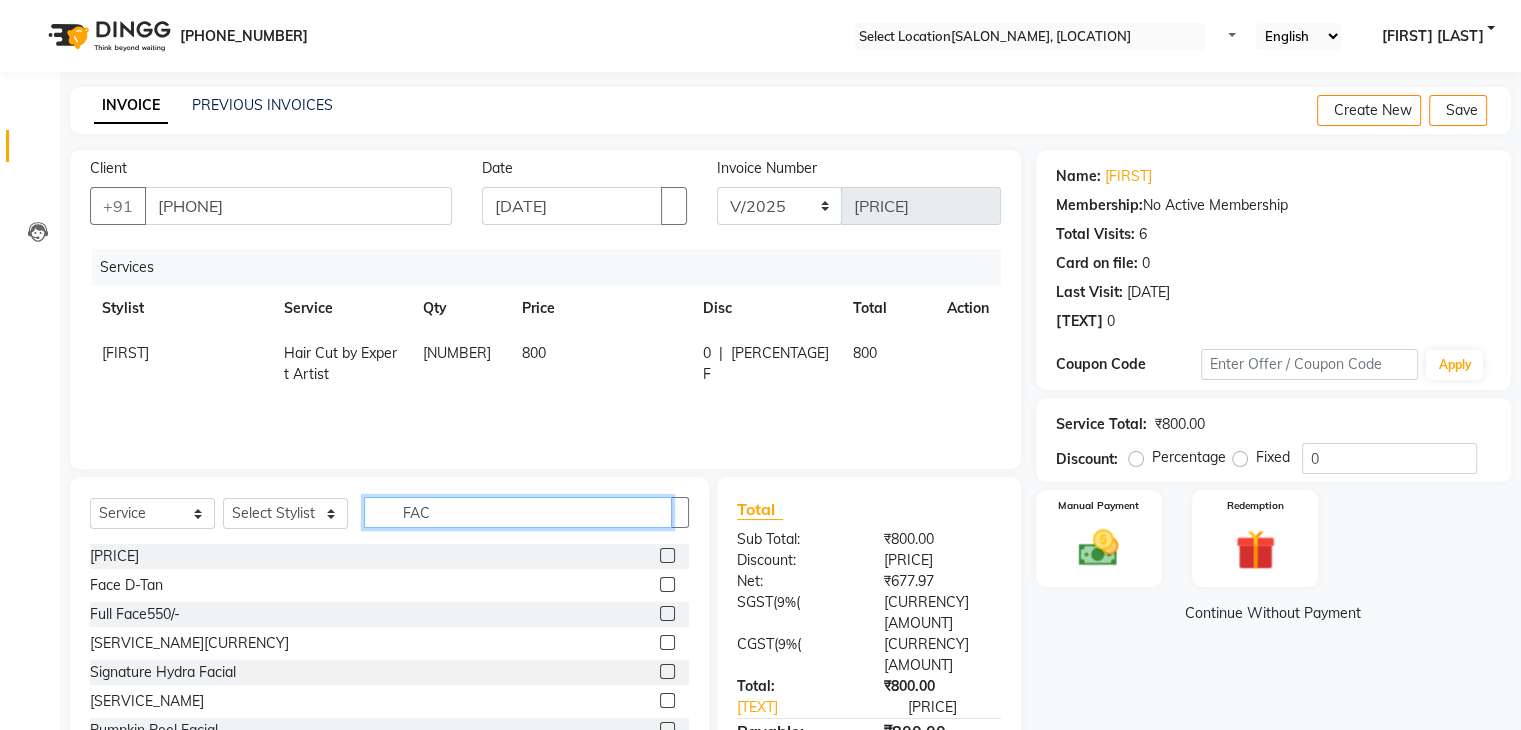 type on "FAC" 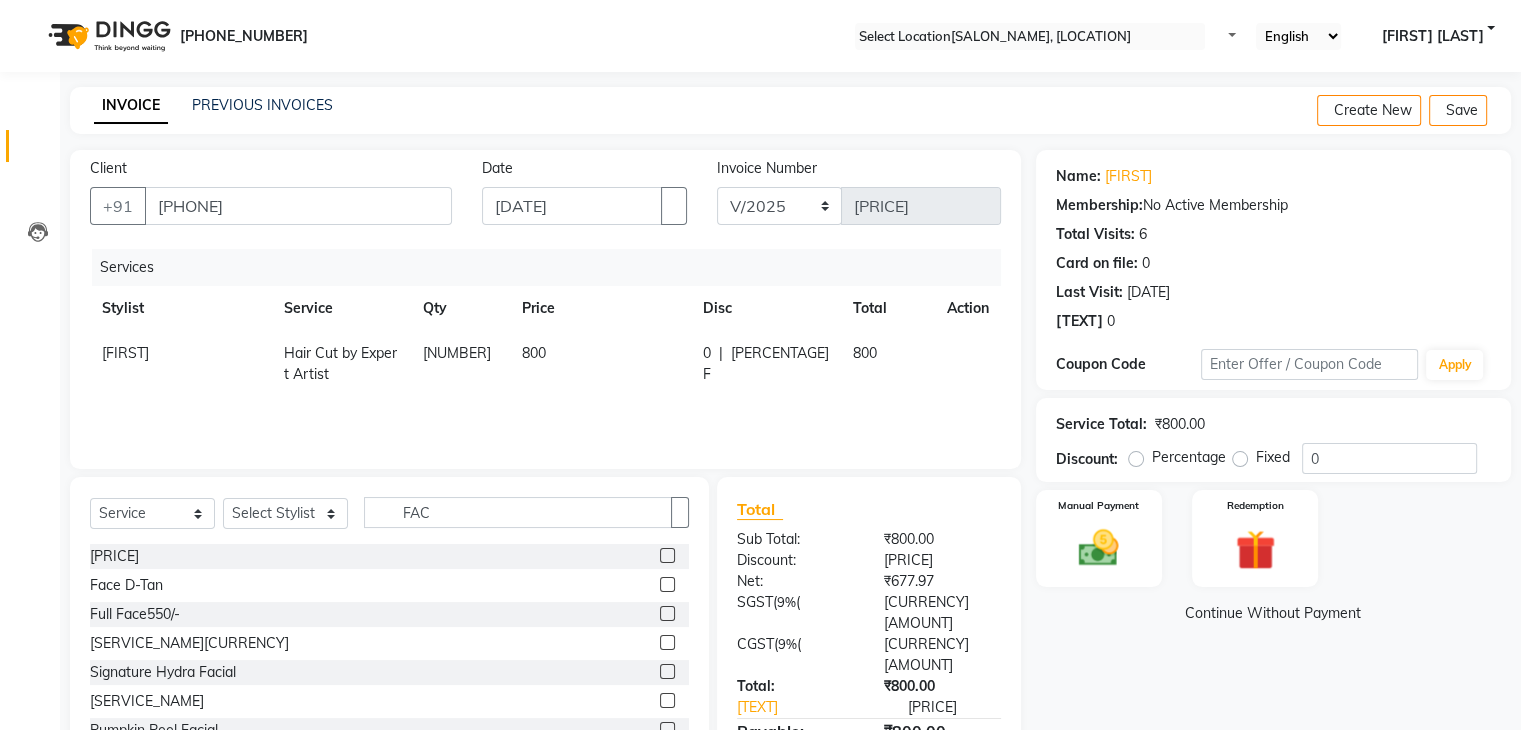 click at bounding box center (667, 584) 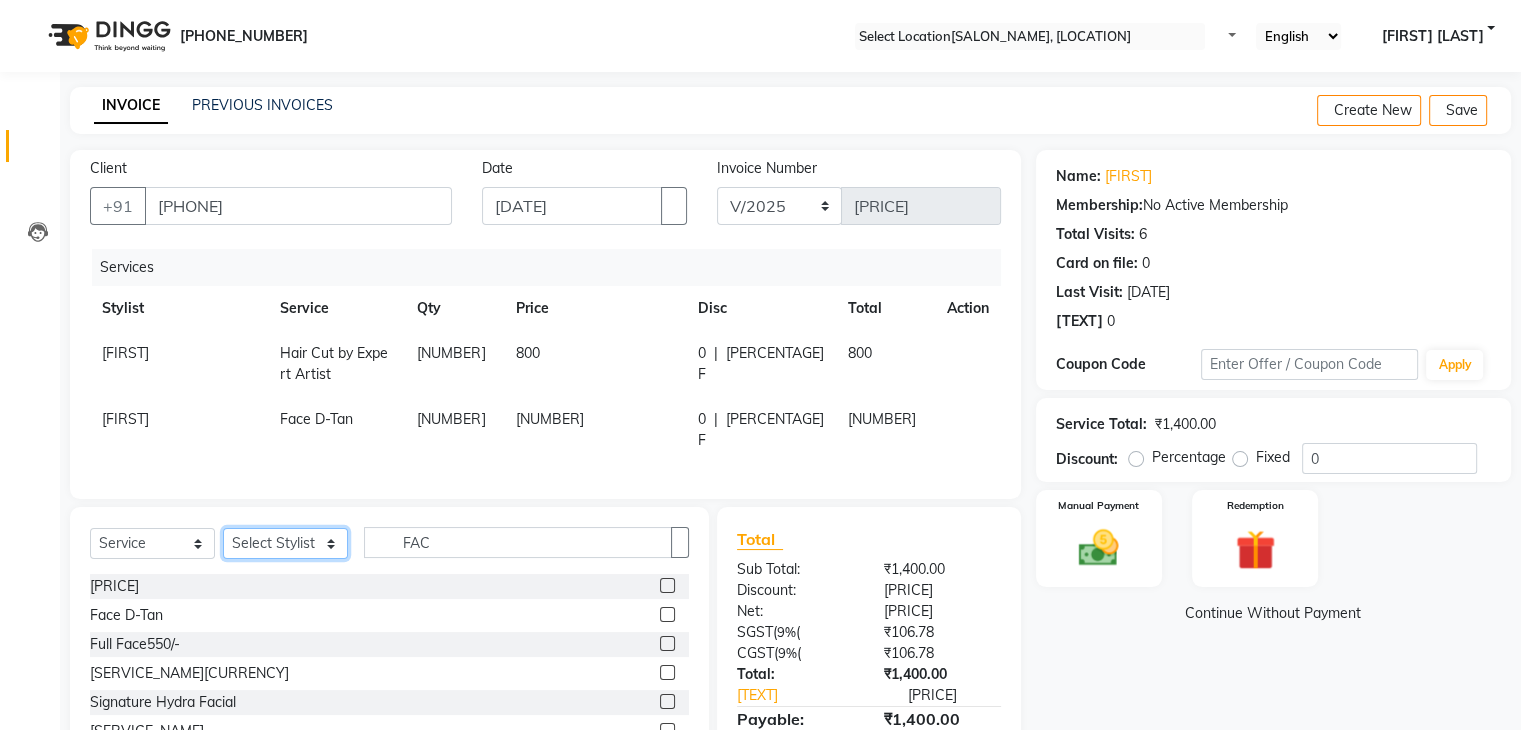 click on "Select Stylist [FIRST] HK 1 [FIRST] veer hk ALO Anjeeta Ankit COUNTER Demetrious Lovepreet Mohit Mohit Vyas OM Rohit SALMAN Sharda Shekhu Simran Sukh Swarang Toka Zen" at bounding box center (285, 543) 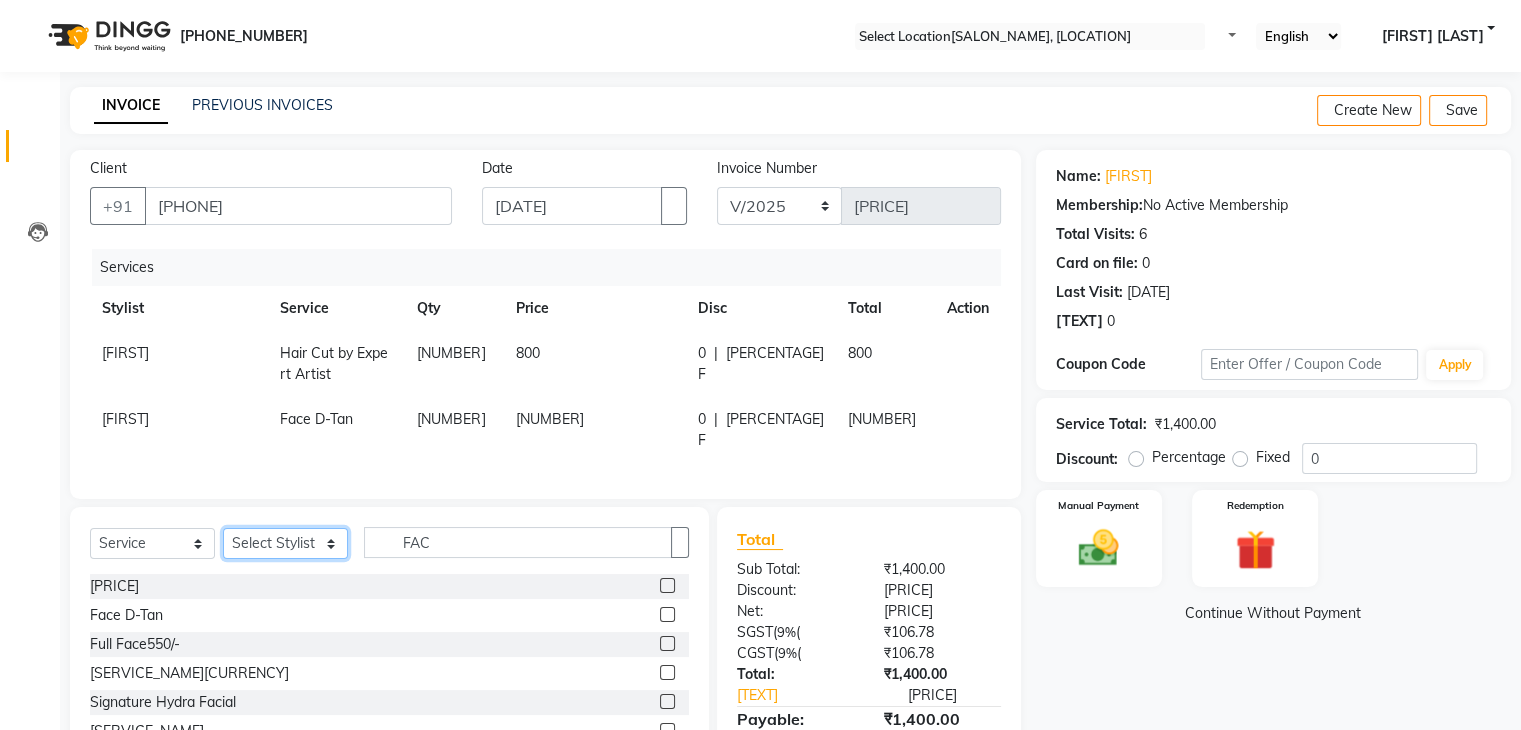 select on "70236" 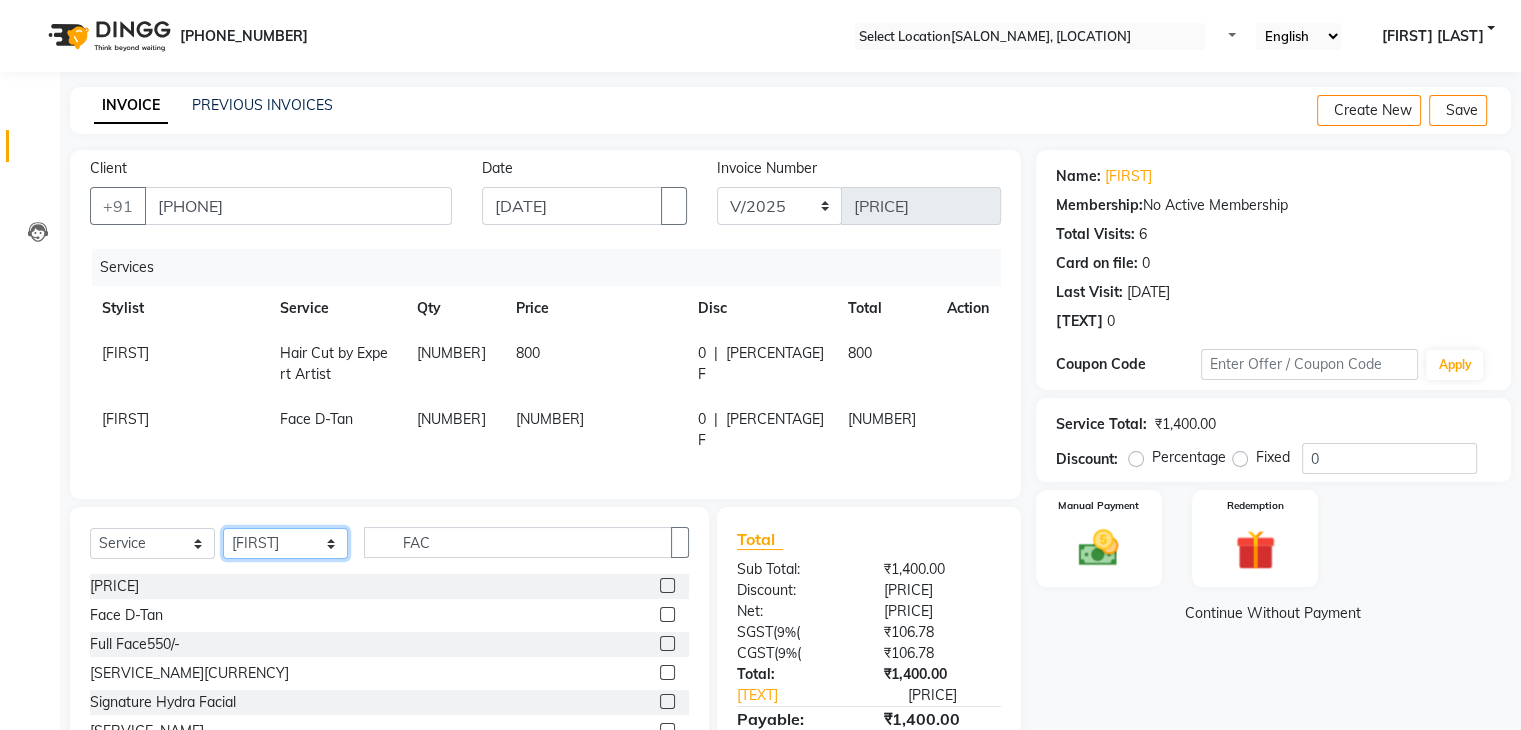 click on "Select Stylist [FIRST] HK 1 [FIRST] veer hk ALO Anjeeta Ankit COUNTER Demetrious Lovepreet Mohit Mohit Vyas OM Rohit SALMAN Sharda Shekhu Simran Sukh Swarang Toka Zen" at bounding box center [285, 543] 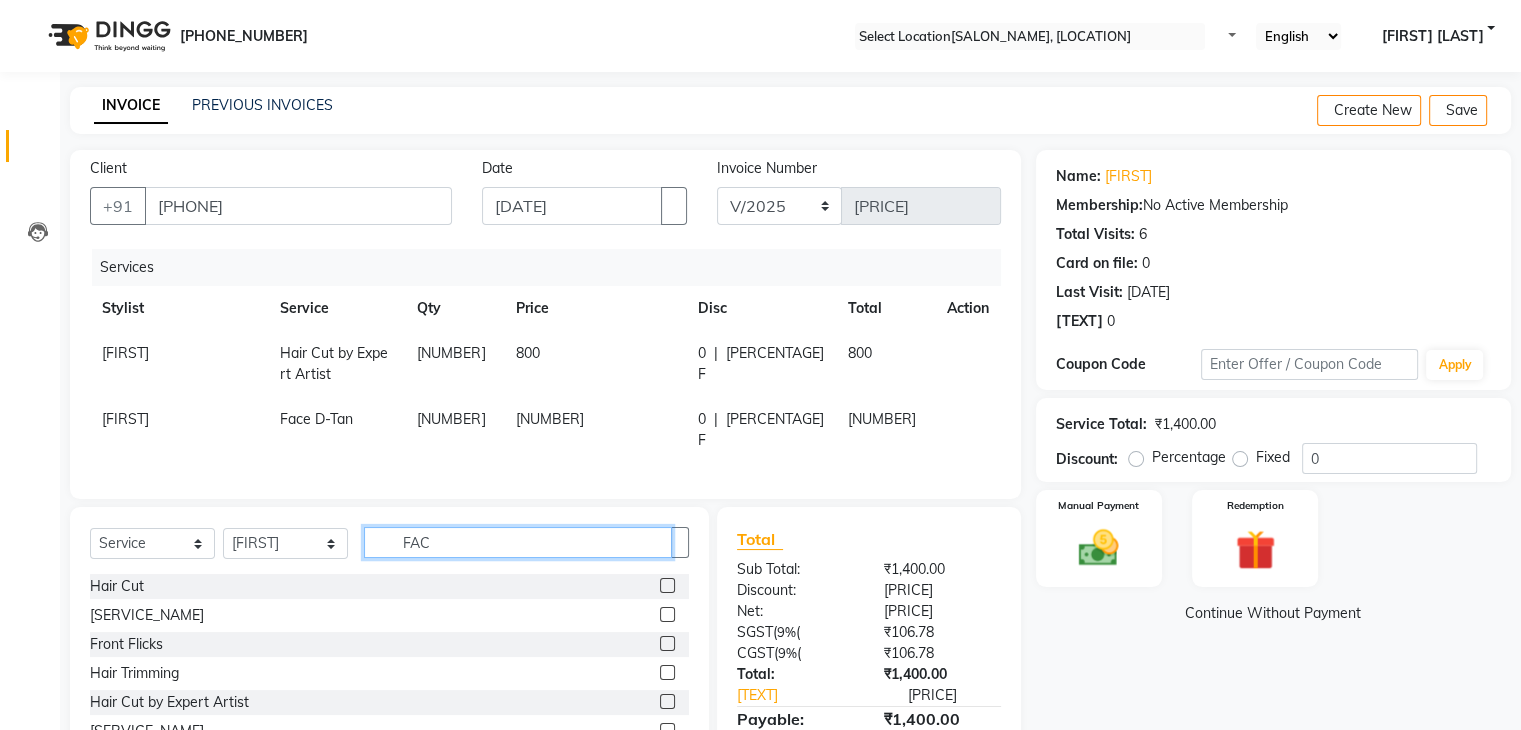 click on "FAC" at bounding box center [518, 542] 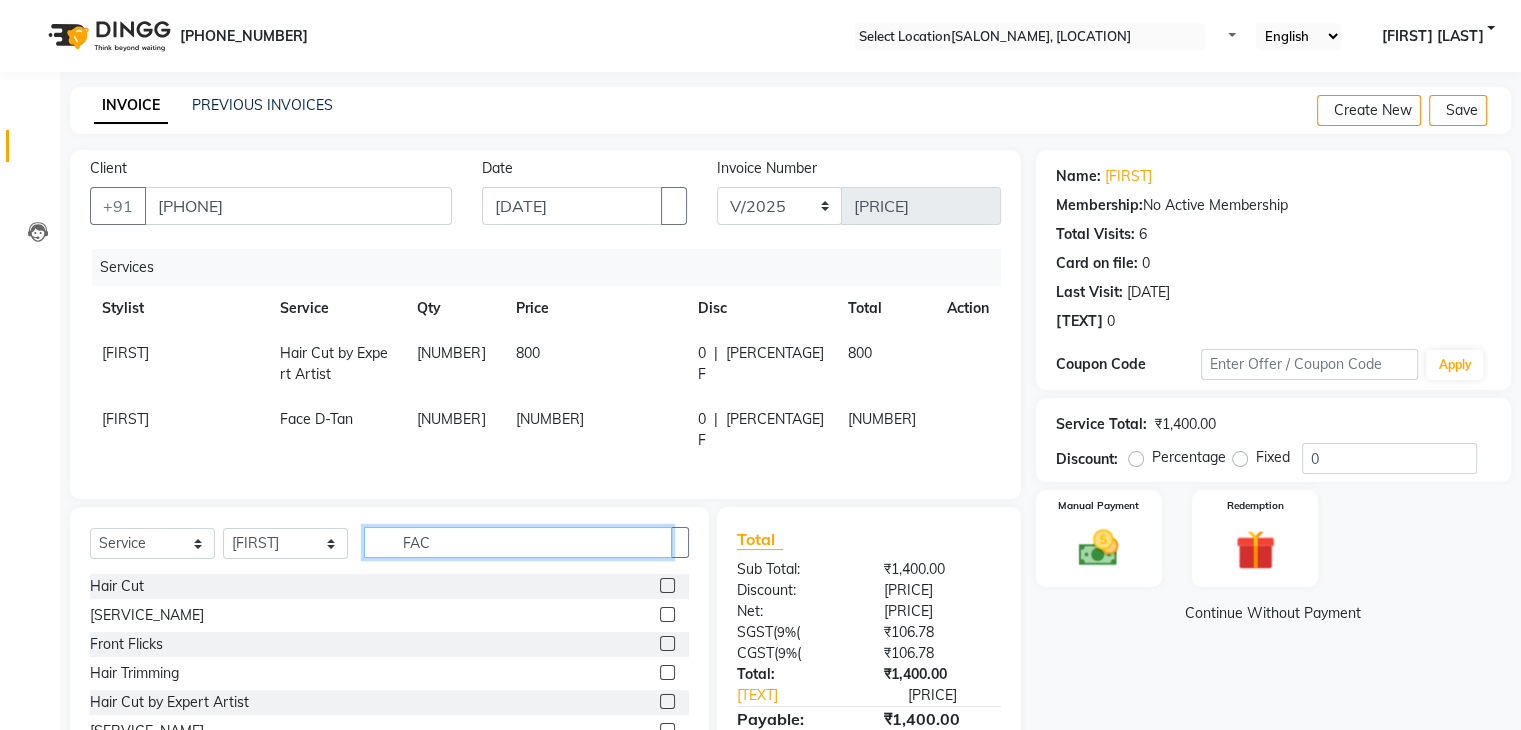 click on "FAC" at bounding box center (518, 542) 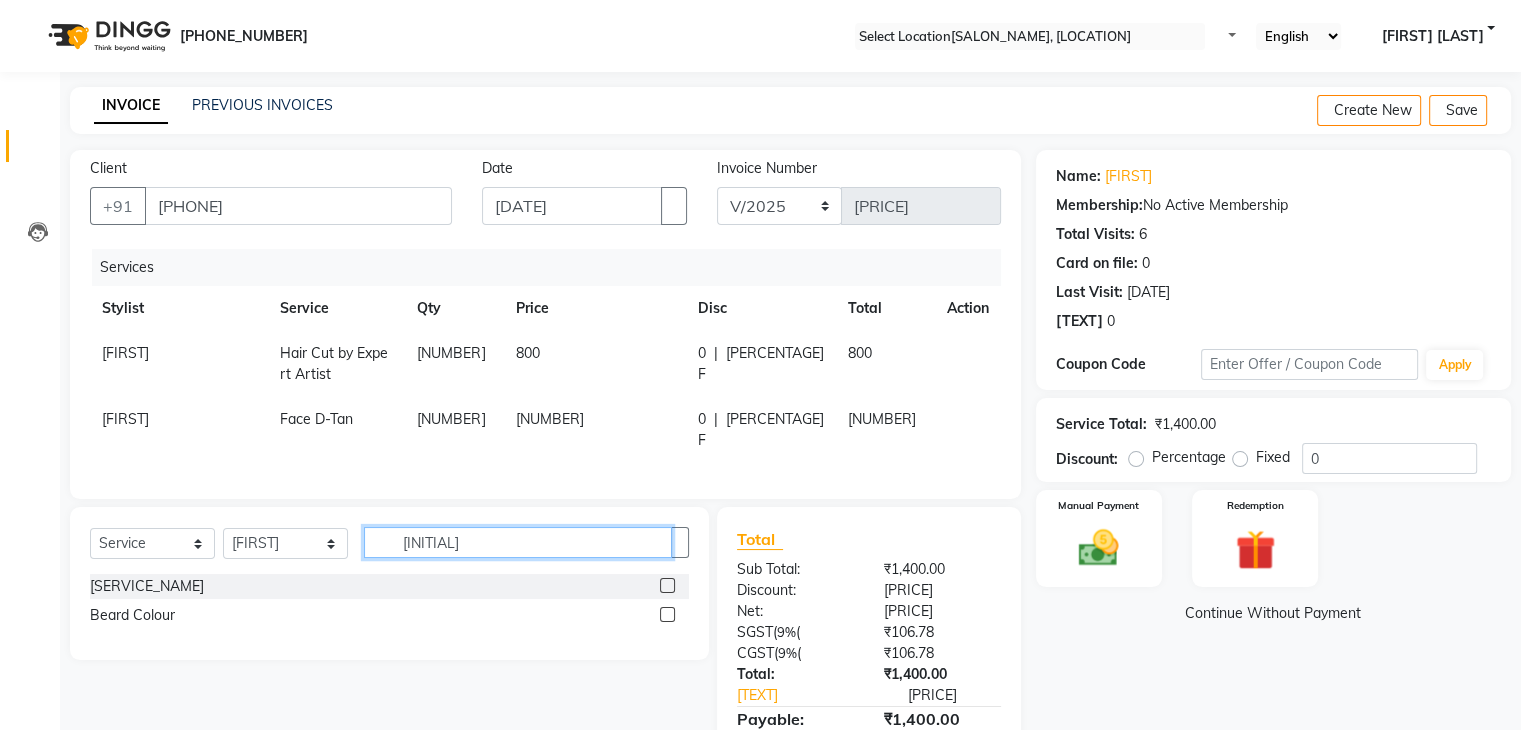 type on "[INITIAL]" 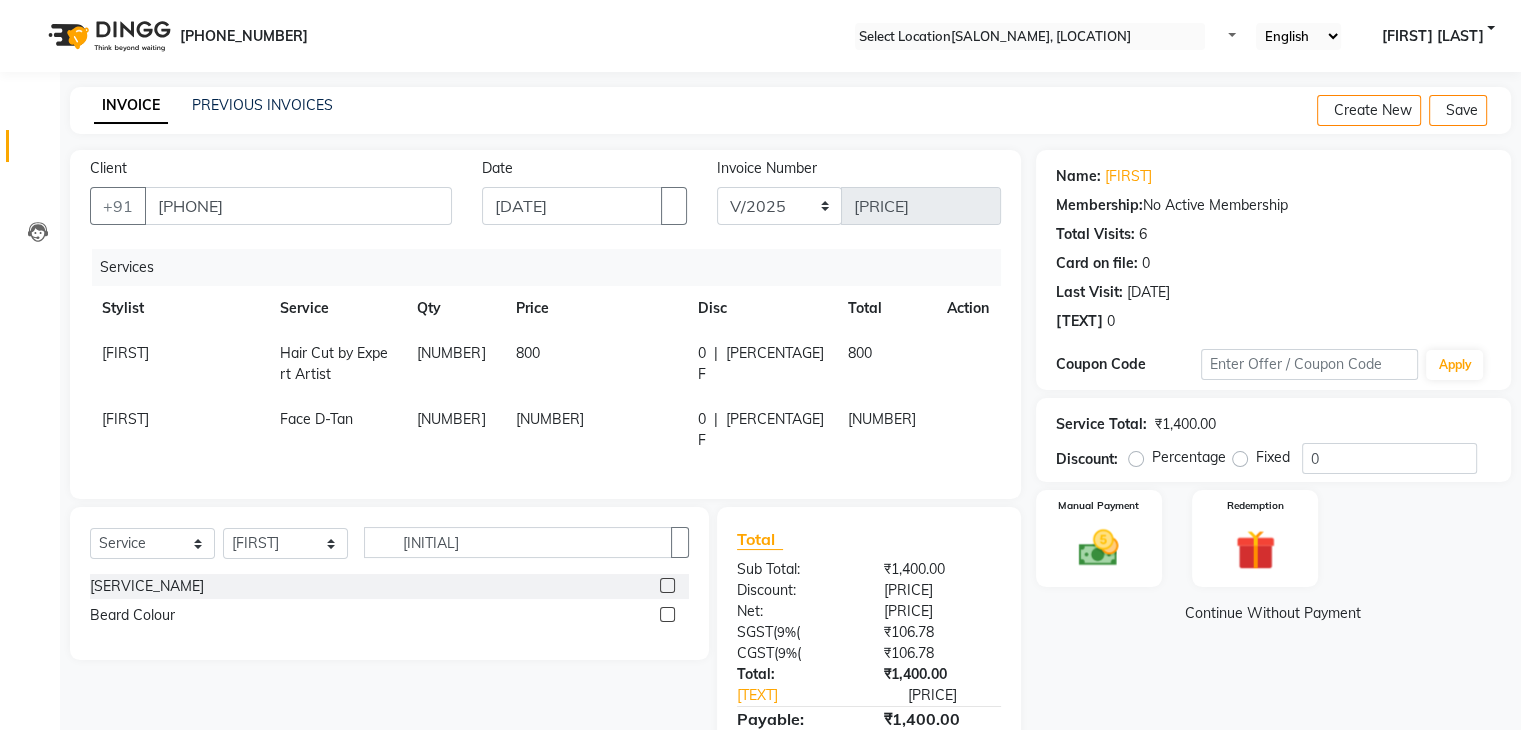 click at bounding box center [667, 585] 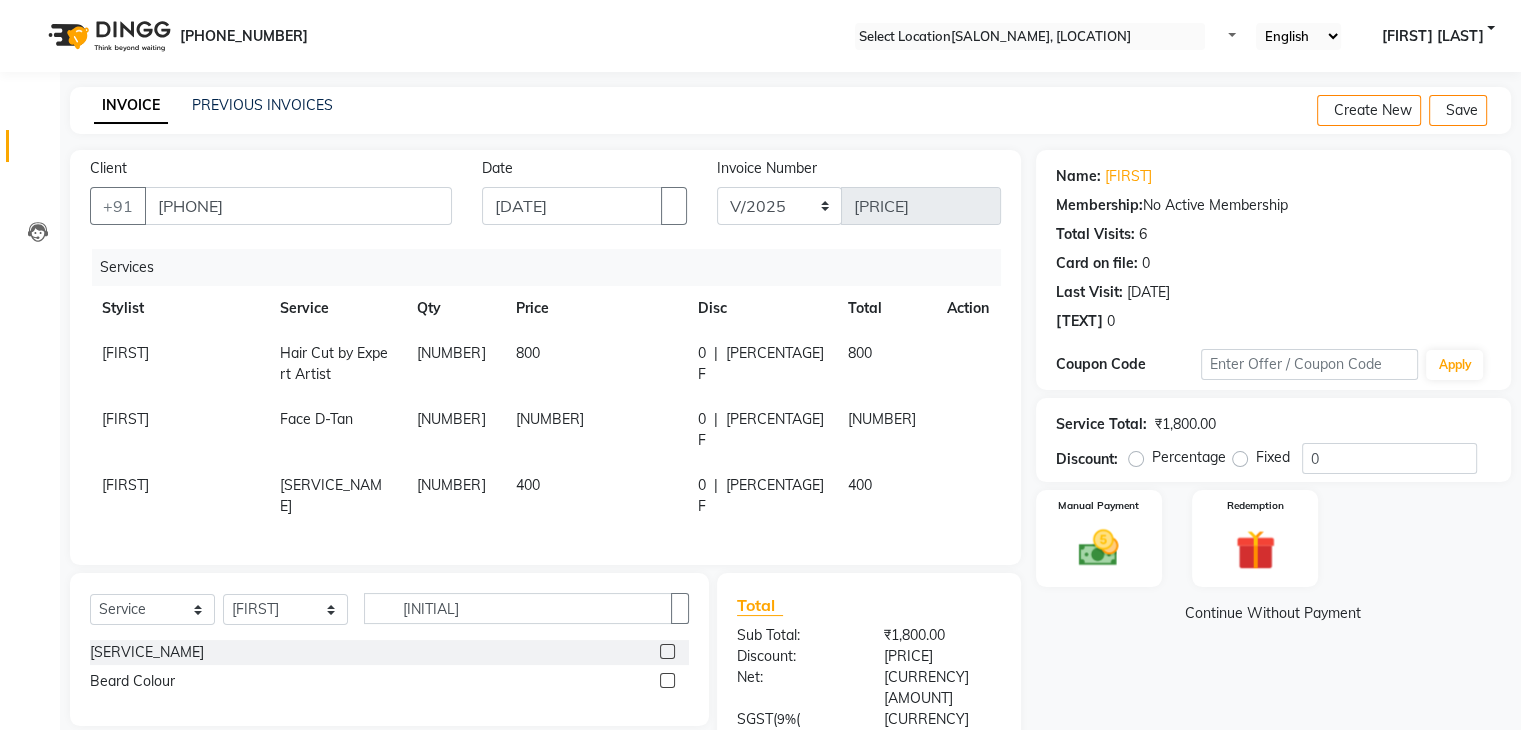 click on "[NUMBER]" at bounding box center (595, 364) 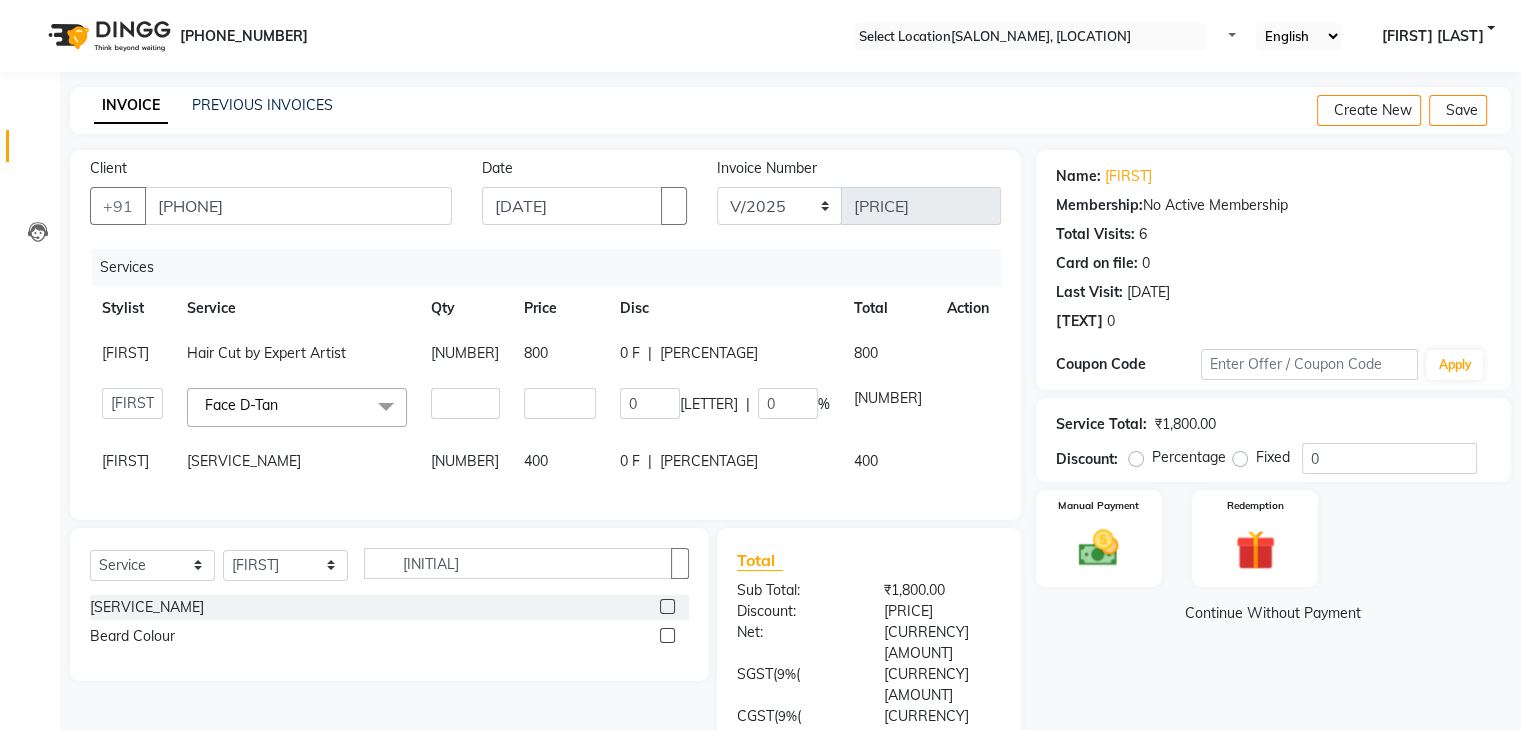 click on "[NUMBER]" at bounding box center [465, 403] 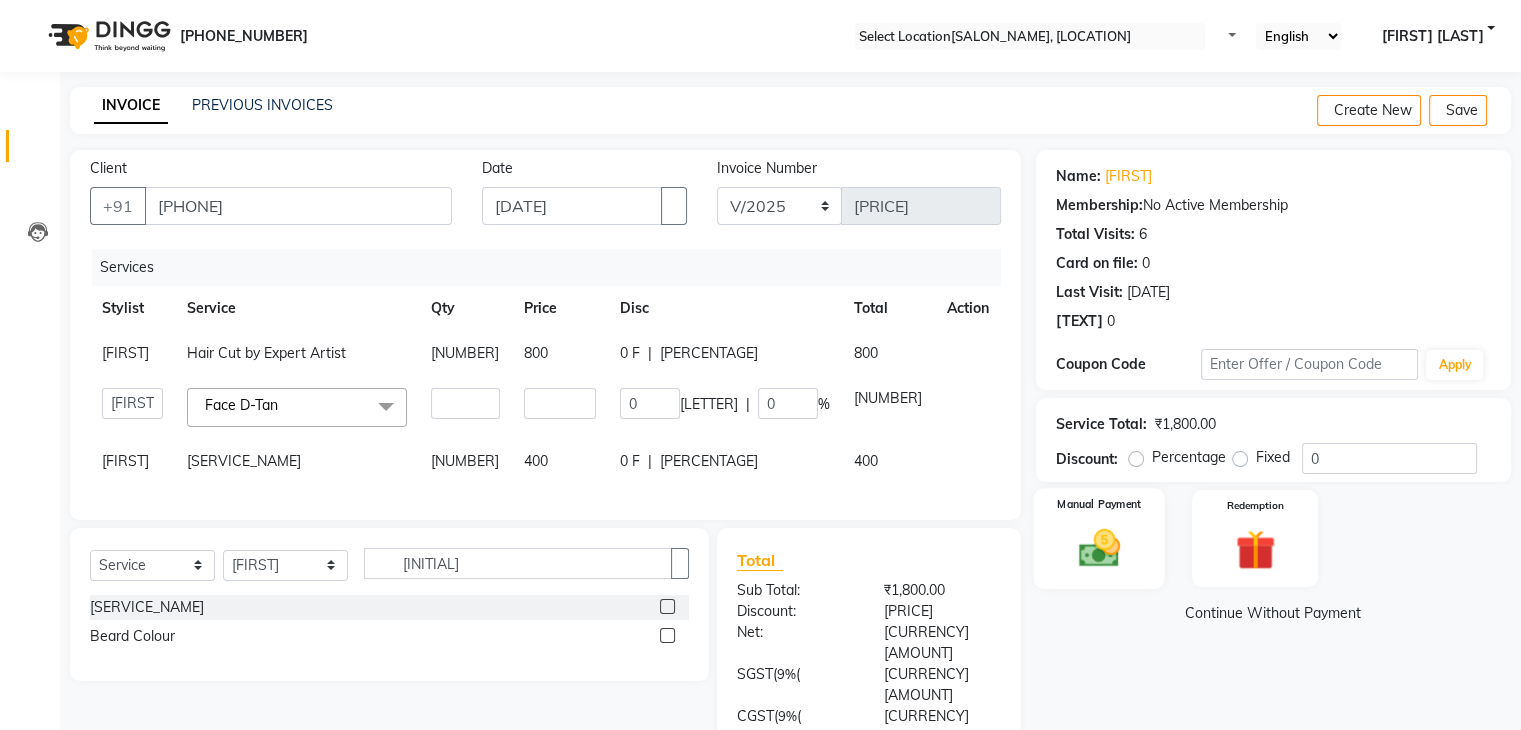 click at bounding box center [1098, 548] 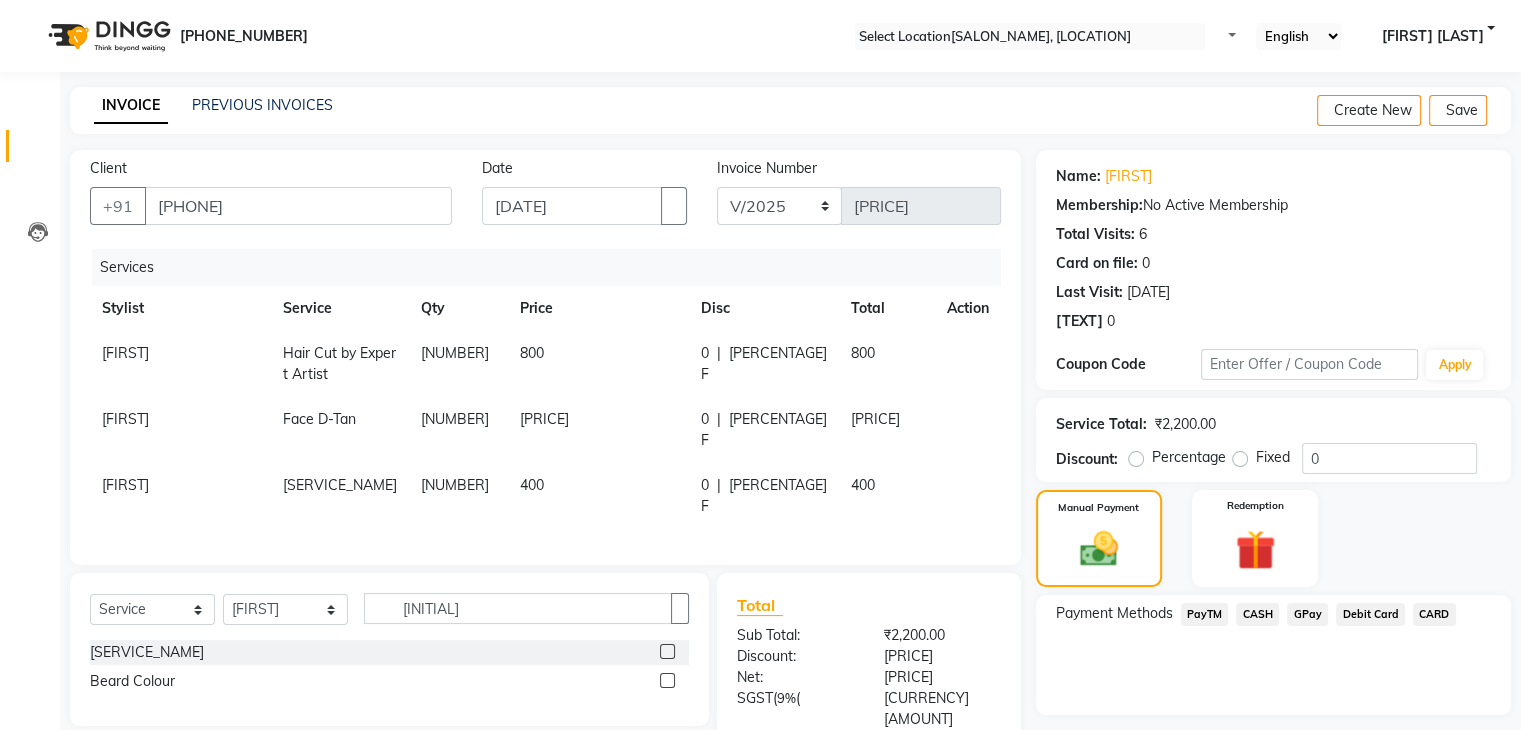 click on "CASH" at bounding box center [1205, 614] 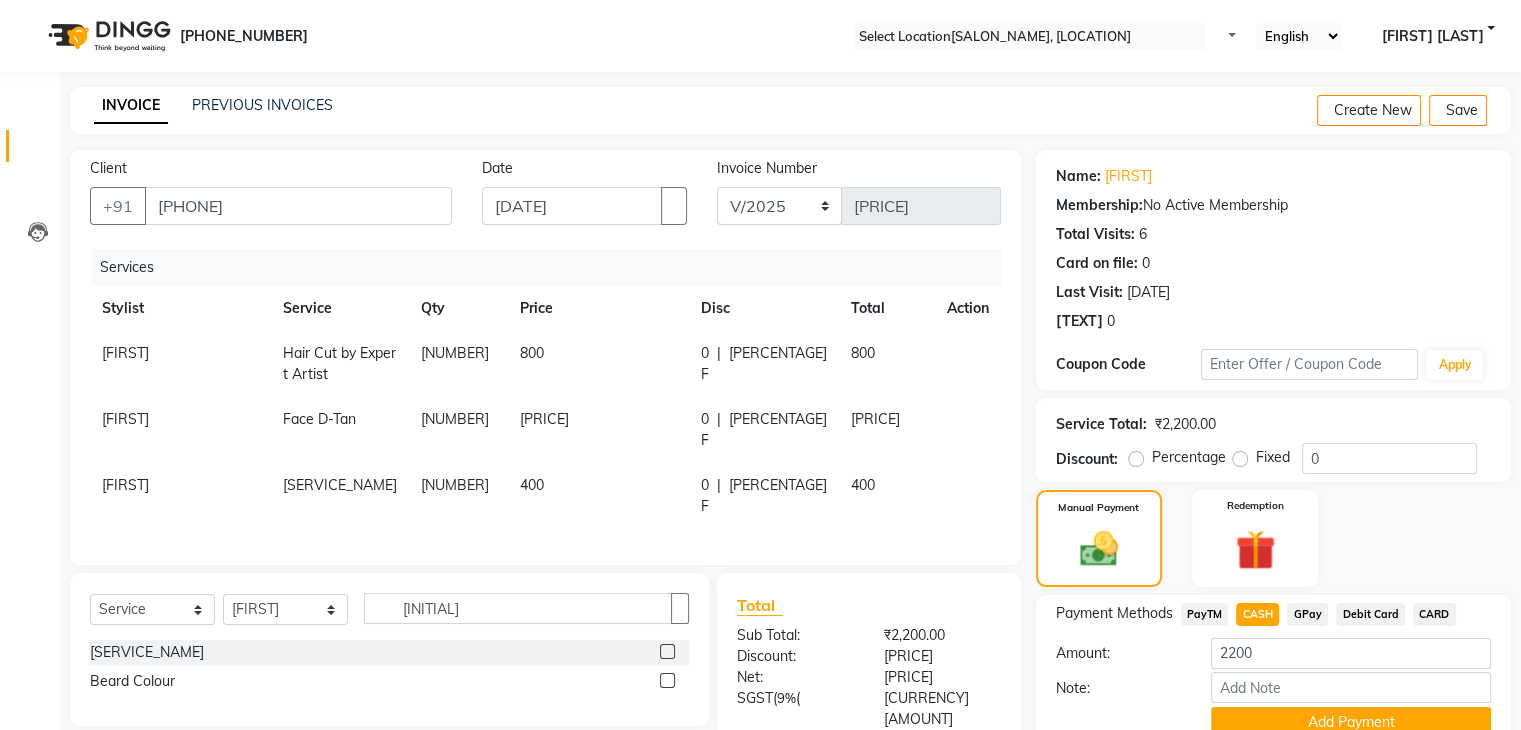 scroll, scrollTop: 140, scrollLeft: 0, axis: vertical 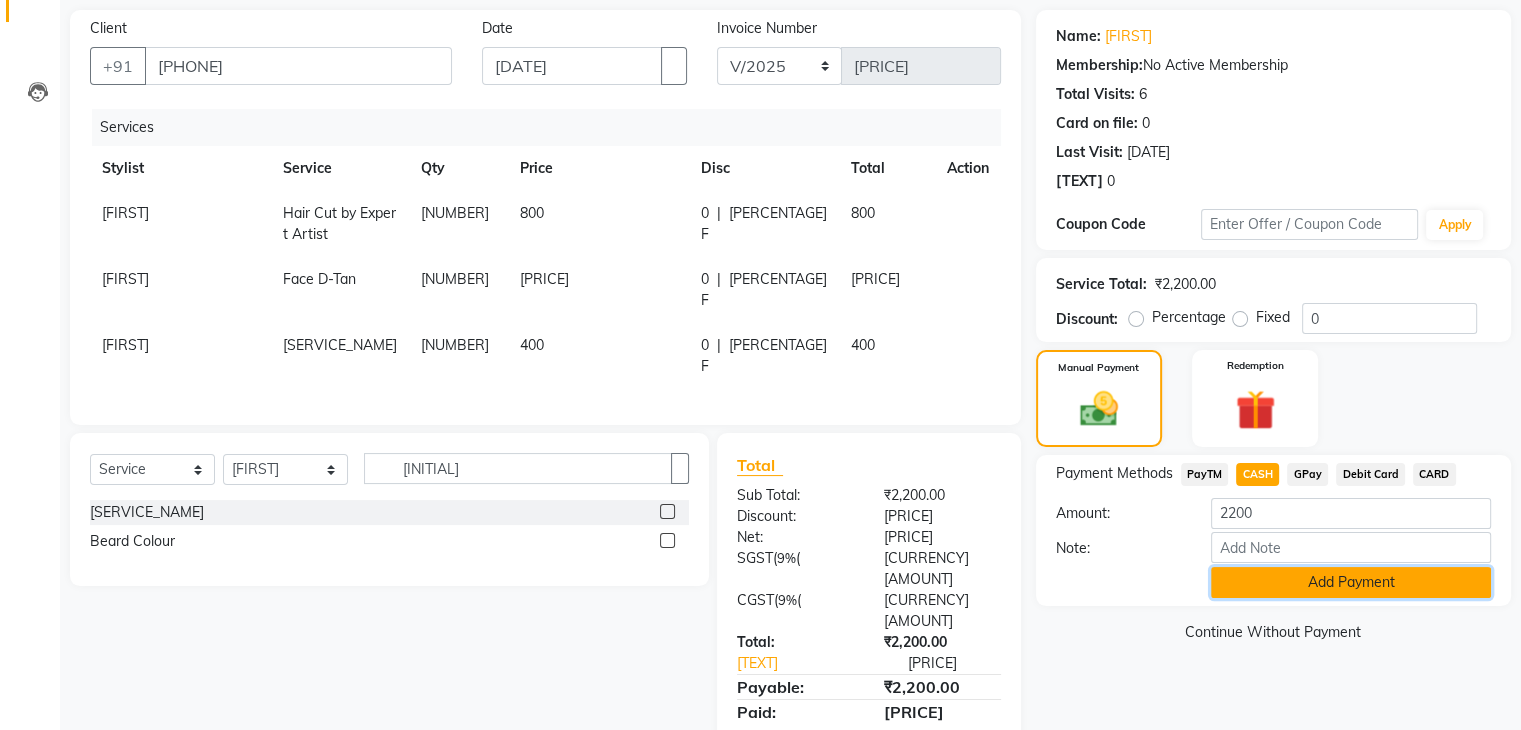 click on "Add Payment" at bounding box center (1351, 582) 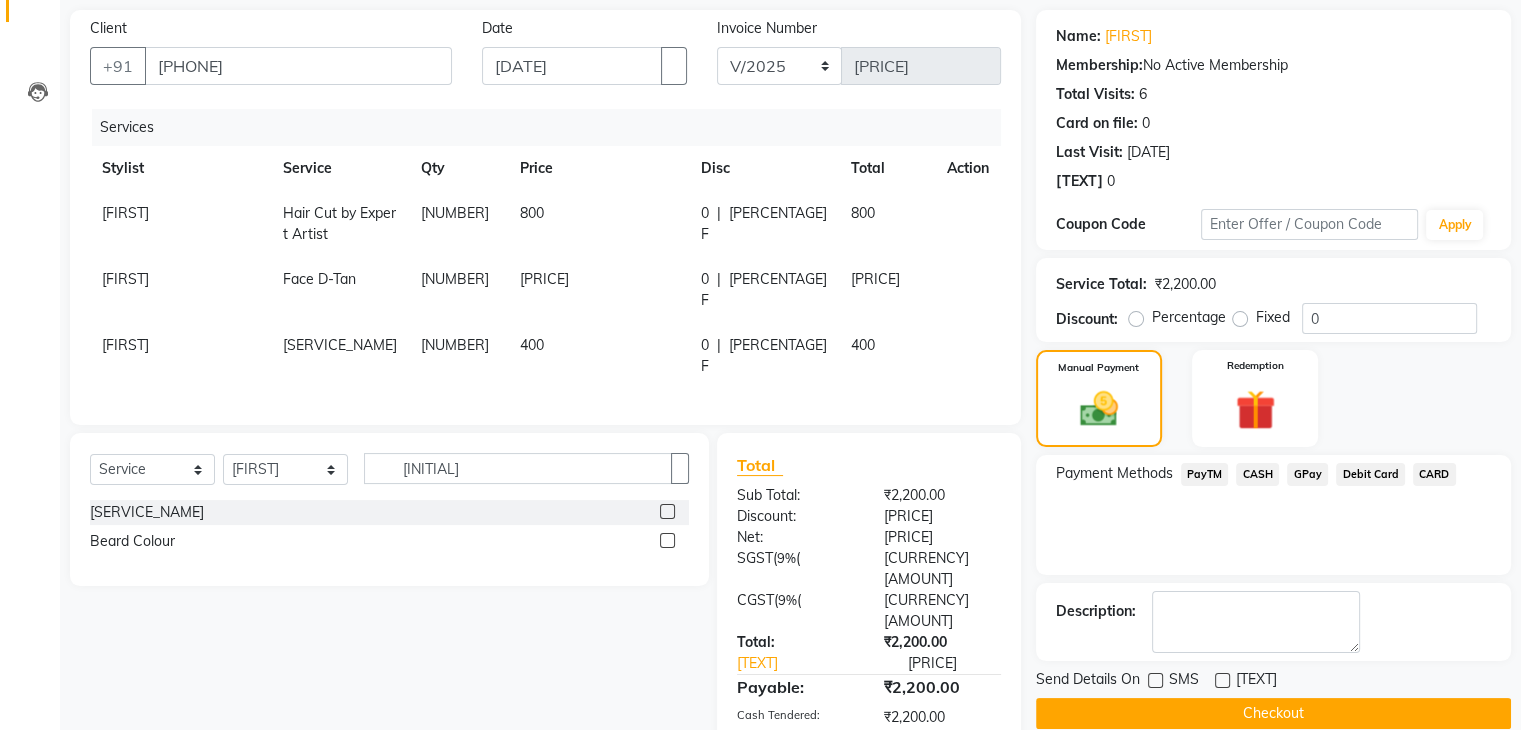 scroll, scrollTop: 211, scrollLeft: 0, axis: vertical 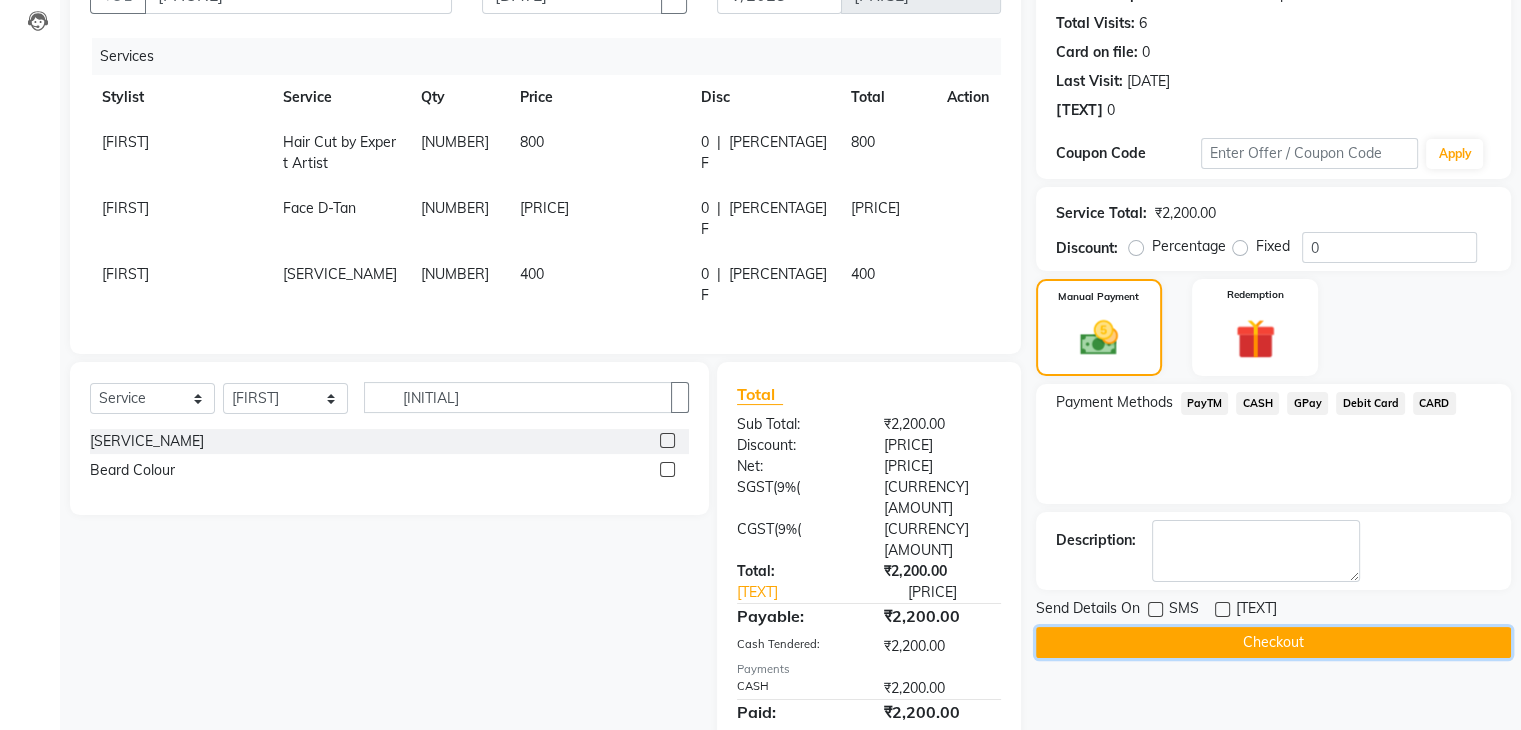 click on "Checkout" at bounding box center [1273, 642] 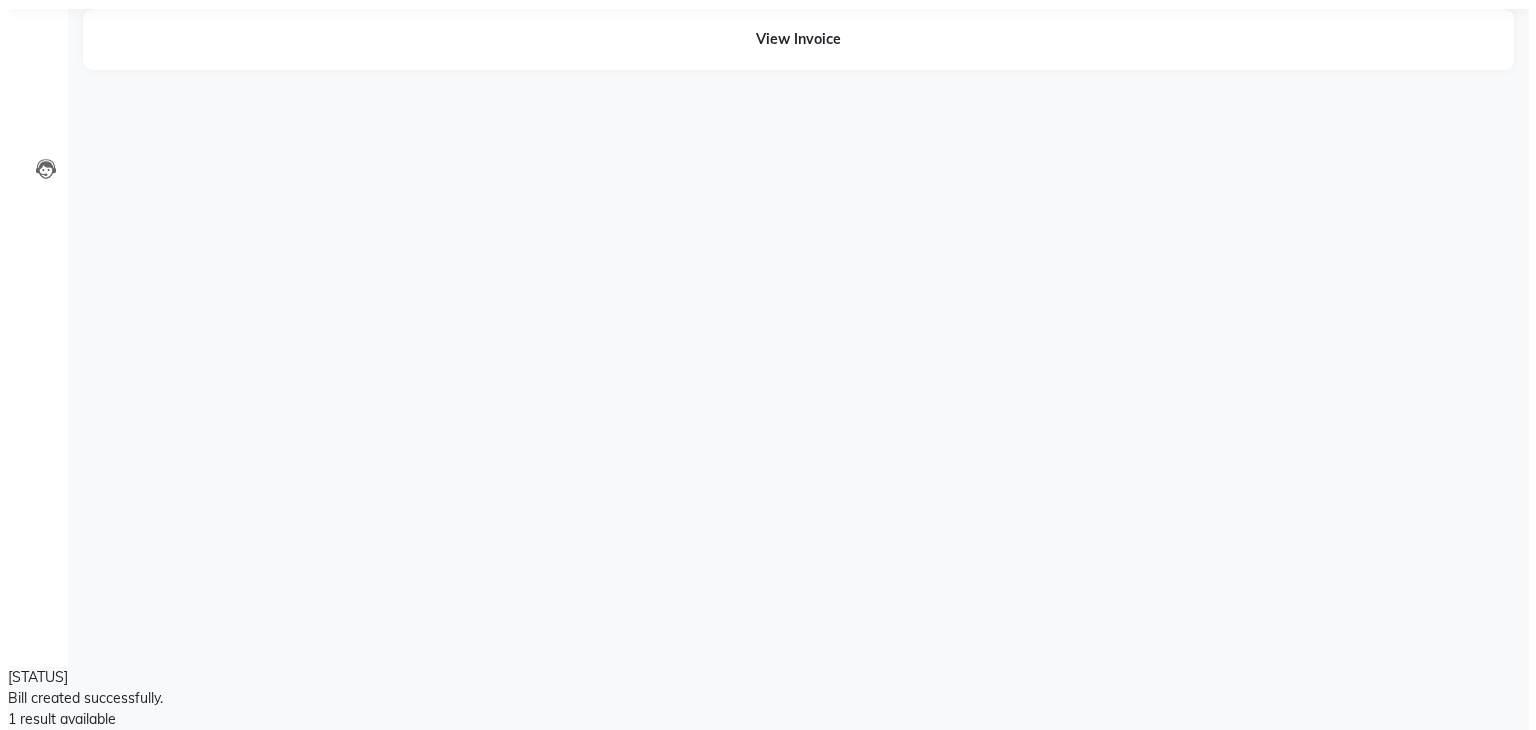scroll, scrollTop: 0, scrollLeft: 0, axis: both 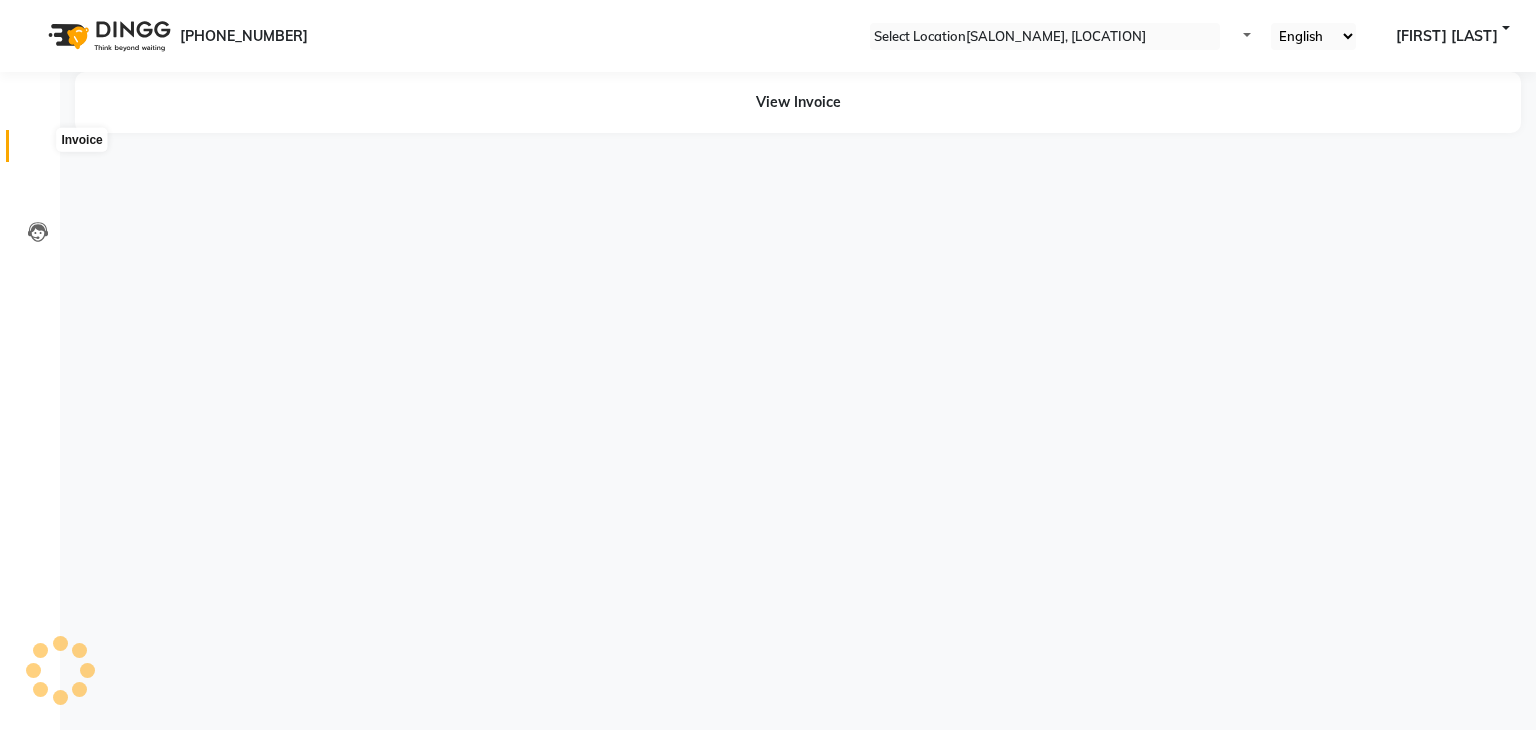 click at bounding box center (37, 151) 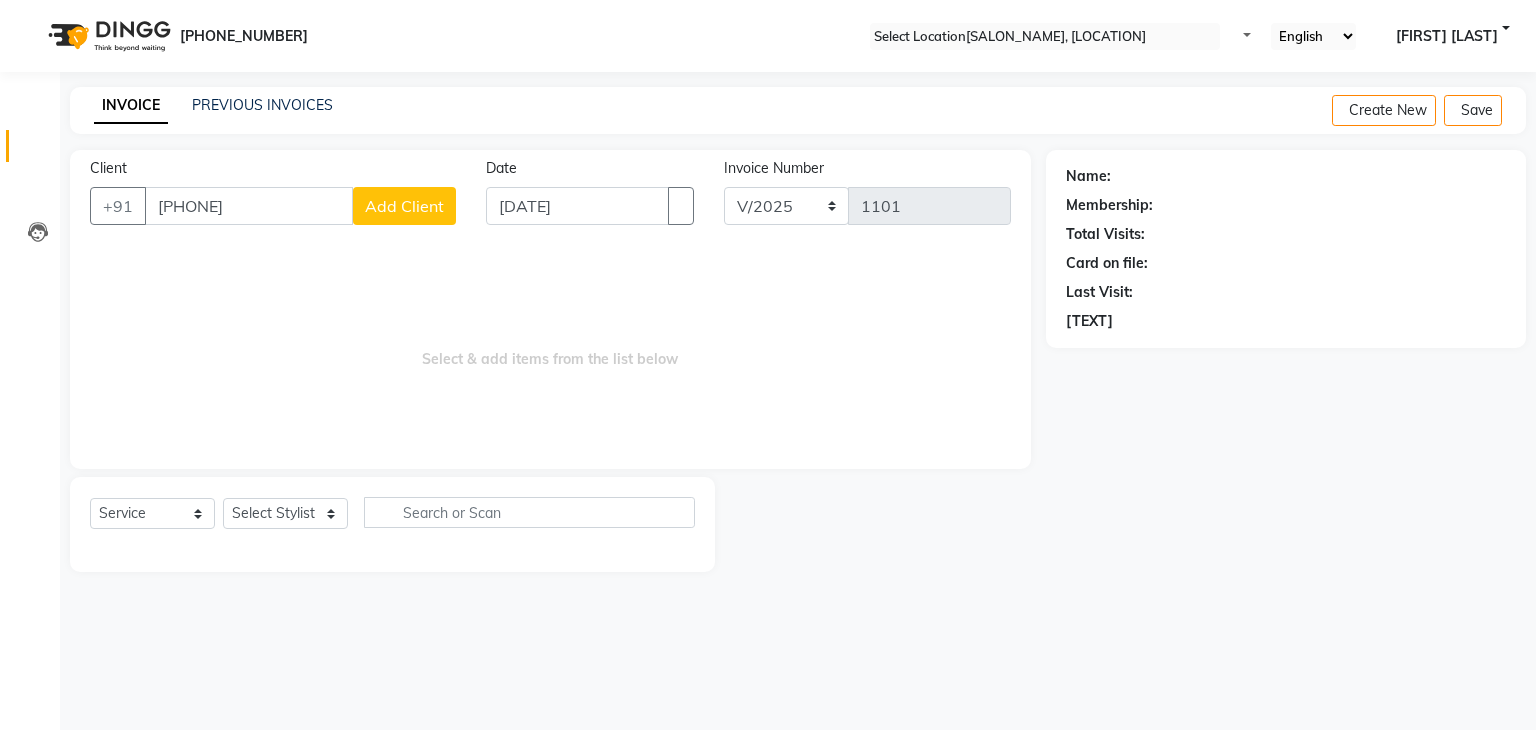 type on "[PHONE]" 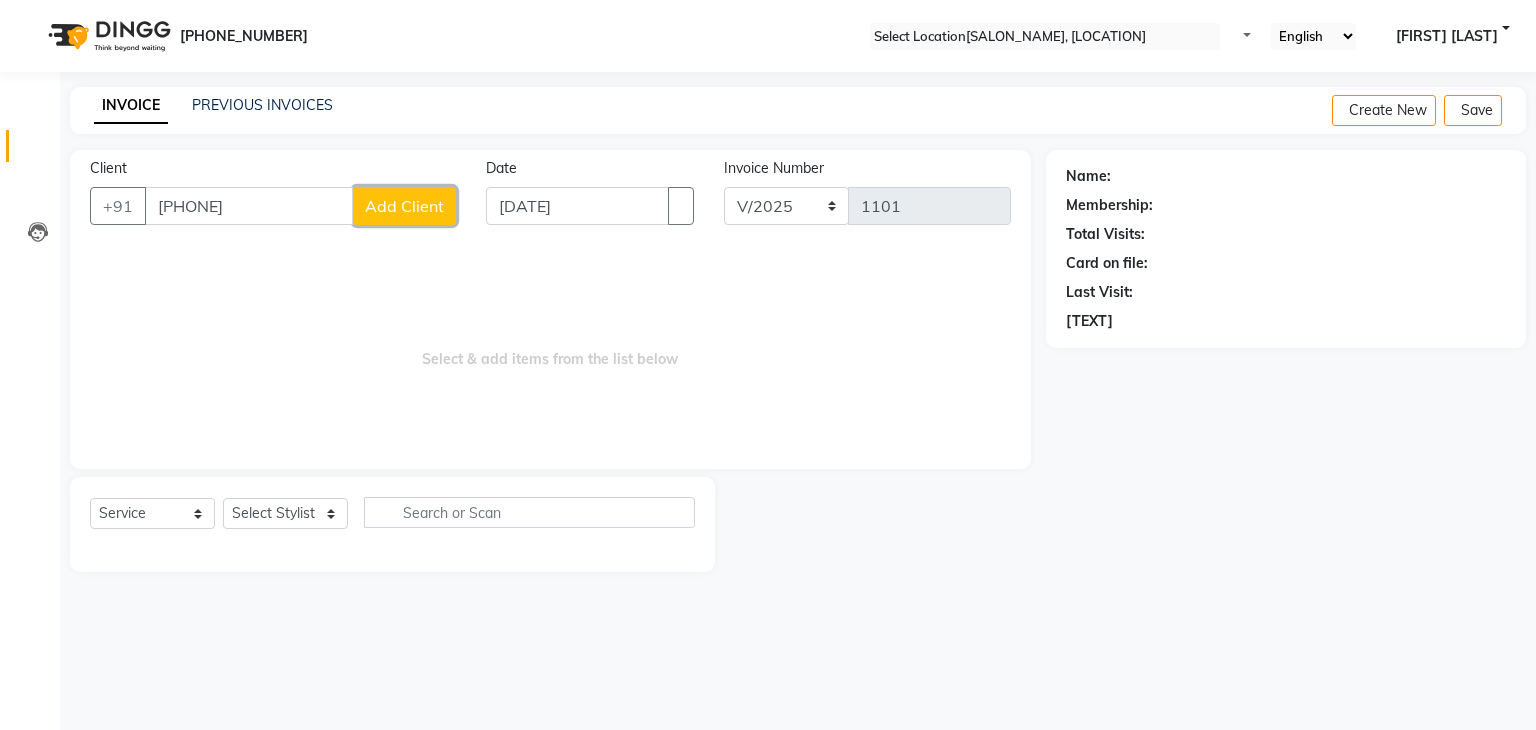 click on "Add Client" at bounding box center (404, 206) 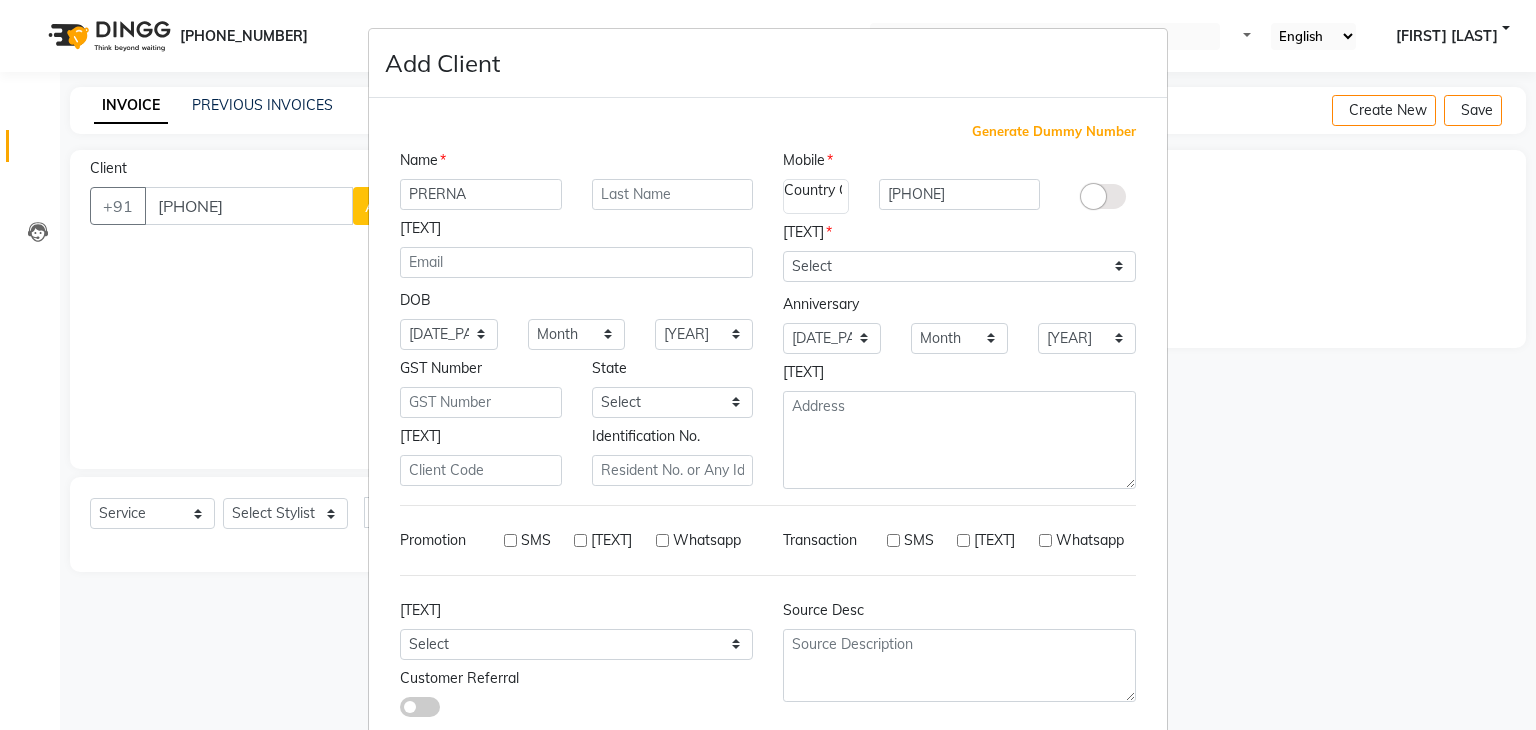 type on "PRERNA" 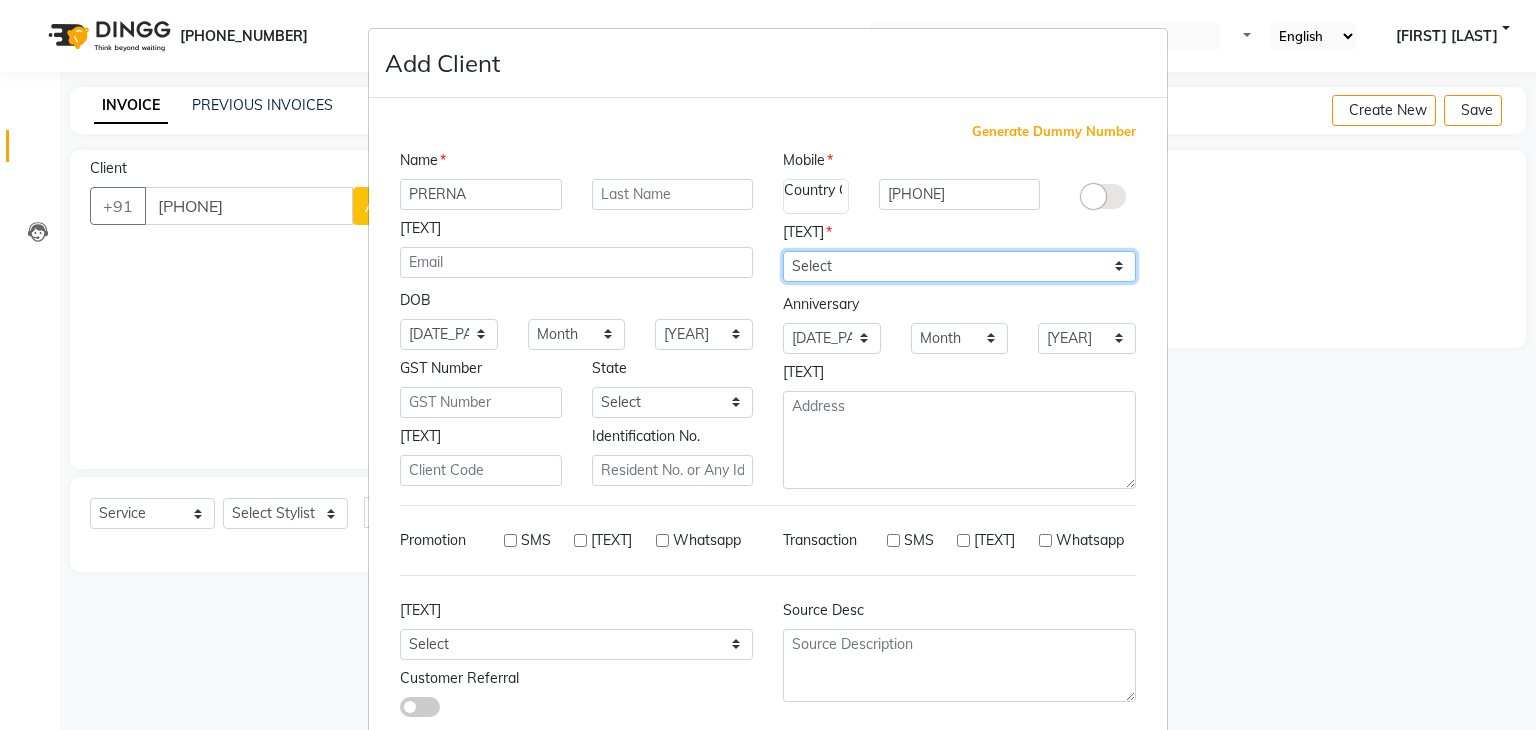 click on "Select Male Female Other Prefer Not To Say" at bounding box center [959, 266] 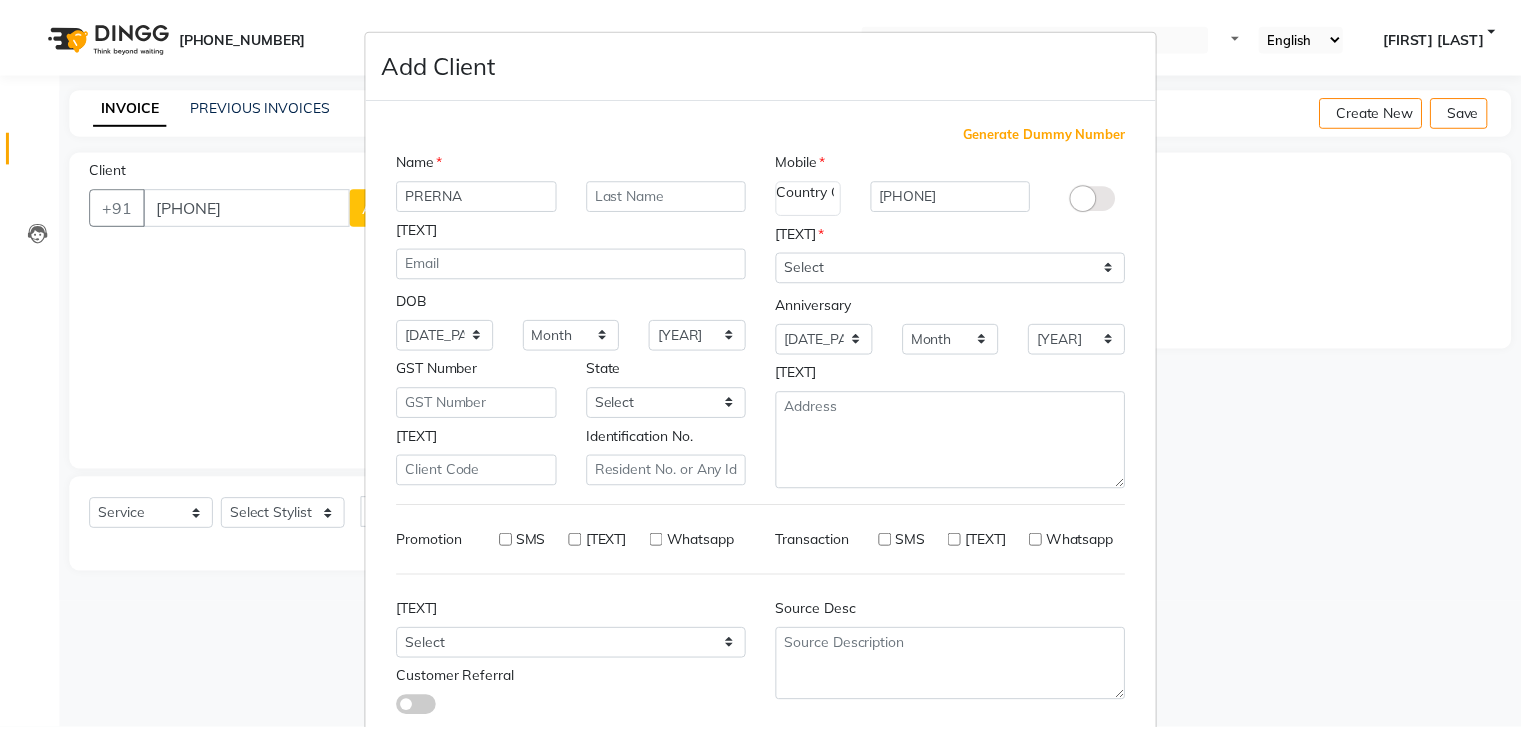 scroll, scrollTop: 127, scrollLeft: 0, axis: vertical 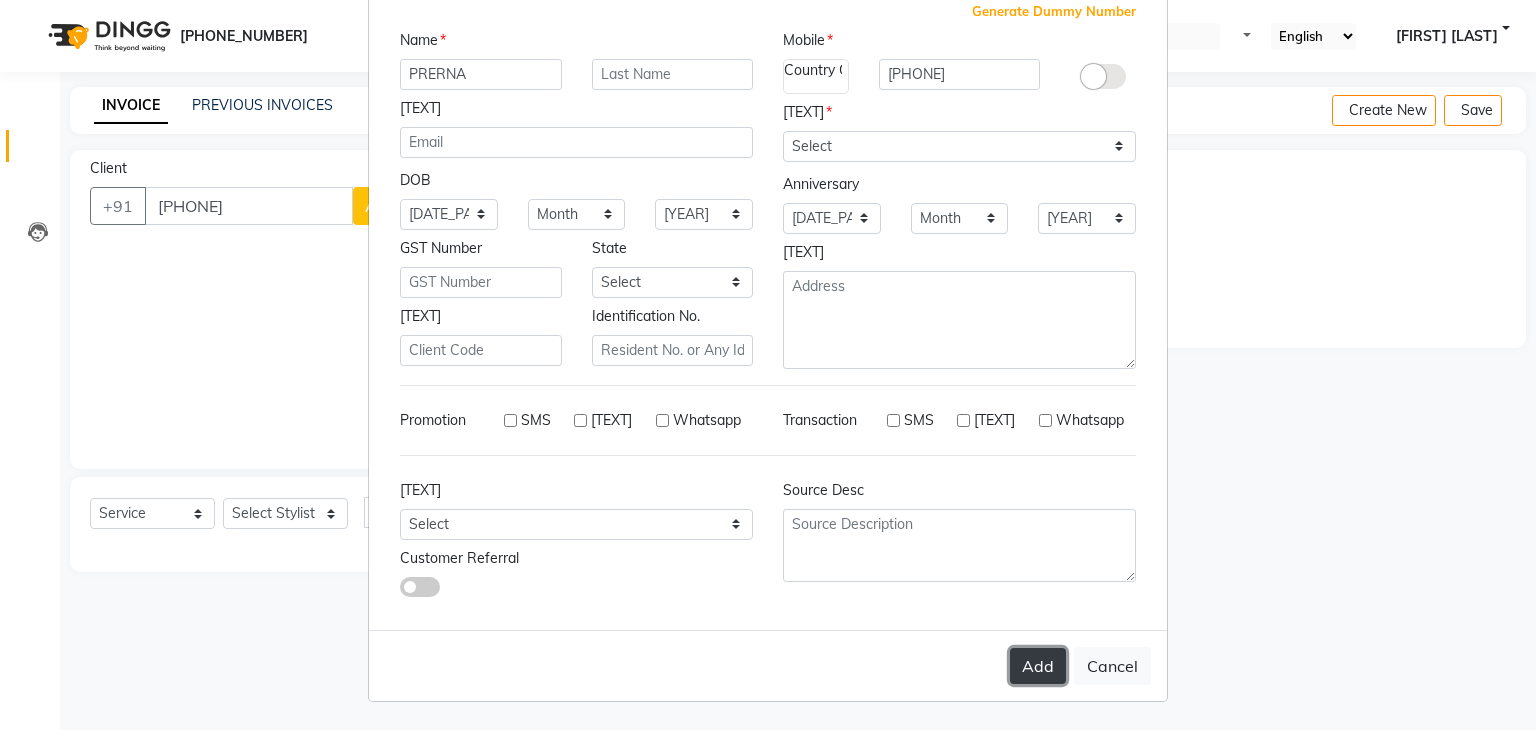 click on "Add" at bounding box center [1038, 666] 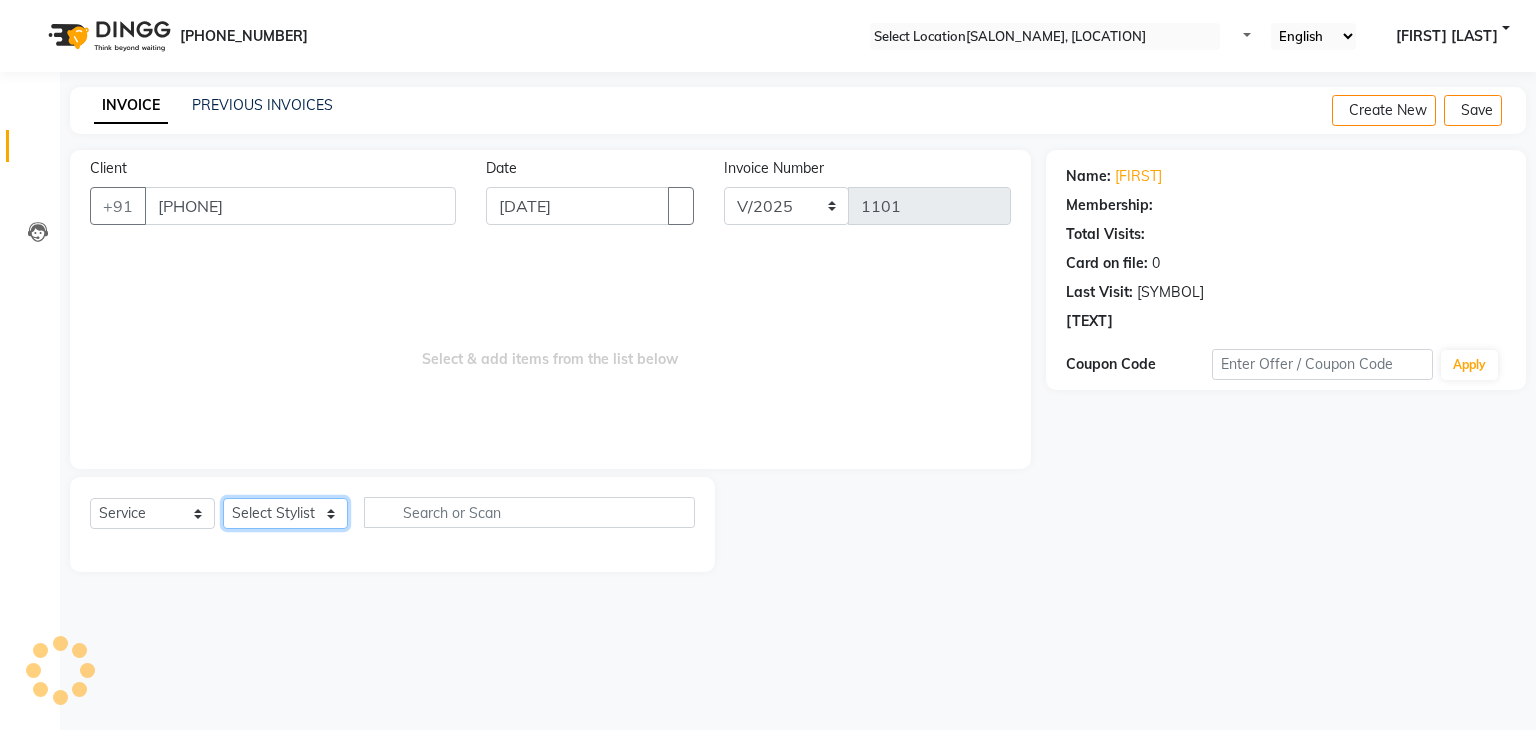 click on "Select Stylist [FIRST] HK 1 [FIRST] veer hk ALO Anjeeta Ankit COUNTER Demetrious Lovepreet Mohit Mohit Vyas OM Rohit SALMAN Sharda Shekhu Simran Sukh Swarang Toka Zen" at bounding box center [285, 513] 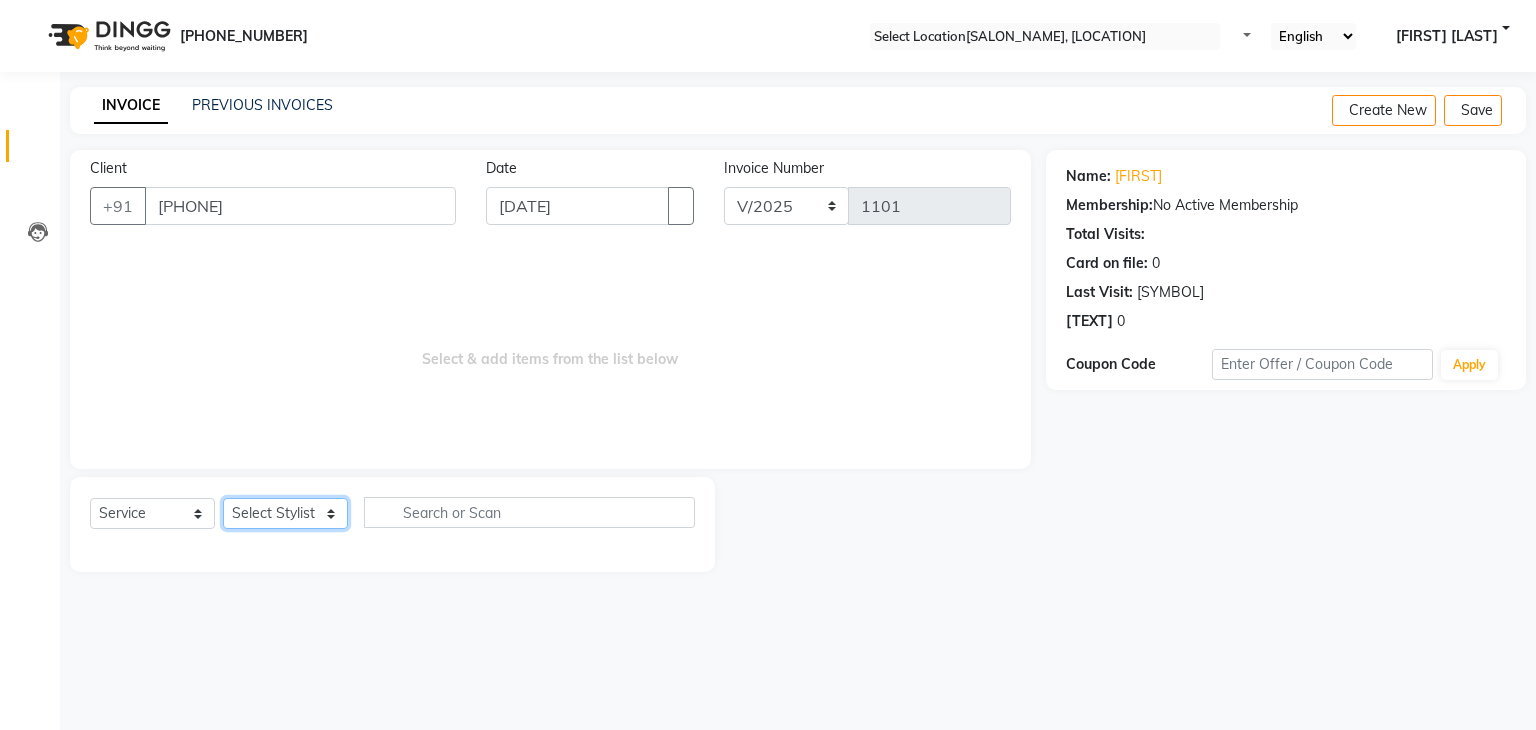 select on "[NUMBER]" 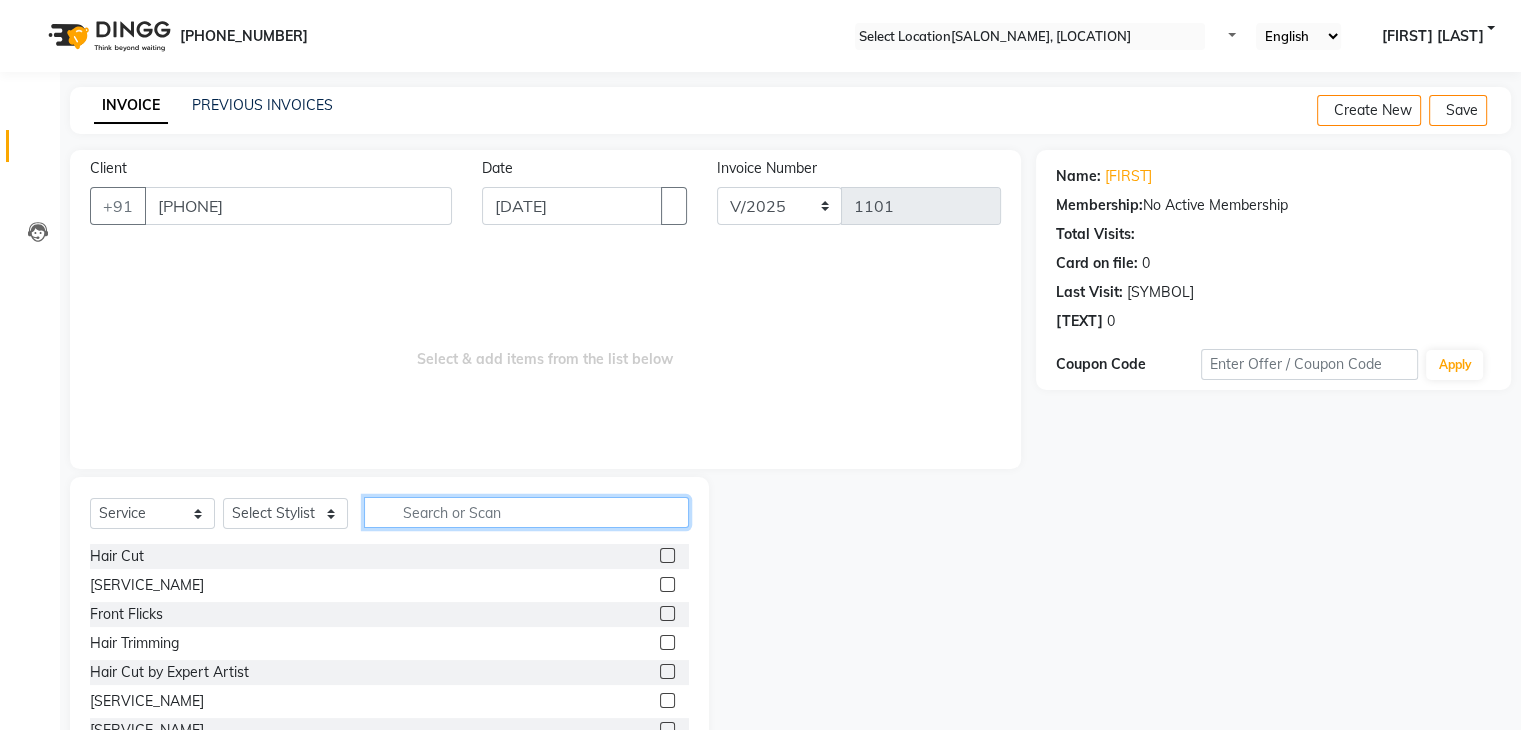 click at bounding box center (526, 512) 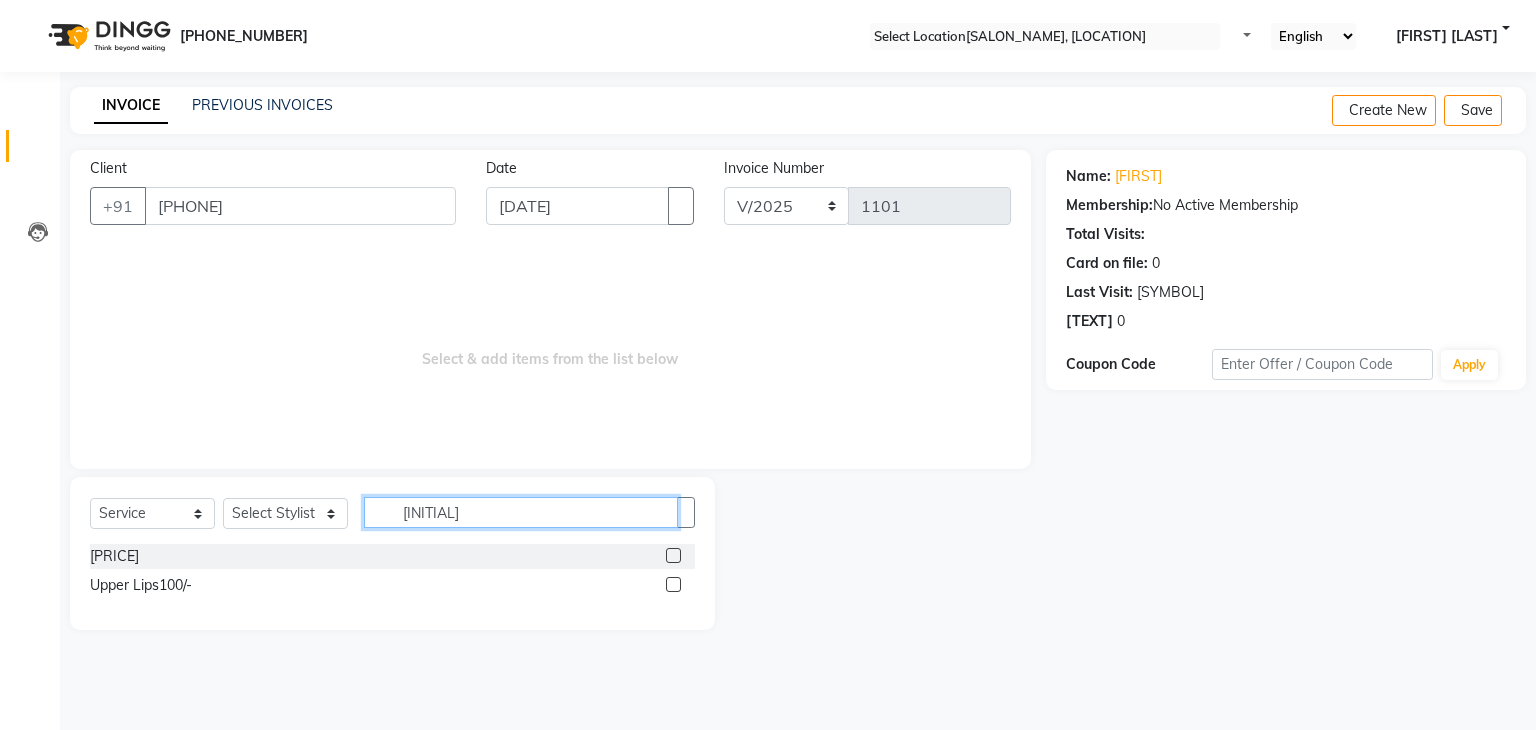 type on "[INITIAL]" 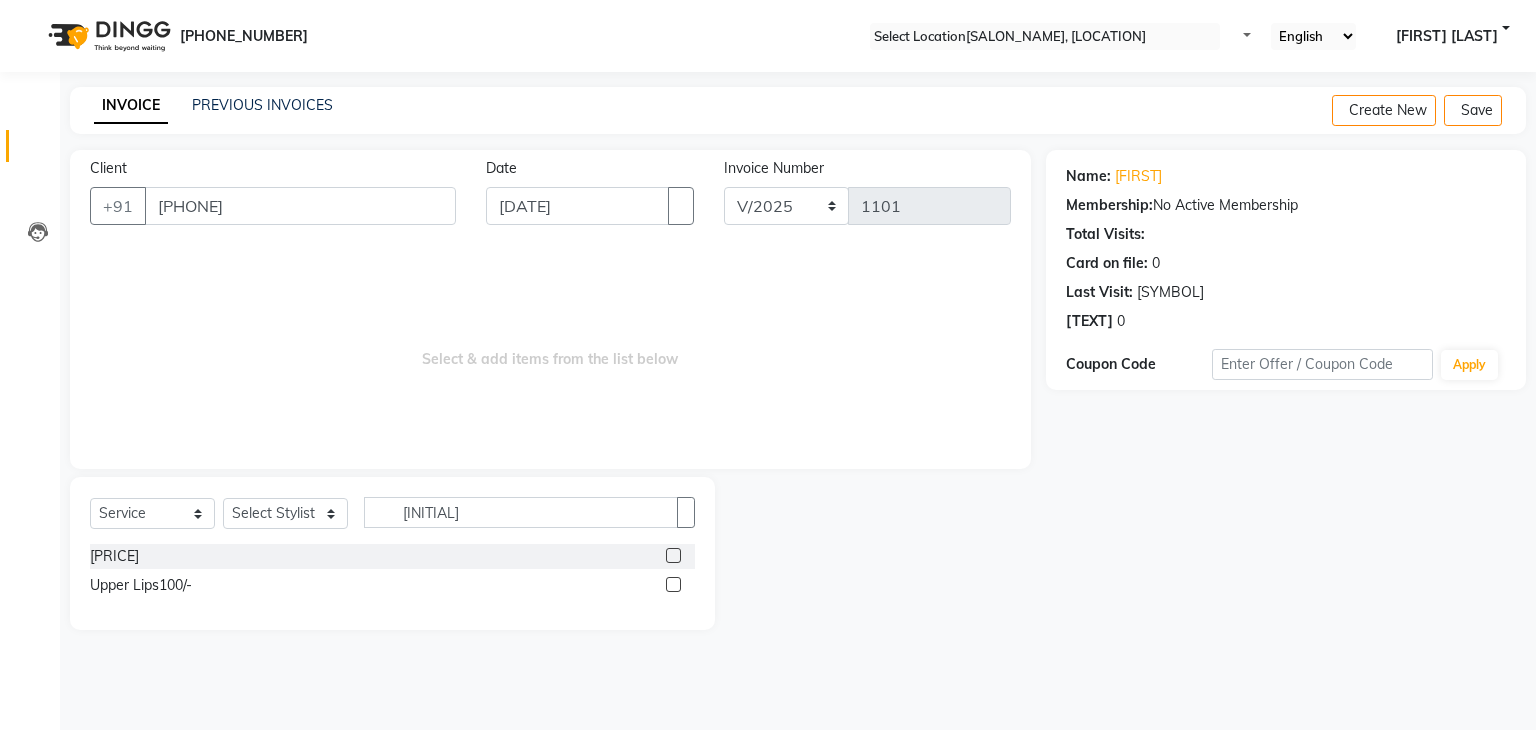 click at bounding box center (673, 555) 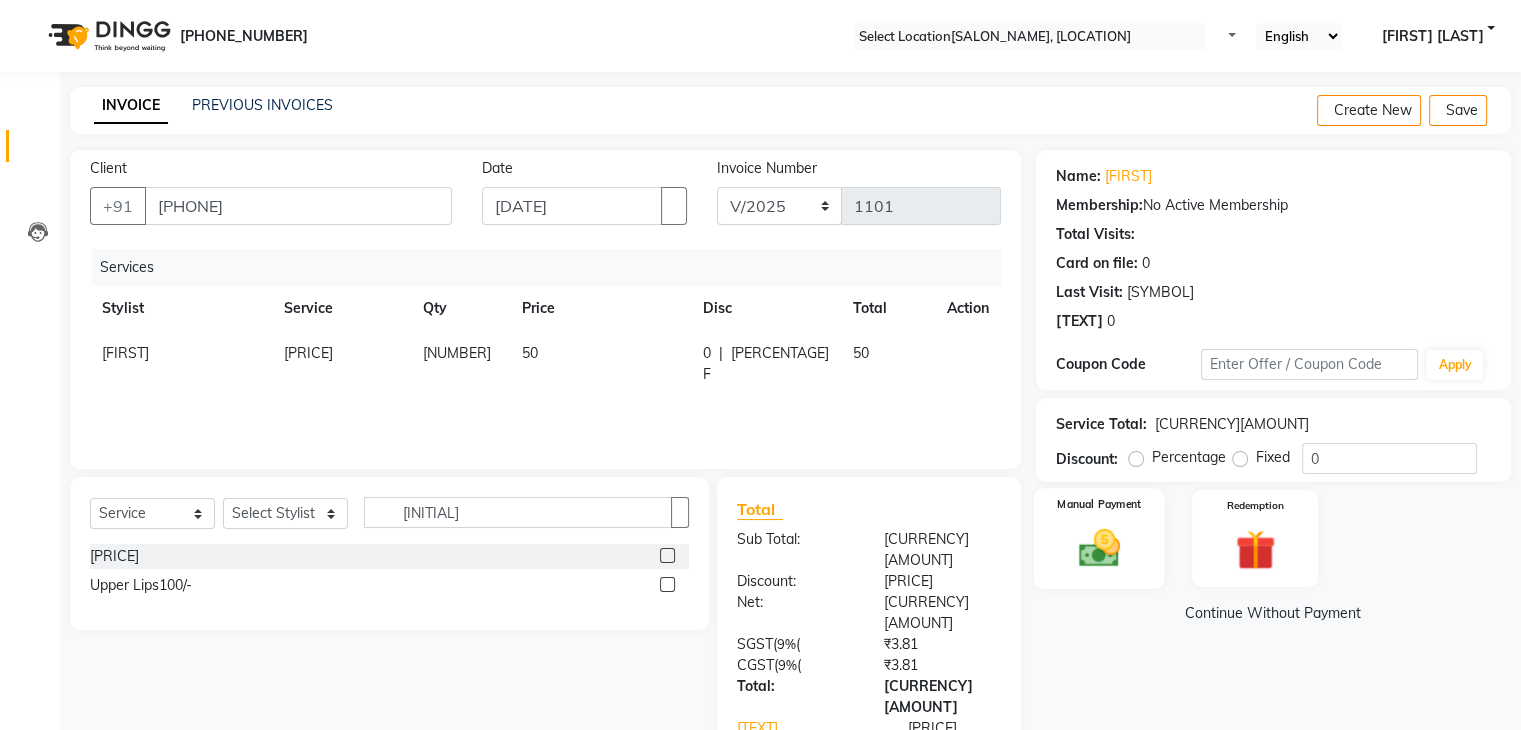 click on "Manual Payment" at bounding box center [1098, 538] 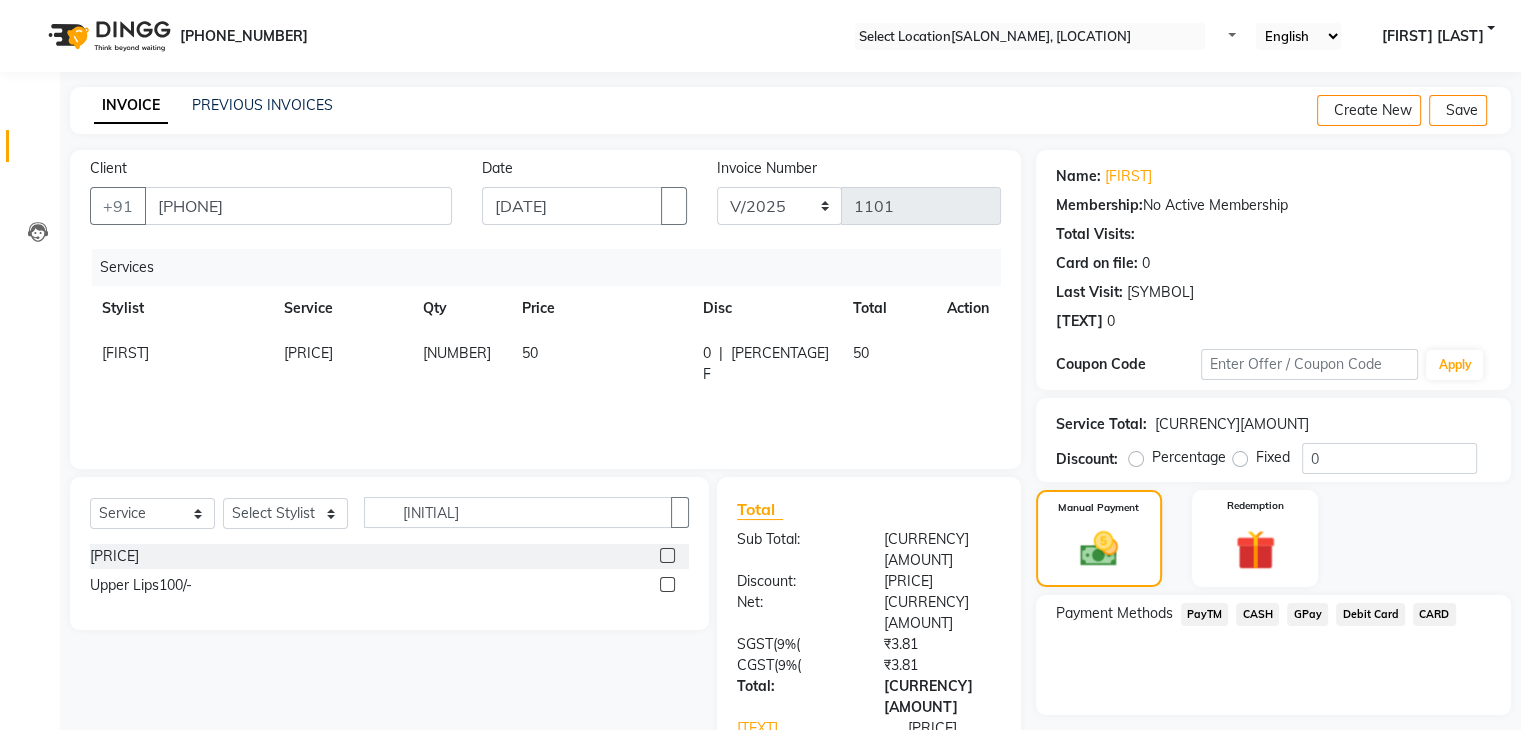 click on "PayTM" at bounding box center (1205, 614) 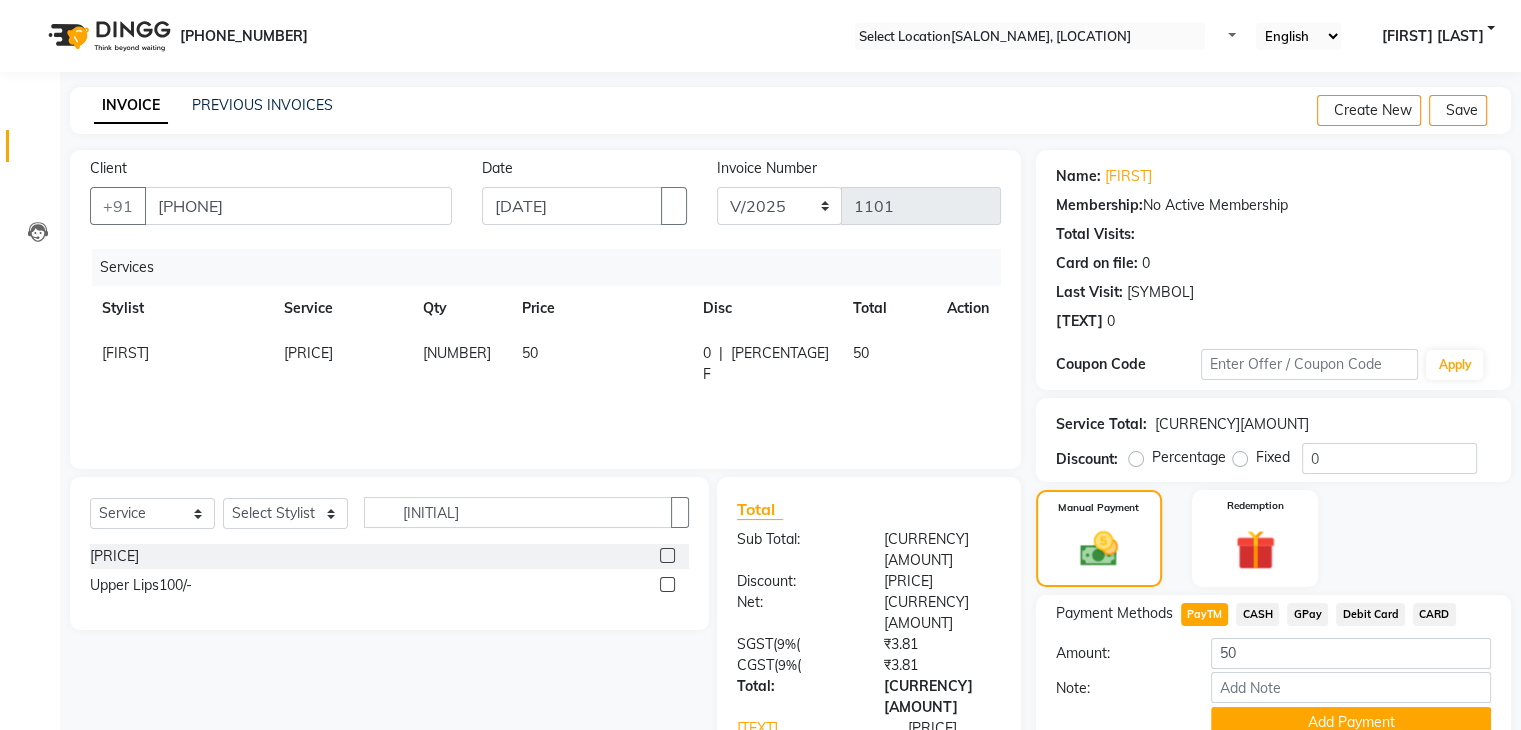 scroll, scrollTop: 89, scrollLeft: 0, axis: vertical 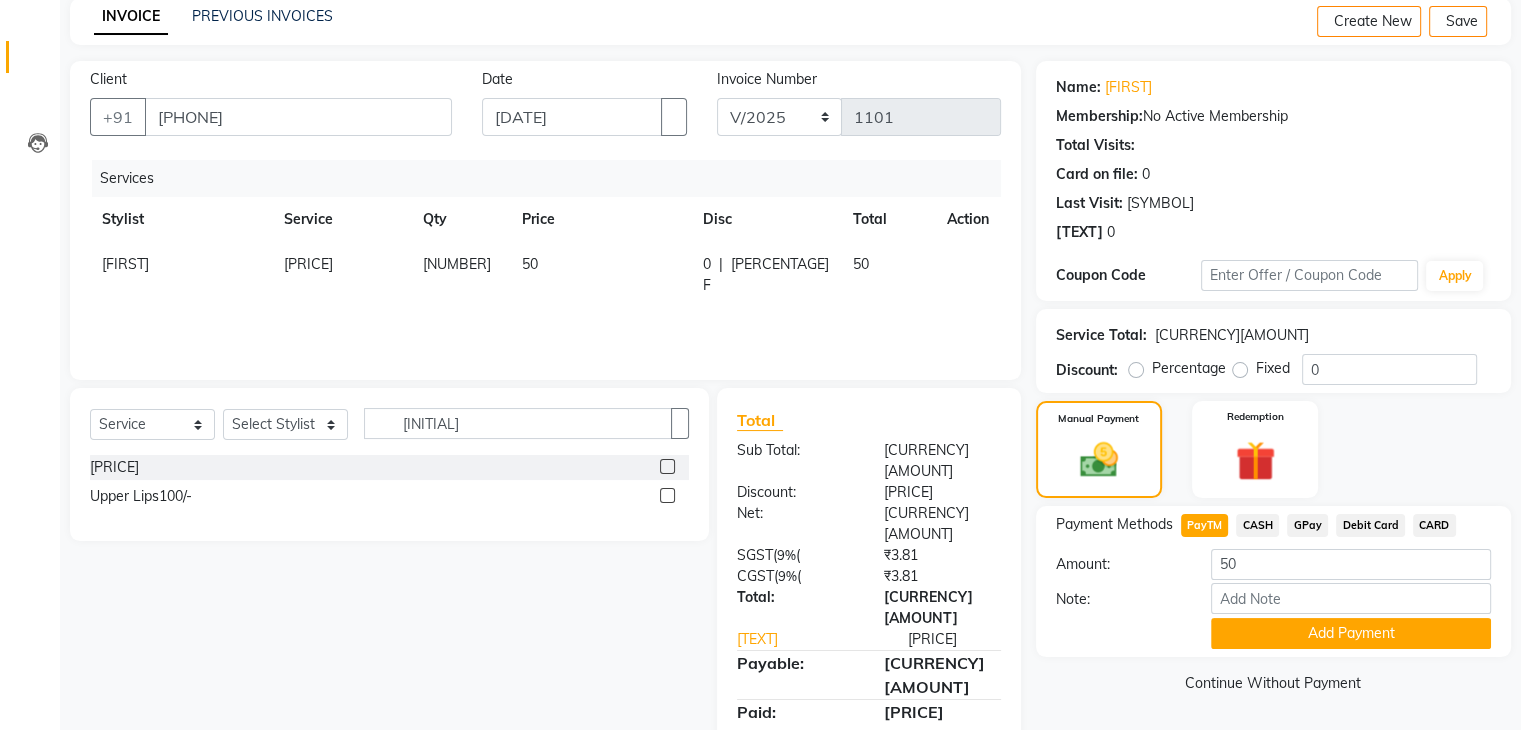 click on "CASH" at bounding box center (1205, 525) 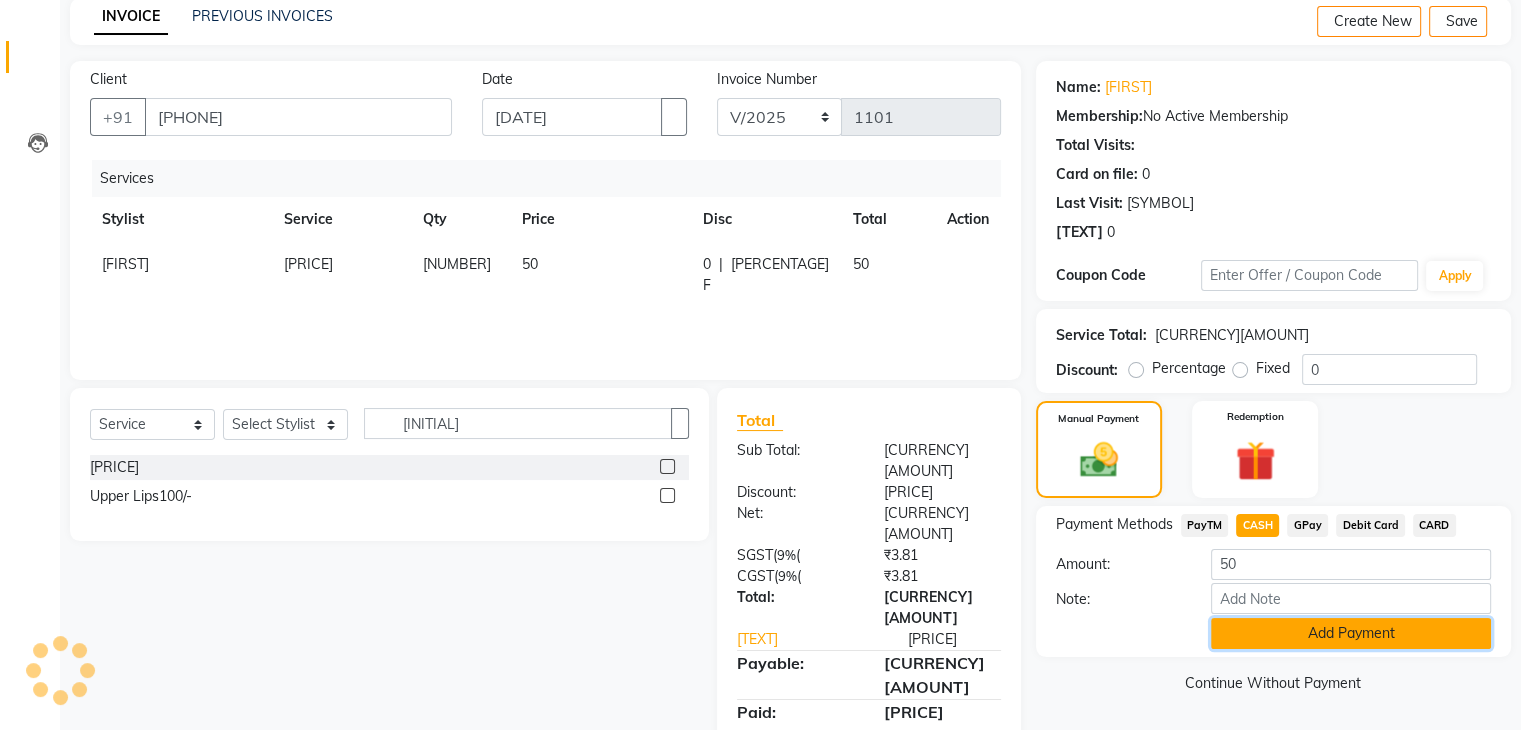 click on "Add Payment" at bounding box center [1351, 633] 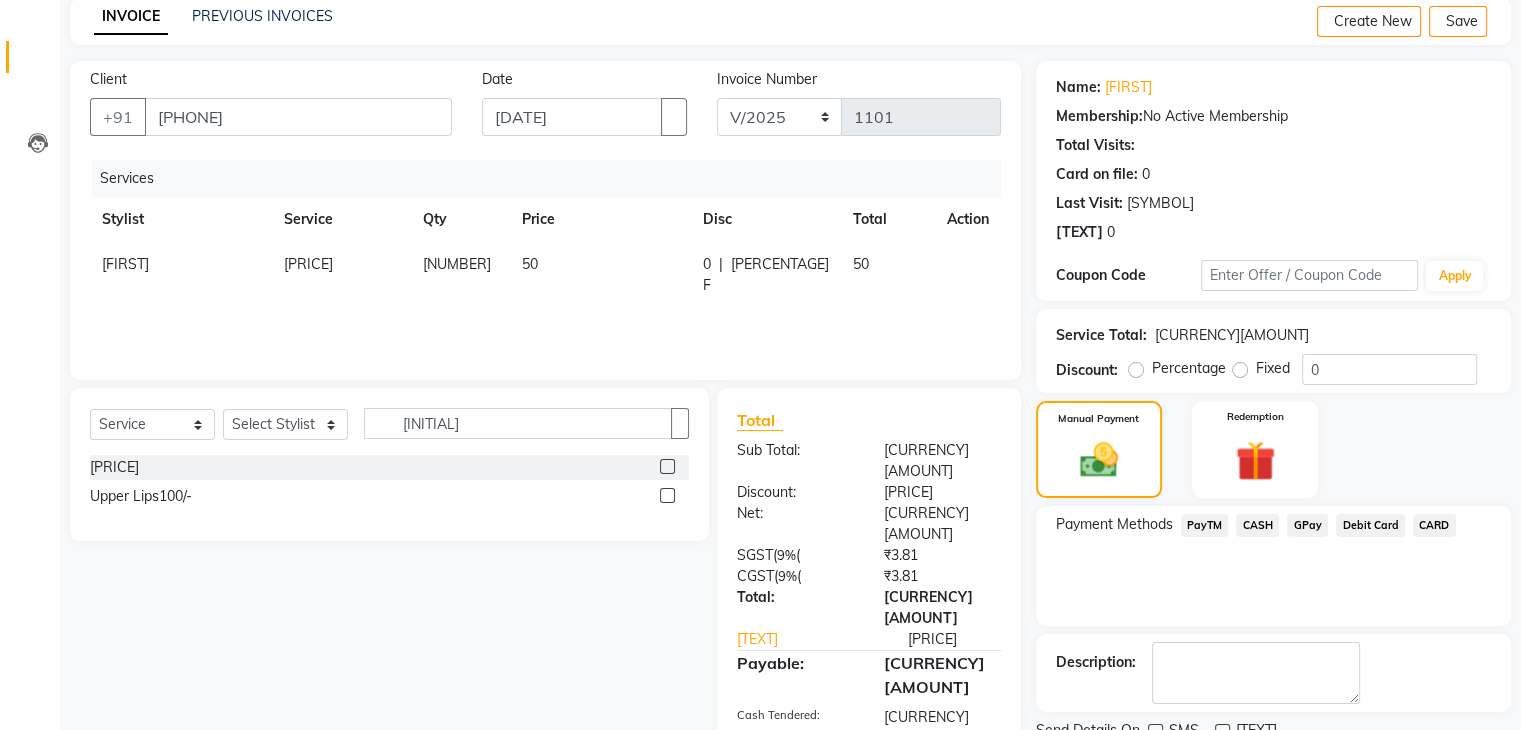 scroll, scrollTop: 171, scrollLeft: 0, axis: vertical 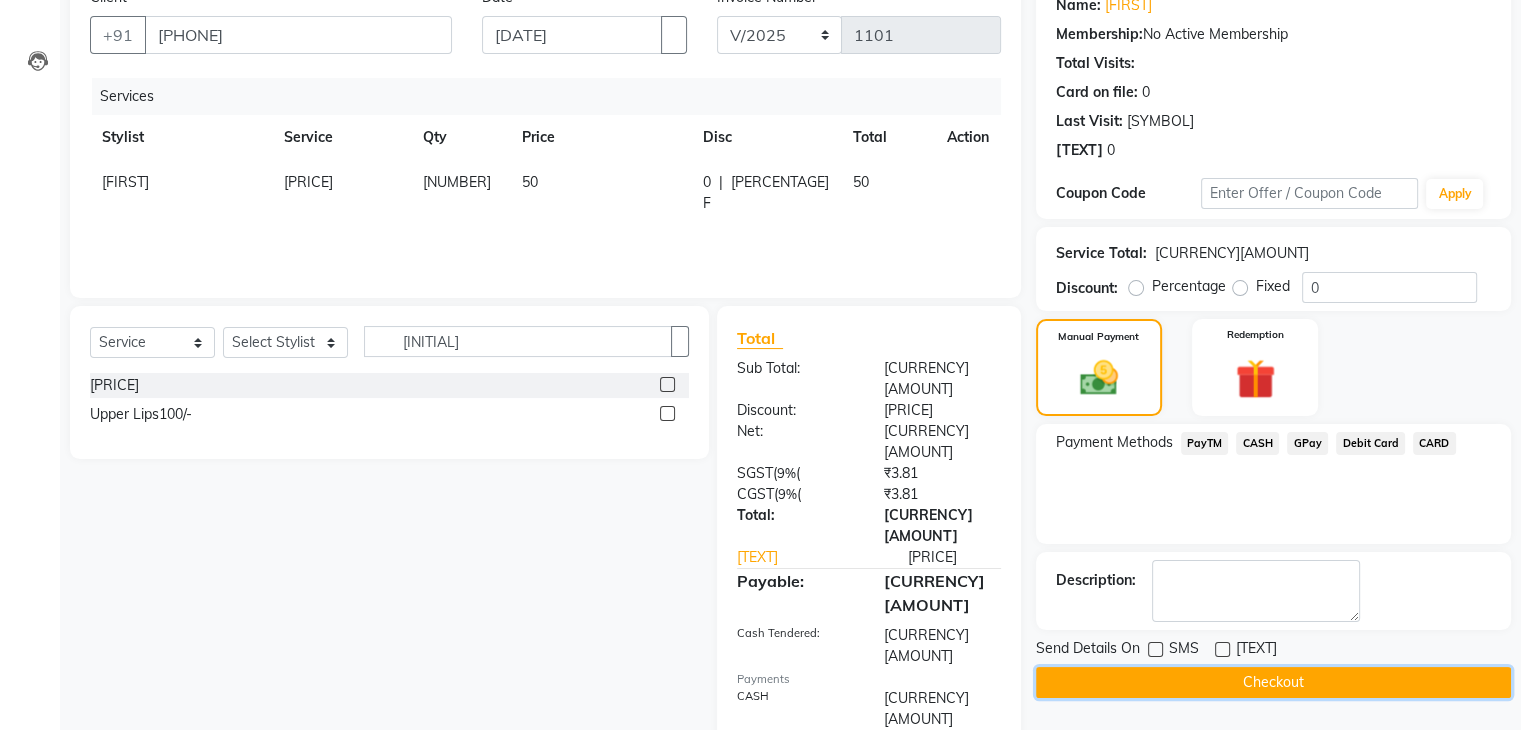 click on "Checkout" at bounding box center (1273, 682) 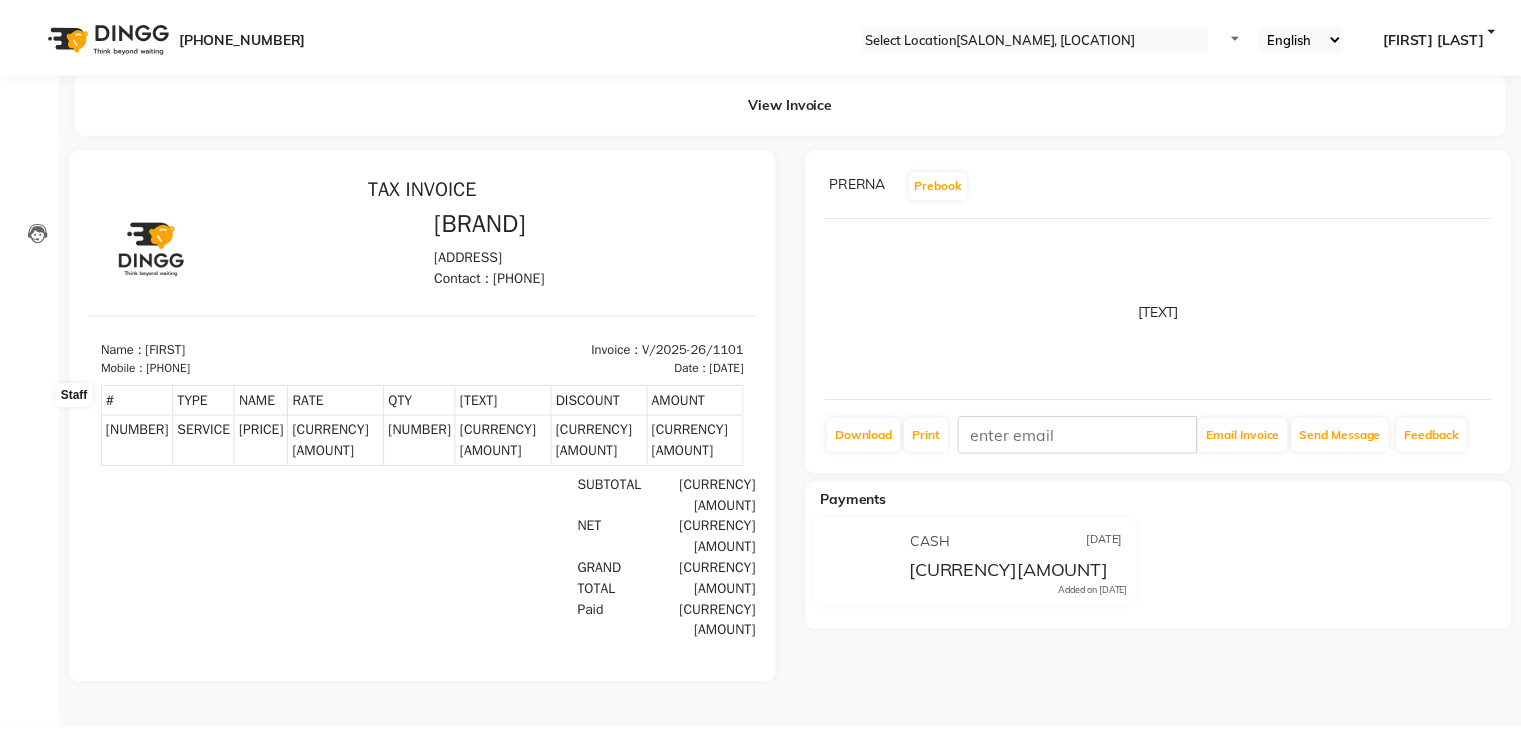 scroll, scrollTop: 0, scrollLeft: 0, axis: both 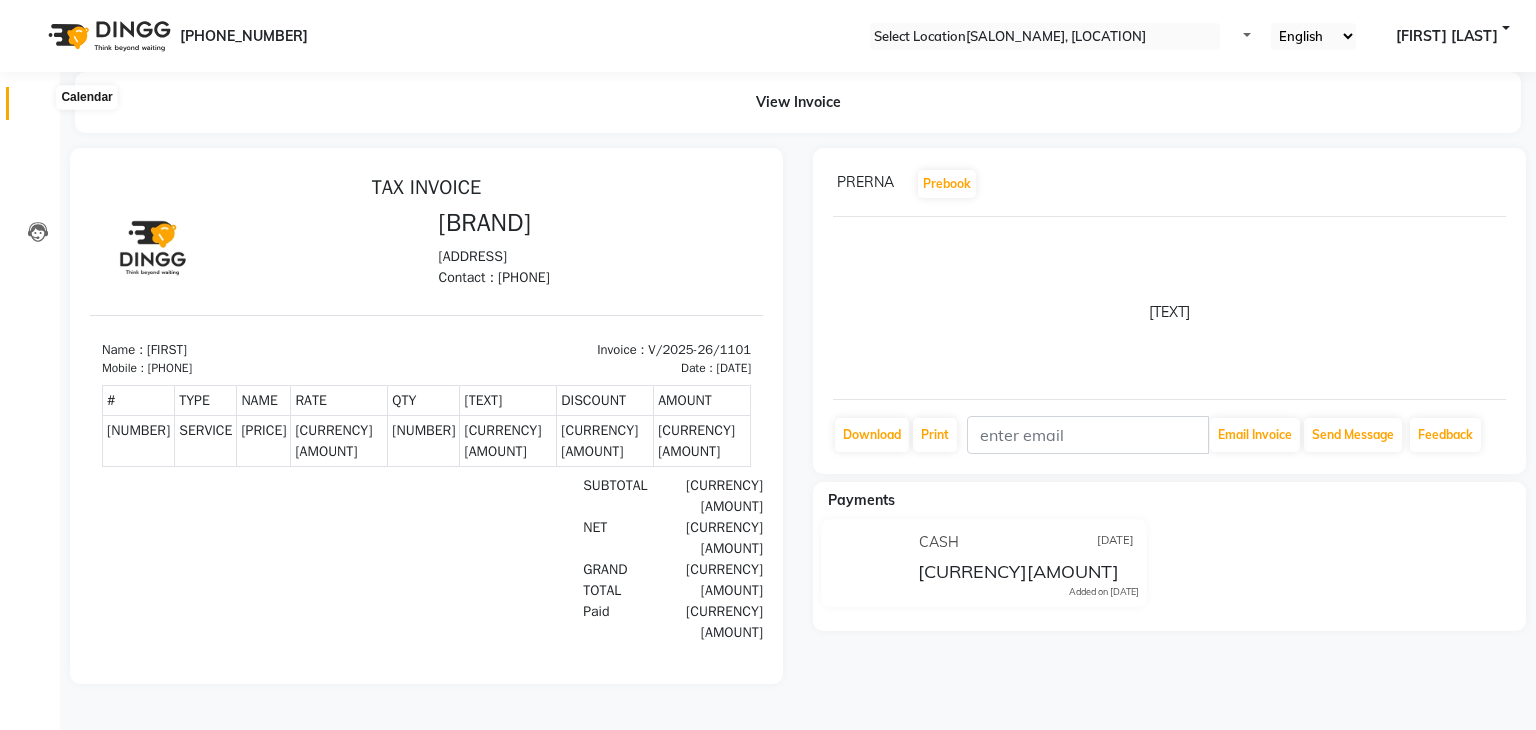 click at bounding box center [38, 108] 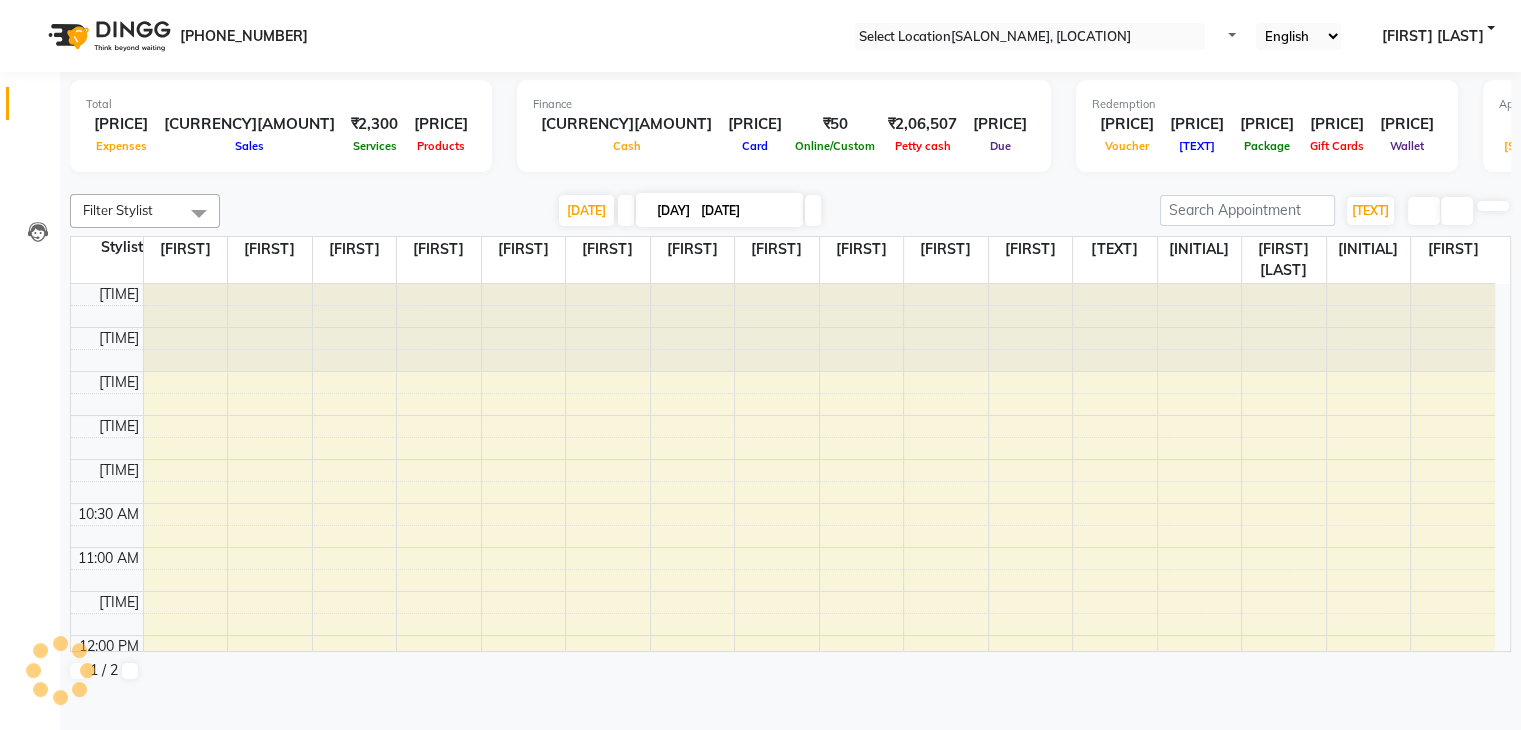 scroll, scrollTop: 0, scrollLeft: 0, axis: both 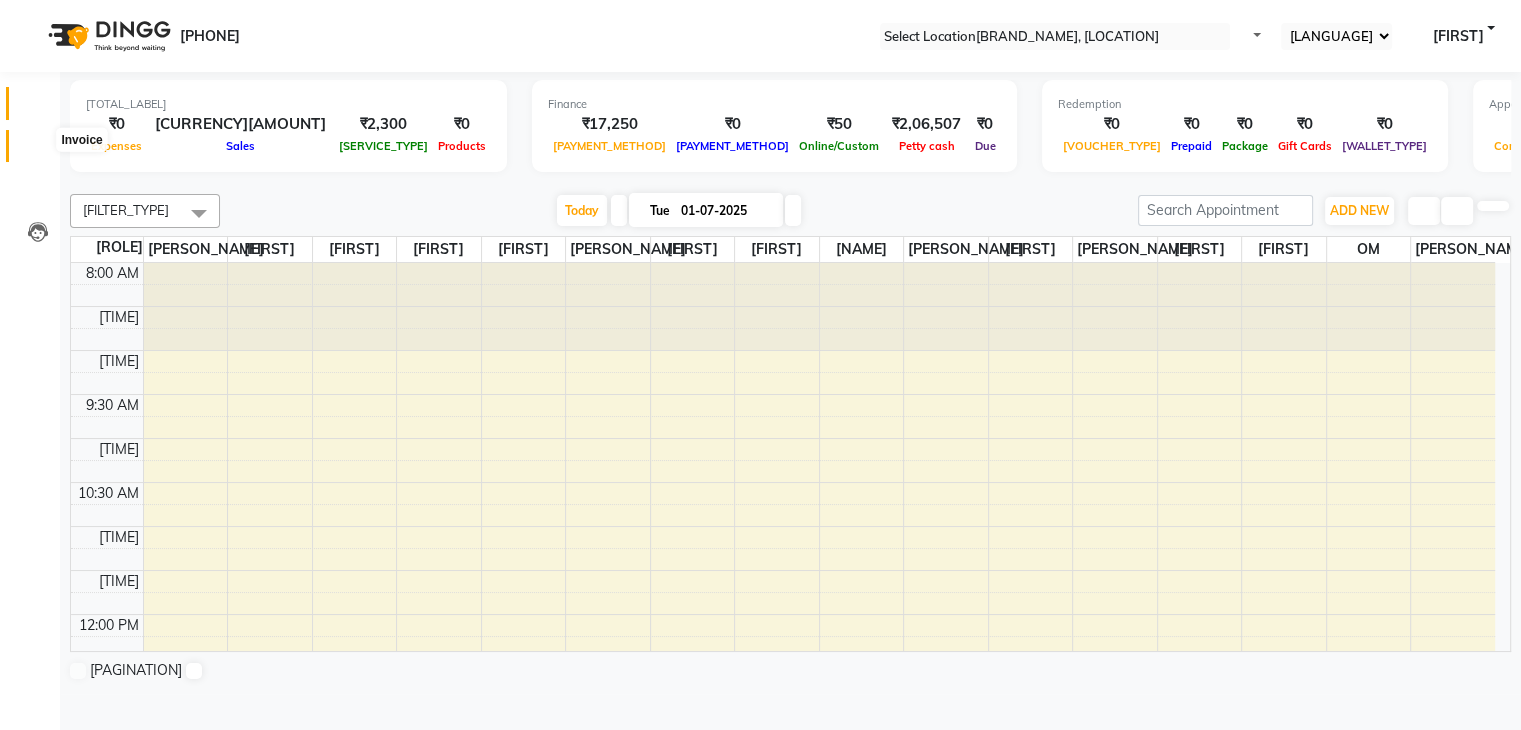 click at bounding box center [37, 151] 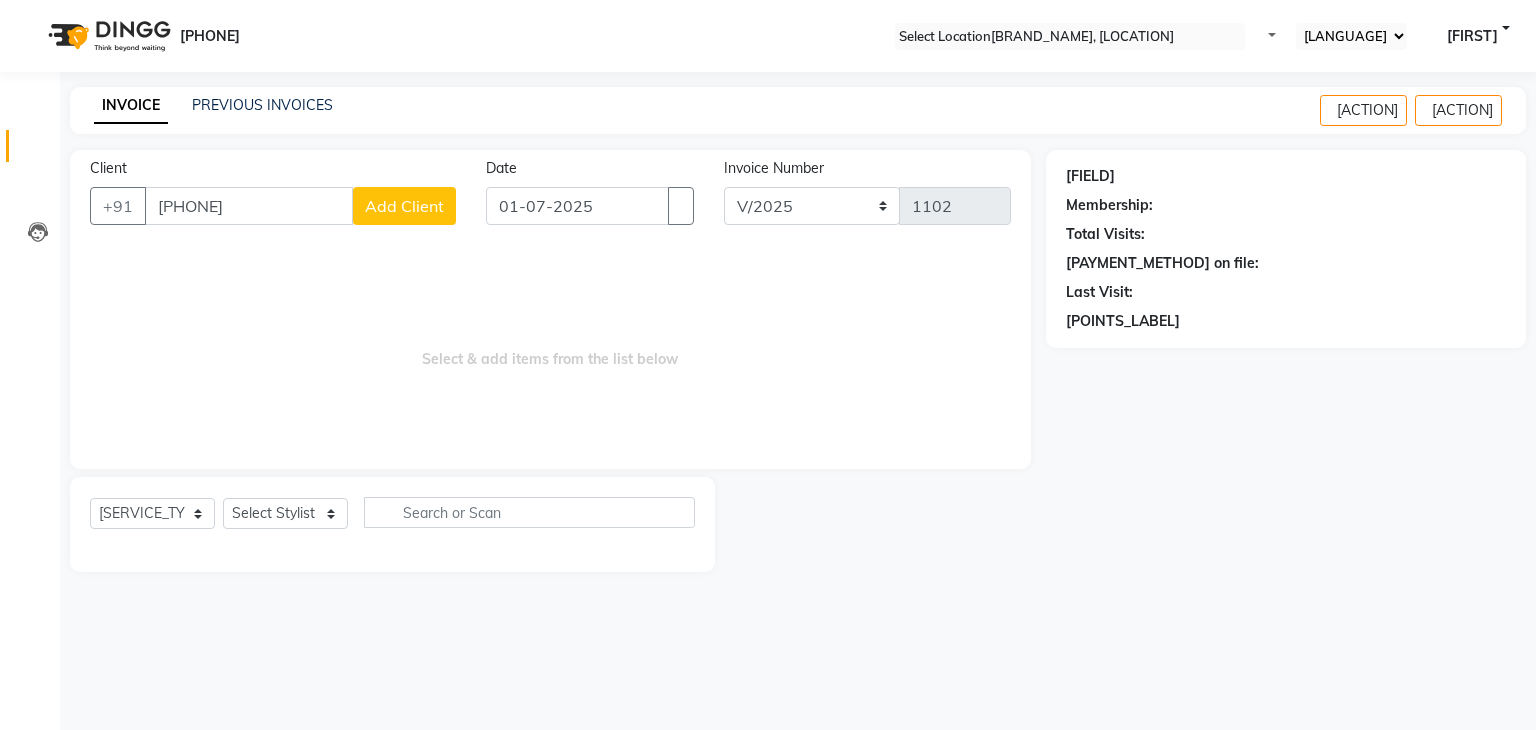 type on "7976956140" 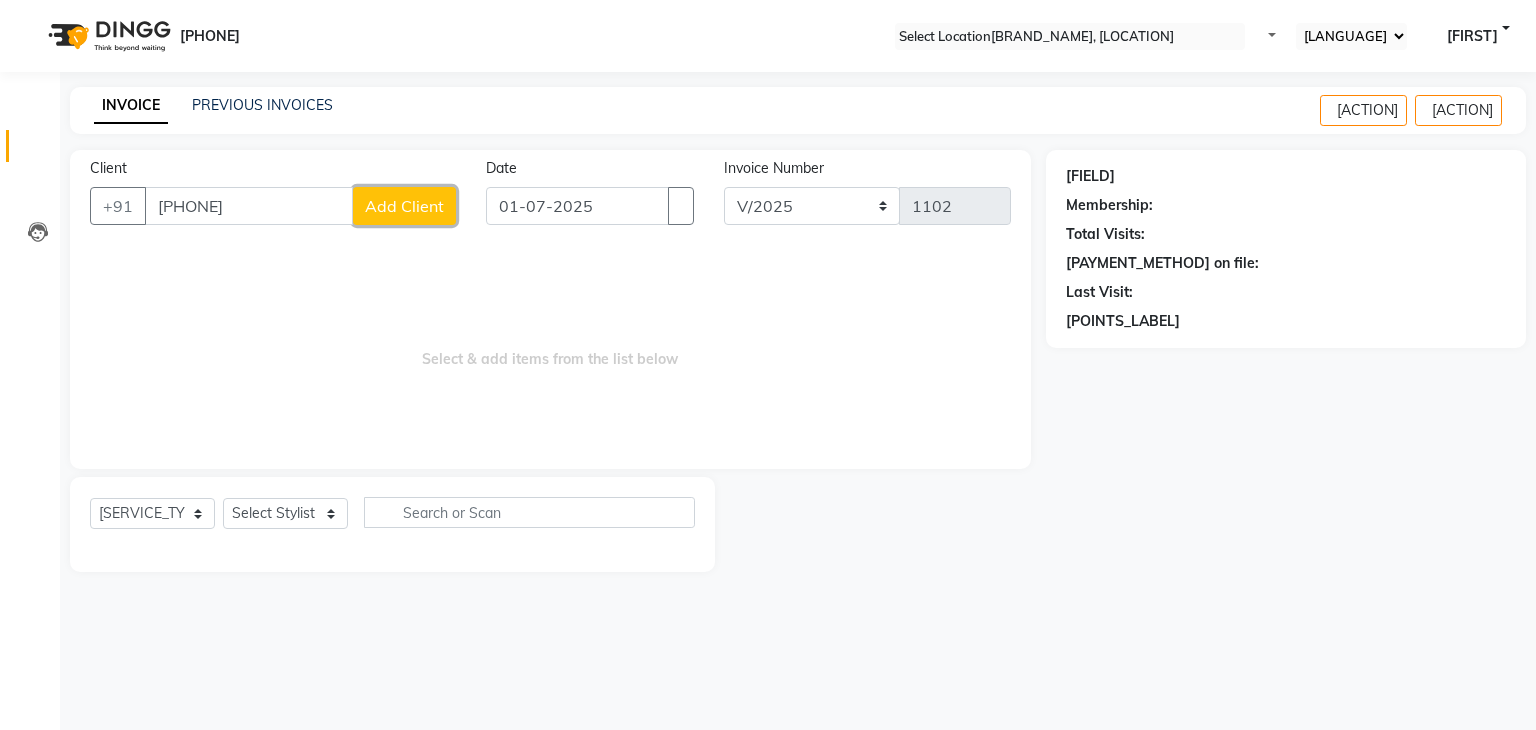 click on "Add Client" at bounding box center (404, 206) 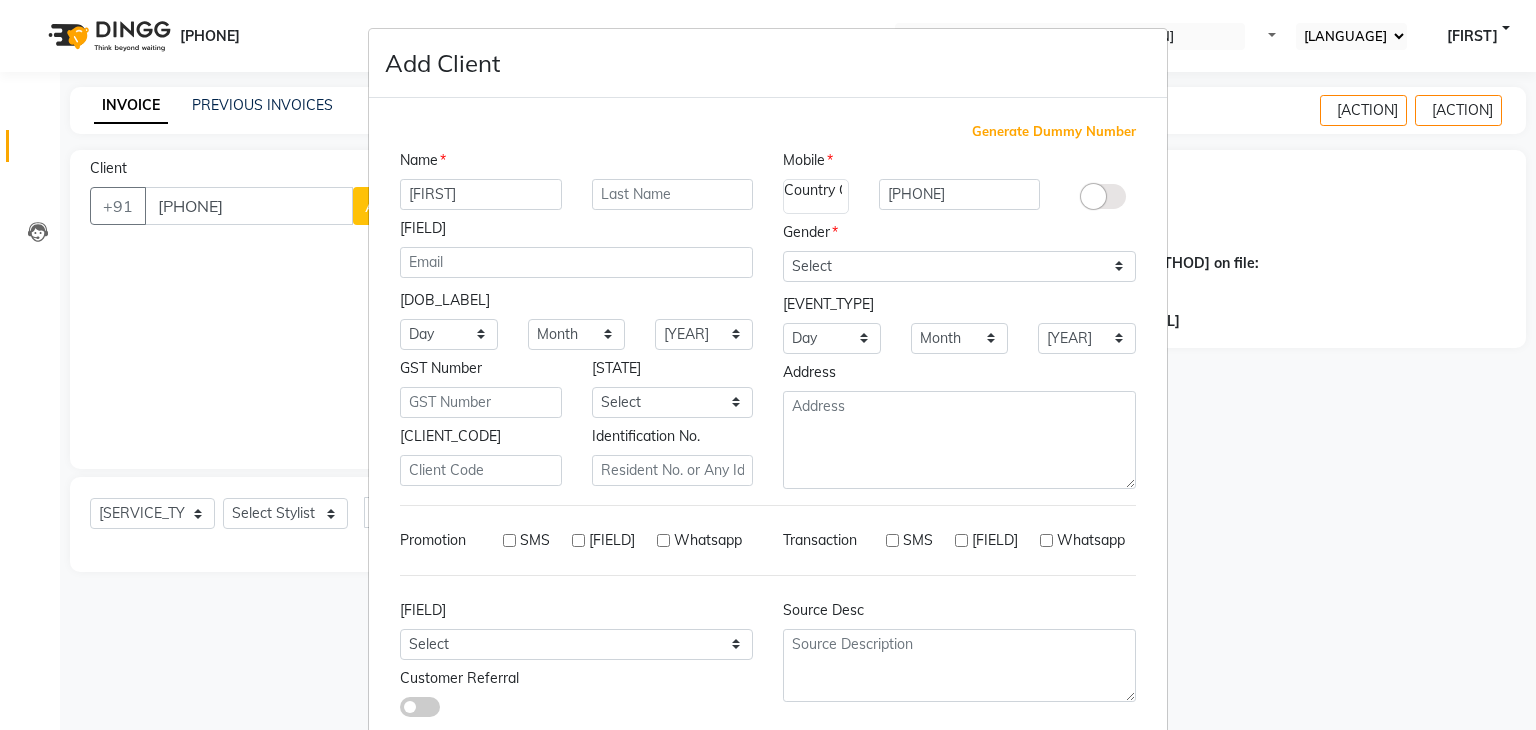 type on "AKSHITA" 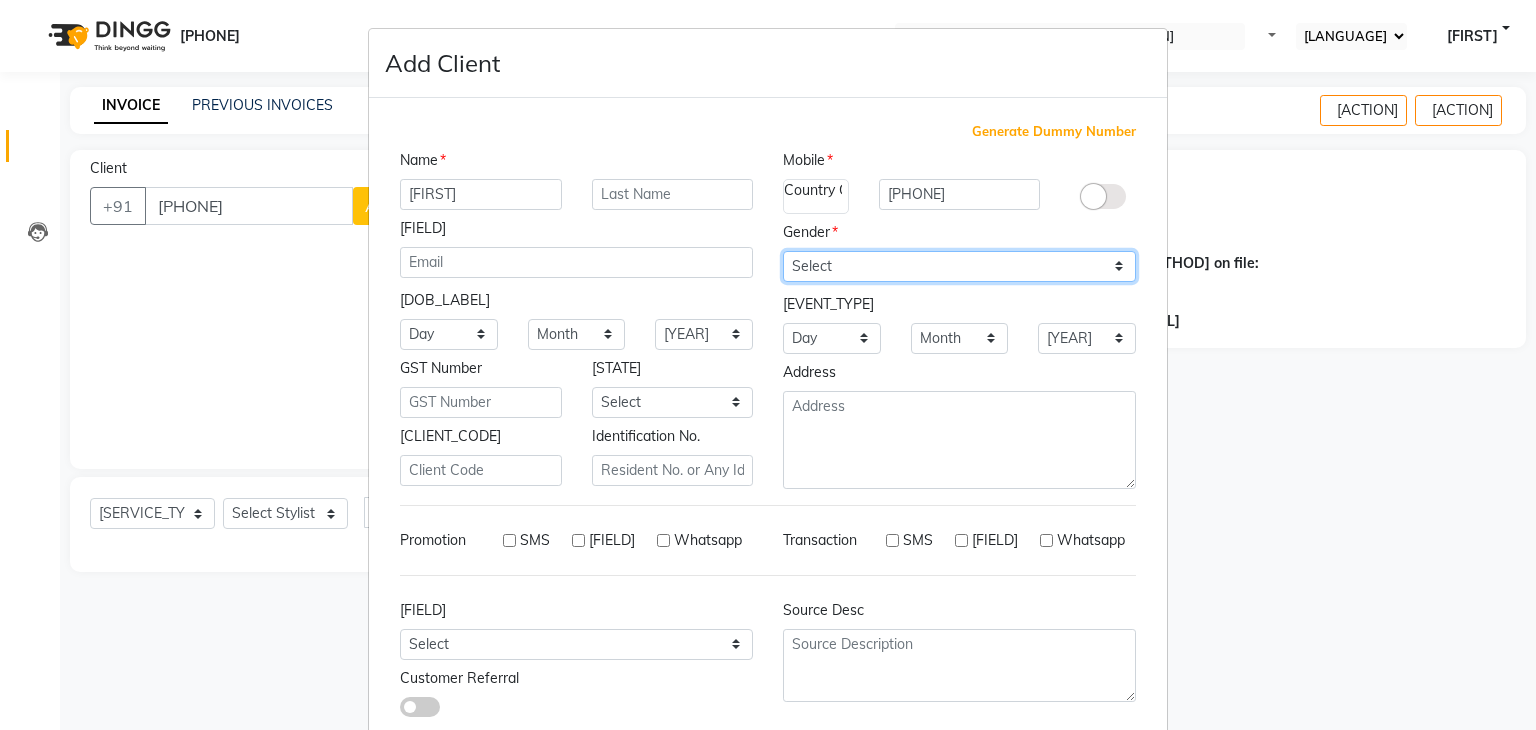 click on "Select Male Female Other Prefer Not To Say" at bounding box center [959, 266] 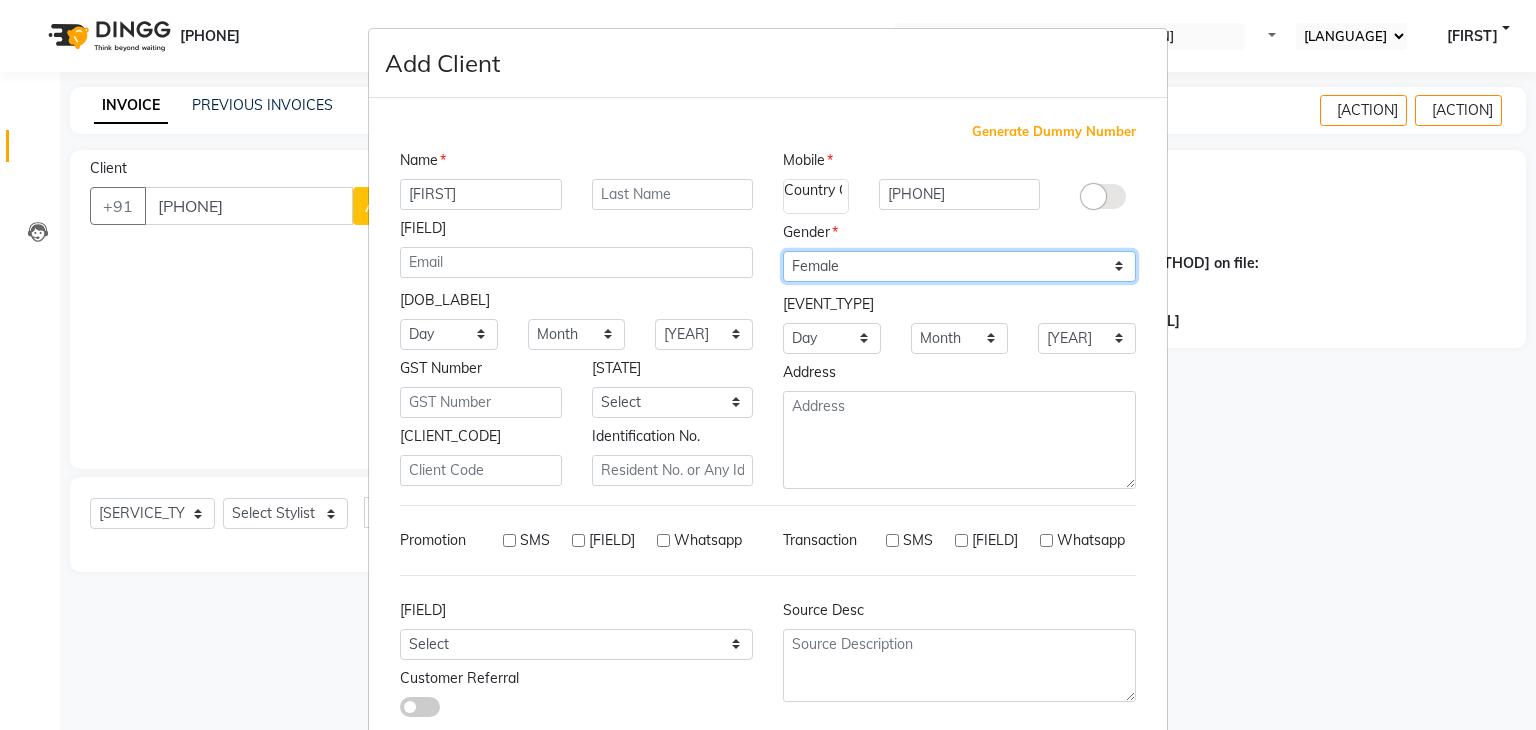 click on "Select Male Female Other Prefer Not To Say" at bounding box center [959, 266] 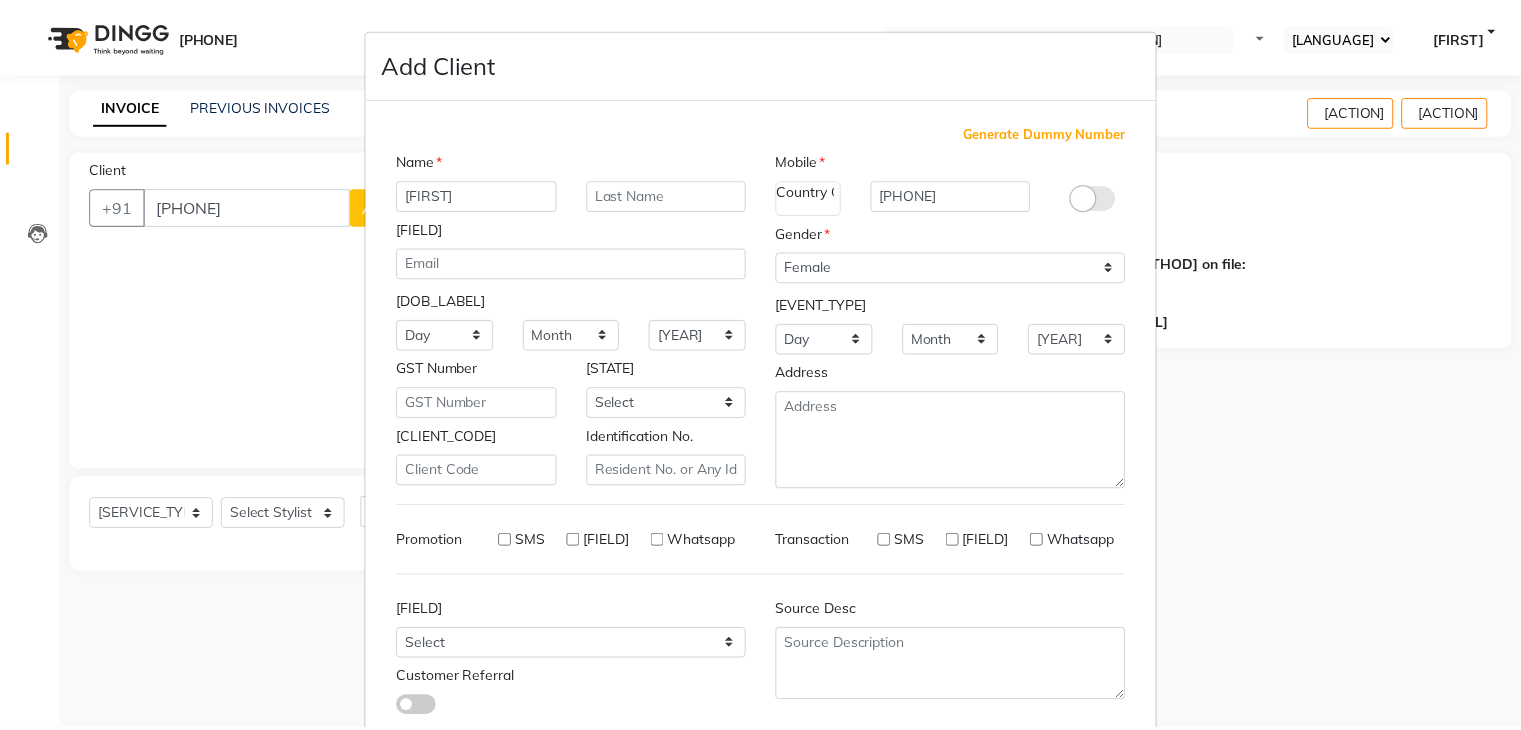 scroll, scrollTop: 127, scrollLeft: 0, axis: vertical 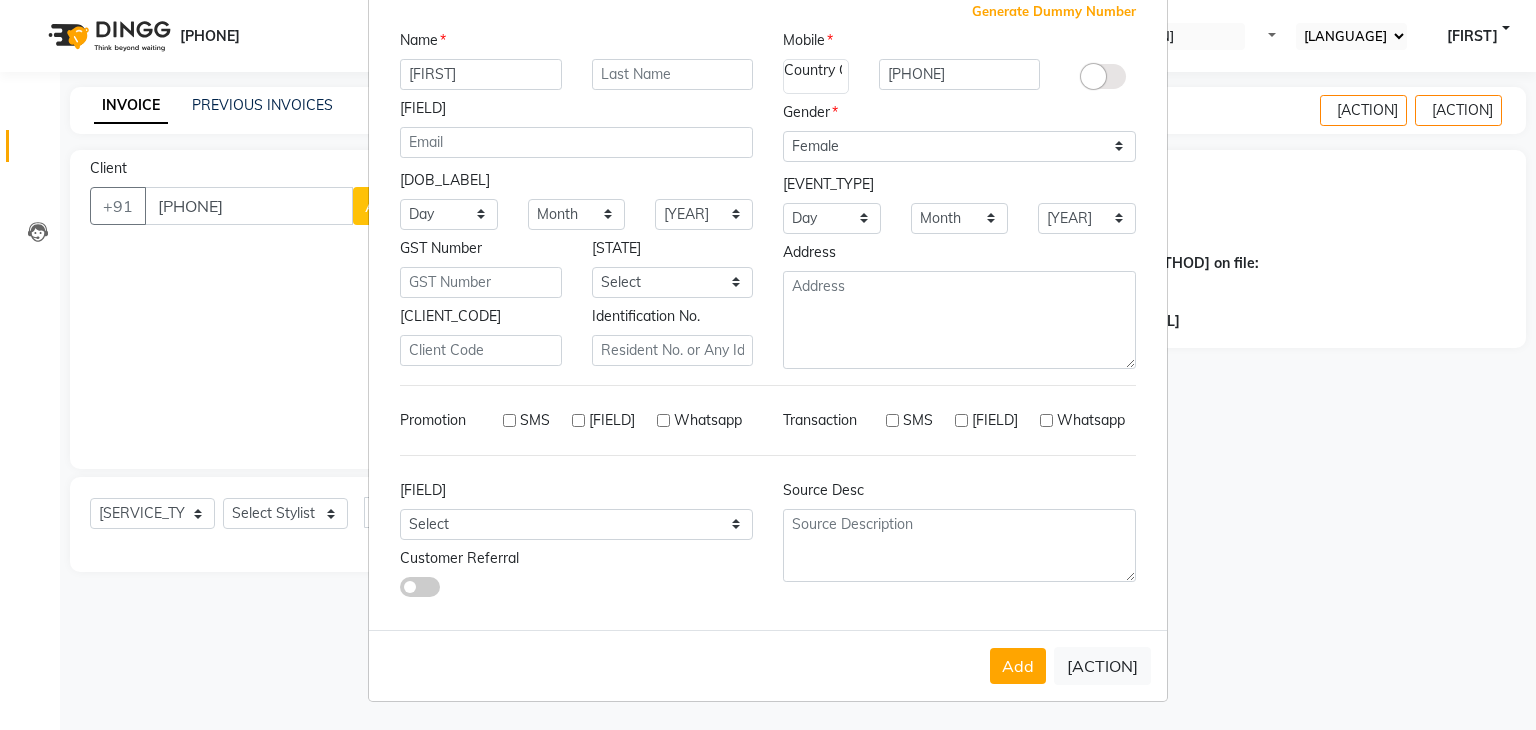 click on "Add   Cancel" at bounding box center [768, 665] 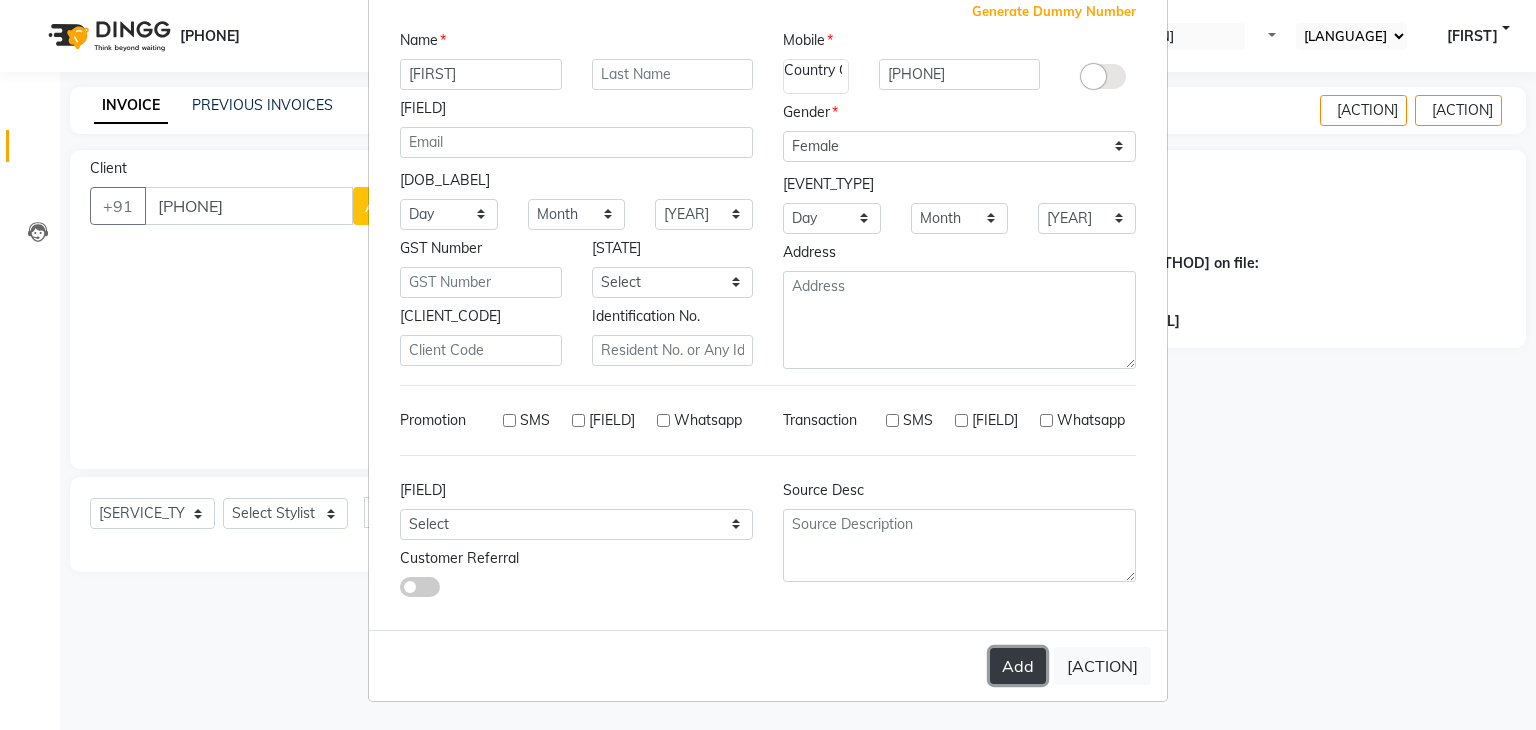 click on "Add" at bounding box center [1018, 666] 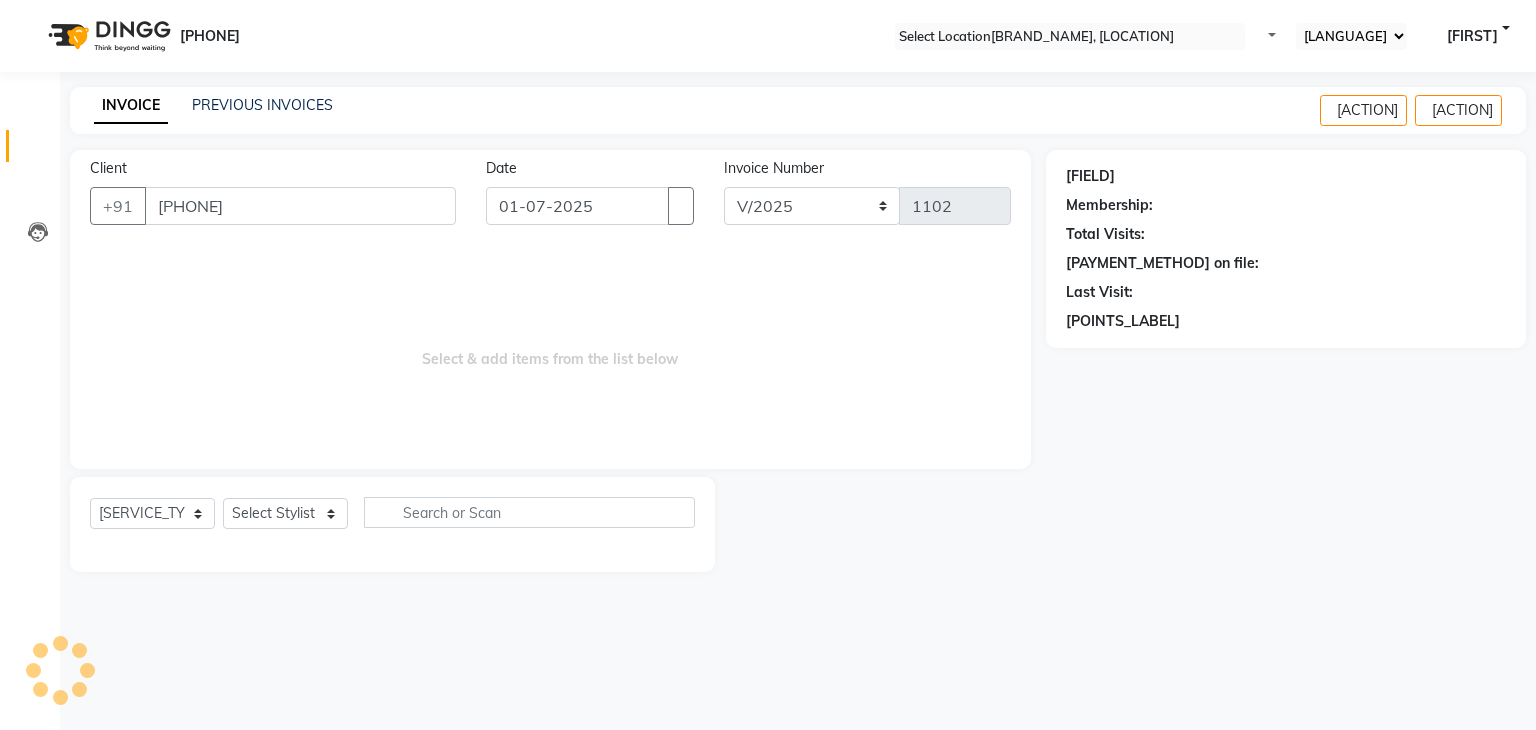 click on "Add Client Generate Dummy Number Name Email DOB Day 01 02 03 04 05 06 07 08 09 10 11 12 13 14 15 16 17 18 19 20 21 22 23 24 25 26 27 28 29 30 31 Month January February March April May June July August September October November December 1940 1941 1942 1943 1944 1945 1946 1947 1948 1949 1950 1951 1952 1953 1954 1955 1956 1957 1958 1959 1960 1961 1962 1963 1964 1965 1966 1967 1968 1969 1970 1971 1972 1973 1974 1975 1976 1977 1978 1979 1980 1981 1982 1983 1984 1985 1986 1987 1988 1989 1990 1991 1992 1993 1994 1995 1996 1997 1998 1999 2000 2001 2002 2003 2004 2005 2006 2007 2008 2009 2010 2011 2012 2013 2014 2015 2016 2017 2018 2019 2020 2021 2022 2023 2024 GST Number State Select Andaman and Nicobar Islands Andhra Pradesh Arunachal Pradesh Assam Bihar Chandigarh Chhattisgarh Dadra and Nagar Haveli Daman and Diu Delhi Goa Gujarat Haryana Himachal Pradesh Jammu and Kashmir Jharkhand Karnataka Kerala Lakshadweep Madhya Pradesh Maharashtra Manipur Meghalaya Mizoram Nagaland Odisha Pondicherry Punjab Rajasthan Sikkim" at bounding box center [768, 365] 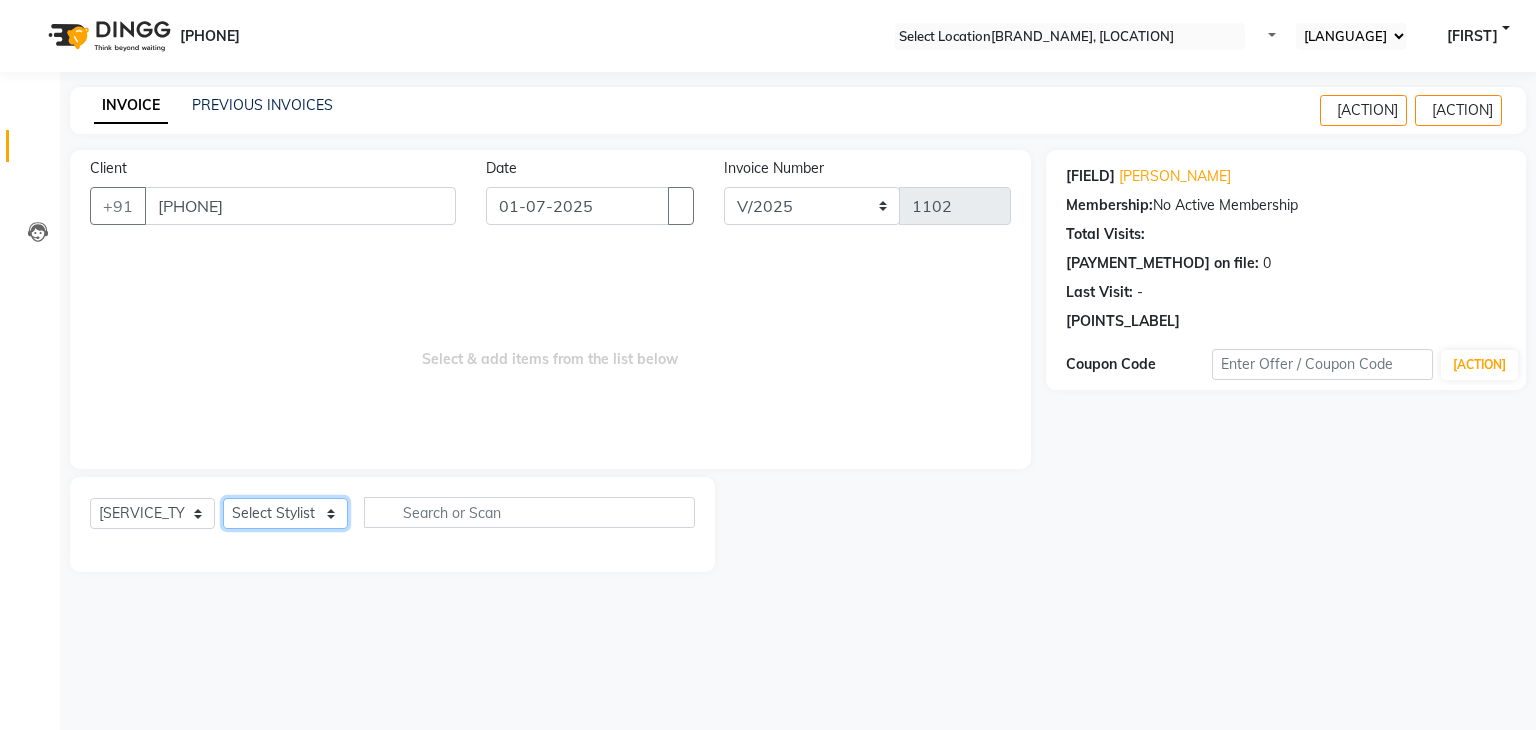 click on "Select Stylist [FIRST] HK 1 [FIRST] veer hk ALO Anjeeta Ankit COUNTER Demetrious Lovepreet Mohit Mohit Vyas OM Rohit SALMAN Sharda Shekhu Simran Sukh Swarang Toka Zen" at bounding box center [285, 513] 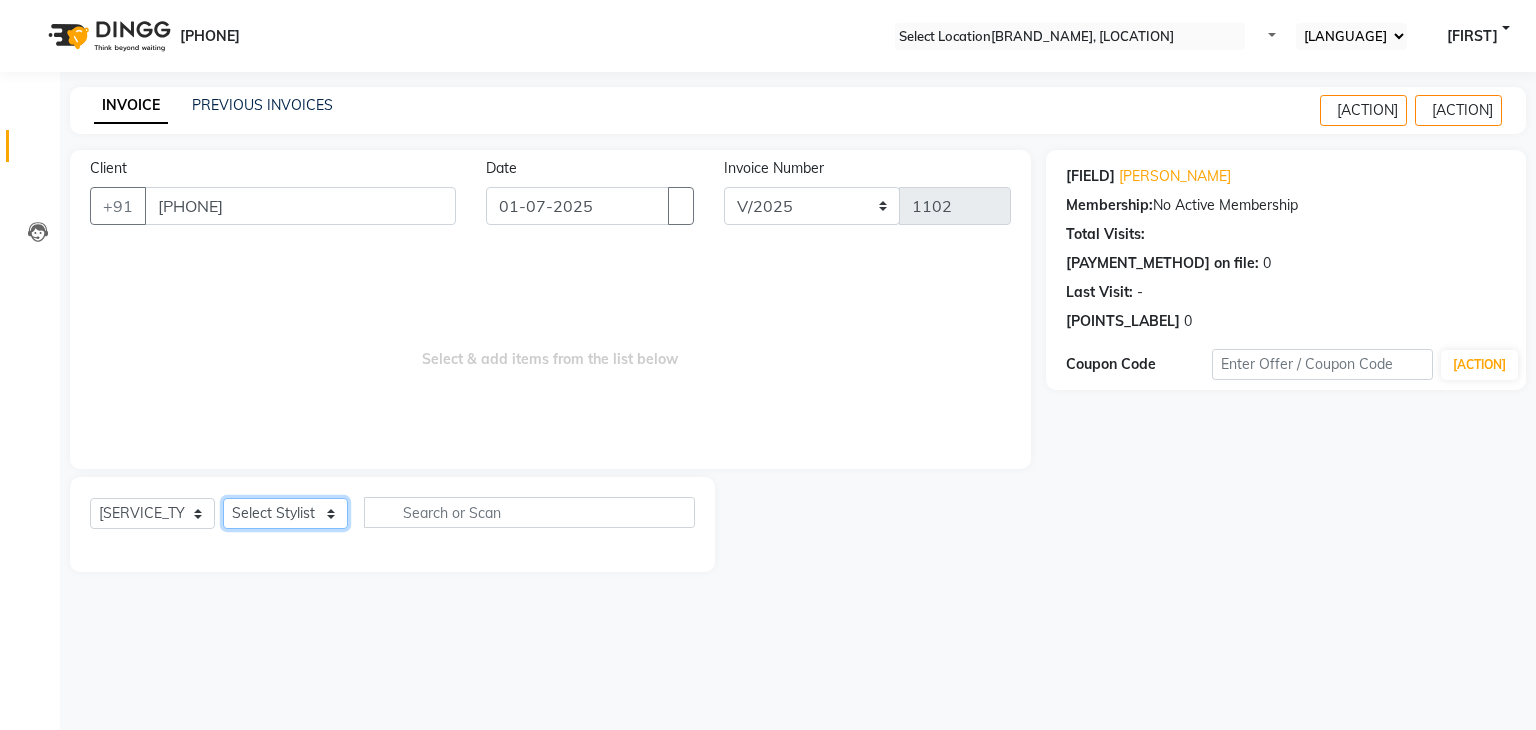 select on "70233" 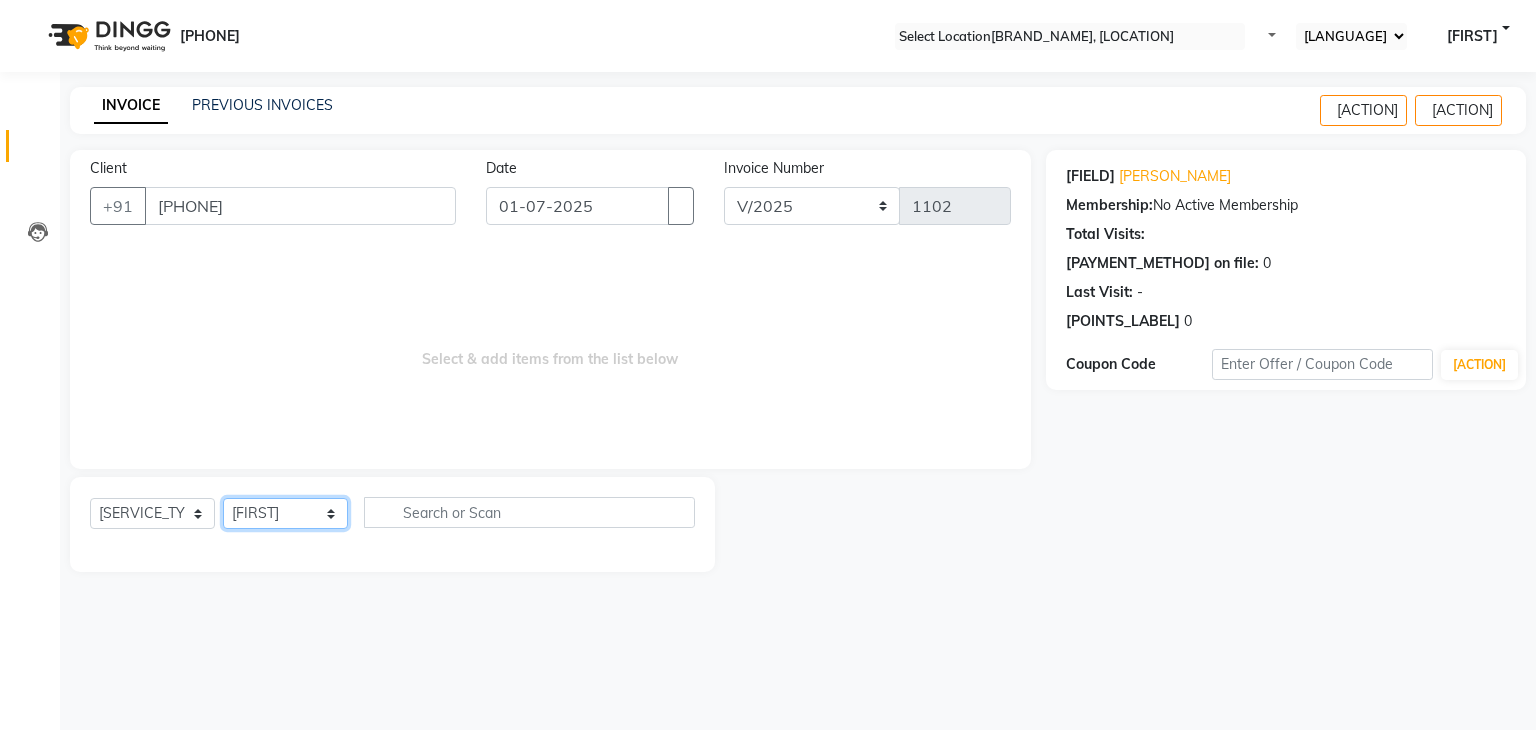 click on "Select Stylist [FIRST] HK 1 [FIRST] veer hk ALO Anjeeta Ankit COUNTER Demetrious Lovepreet Mohit Mohit Vyas OM Rohit SALMAN Sharda Shekhu Simran Sukh Swarang Toka Zen" at bounding box center [285, 513] 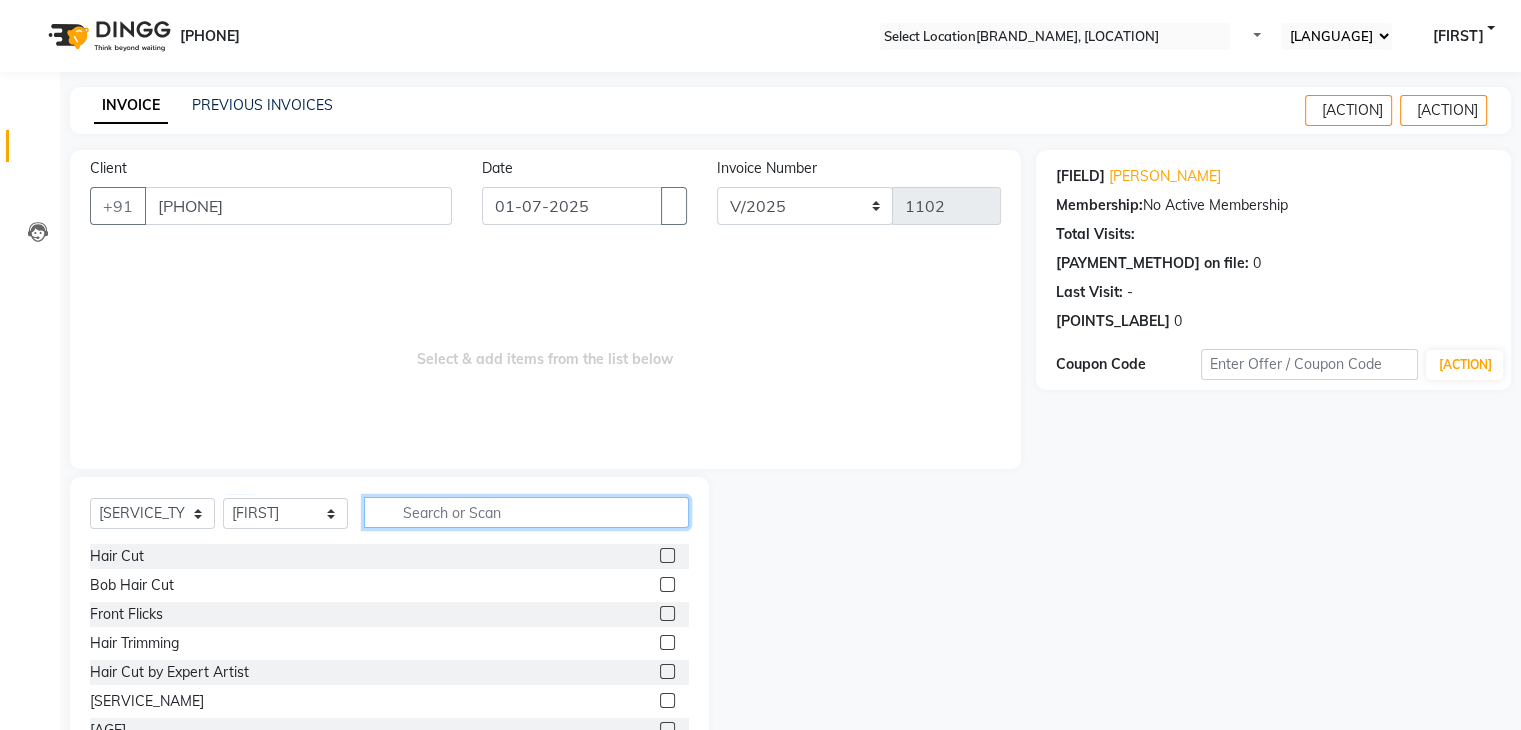 click at bounding box center [526, 512] 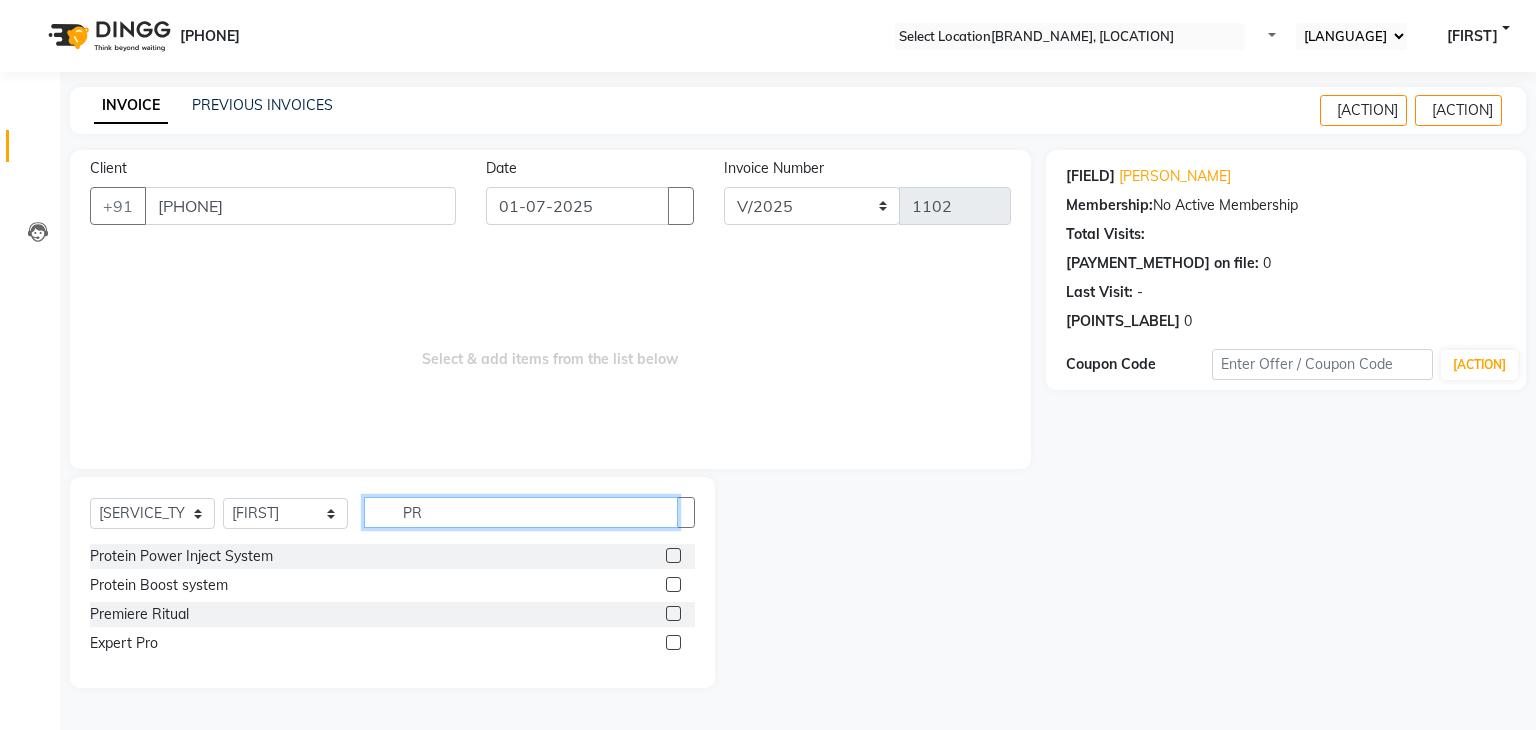 type on "[INITIAL]" 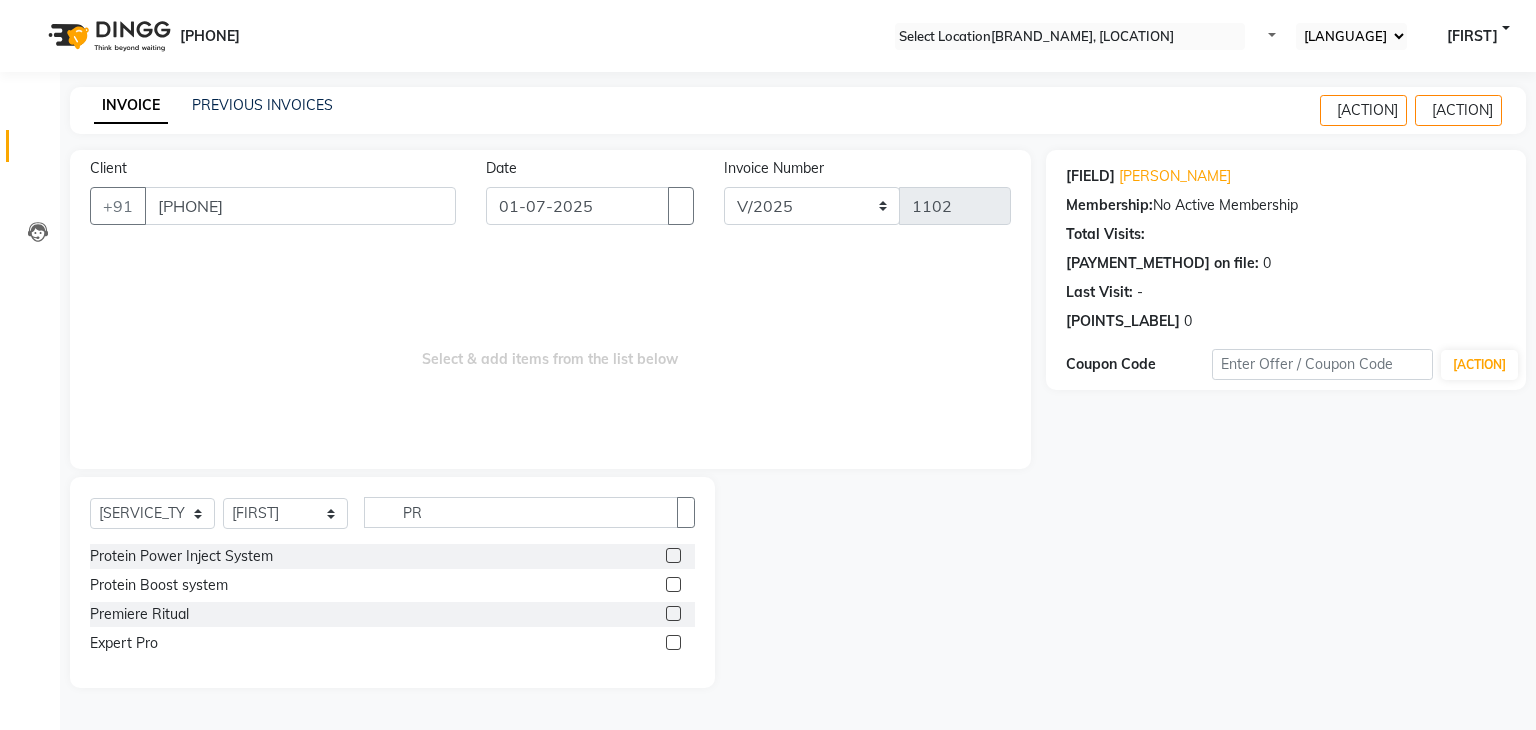 click at bounding box center (673, 584) 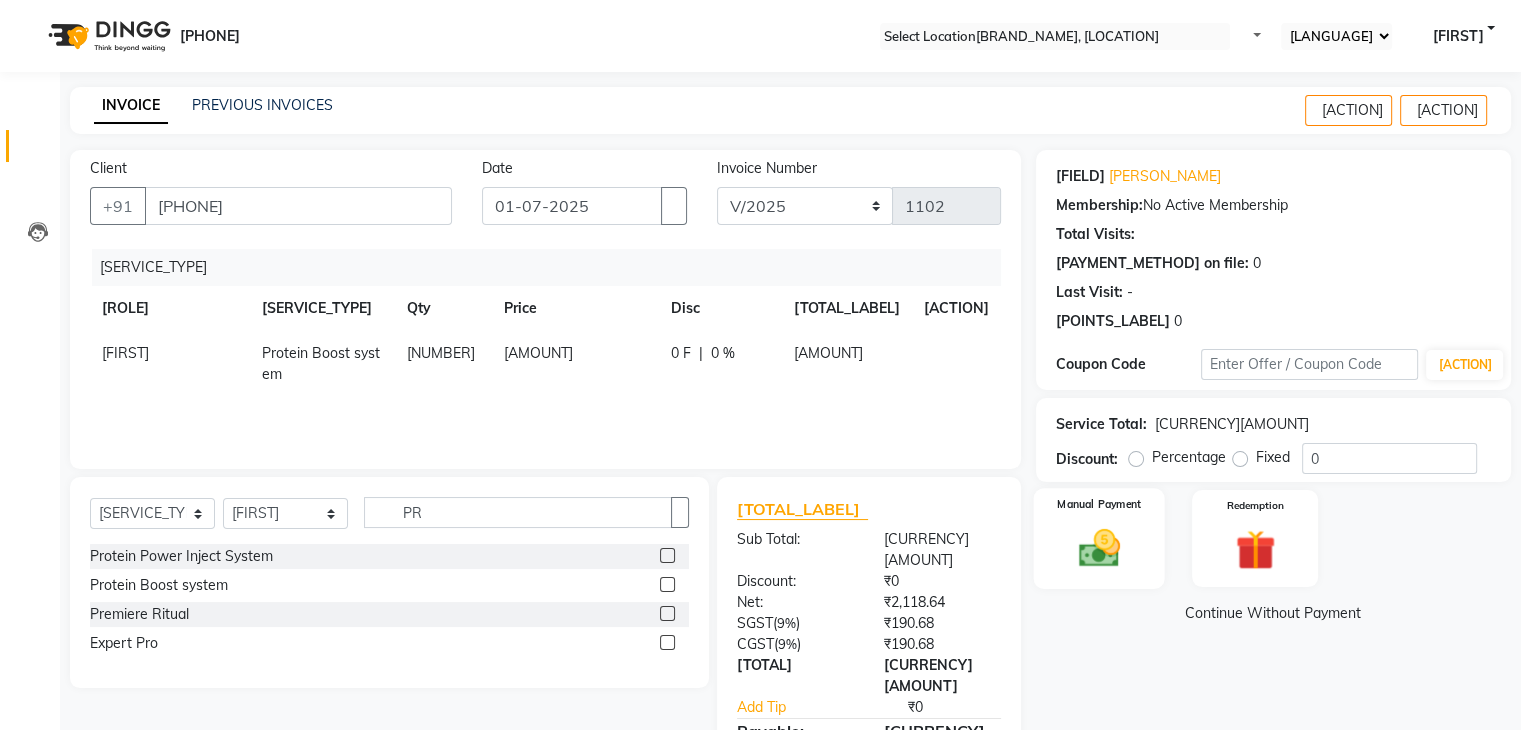 click at bounding box center (1098, 548) 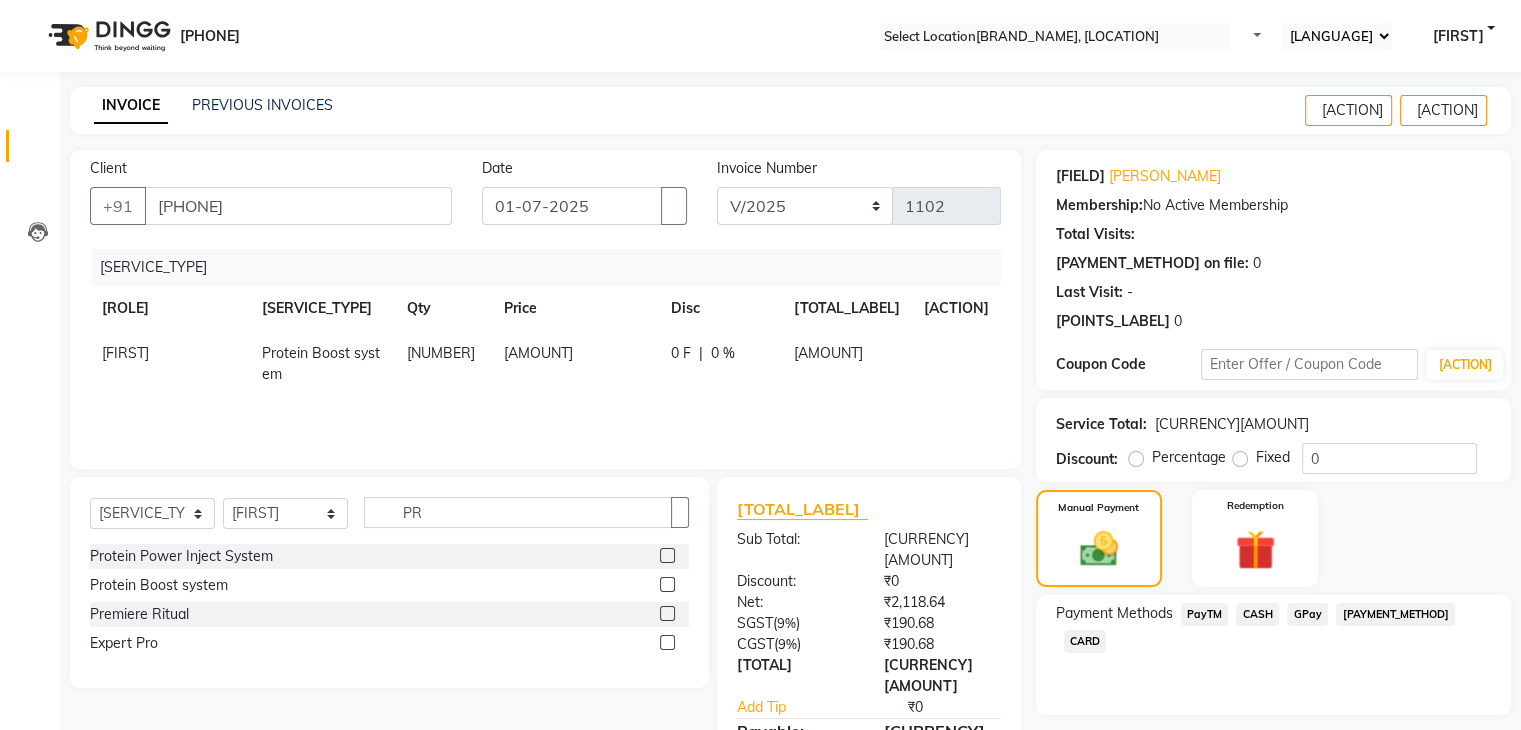 click on "CASH" at bounding box center (1205, 614) 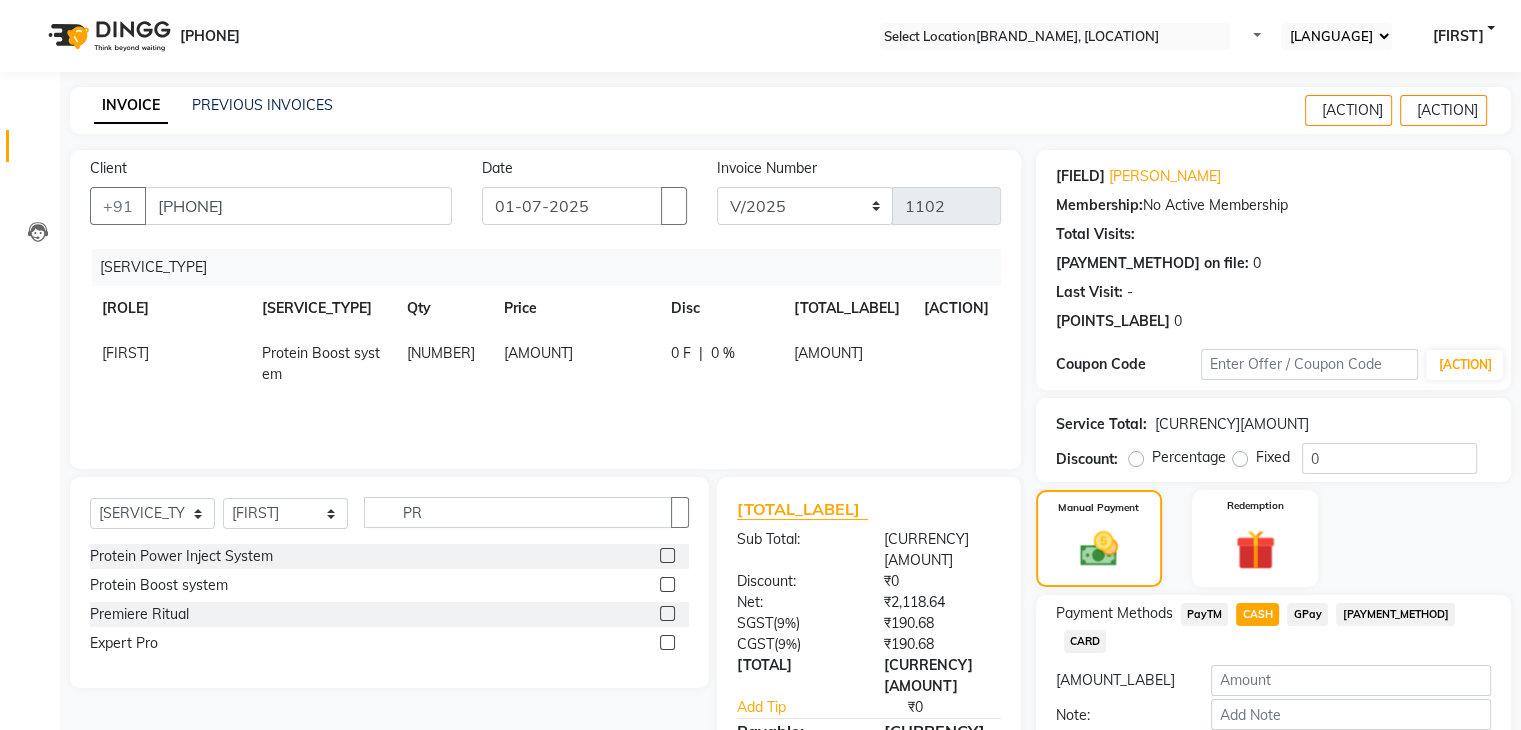 scroll, scrollTop: 89, scrollLeft: 0, axis: vertical 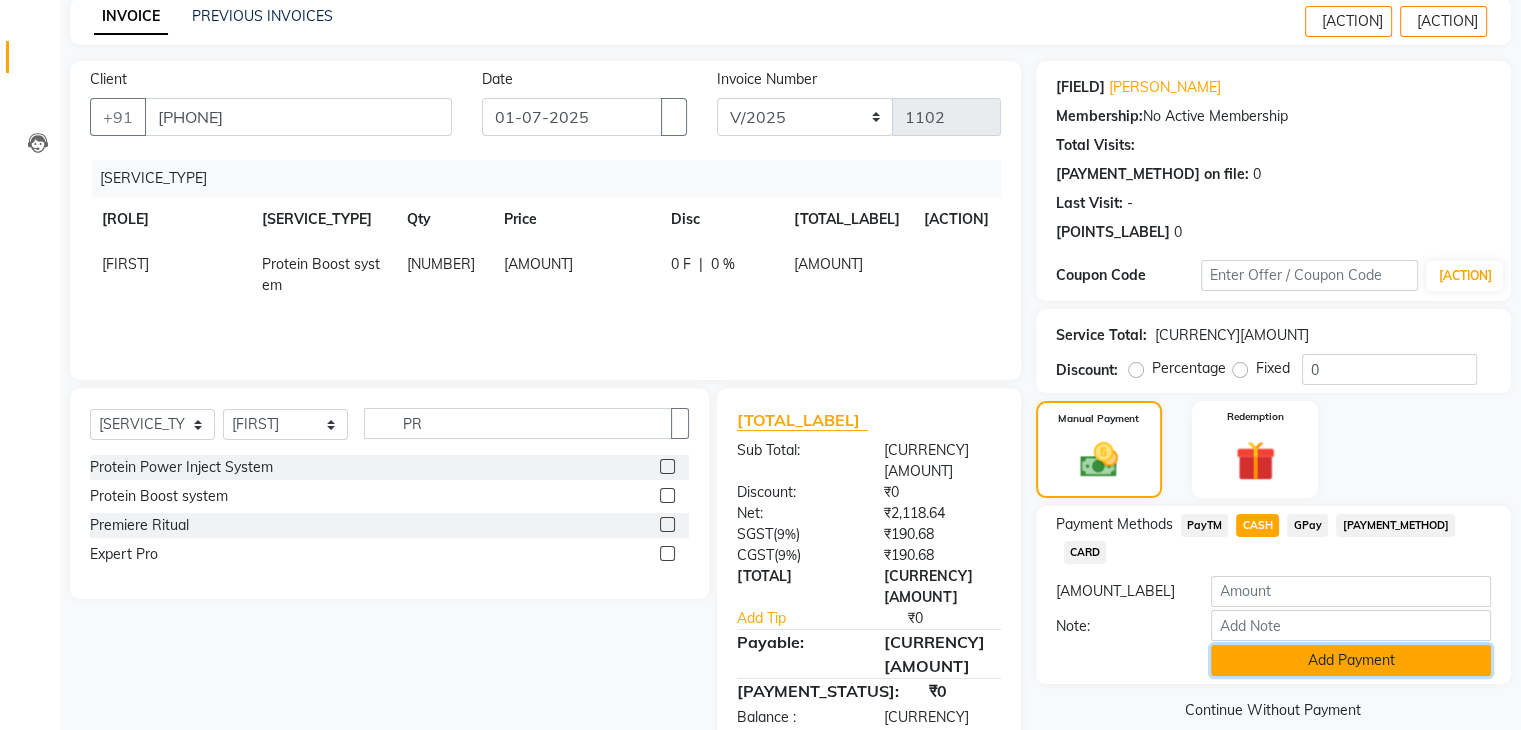 click on "Add Payment" at bounding box center [1351, 660] 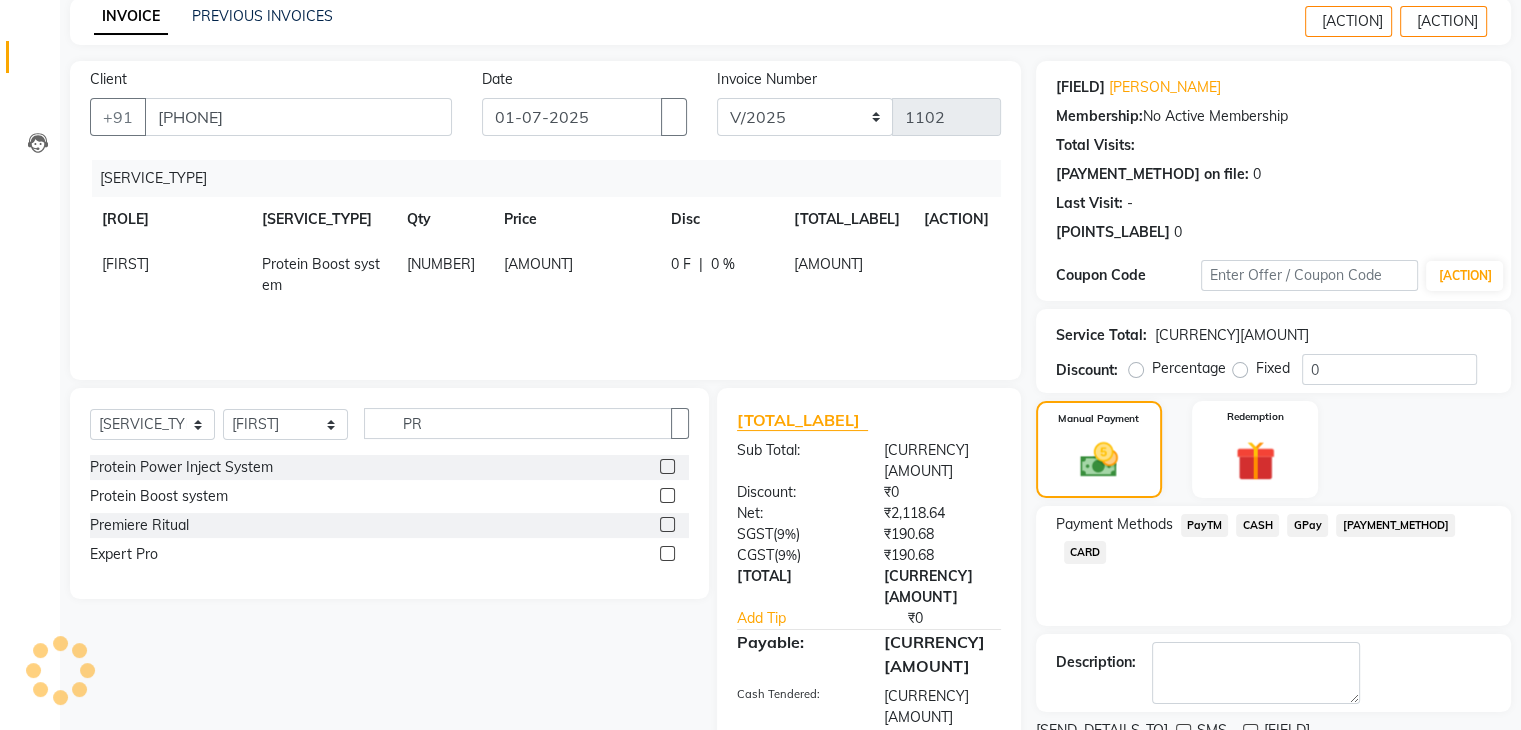 scroll, scrollTop: 171, scrollLeft: 0, axis: vertical 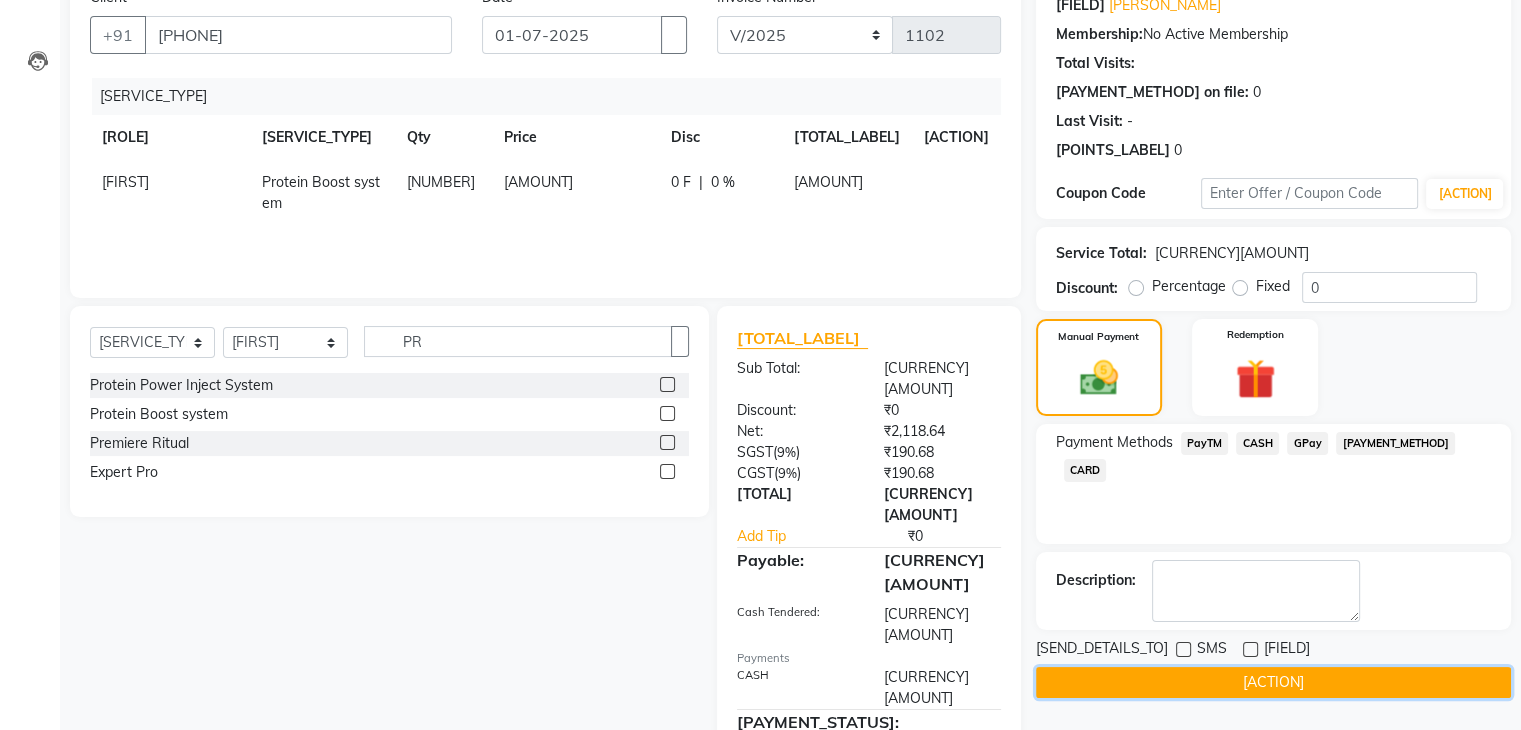 click on "Checkout" at bounding box center [1273, 682] 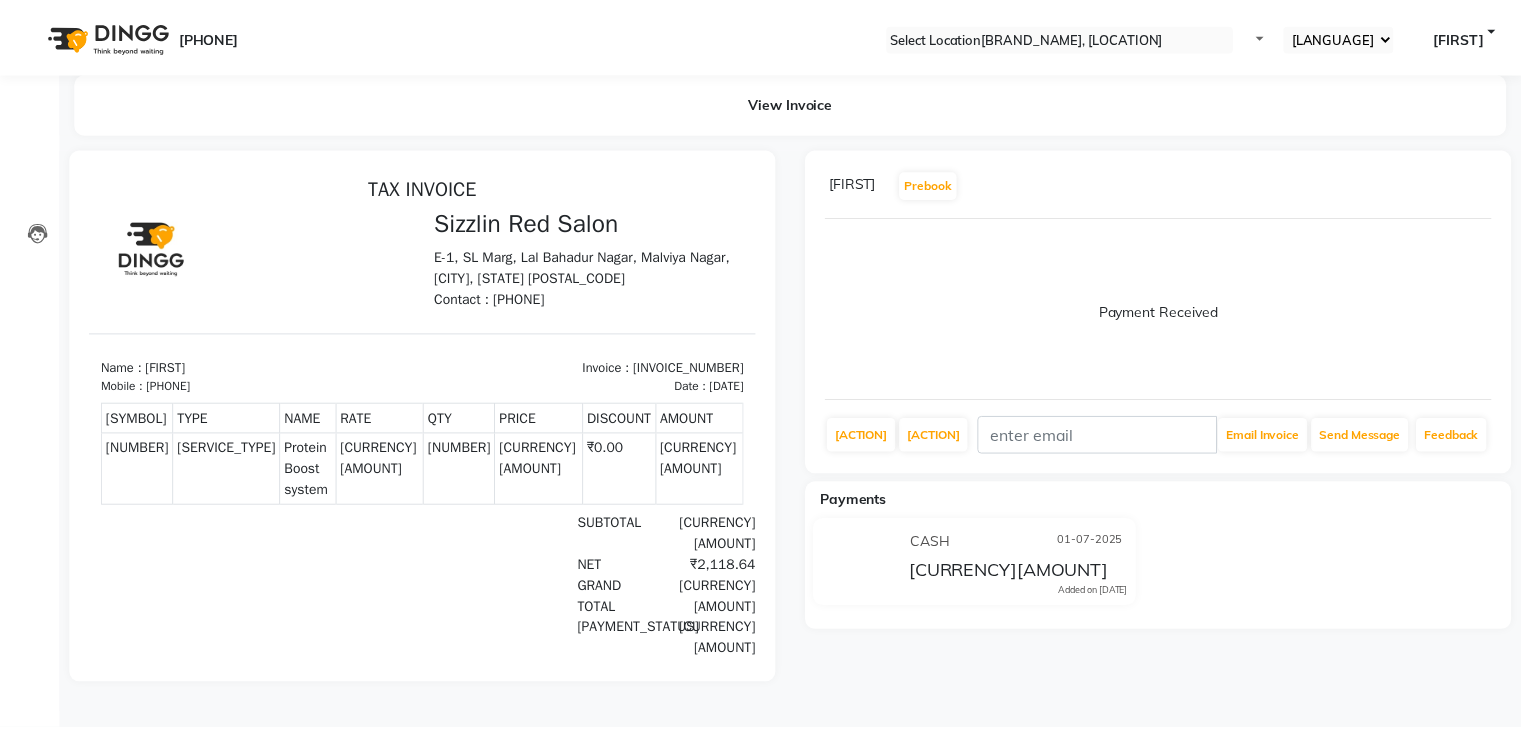 scroll, scrollTop: 0, scrollLeft: 0, axis: both 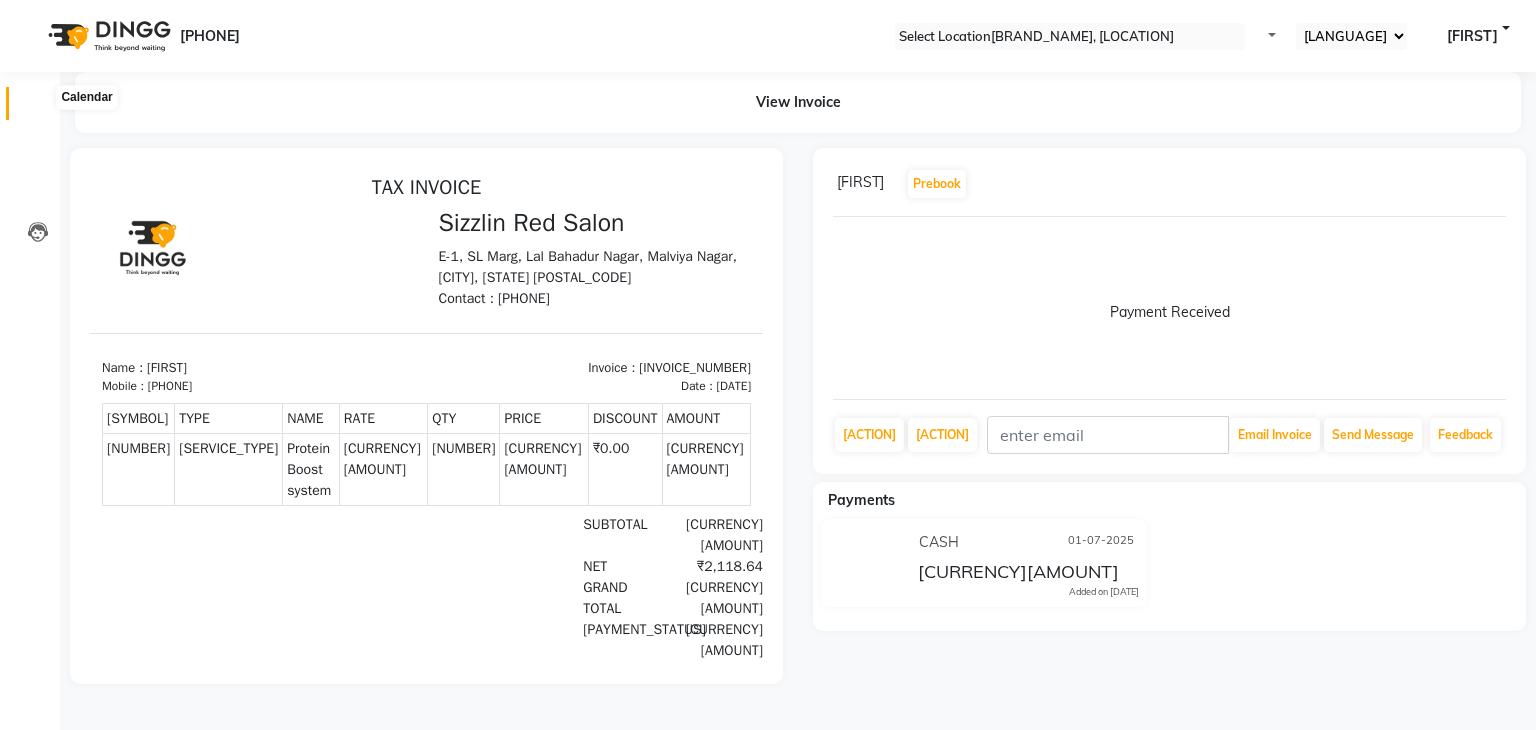 click at bounding box center (38, 108) 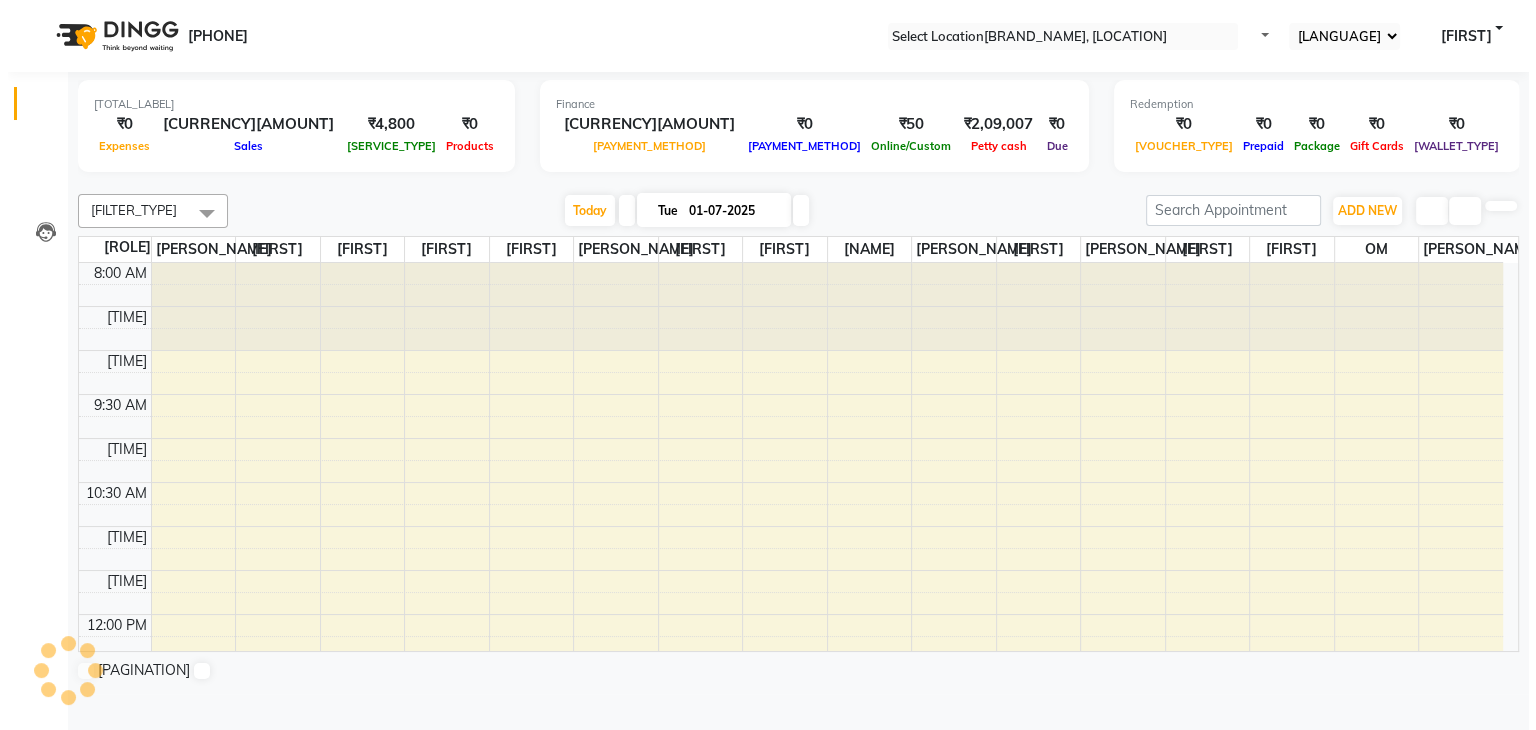 scroll, scrollTop: 0, scrollLeft: 0, axis: both 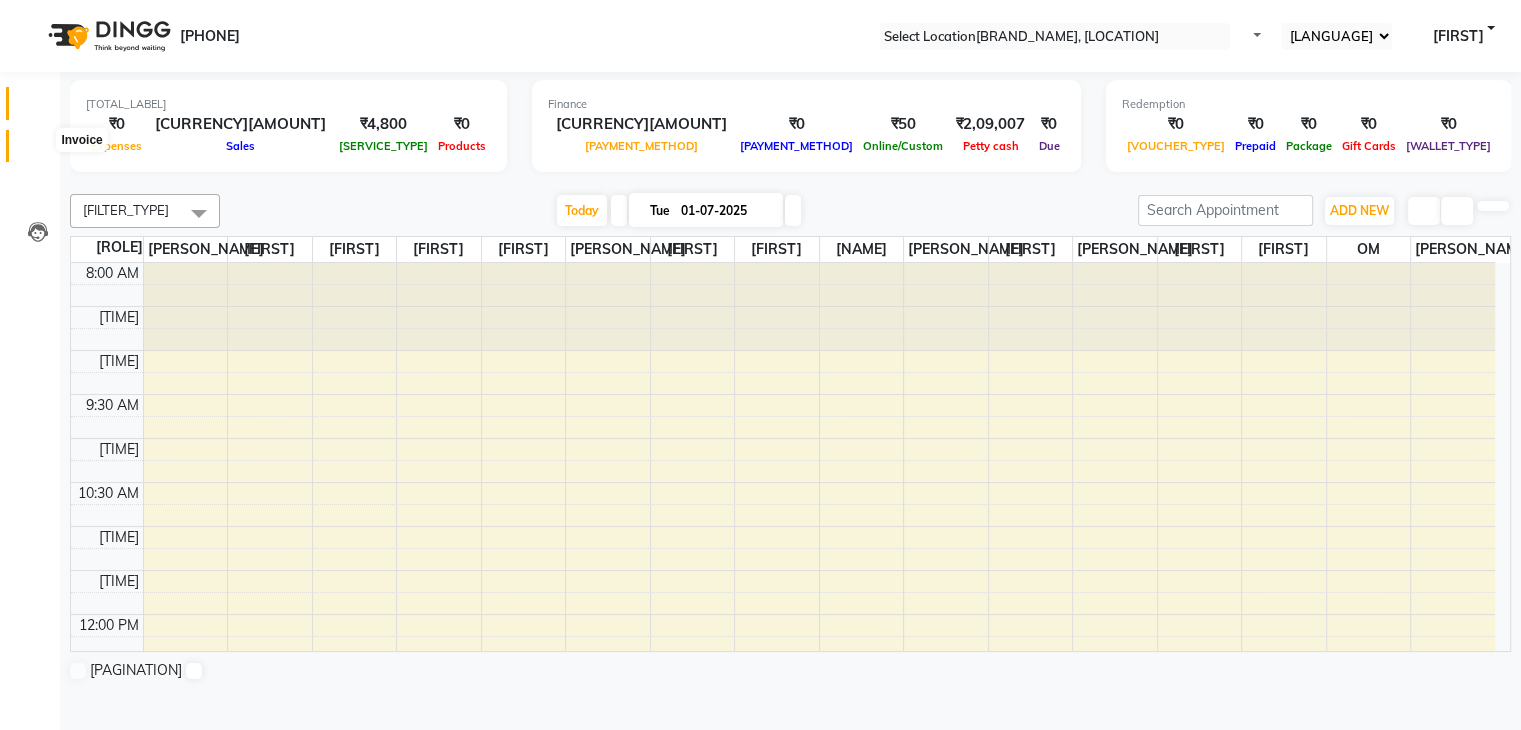 click at bounding box center [37, 151] 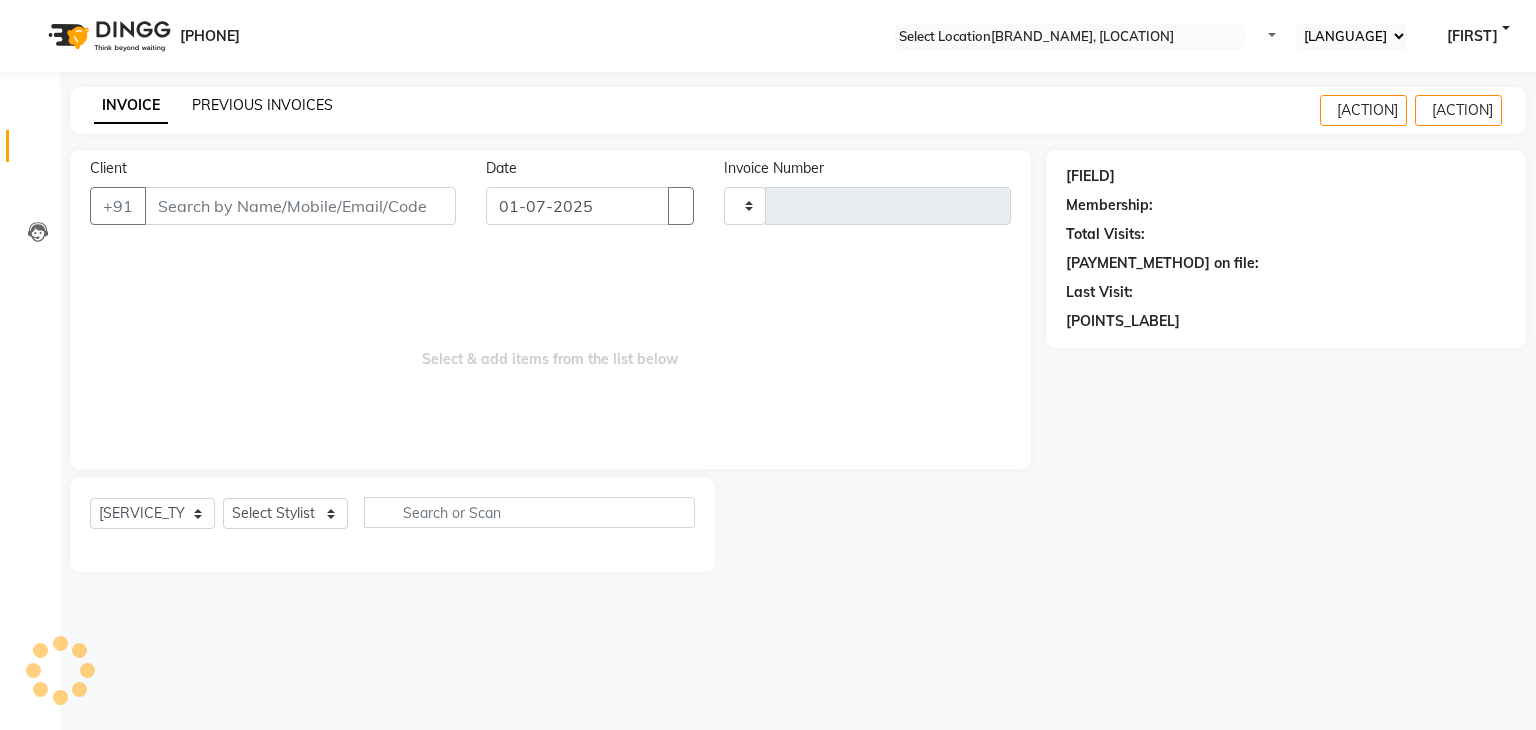 click on "PREVIOUS INVOICES" at bounding box center [262, 105] 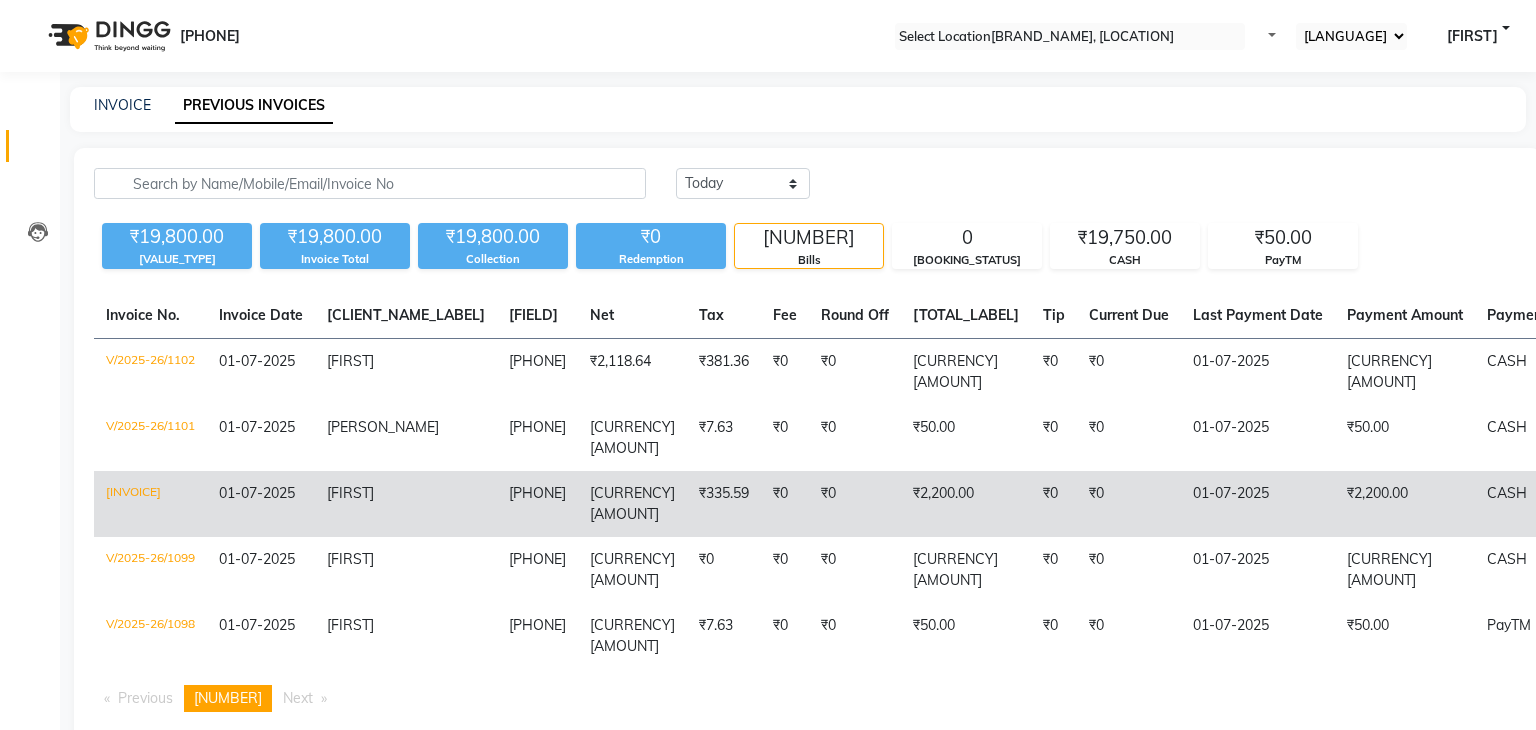 click on "₹2,200.00" at bounding box center [1405, 372] 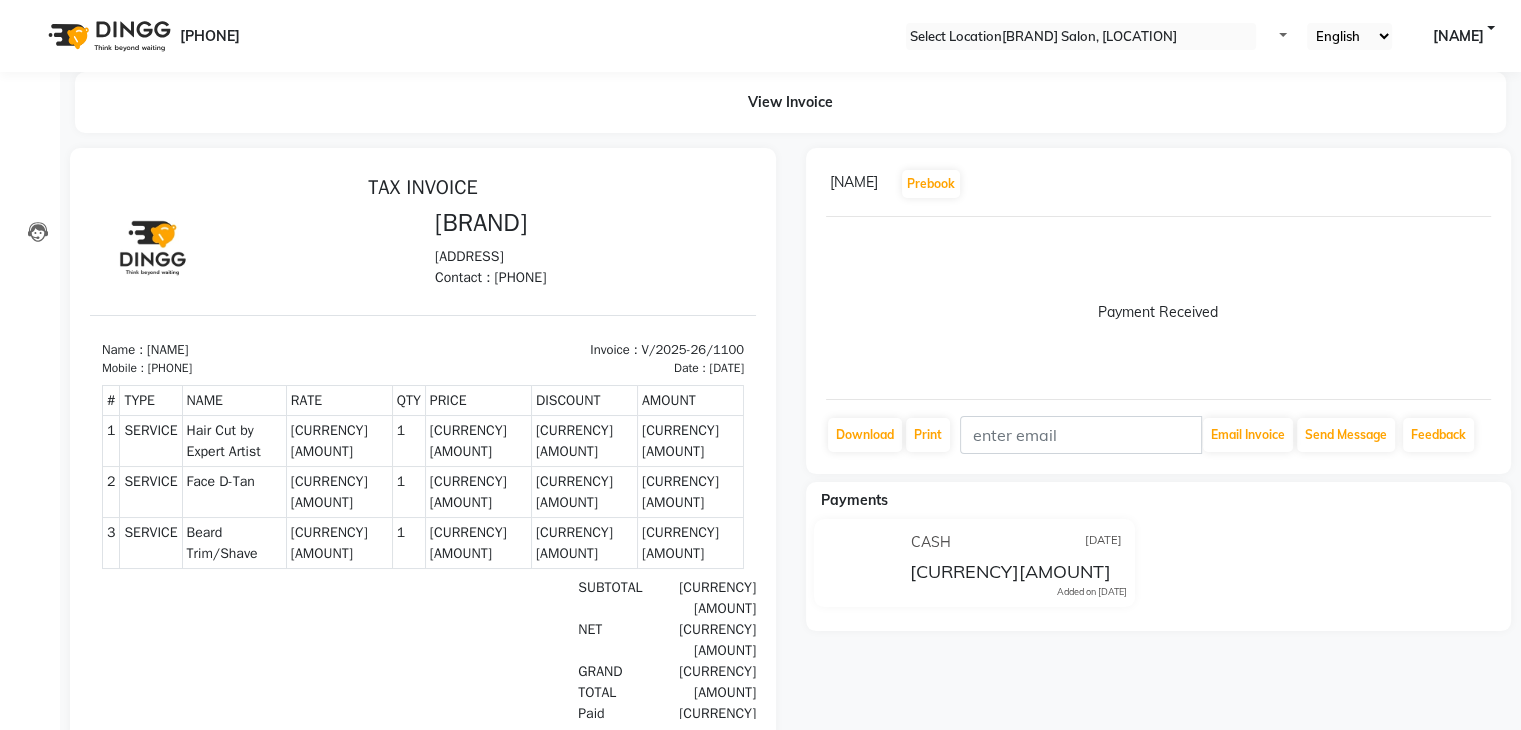 scroll, scrollTop: 0, scrollLeft: 0, axis: both 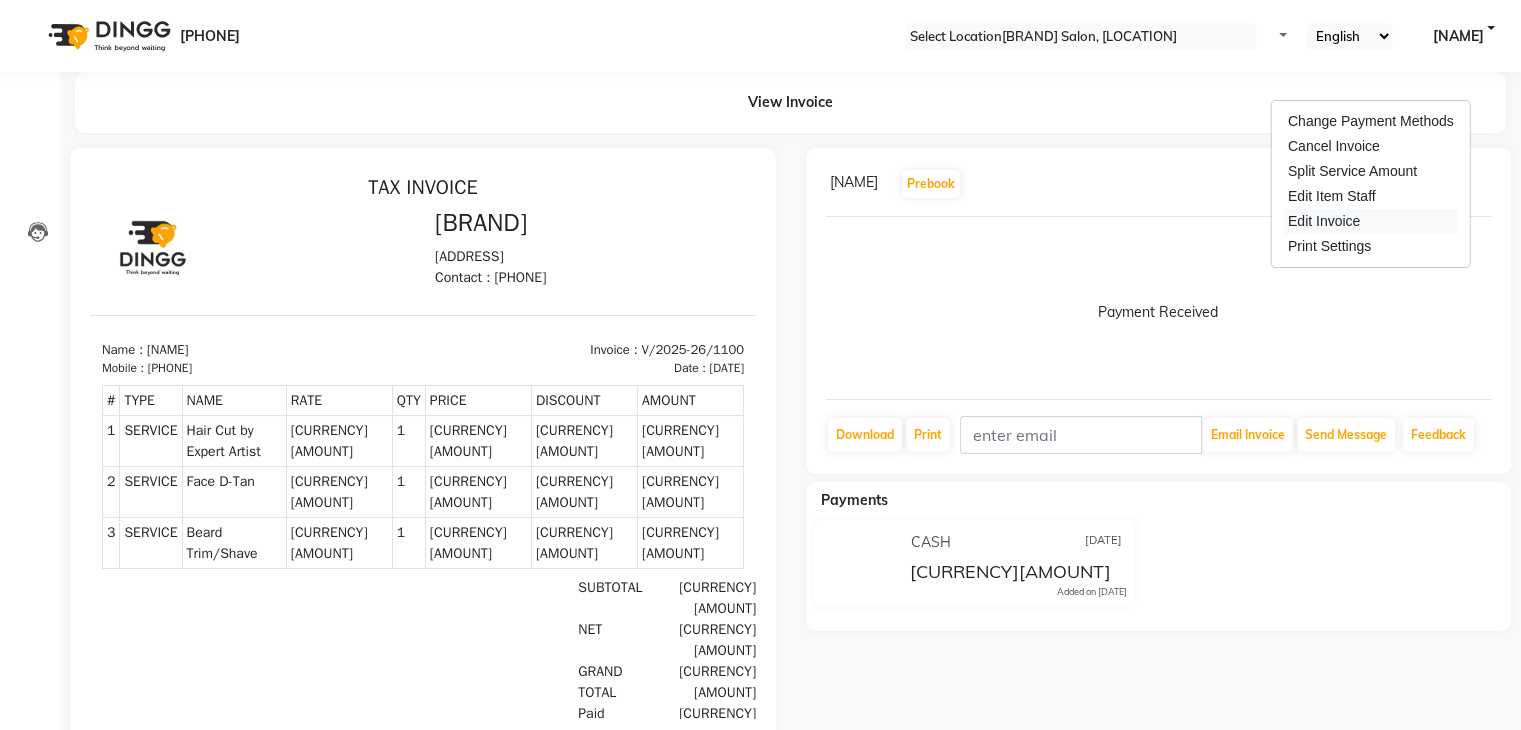 click on "Edit Invoice" at bounding box center [1371, 221] 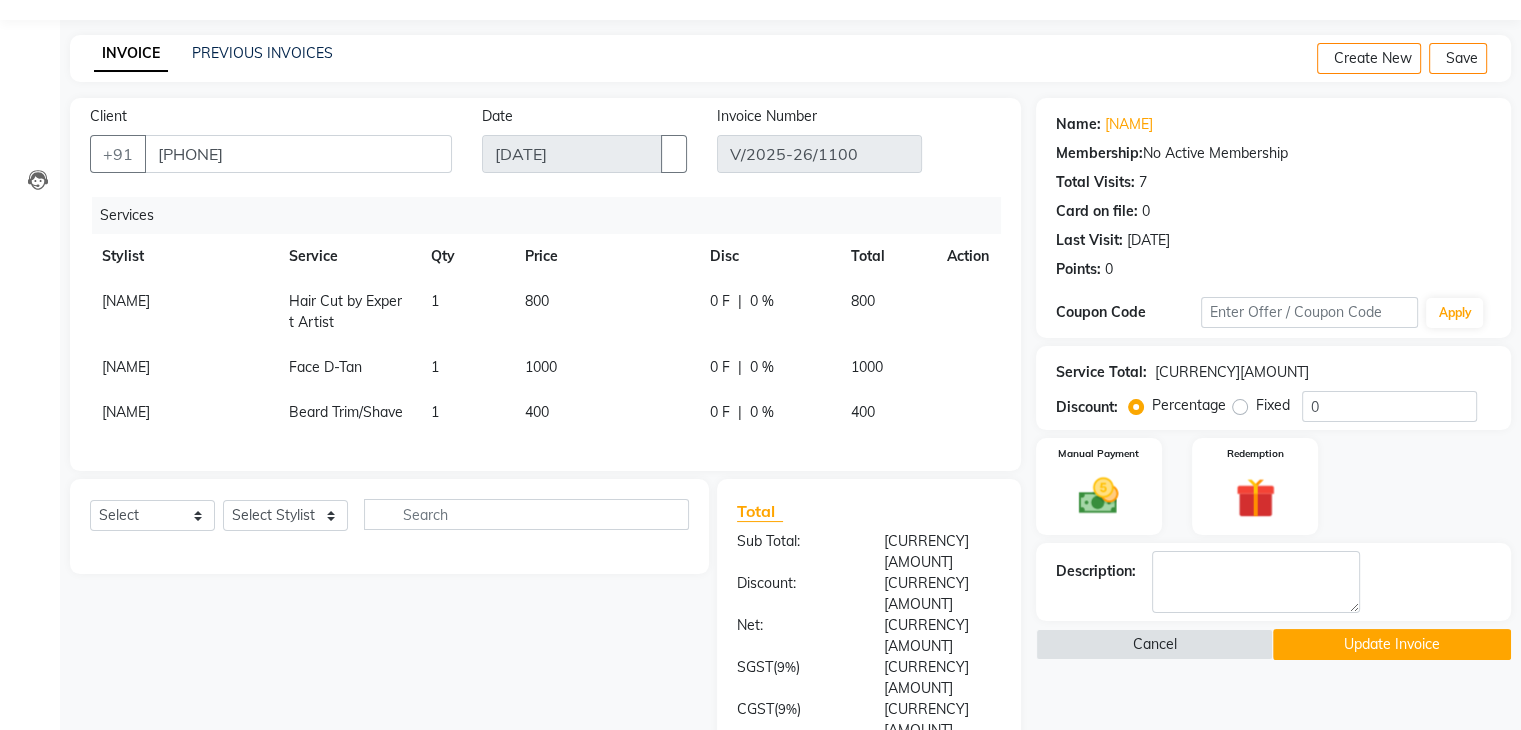 scroll, scrollTop: 149, scrollLeft: 0, axis: vertical 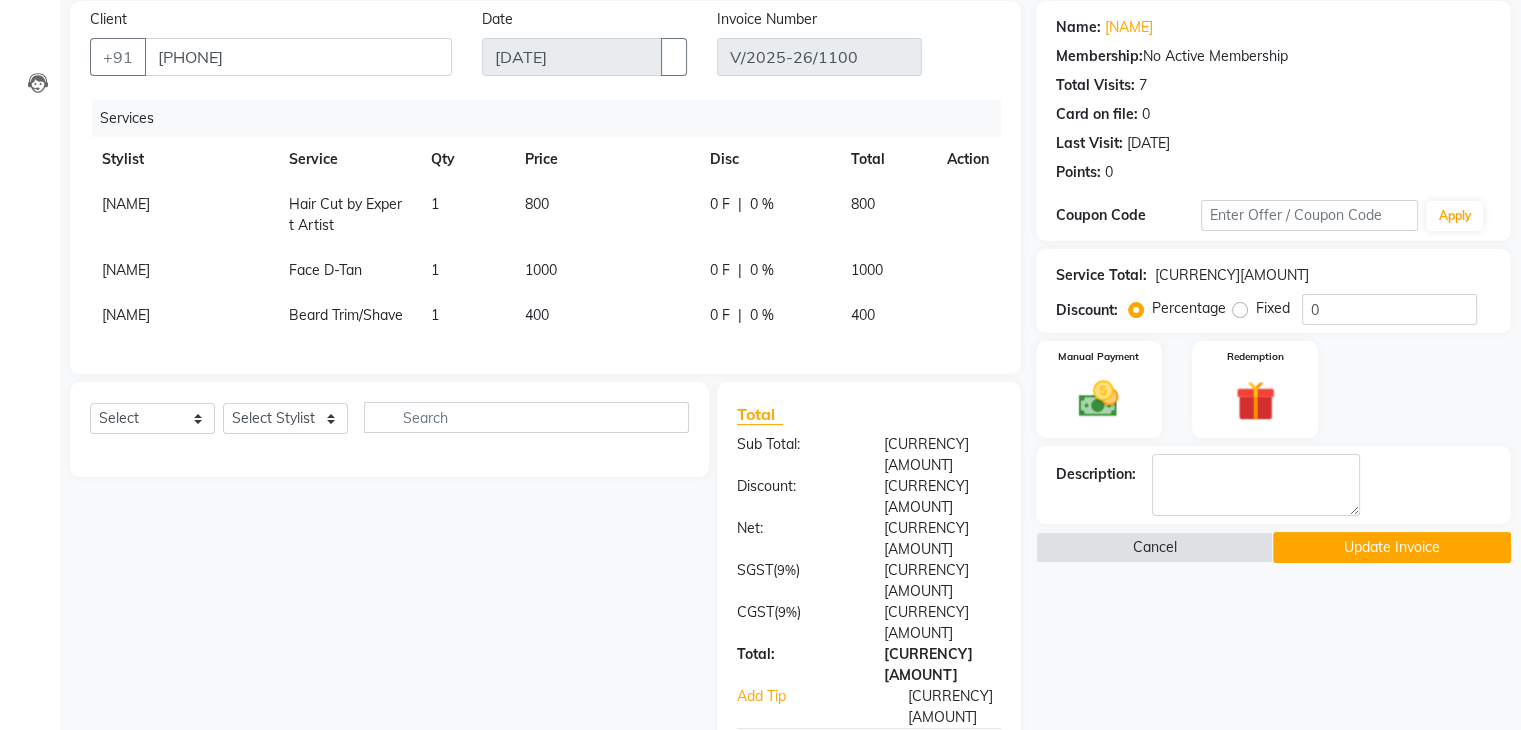 click at bounding box center (957, 879) 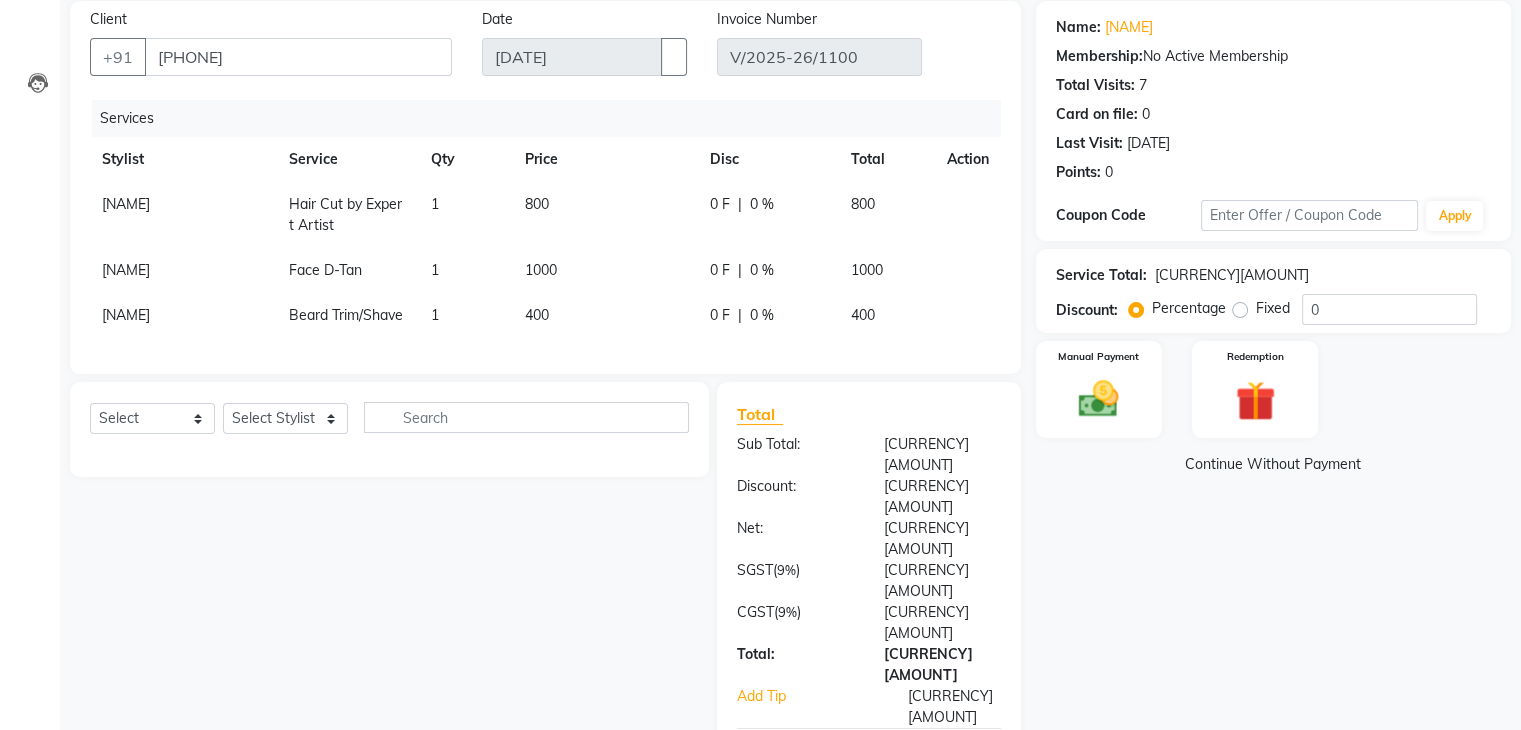 scroll, scrollTop: 140, scrollLeft: 0, axis: vertical 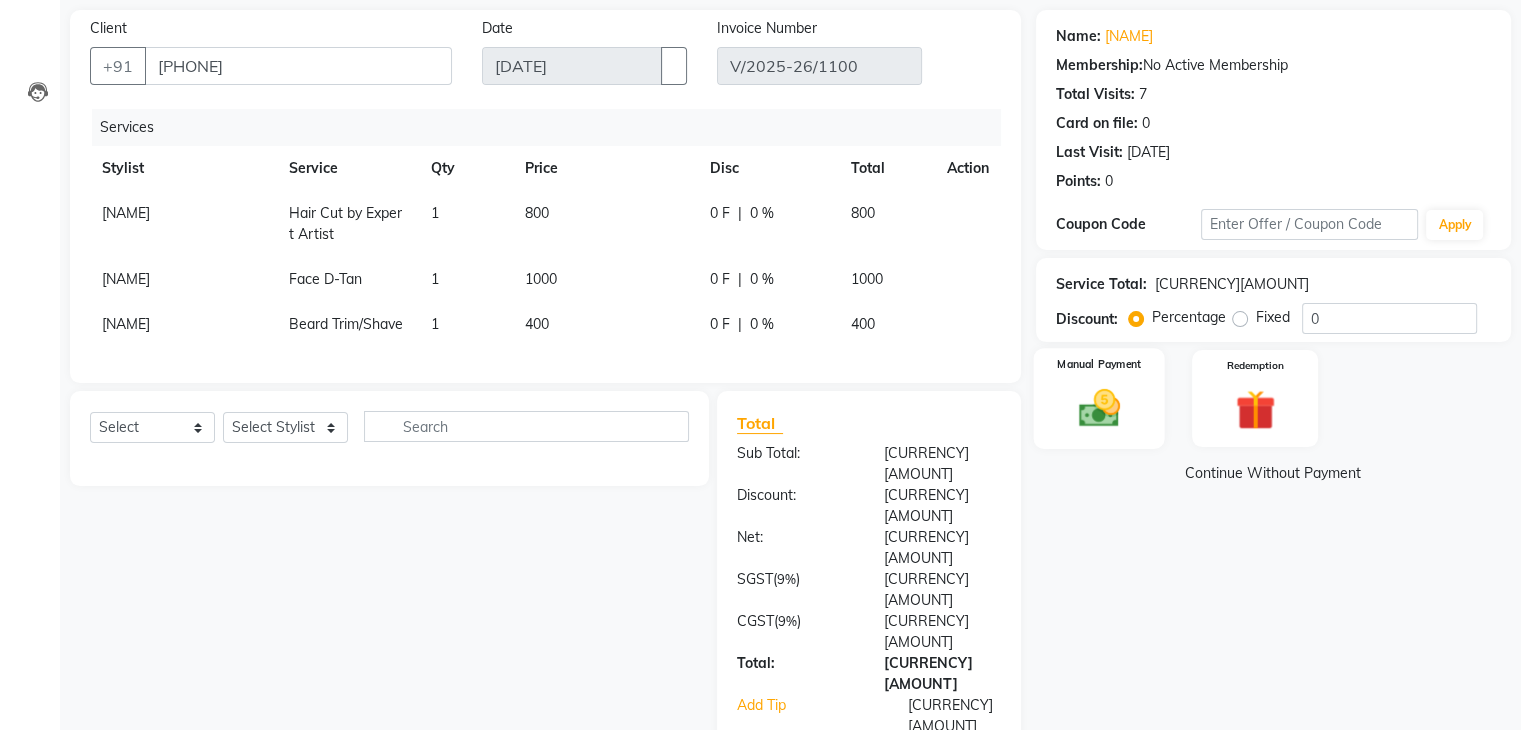 click at bounding box center (1098, 408) 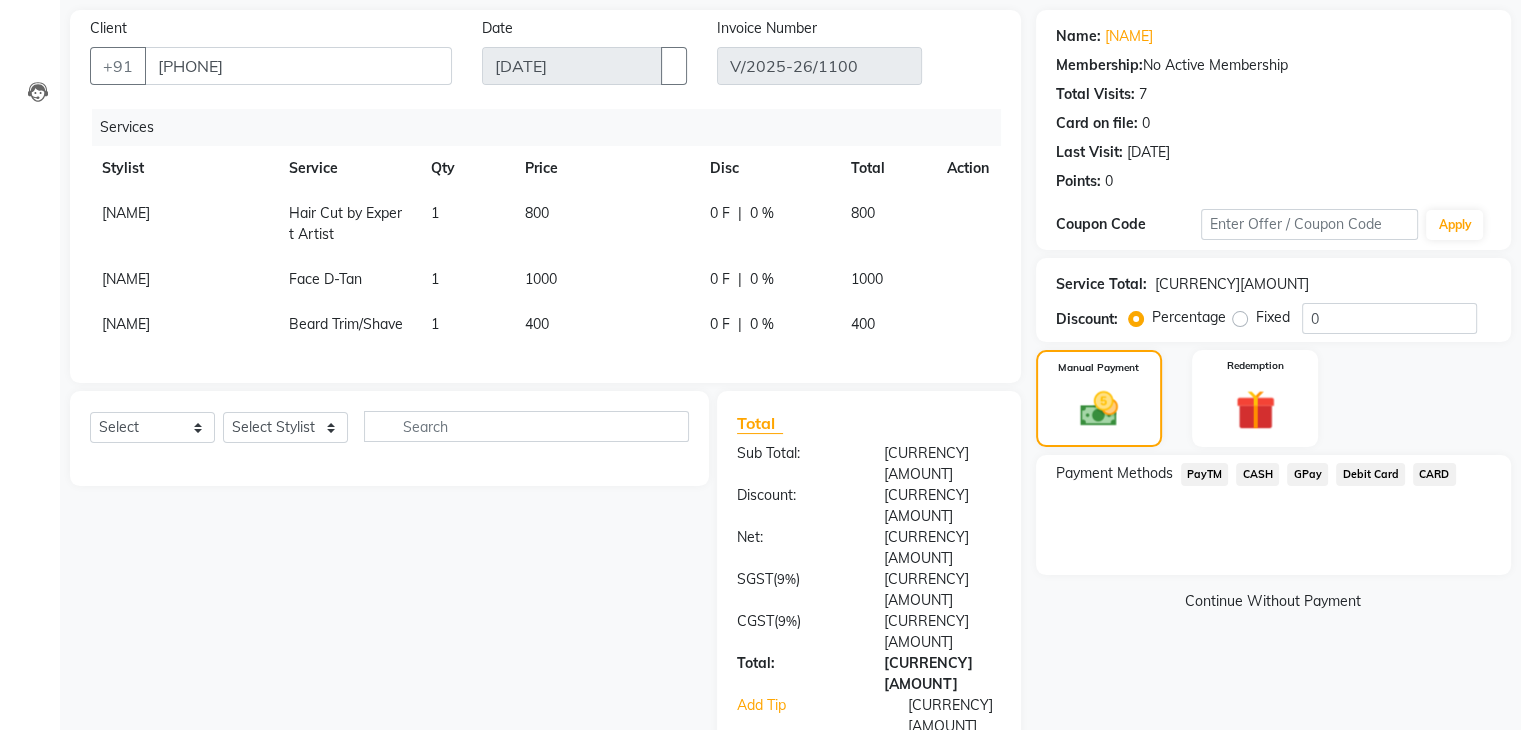 click on "CASH" at bounding box center (1205, 474) 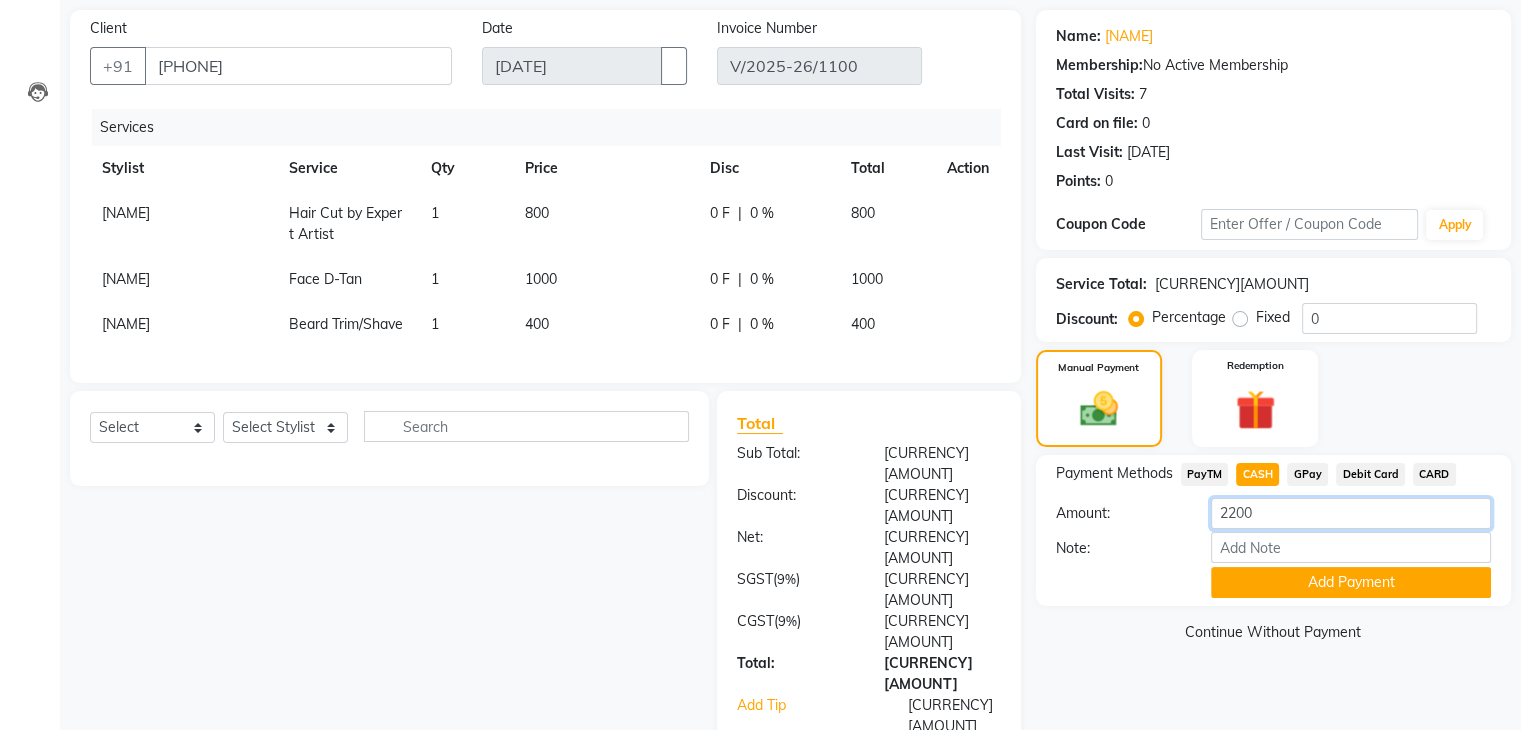 click on "2200" at bounding box center [1351, 513] 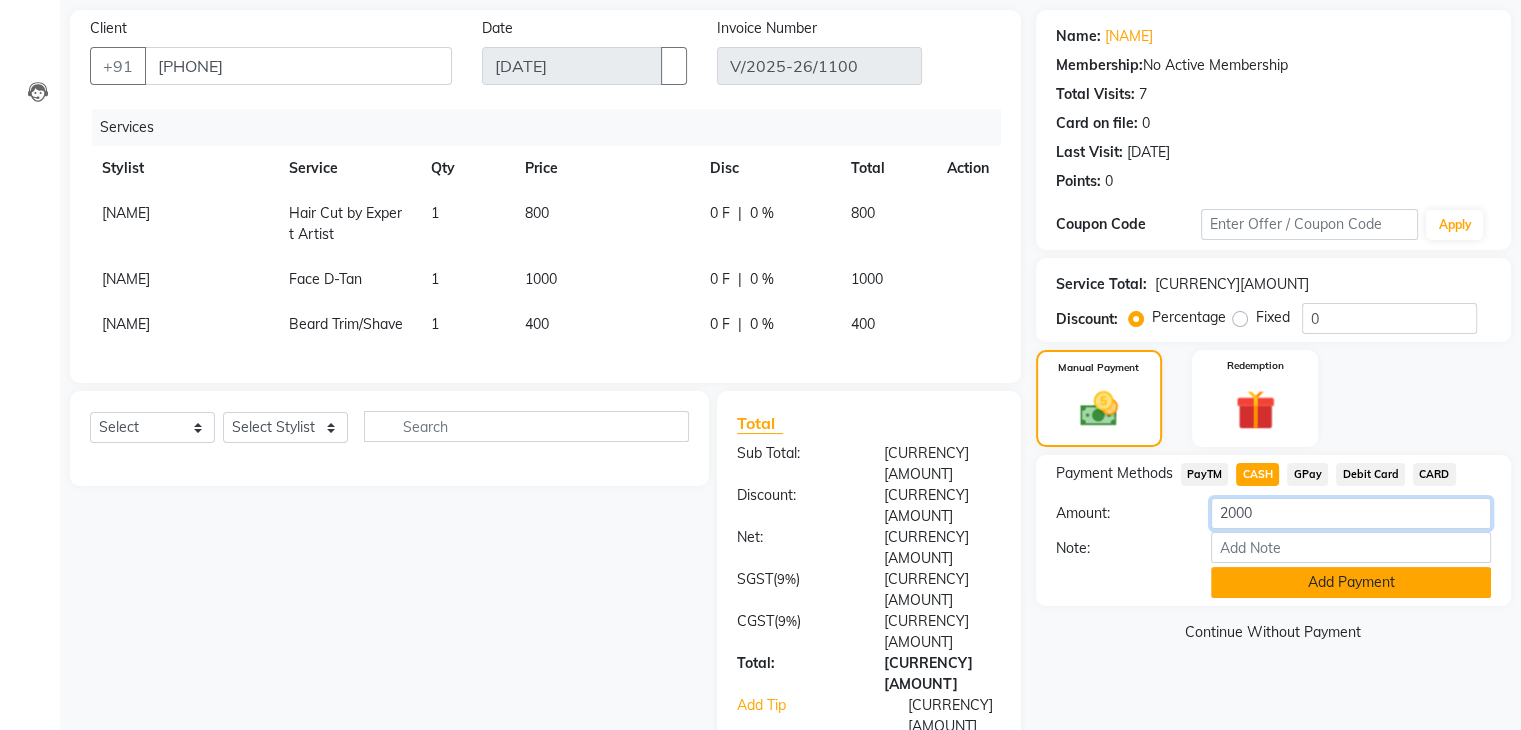 type on "2000" 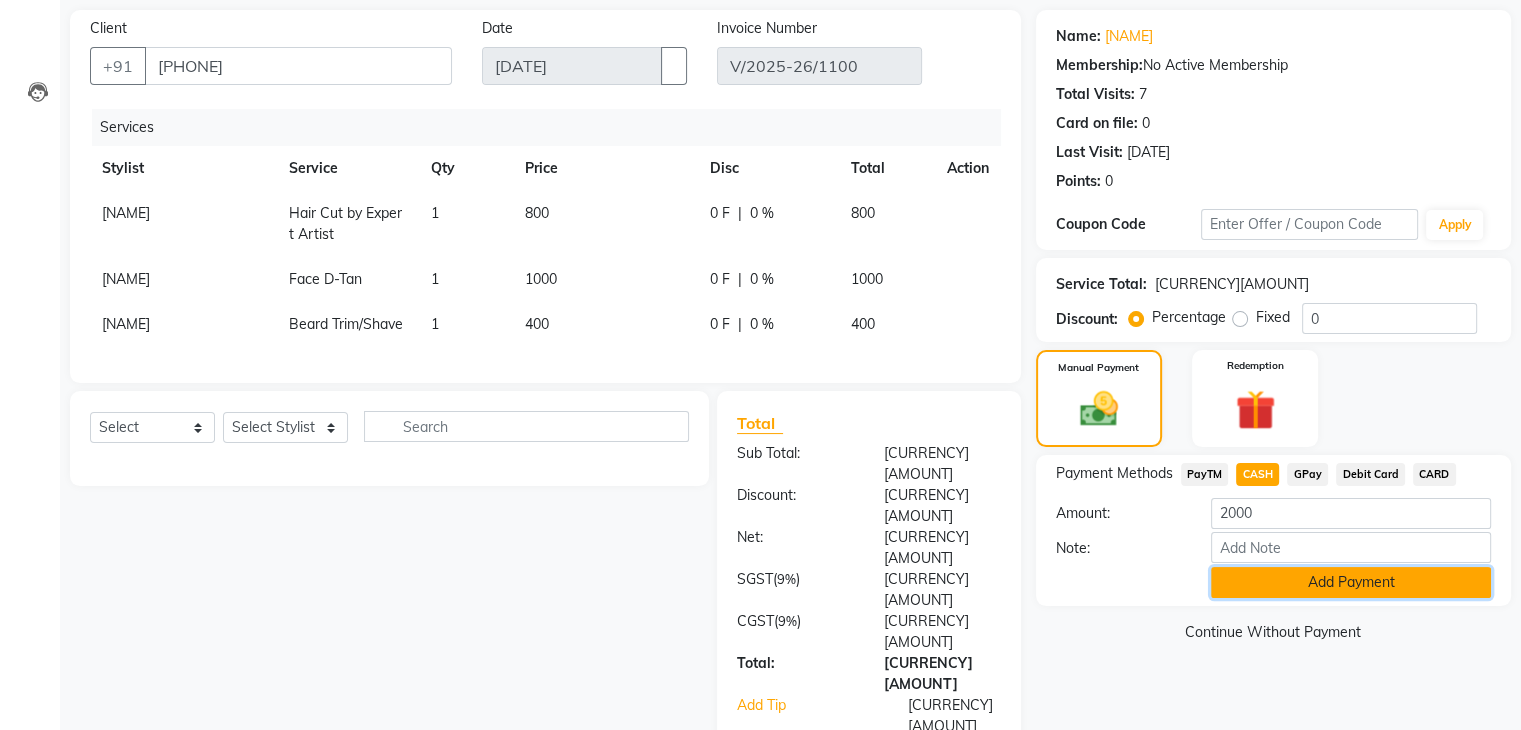 click on "Add Payment" at bounding box center (1351, 582) 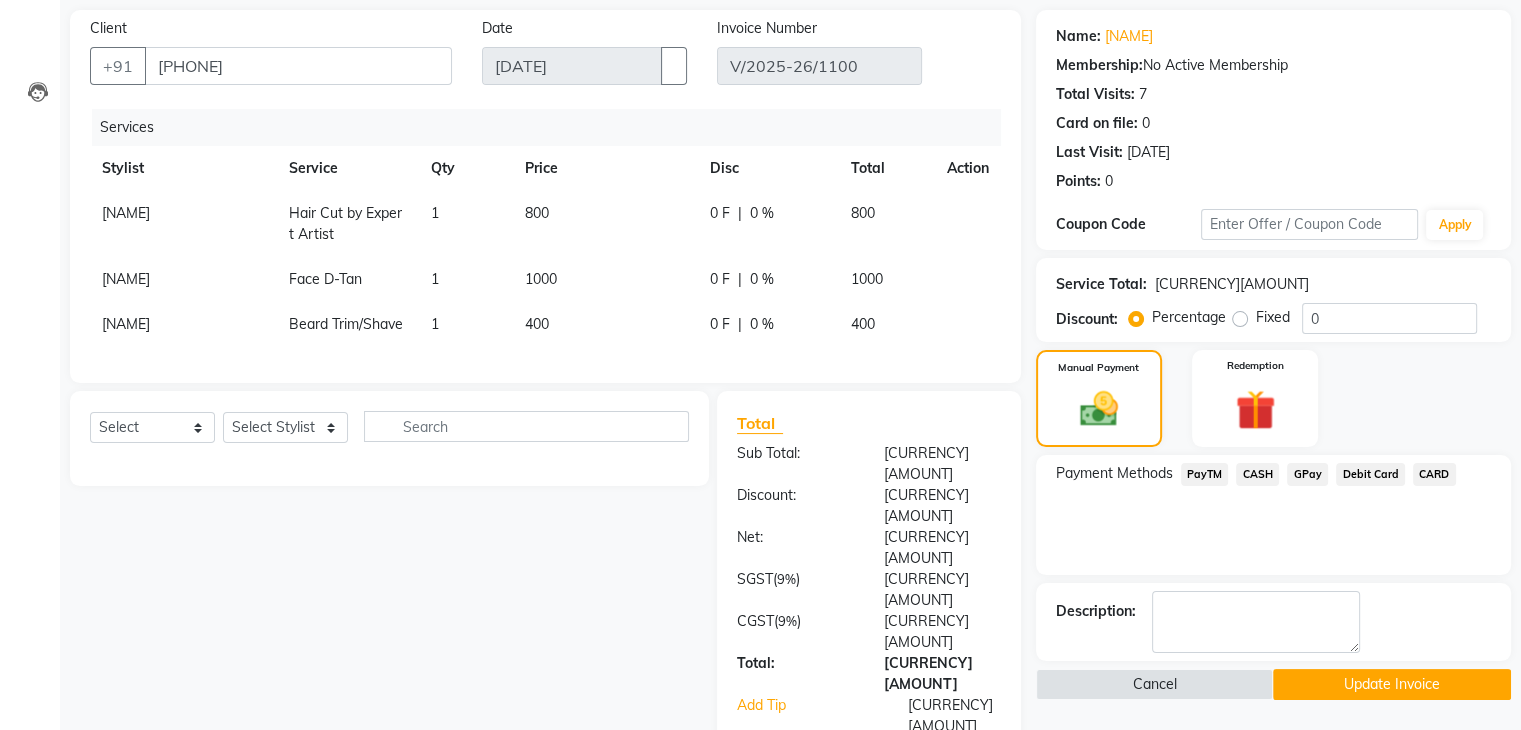 click on "PayTM" at bounding box center [1205, 474] 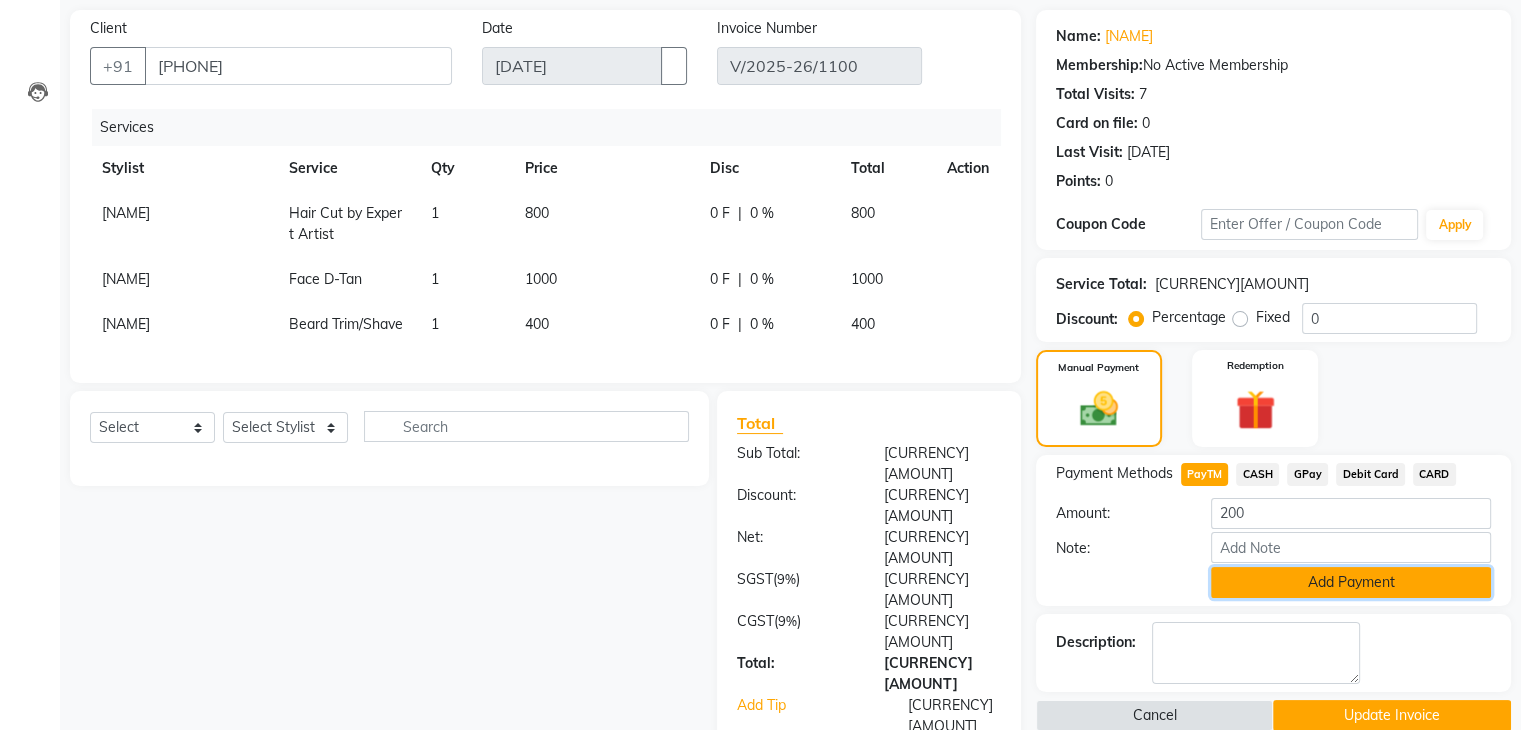 click on "Add Payment" at bounding box center (1351, 582) 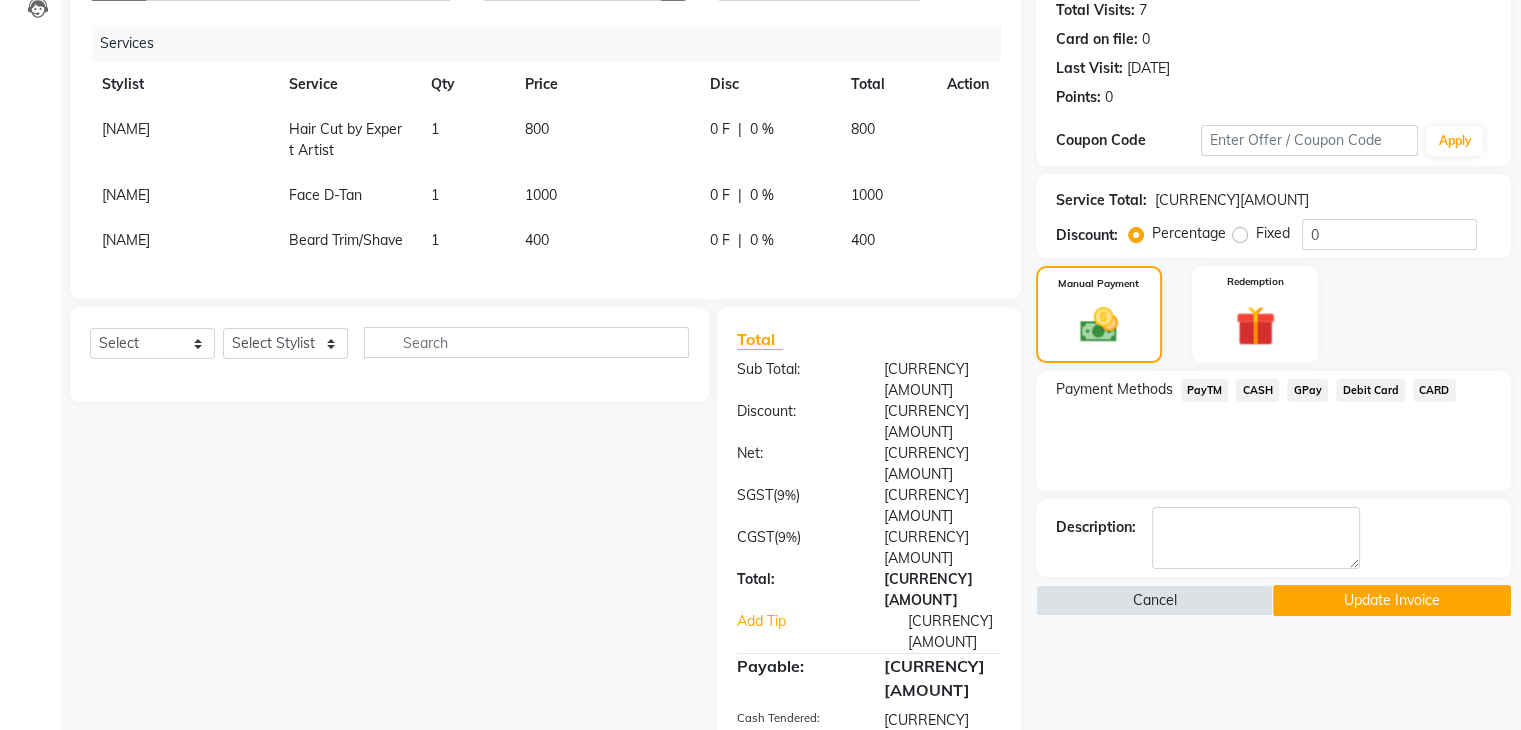 scroll, scrollTop: 232, scrollLeft: 0, axis: vertical 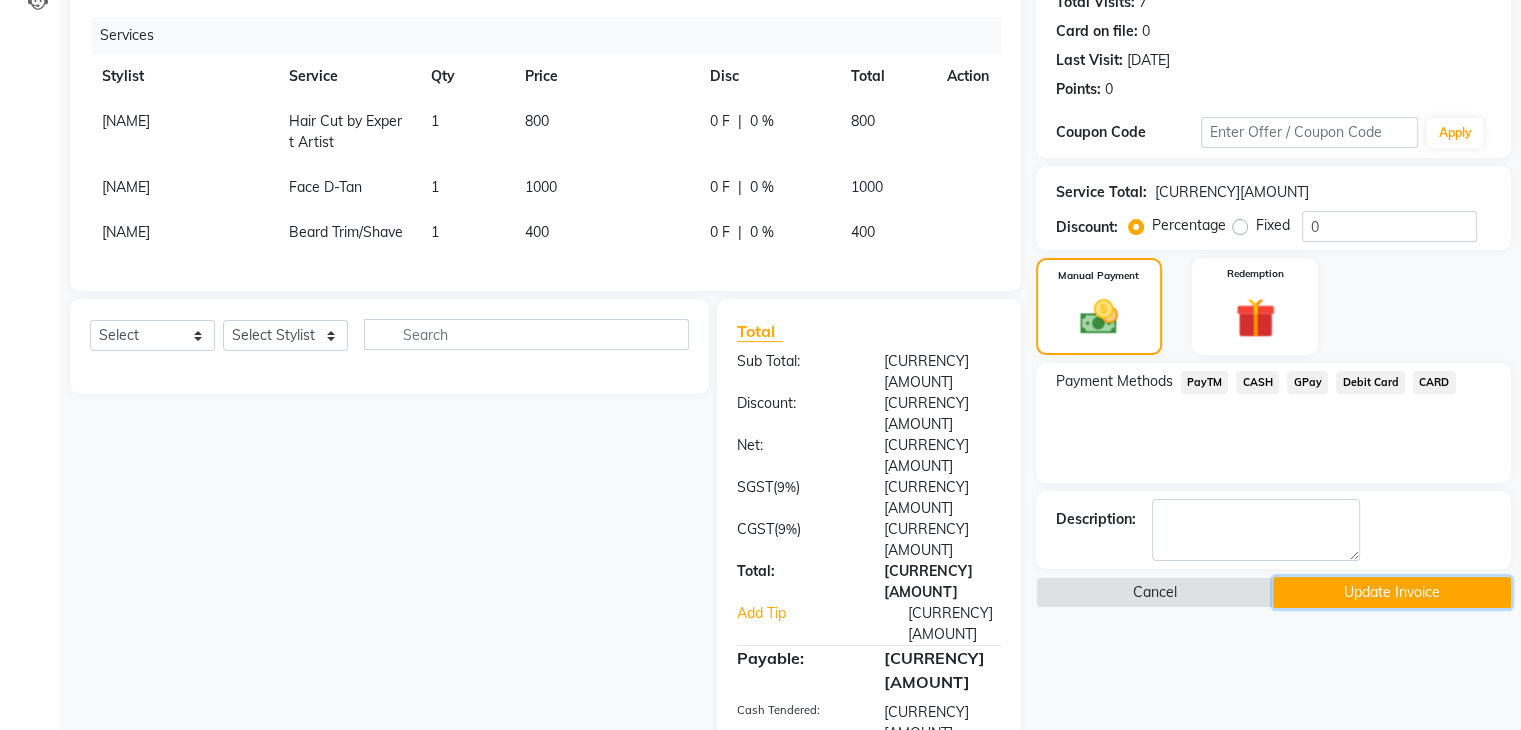 click on "Update Invoice" at bounding box center (1392, 592) 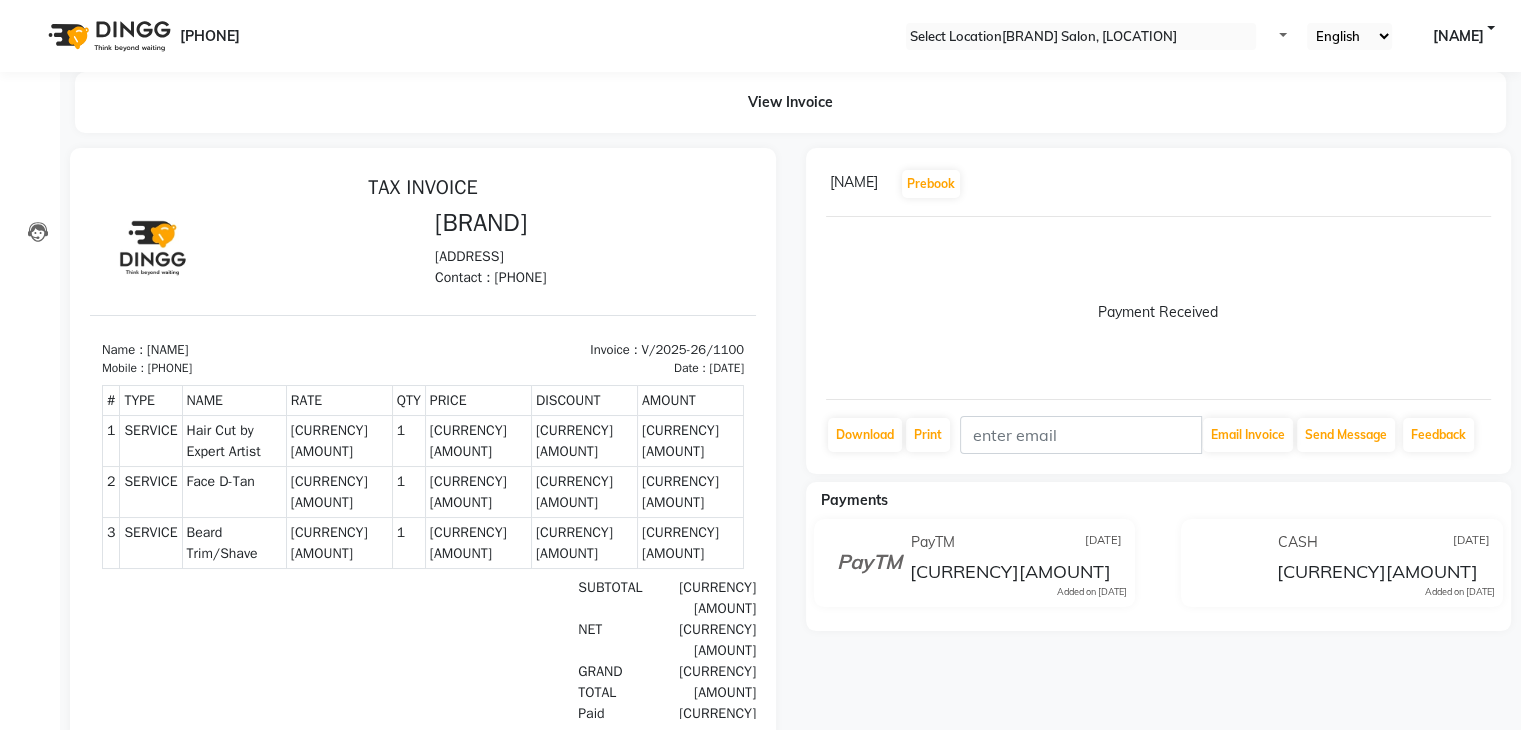scroll, scrollTop: 0, scrollLeft: 0, axis: both 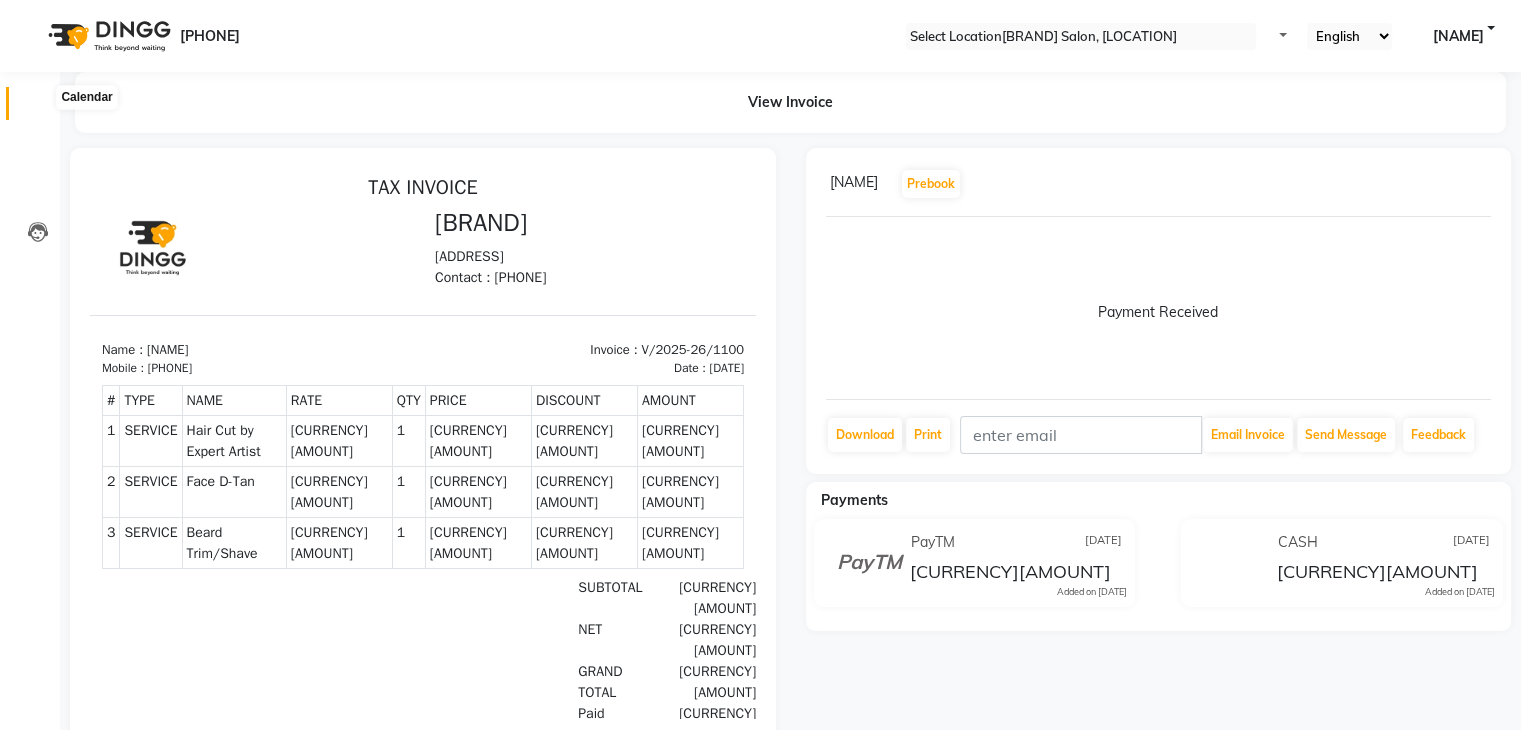 click at bounding box center [38, 108] 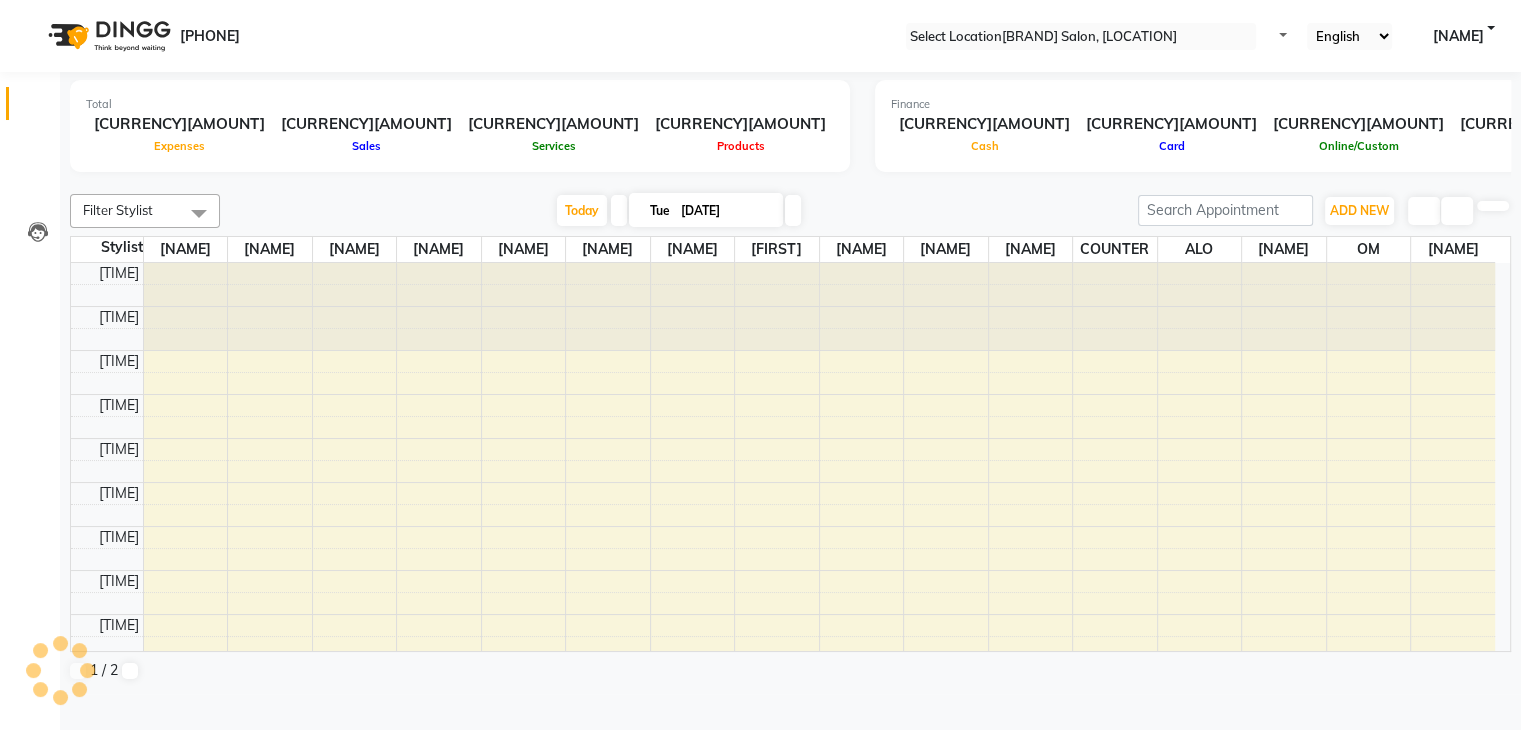 scroll, scrollTop: 0, scrollLeft: 0, axis: both 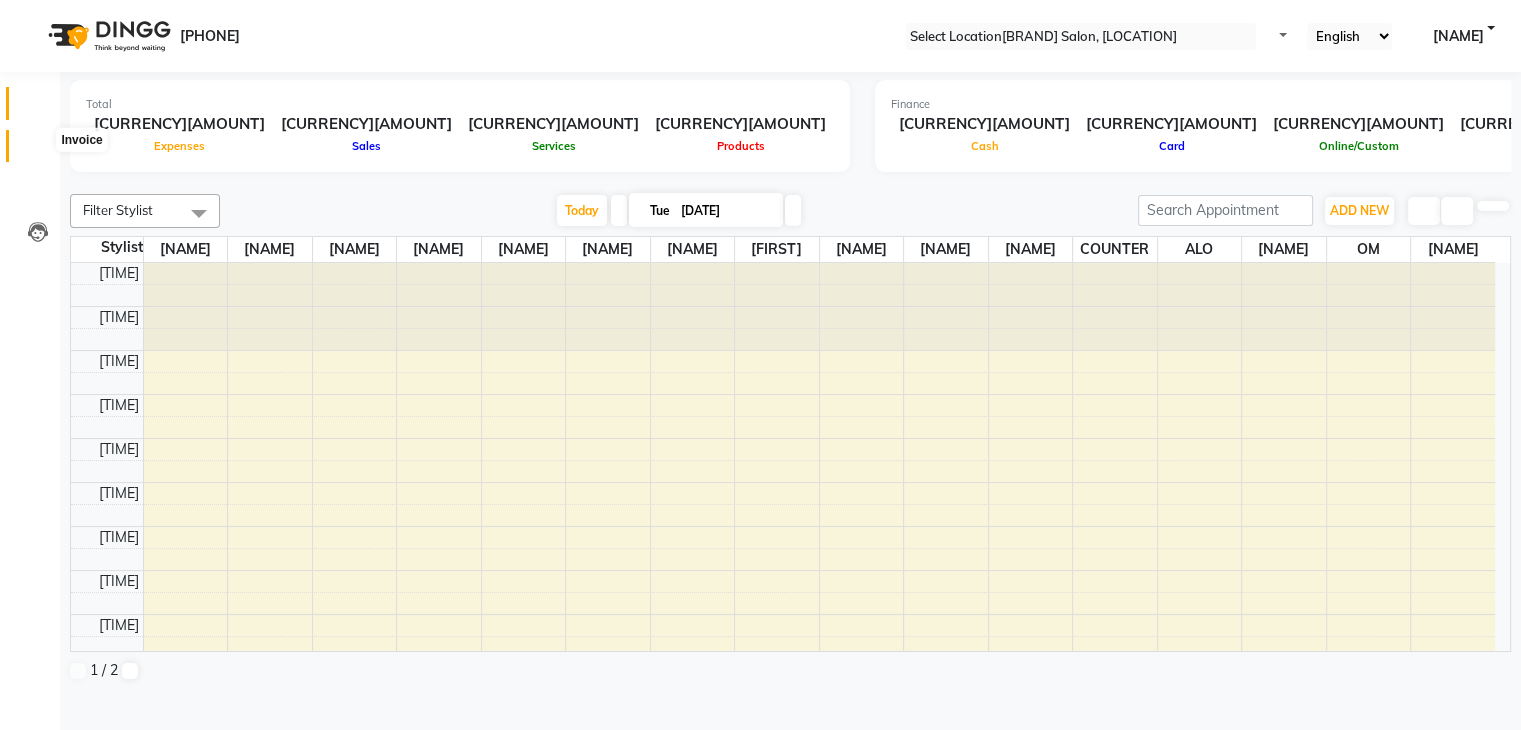 click at bounding box center (37, 151) 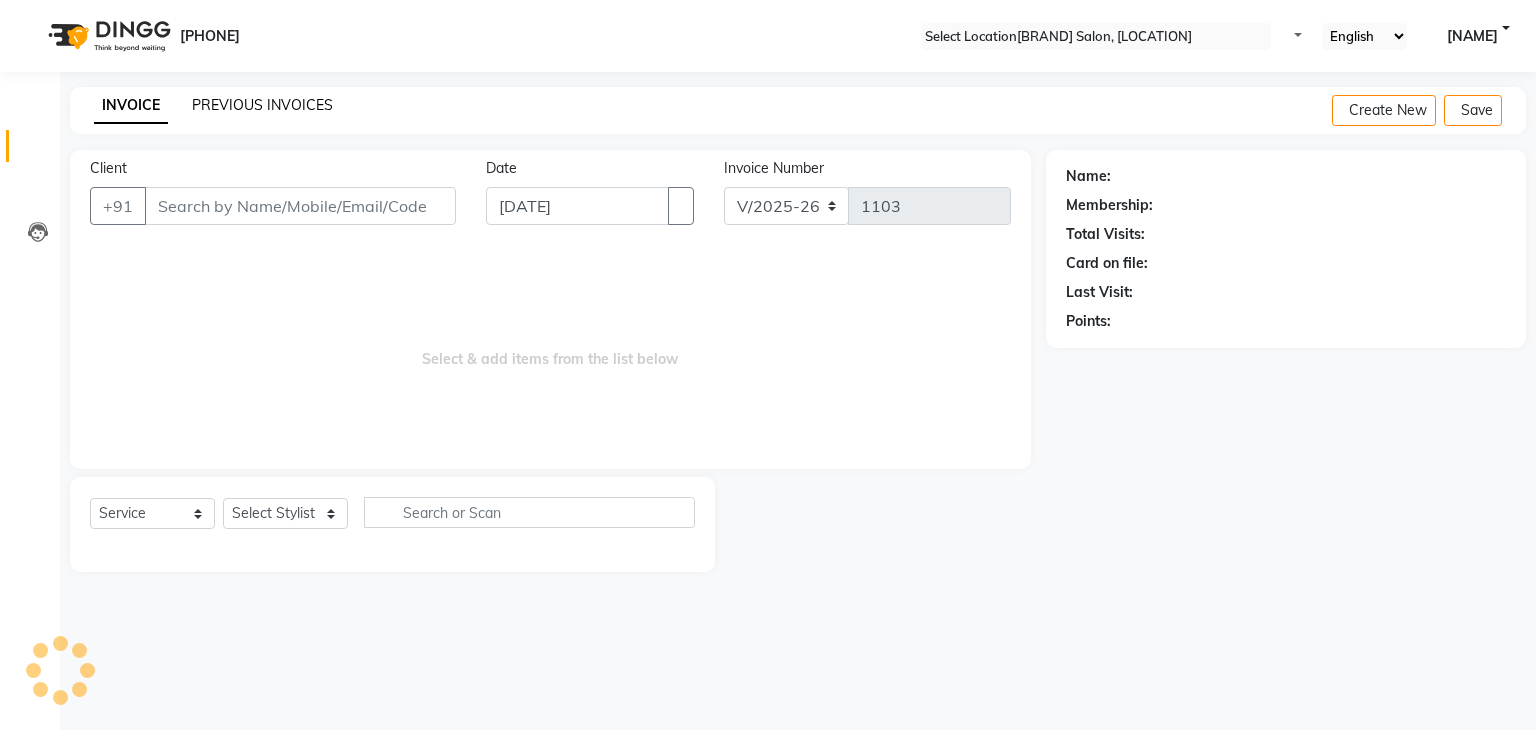 click on "PREVIOUS INVOICES" at bounding box center (262, 105) 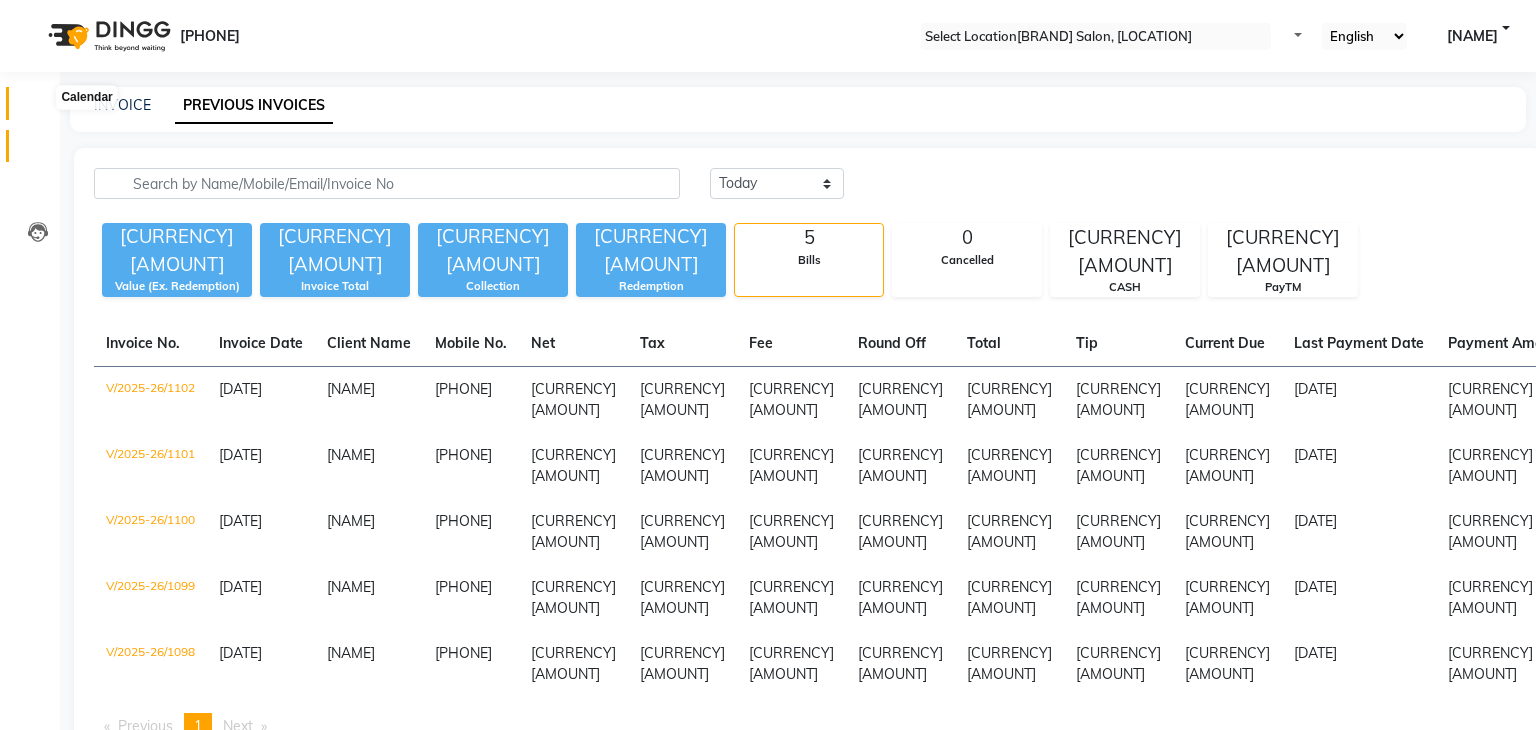 click at bounding box center (38, 108) 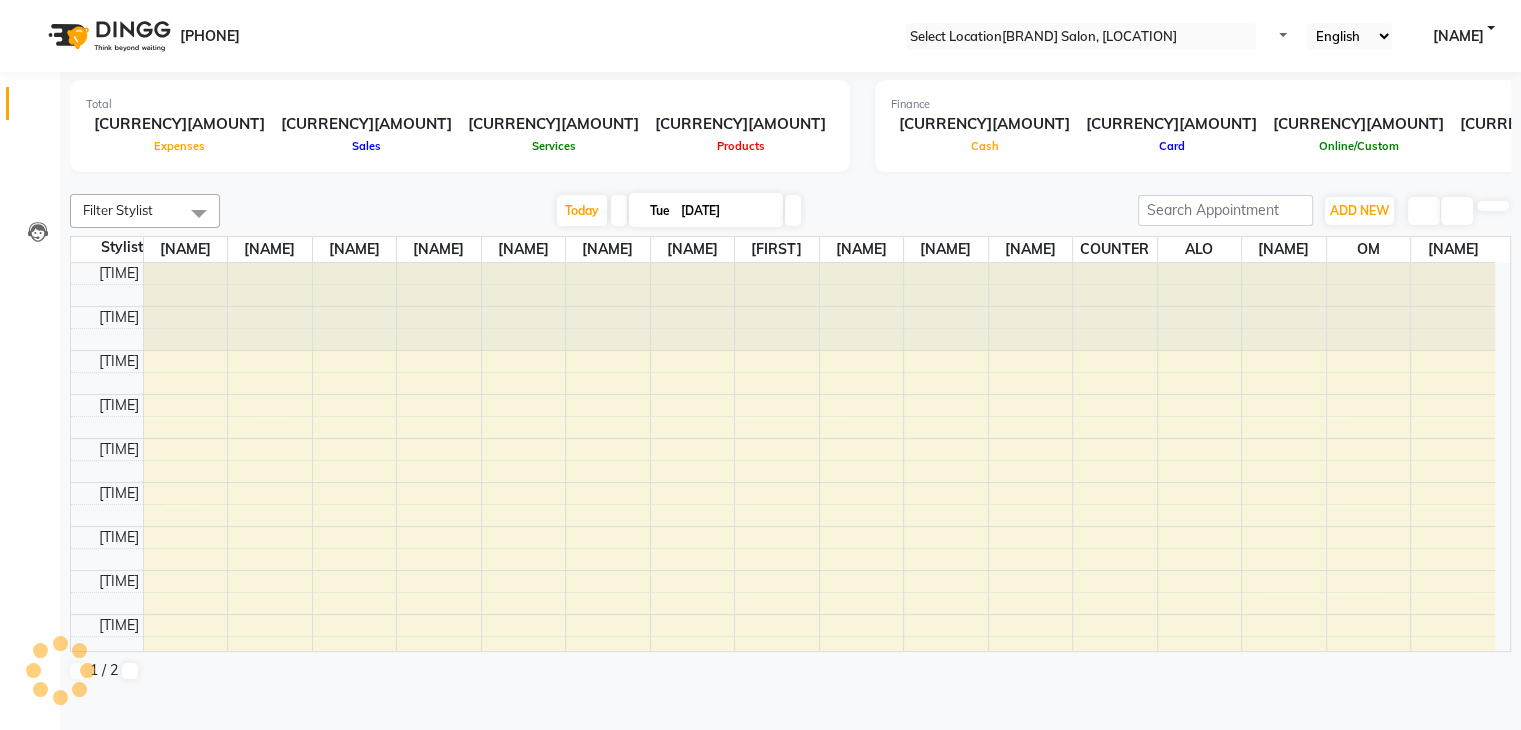 scroll, scrollTop: 0, scrollLeft: 0, axis: both 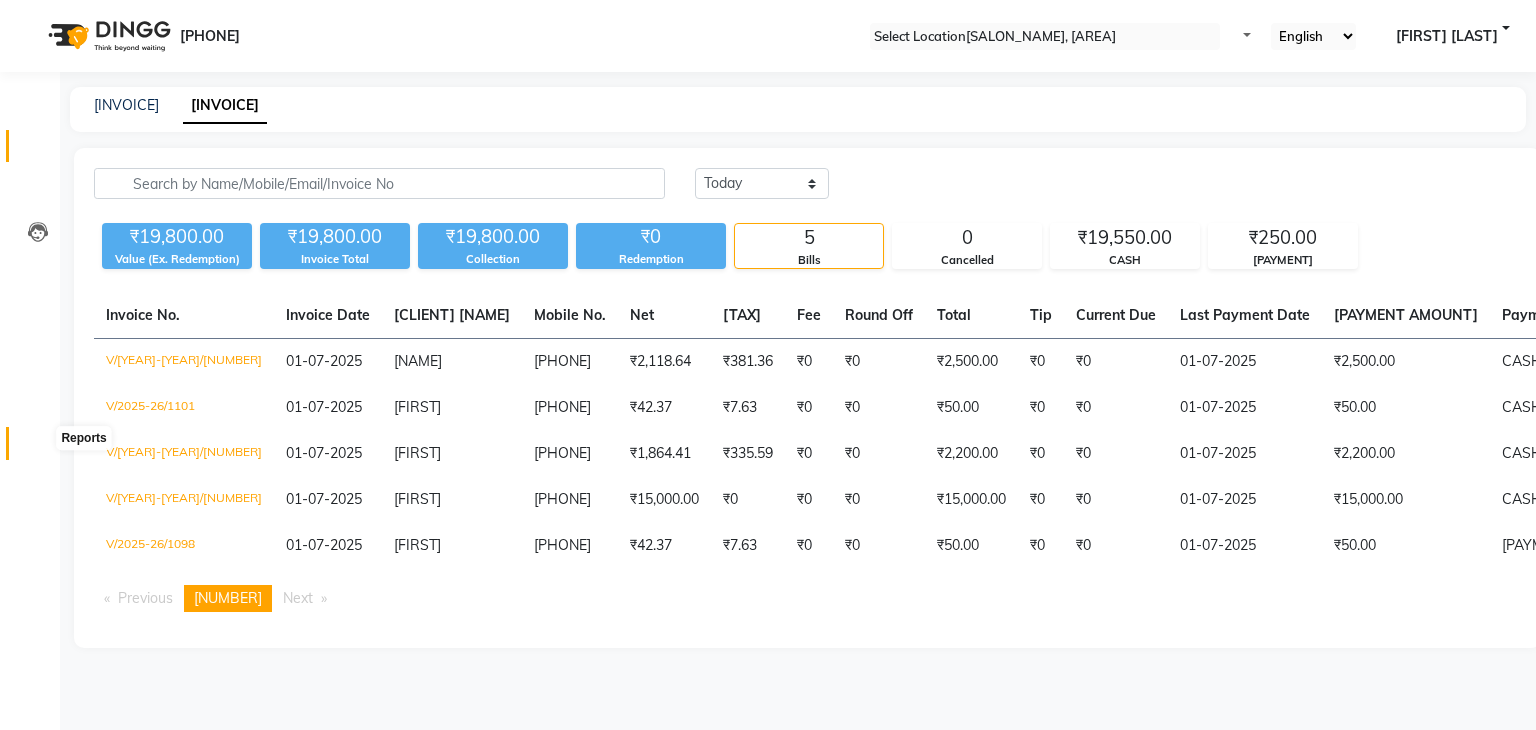 click at bounding box center [38, 448] 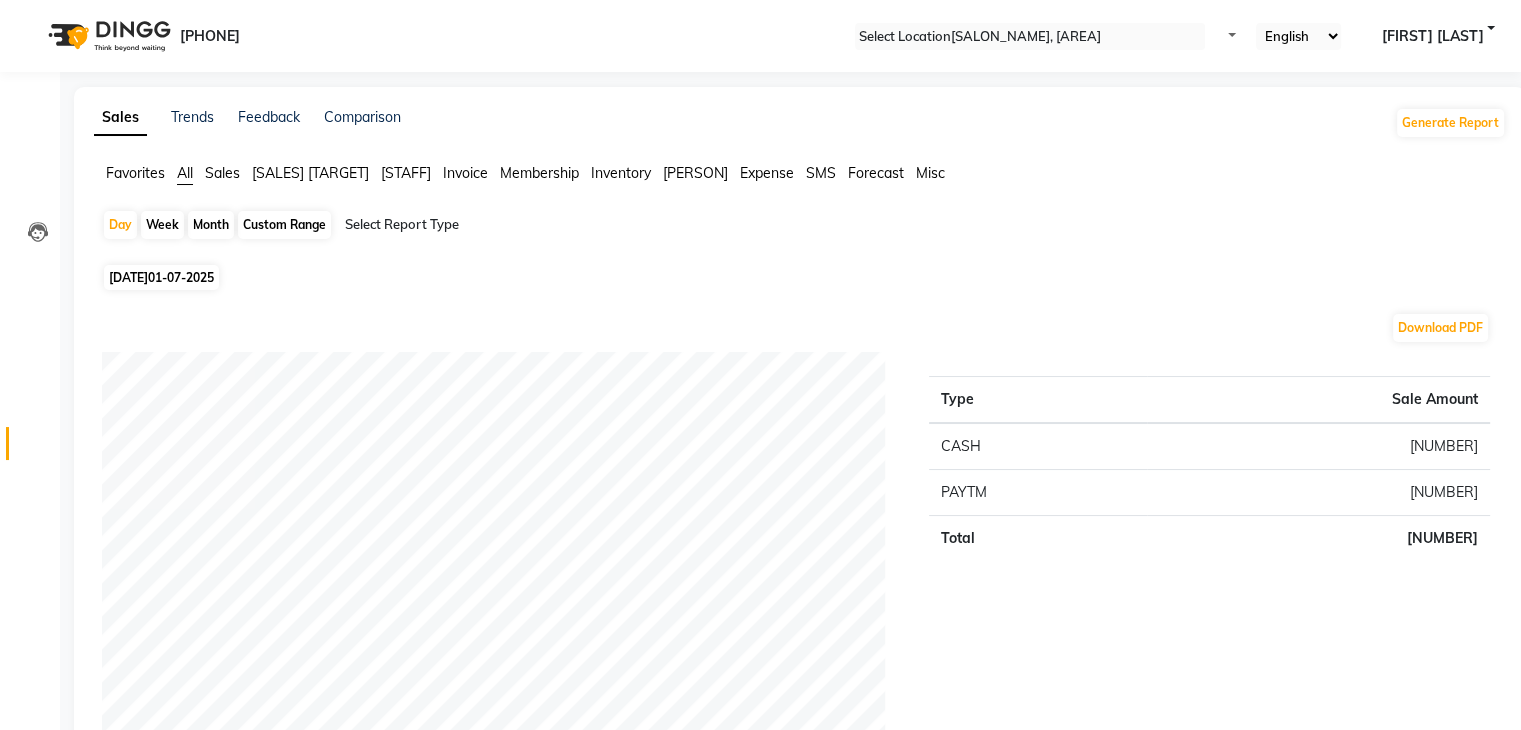 click on "Staff" at bounding box center [135, 173] 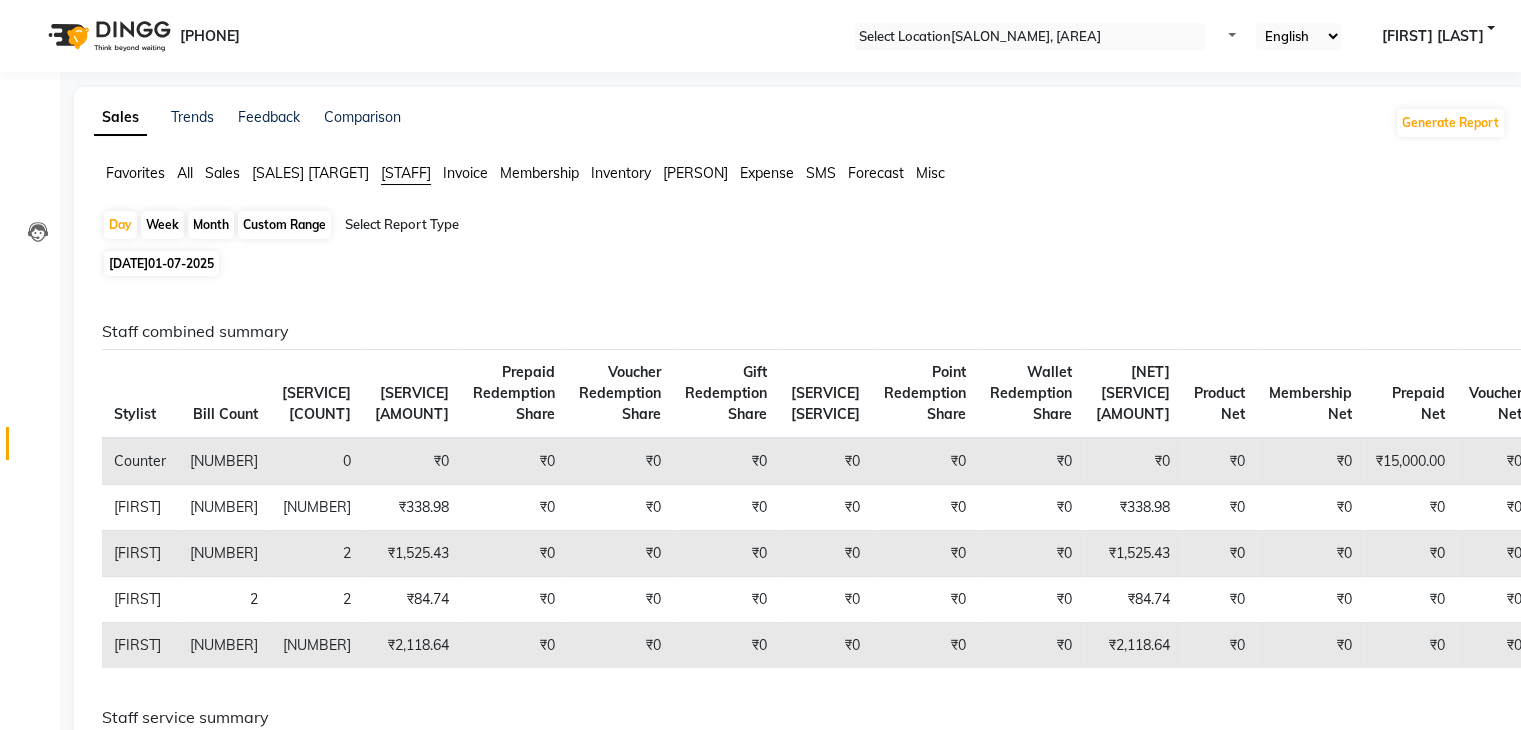 click on "[DATE]" at bounding box center (181, 263) 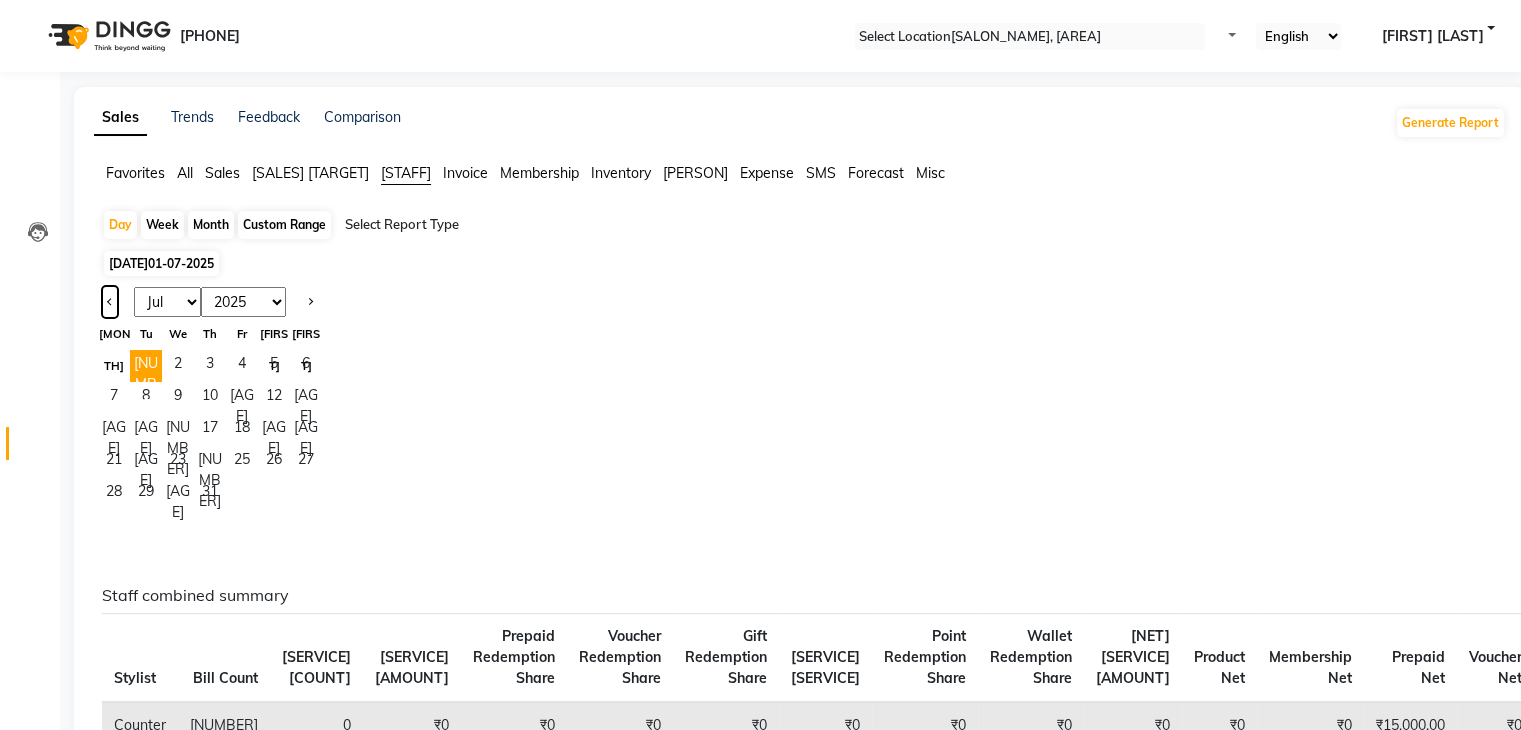 click at bounding box center [110, 302] 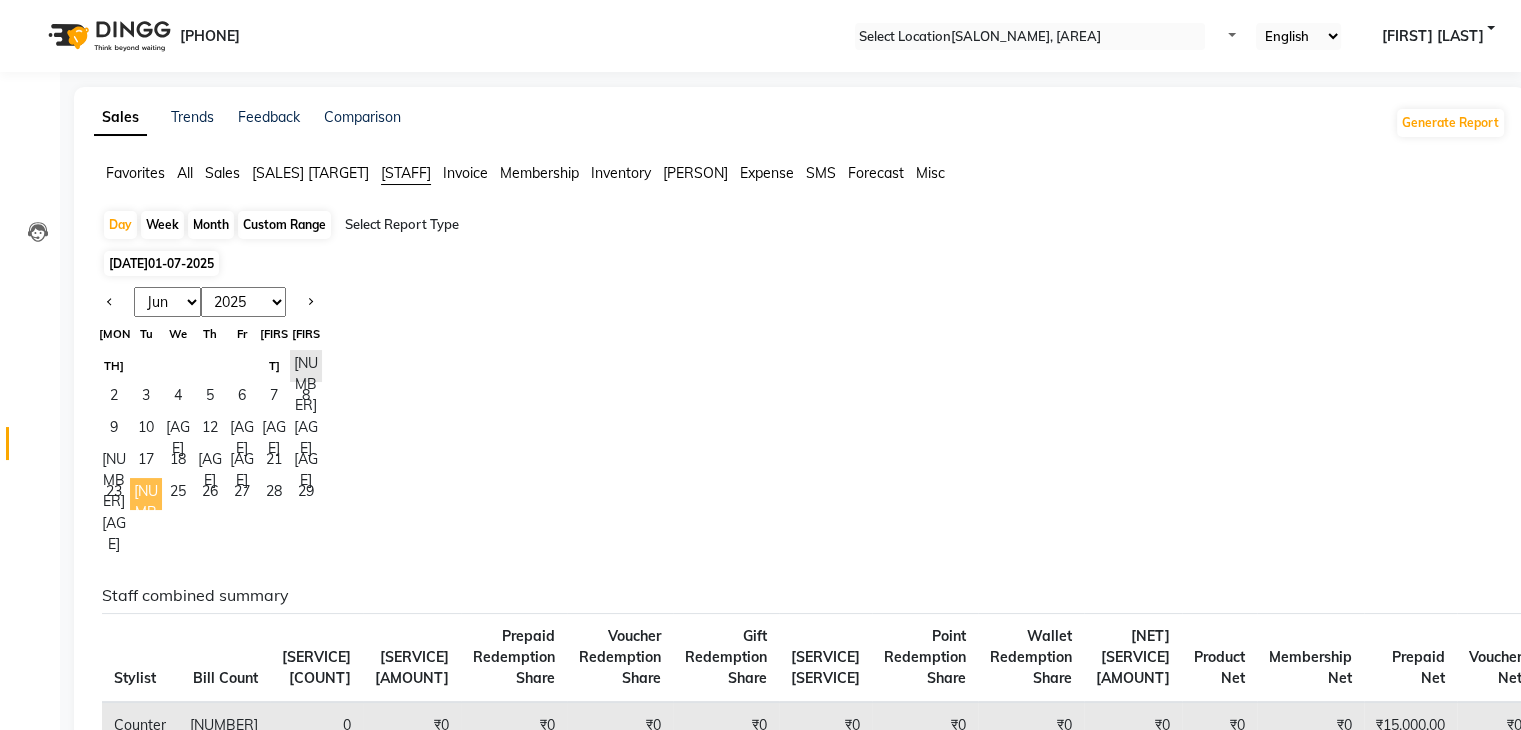 click on "[NUMBER]" at bounding box center (146, 494) 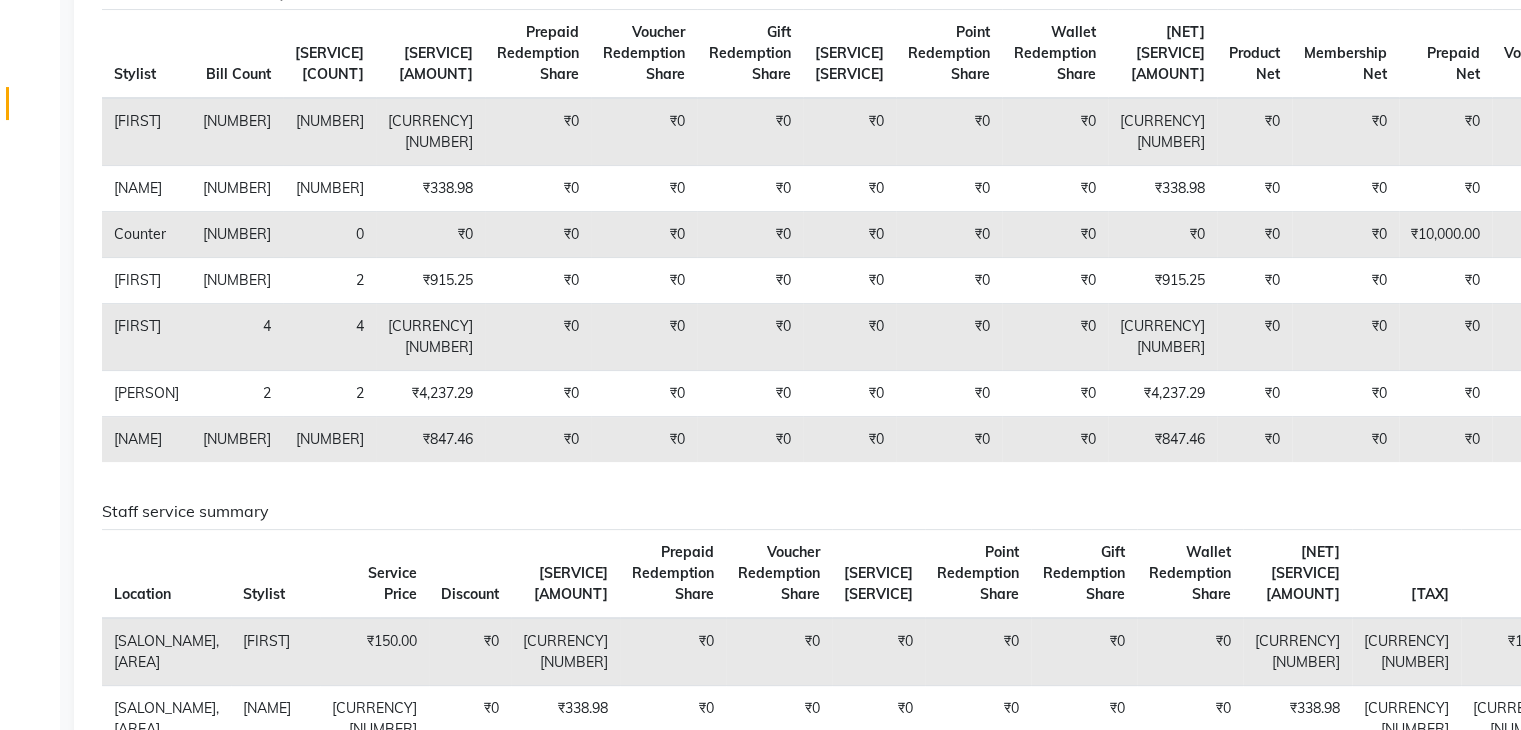 scroll, scrollTop: 335, scrollLeft: 0, axis: vertical 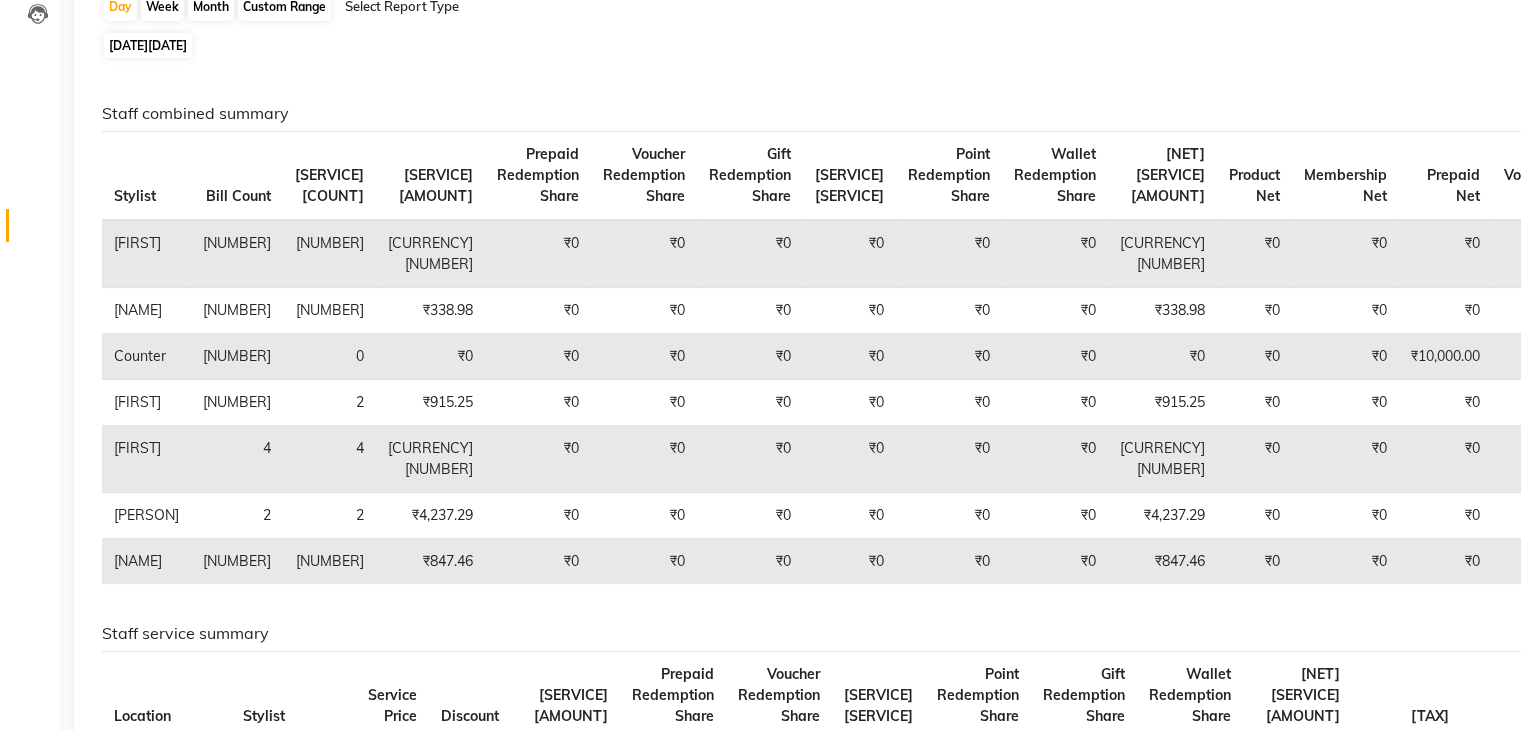 click on "24-06-2025" at bounding box center [167, 45] 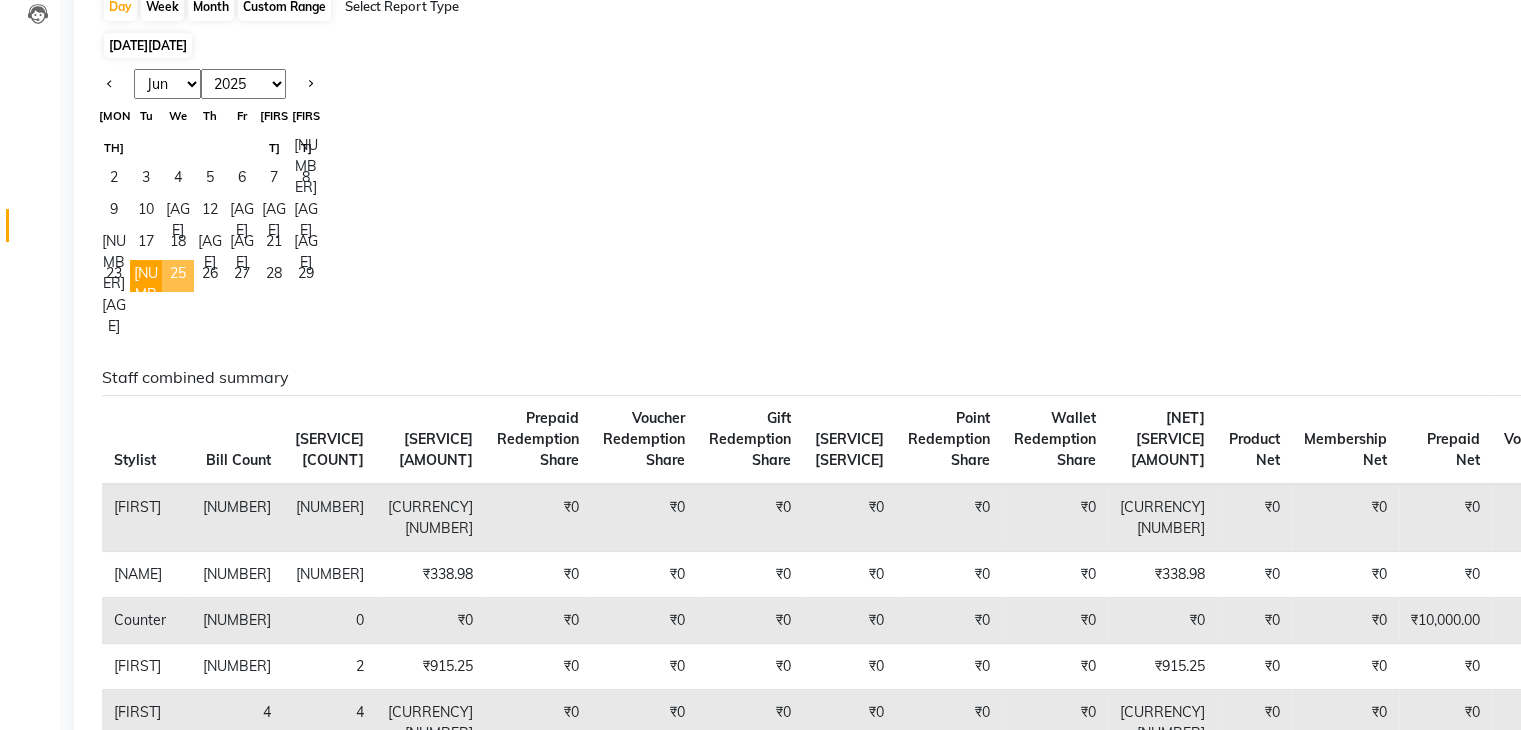 click on "[NUMBER]" at bounding box center (178, 276) 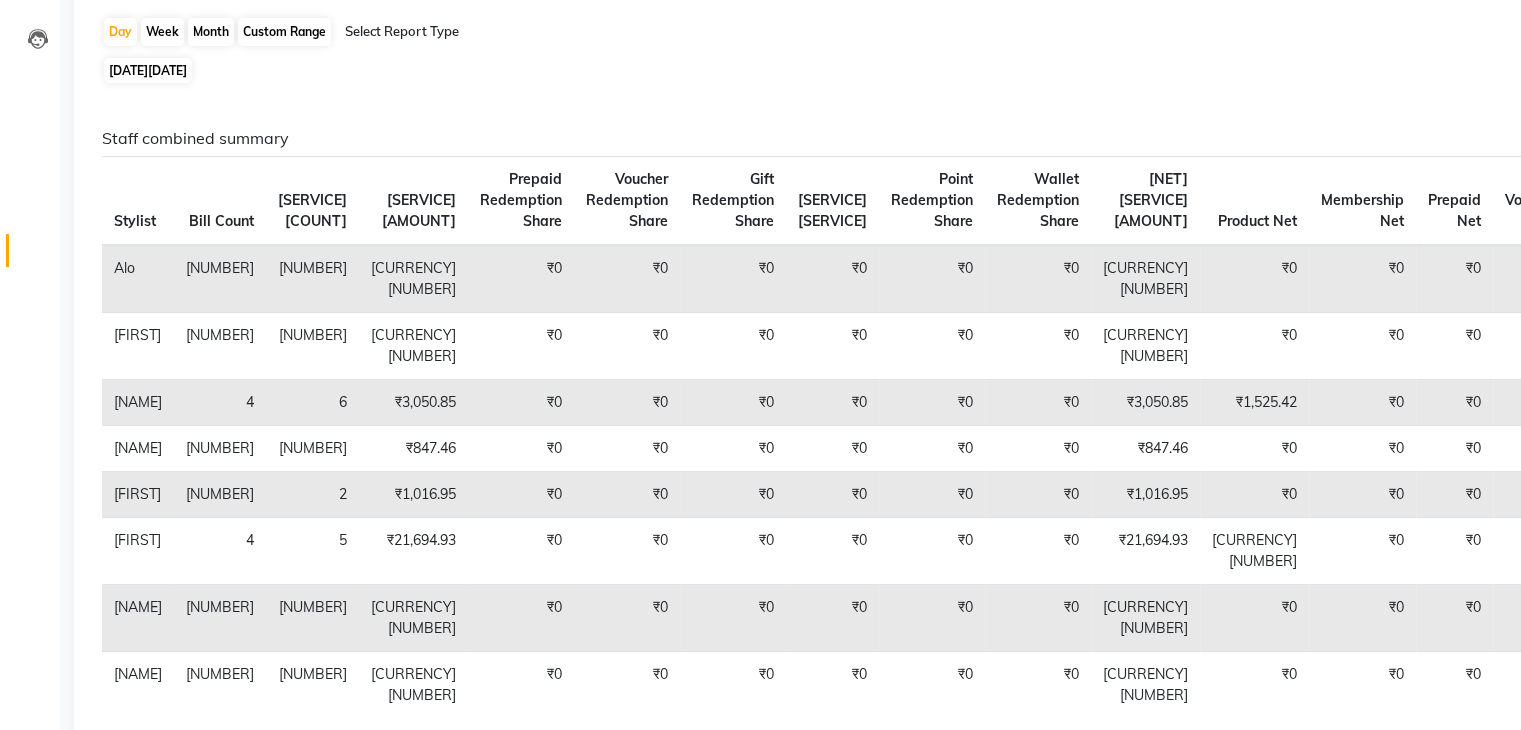 scroll, scrollTop: 196, scrollLeft: 0, axis: vertical 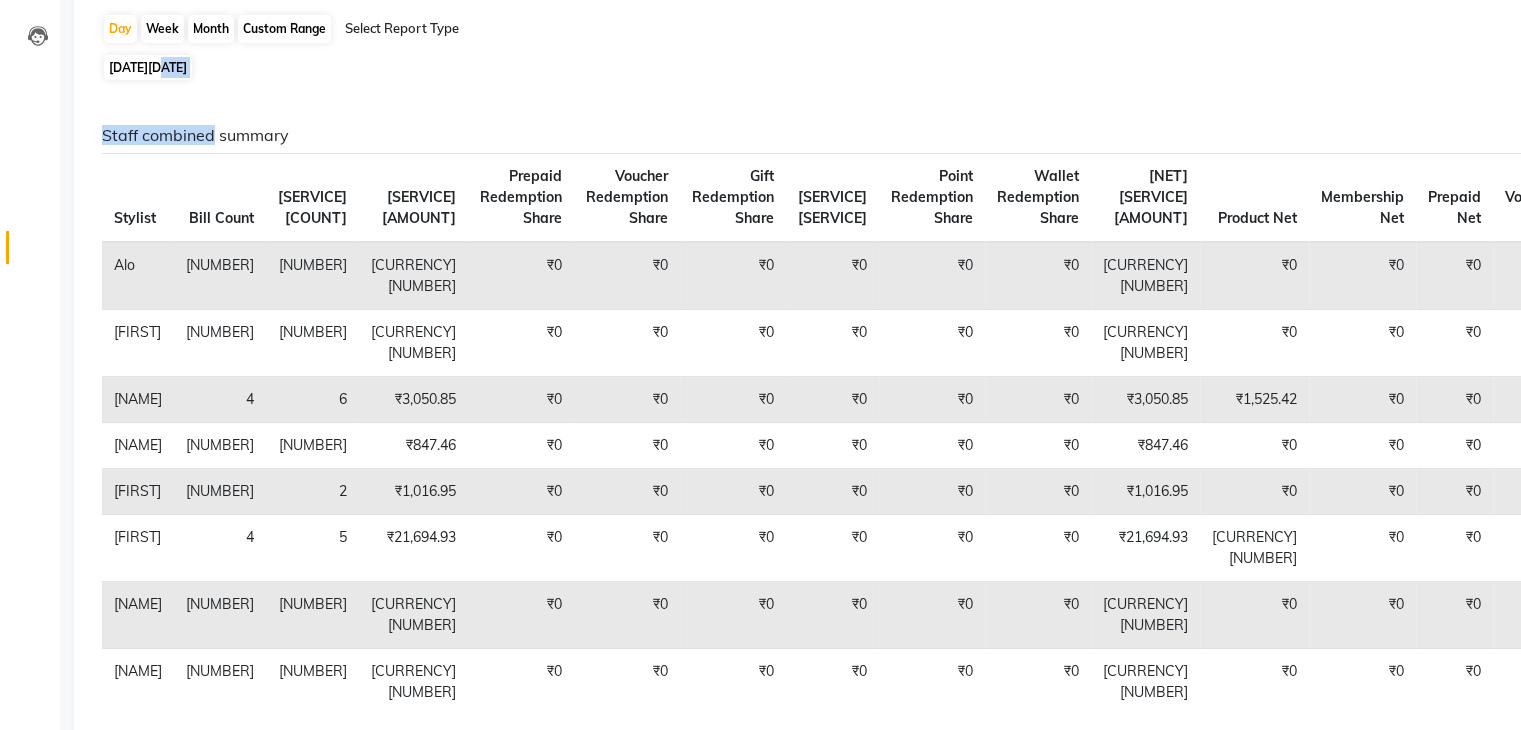 click on "Day   Week   Month   Custom Range  Select Report Type Selected date:  25-06-2025  Staff combined summary Stylist Bill Count Service Count Service Amount Prepaid Redemption Share Voucher Redemption Share Gift Redemption Share Package Redemption Share Point Redemption Share Wallet Redemption Share Net Service Amount Product Net Membership Net Prepaid Net Voucher Net Gift Net Package Net  Alo 1 1 ₹254.24 ₹0 ₹0 ₹0 ₹0 ₹0 ₹0 ₹254.24 ₹0 ₹0 ₹0 ₹0 ₹0 ₹0  Anjeeta 1 1 ₹2,542.37 ₹0 ₹0 ₹0 ₹0 ₹0 ₹0 ₹2,542.37 ₹0 ₹0 ₹0 ₹0 ₹0 ₹0  Ankit 4 6 ₹3,050.85 ₹0 ₹0 ₹0 ₹0 ₹0 ₹0 ₹3,050.85 ₹1,525.42 ₹0 ₹0 ₹0 ₹0 ₹0  Demetrious 1 1 ₹847.46 ₹0 ₹0 ₹0 ₹0 ₹0 ₹0 ₹847.46 ₹0 ₹0 ₹0 ₹0 ₹0 ₹0  Lovepreet 1 2 ₹1,016.95 ₹0 ₹0 ₹0 ₹0 ₹0 ₹0 ₹1,016.95 ₹0 ₹0 ₹0 ₹0 ₹0 ₹0  Mohit 4 5 ₹21,694.93 ₹0 ₹0 ₹0 ₹0 ₹0 ₹0 ₹21,694.93 ₹4,788.13 ₹0 ₹0 ₹0 ₹0 ₹0  Simran 1 1 ₹635.59 ₹0 ₹0 ₹0 ₹0 ₹0 1" at bounding box center [800, 921] 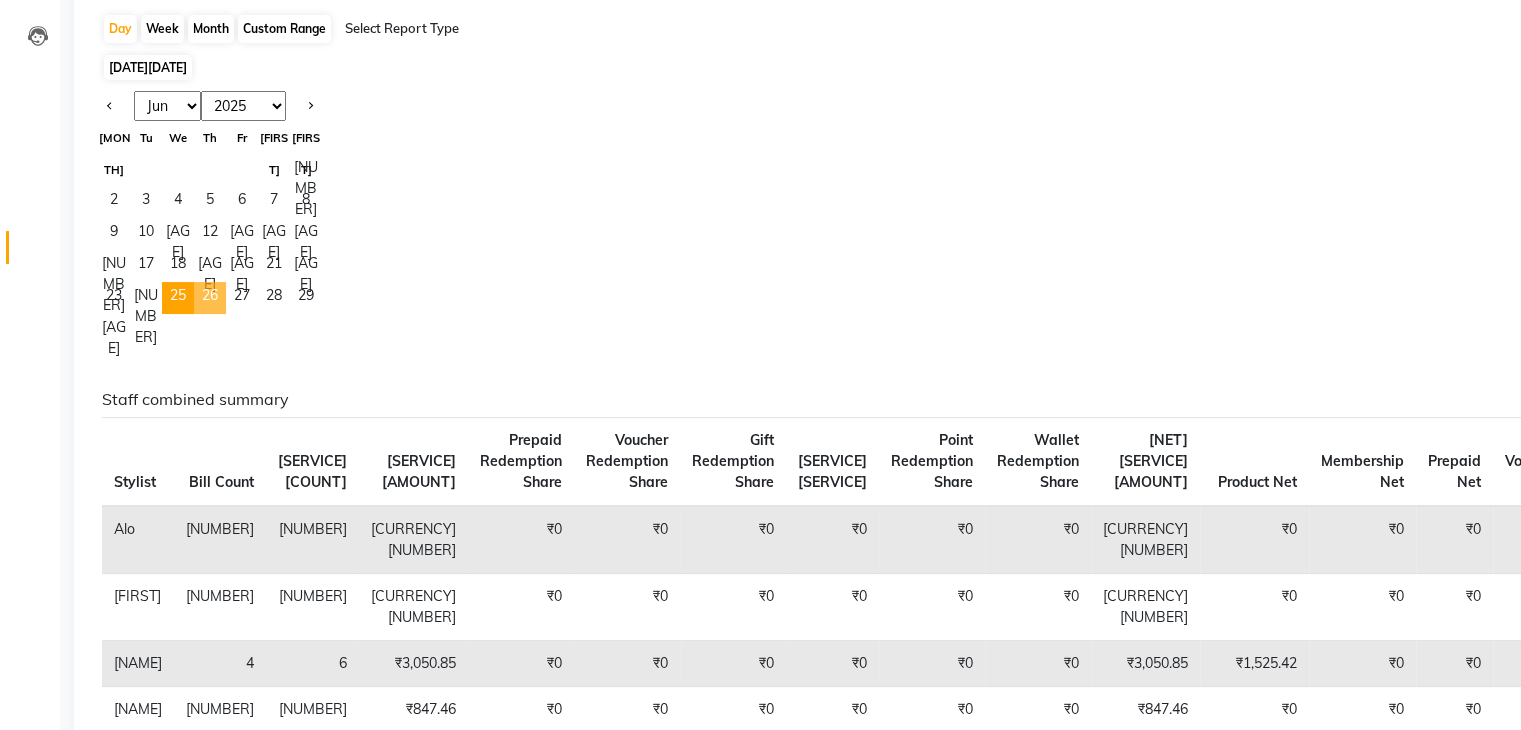 click on "[NUMBER]" at bounding box center [210, 298] 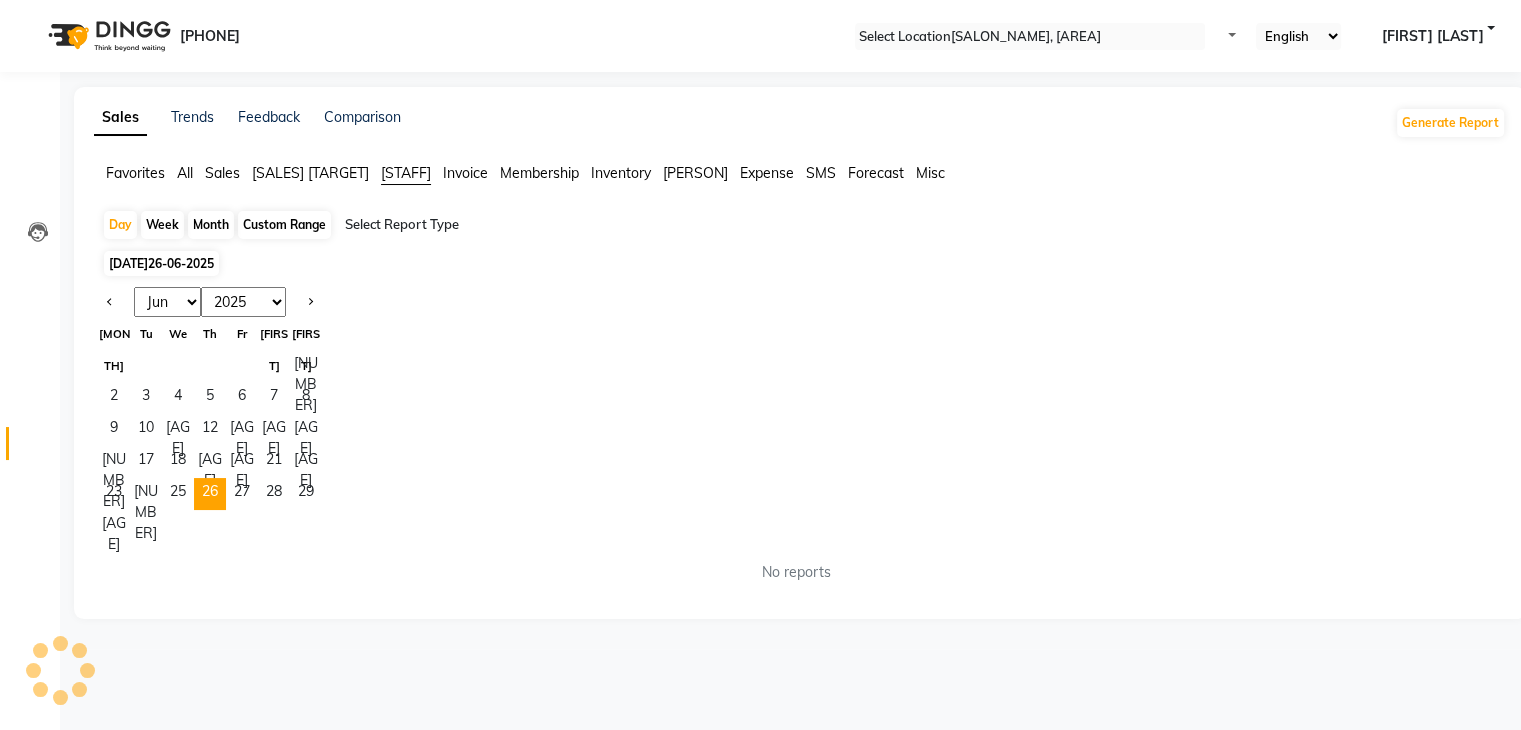 scroll, scrollTop: 0, scrollLeft: 0, axis: both 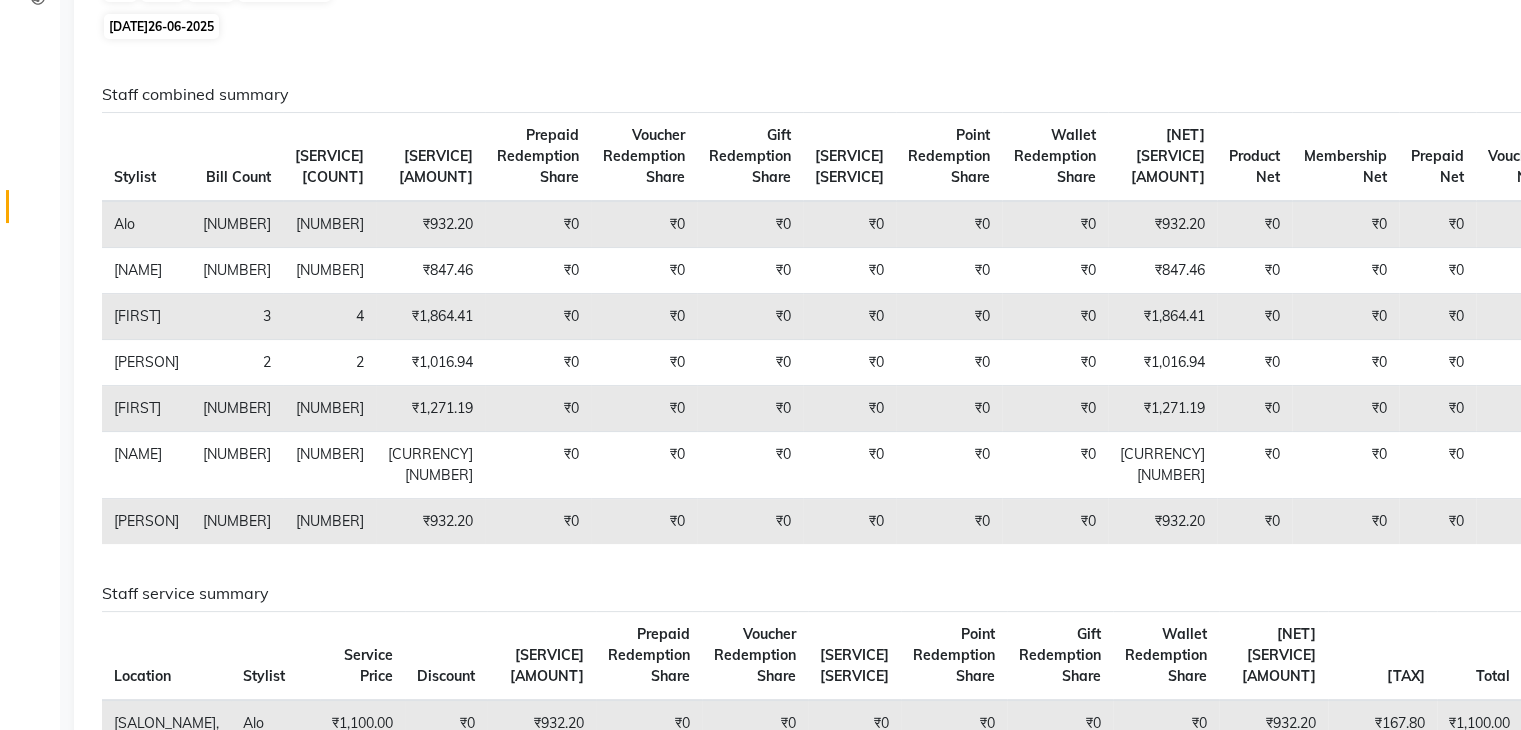 click on "Selected date:  26-06-2025" at bounding box center (161, 26) 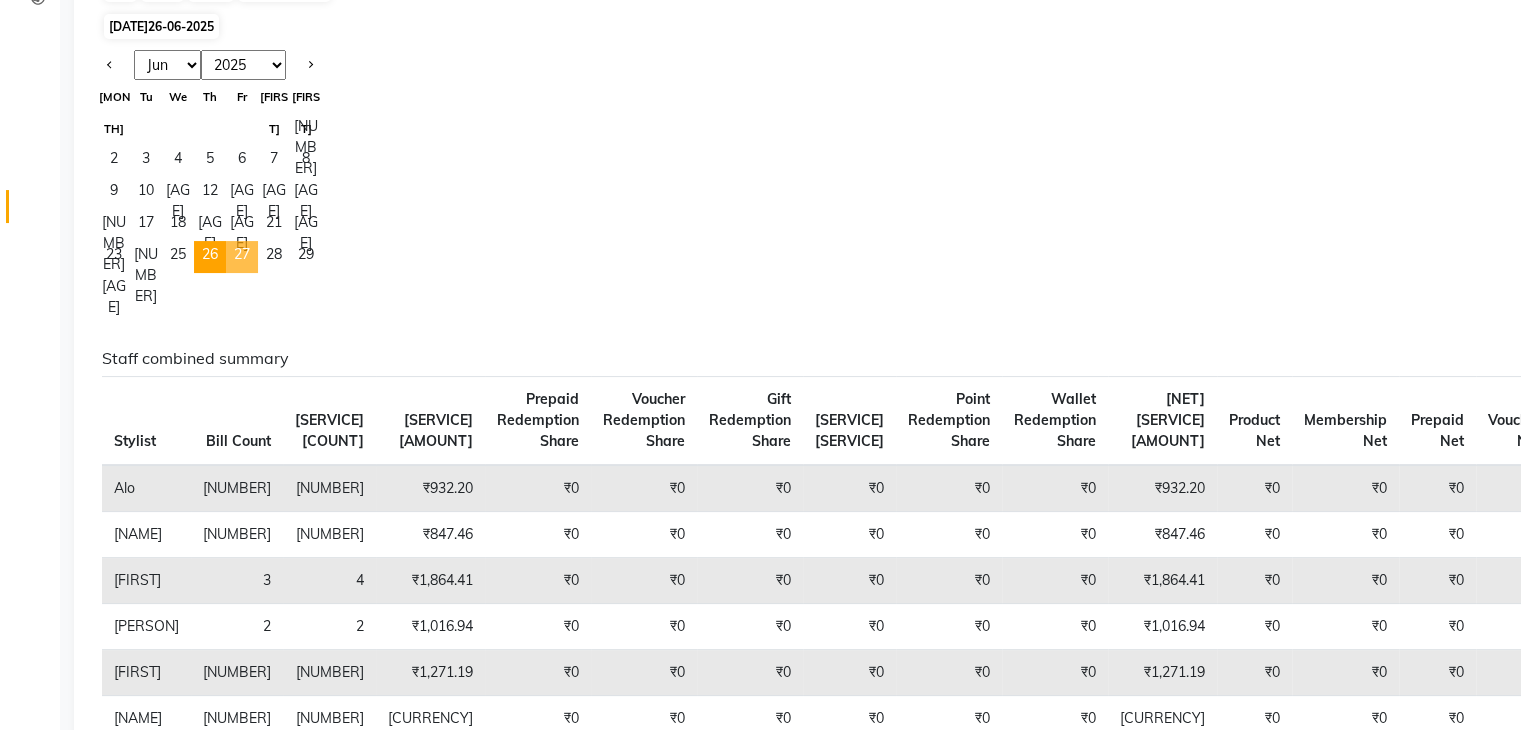 click on "[NUMBER]" at bounding box center (242, 257) 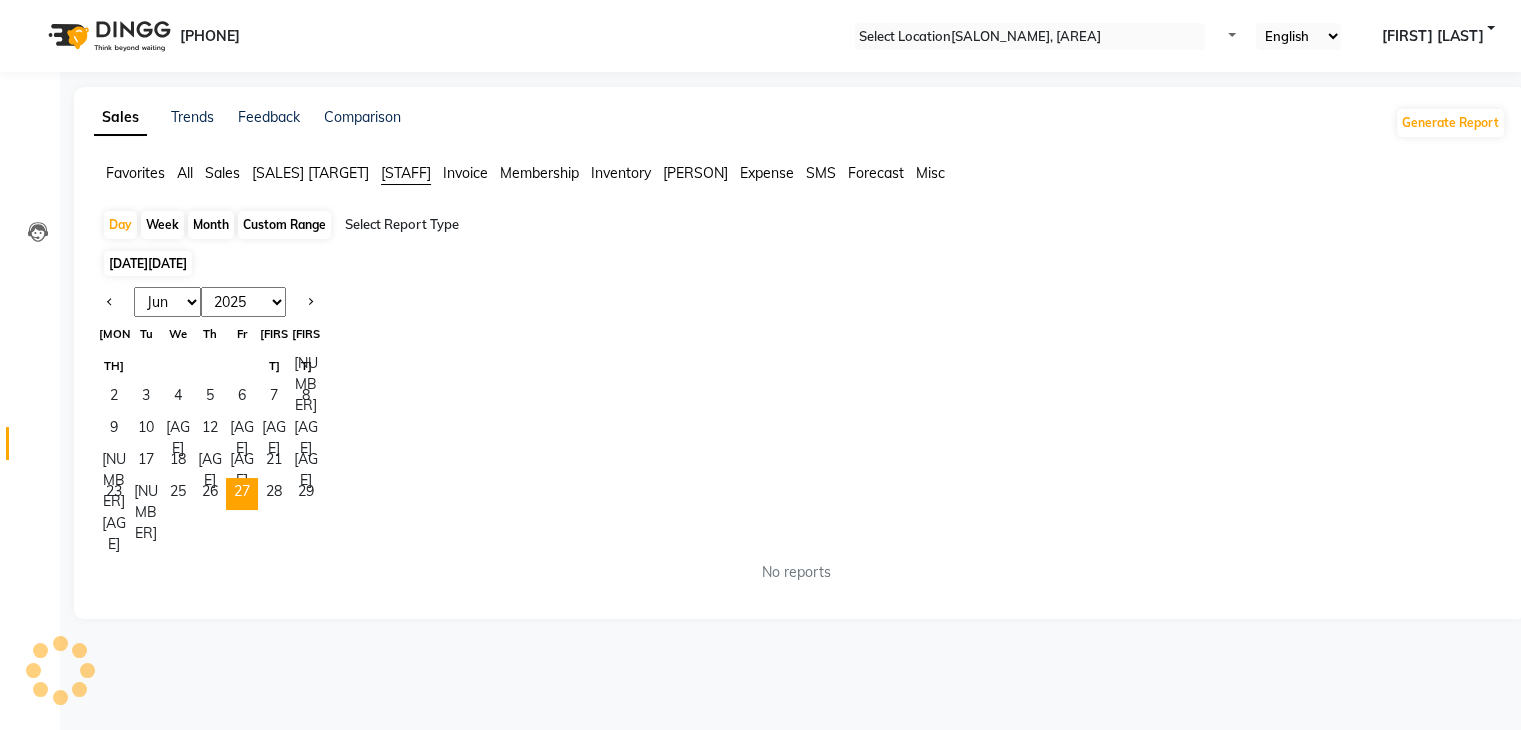 scroll, scrollTop: 0, scrollLeft: 0, axis: both 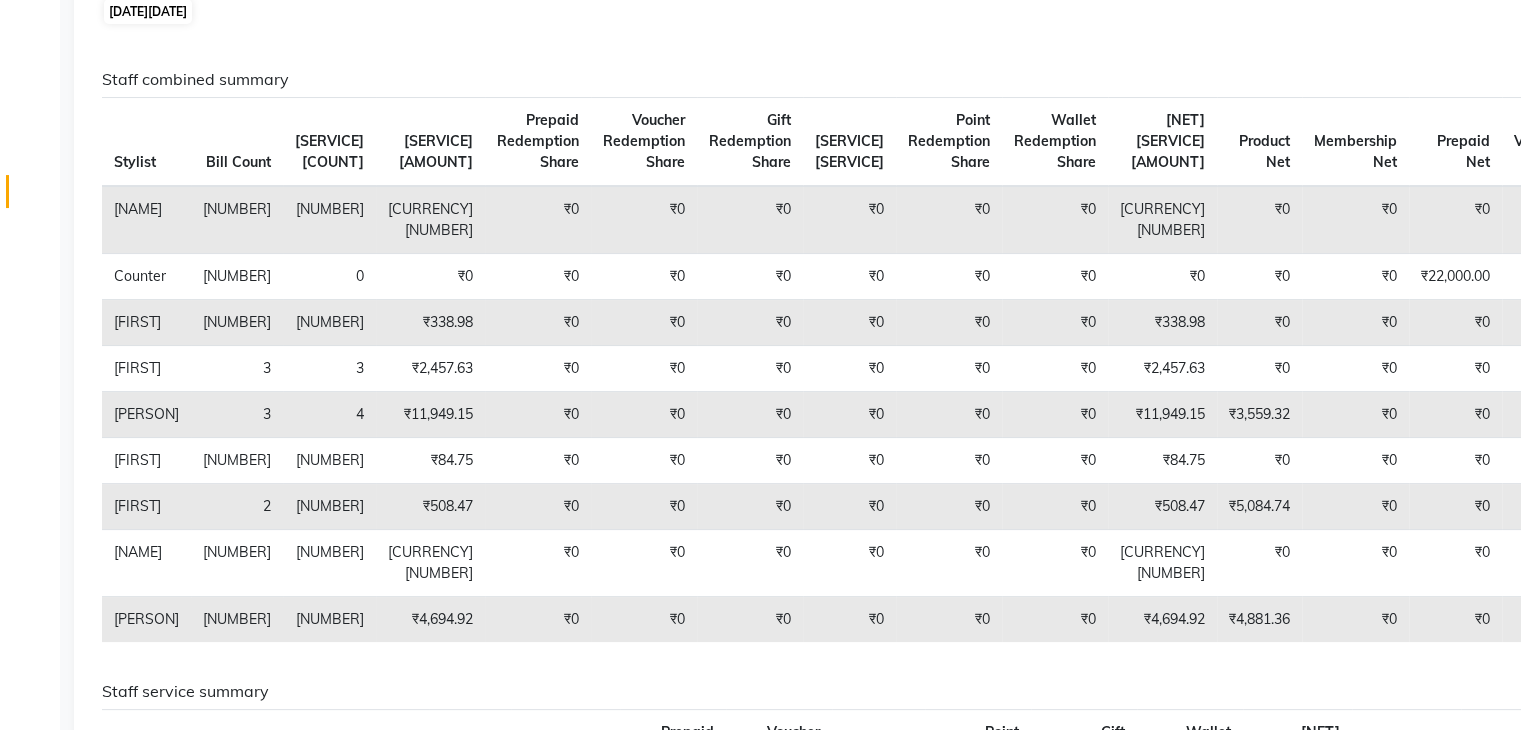 click on "27-06-2025" at bounding box center [167, 11] 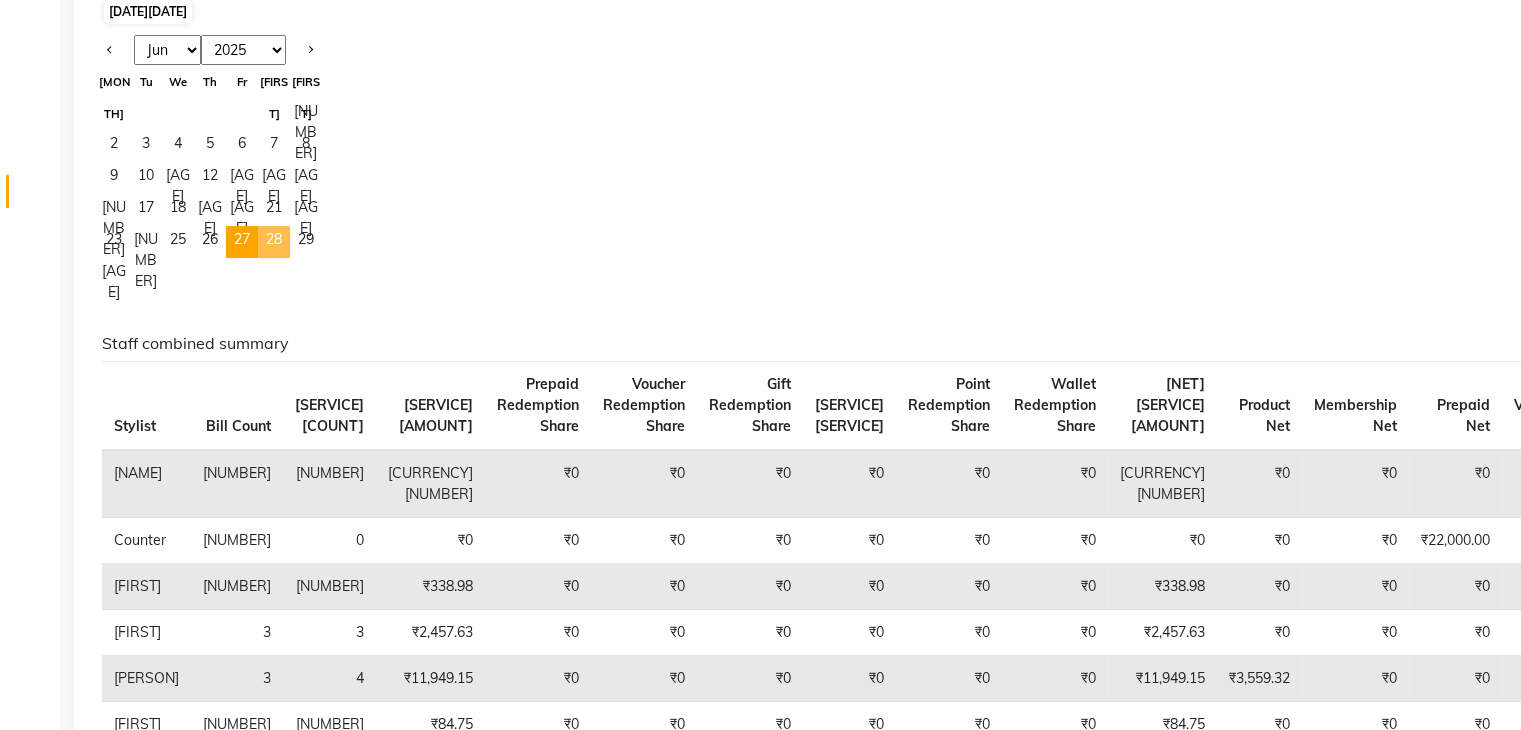 click on "[NUMBER]" at bounding box center [274, 242] 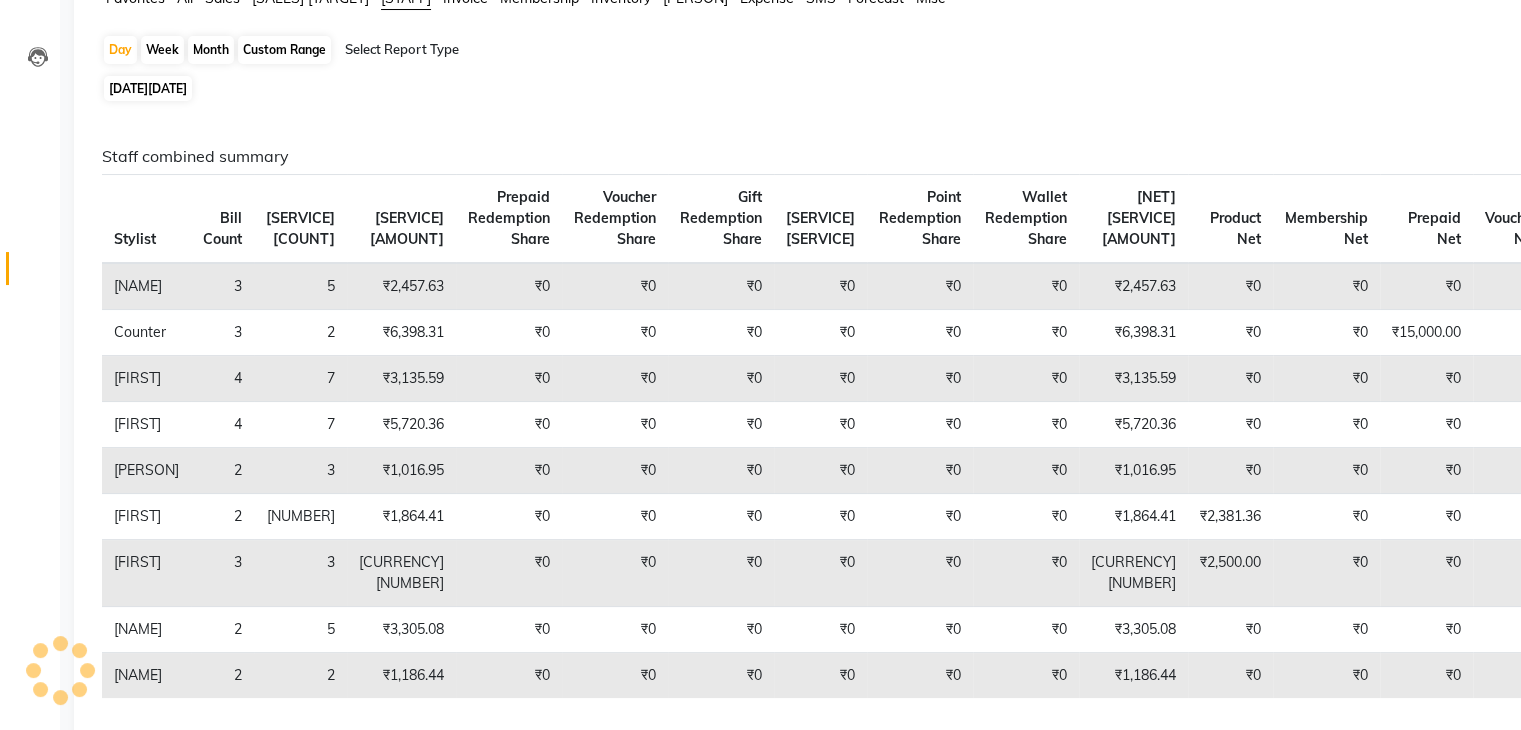 scroll, scrollTop: 207, scrollLeft: 0, axis: vertical 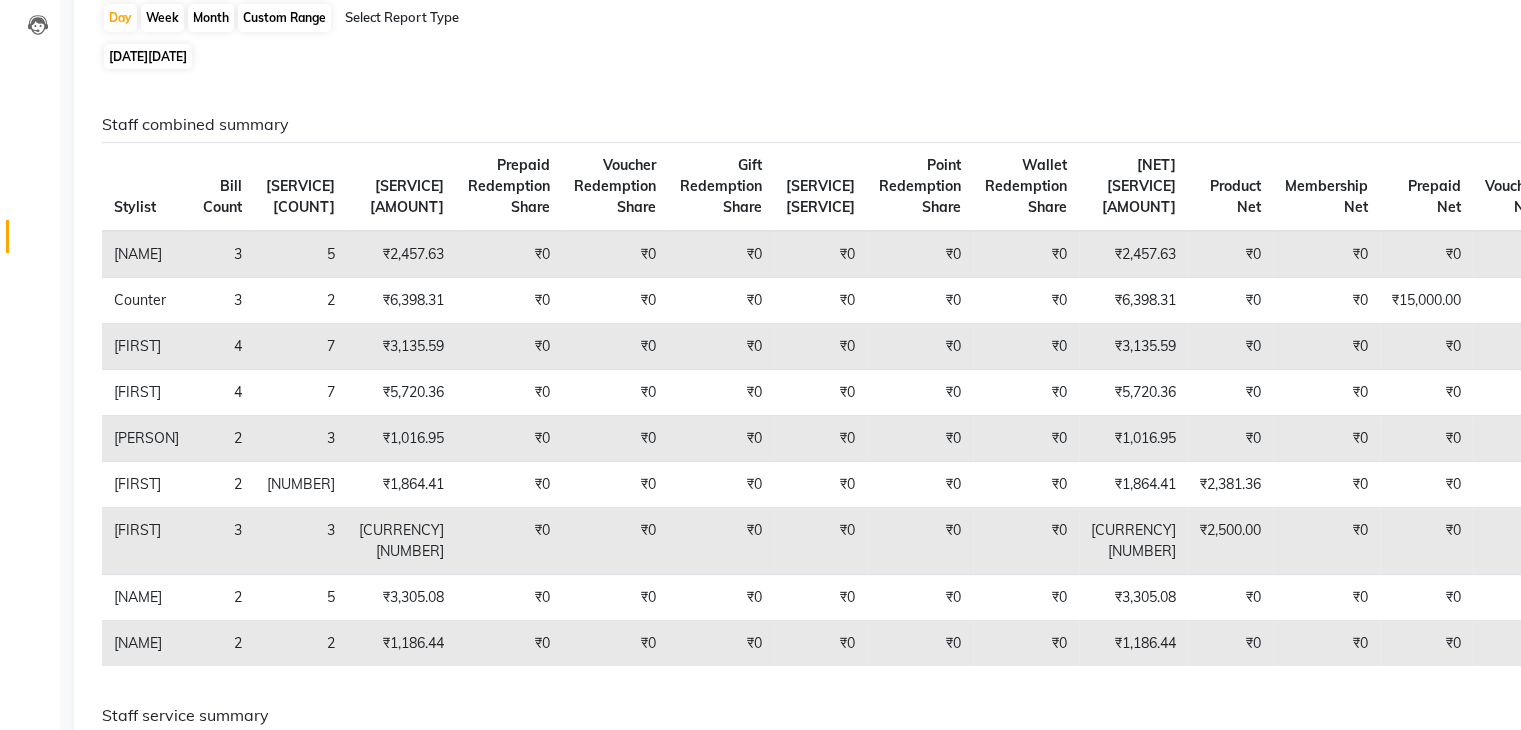 click on "Selected date:  28-06-2025" at bounding box center (148, 56) 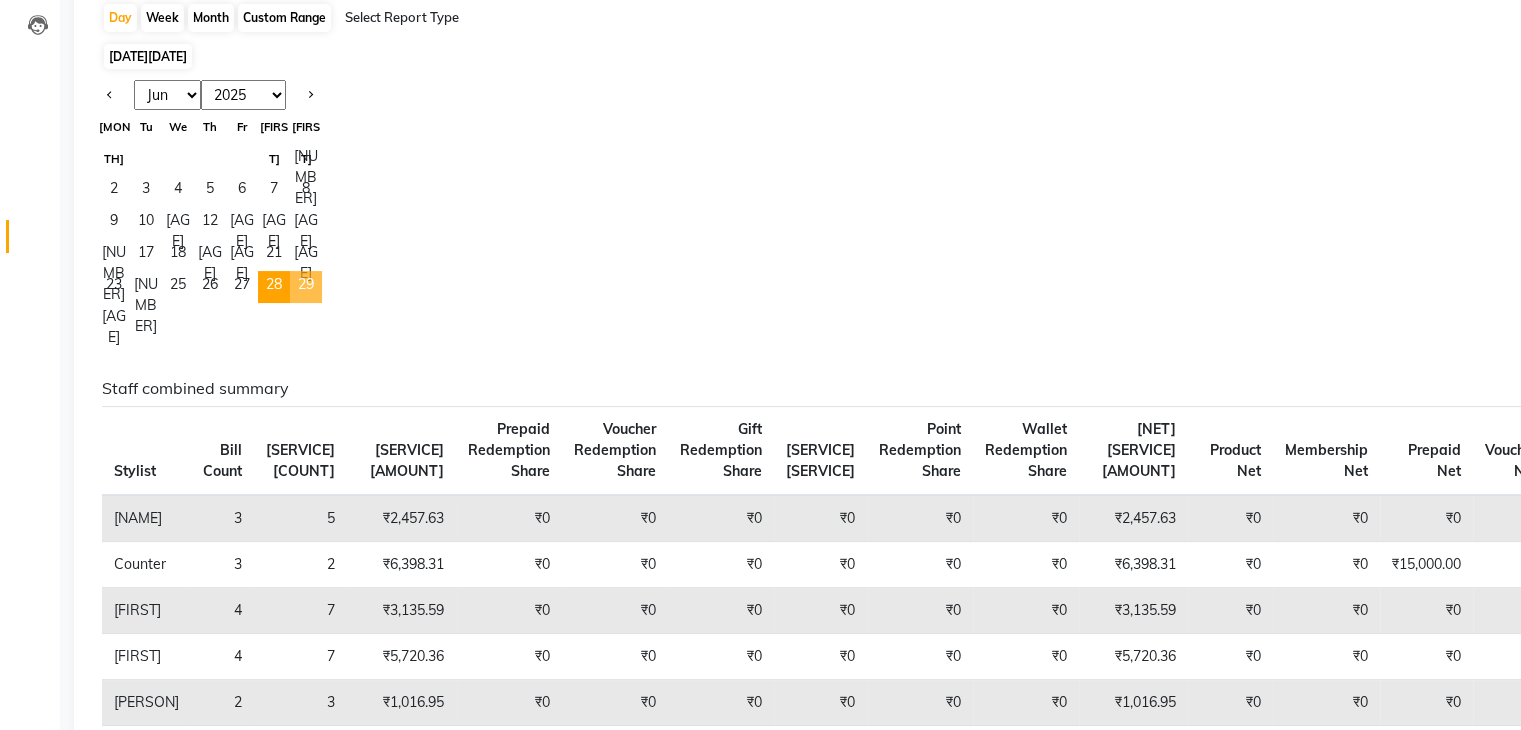 click on "[NUMBER]" at bounding box center (306, 287) 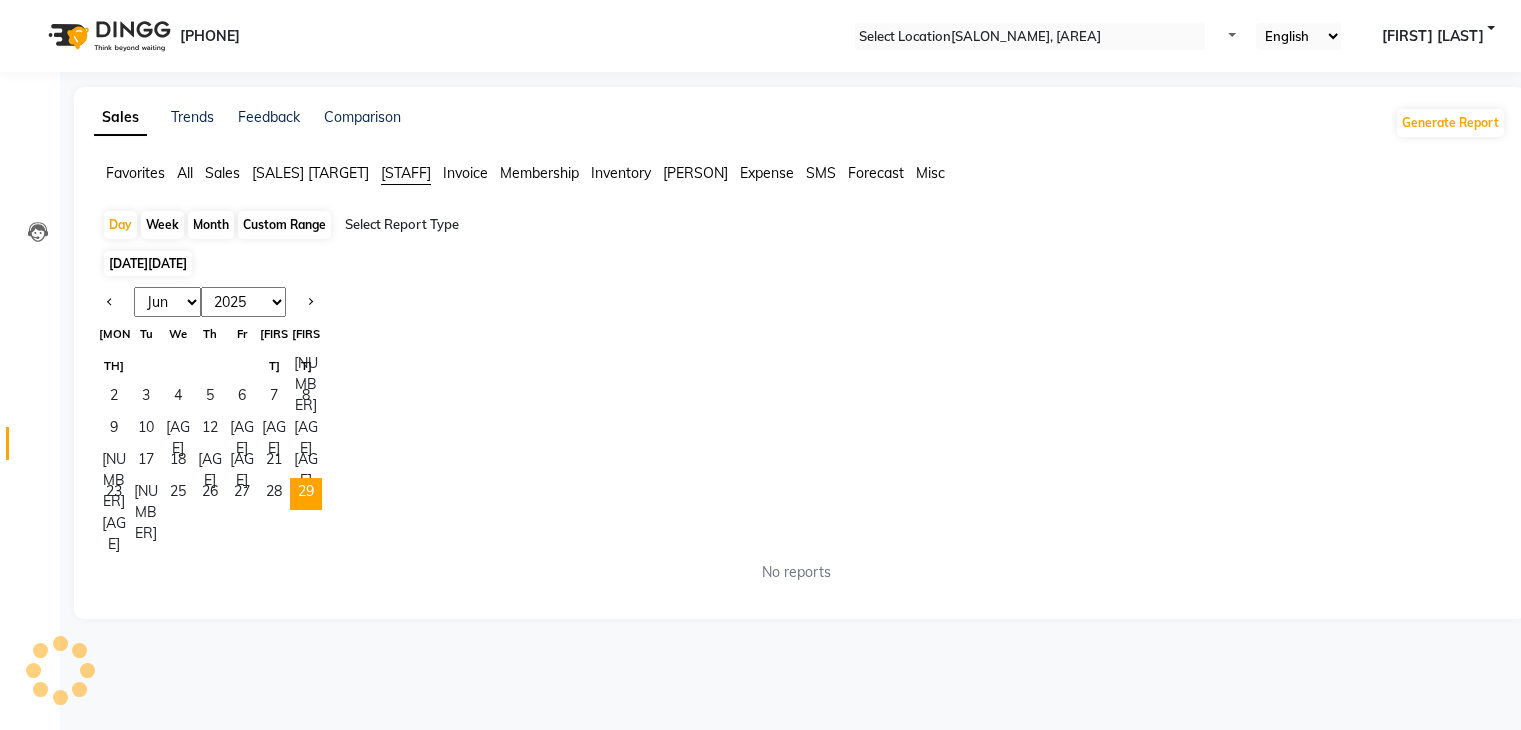 scroll, scrollTop: 0, scrollLeft: 0, axis: both 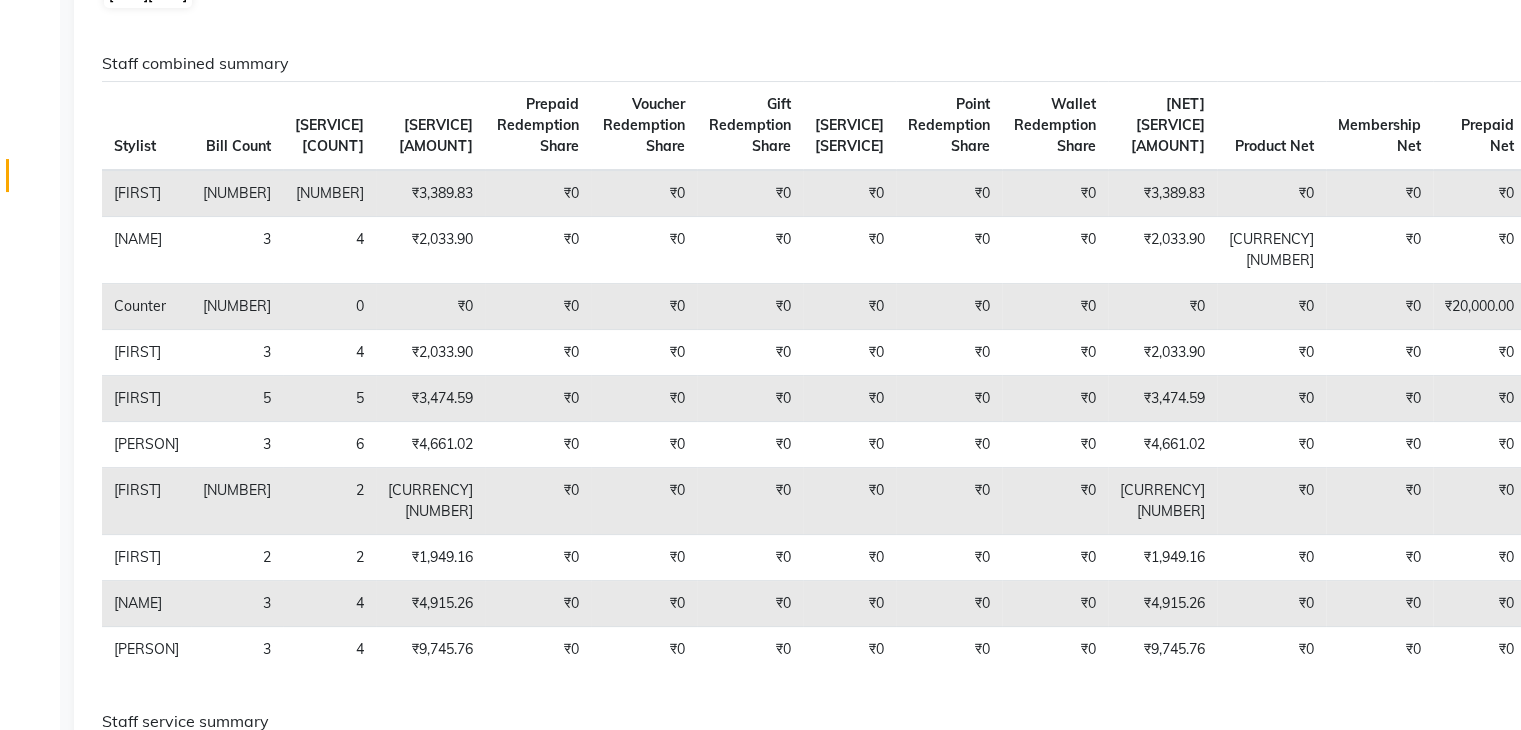 click on "29-06-2025" at bounding box center (167, -5) 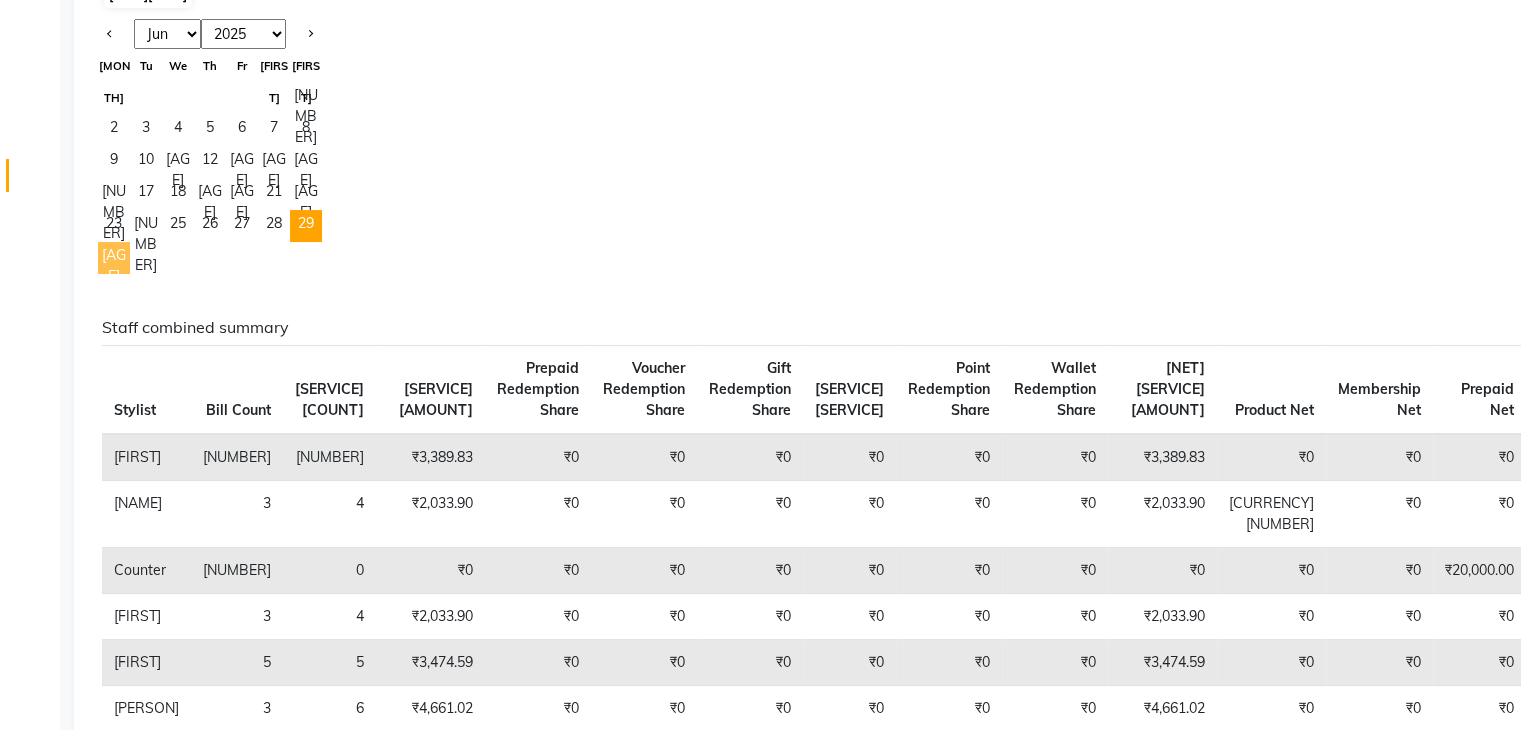 click on "[NUMBER]" at bounding box center [114, 258] 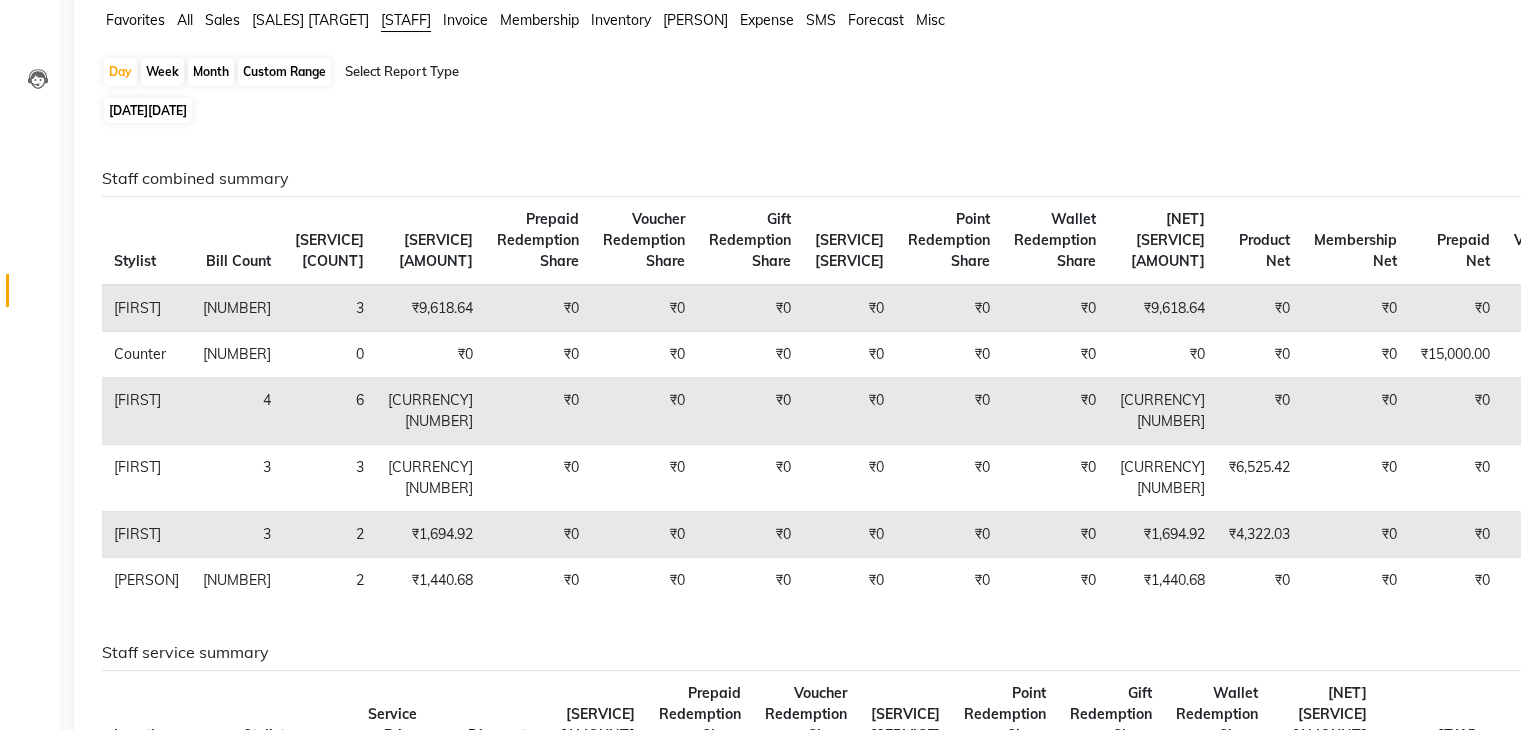 scroll, scrollTop: 140, scrollLeft: 0, axis: vertical 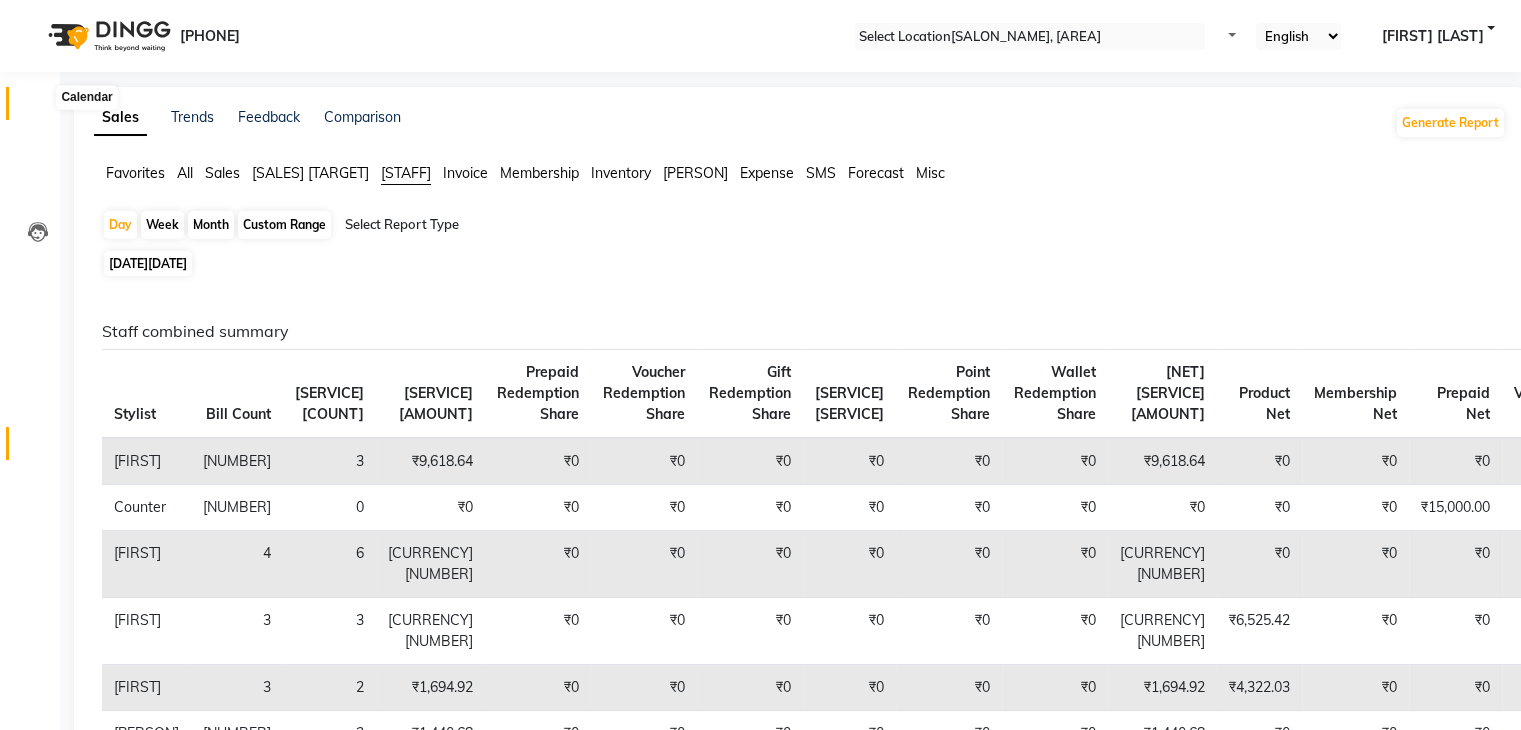 click at bounding box center (38, 108) 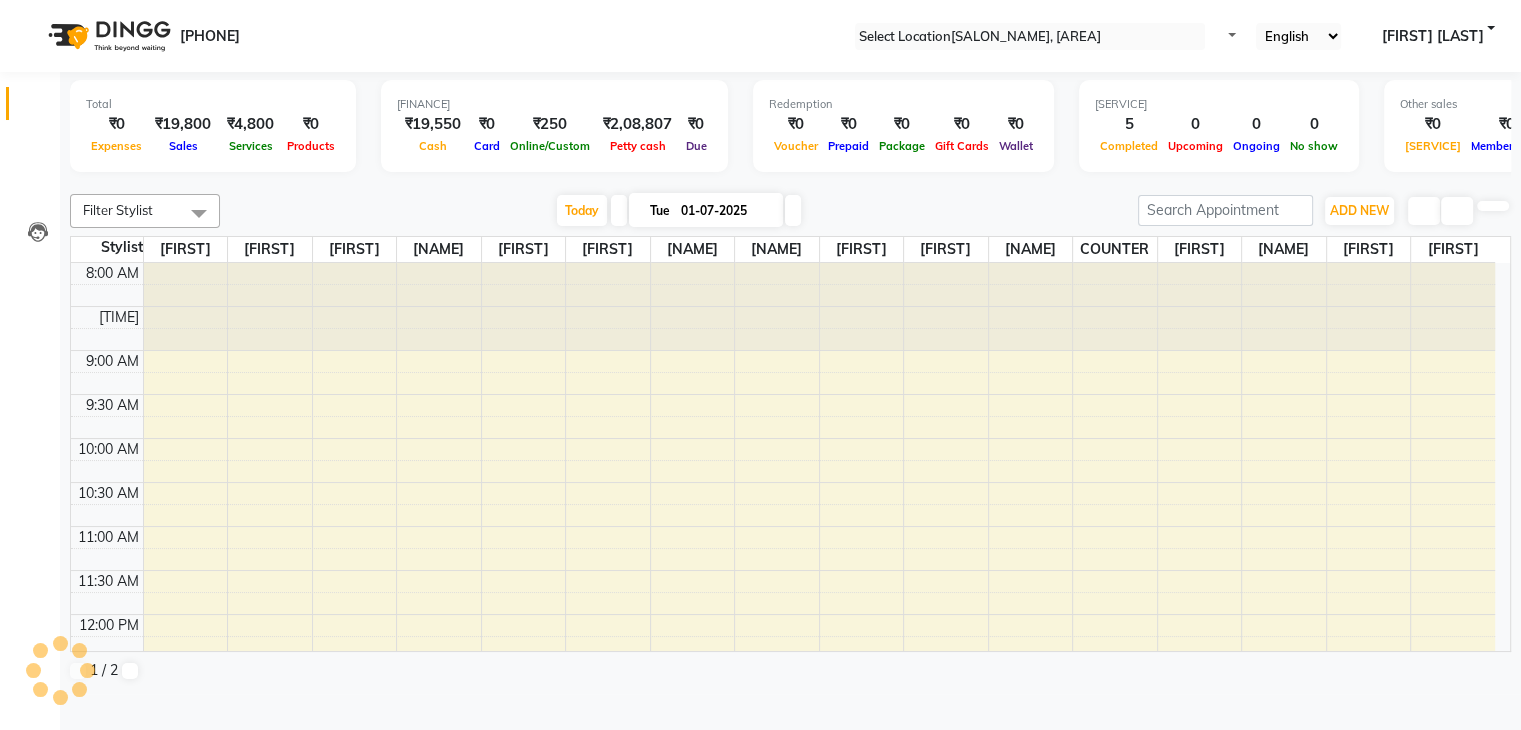 scroll, scrollTop: 0, scrollLeft: 0, axis: both 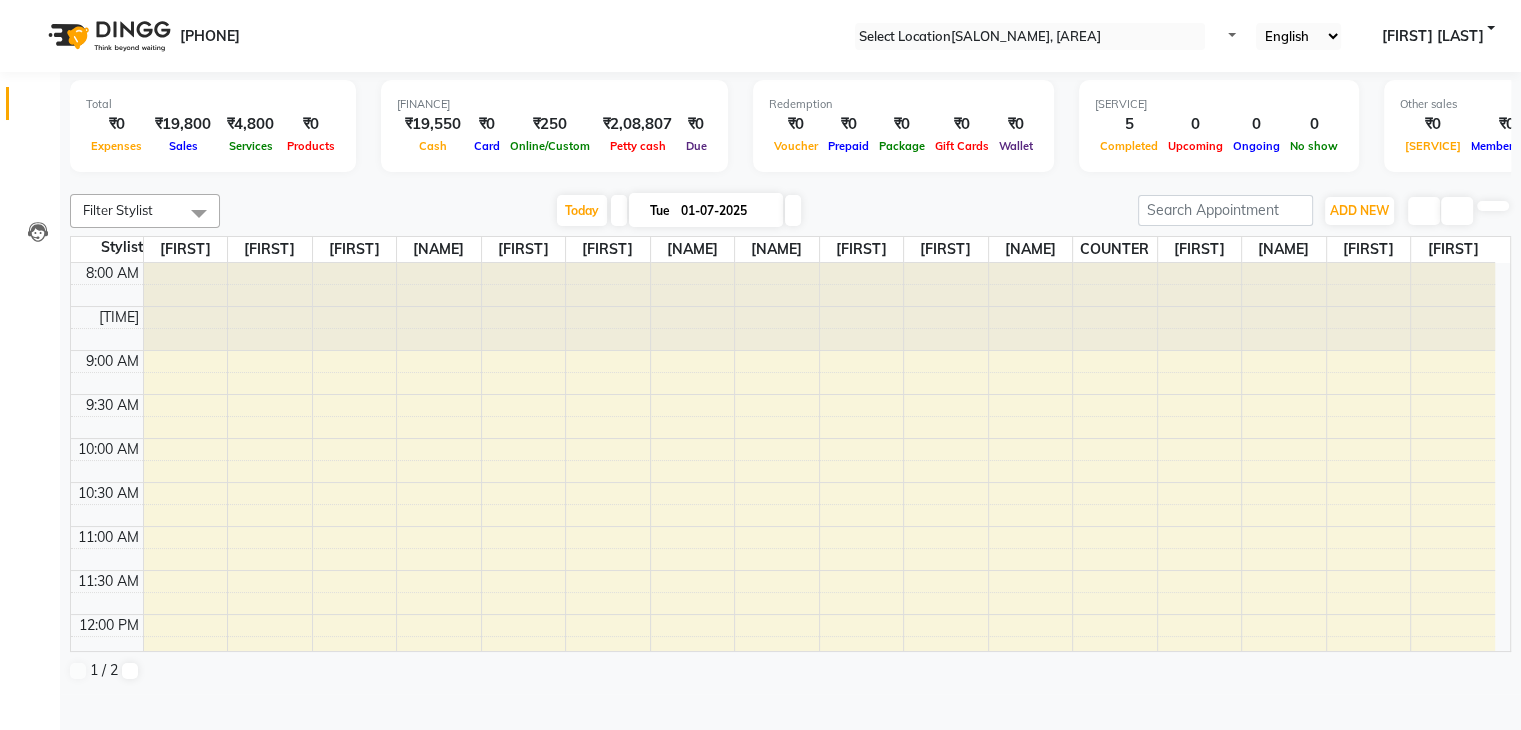 click at bounding box center (791, 182) 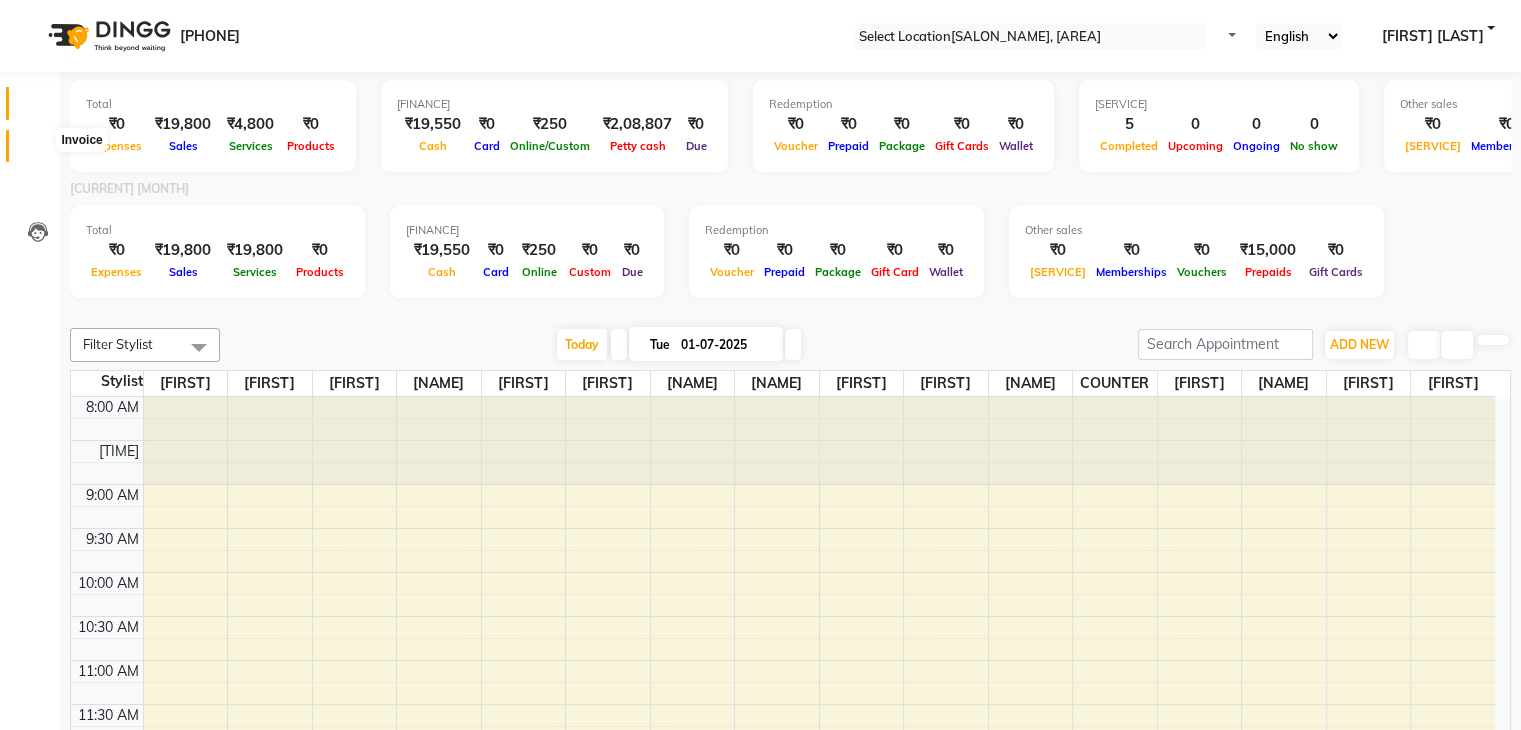 click at bounding box center (37, 151) 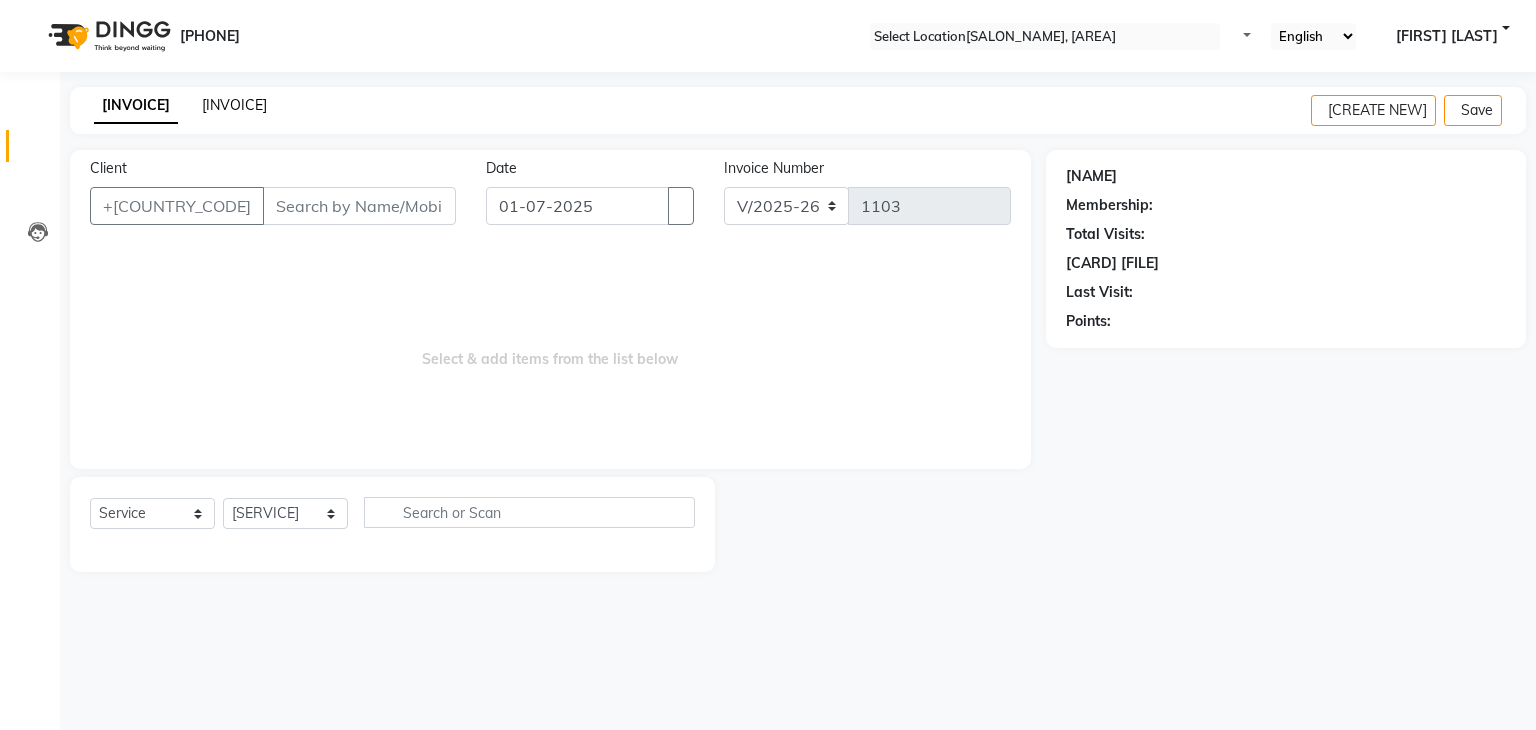 click on "PREVIOUS INVOICES" at bounding box center (234, 105) 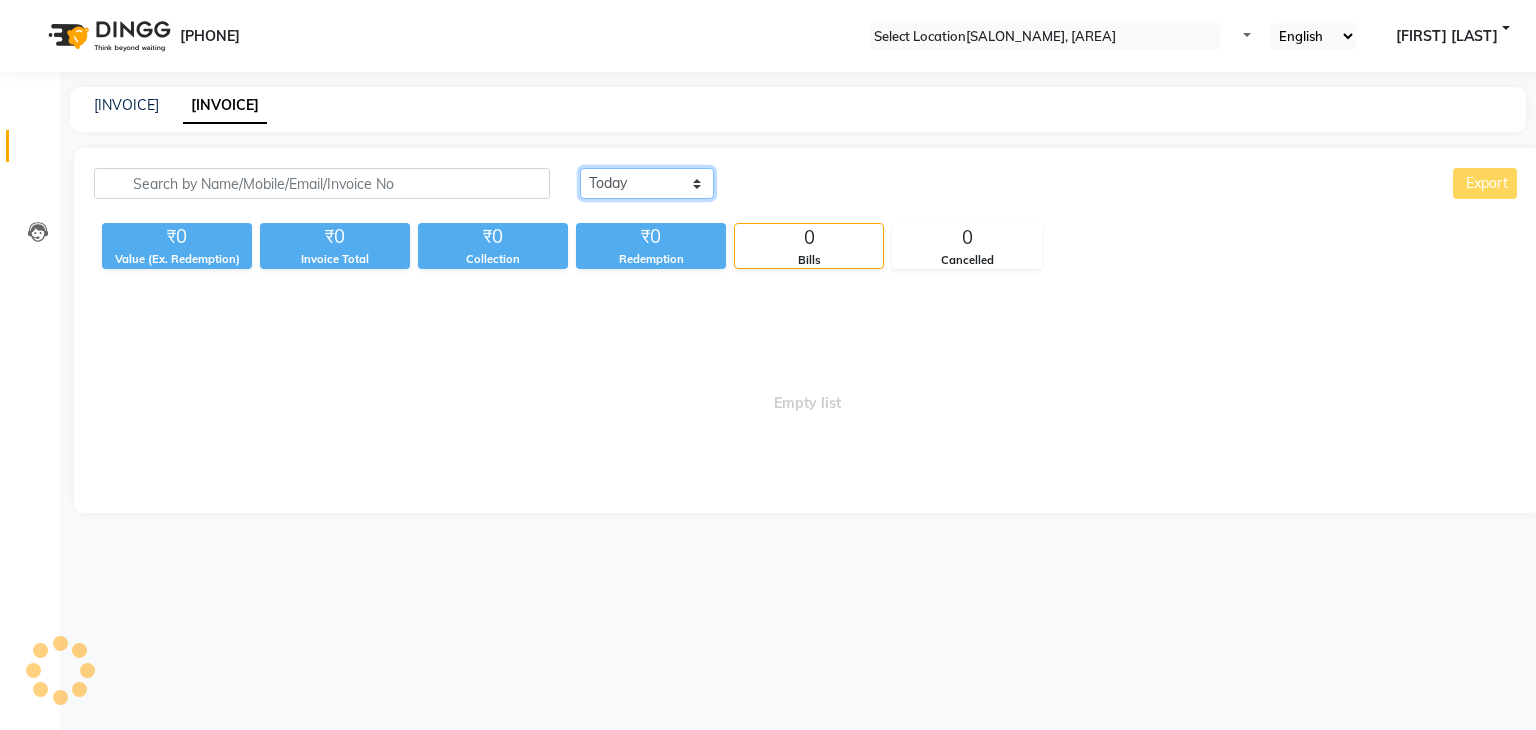 click on "Today Yesterday Custom Range" at bounding box center [647, 183] 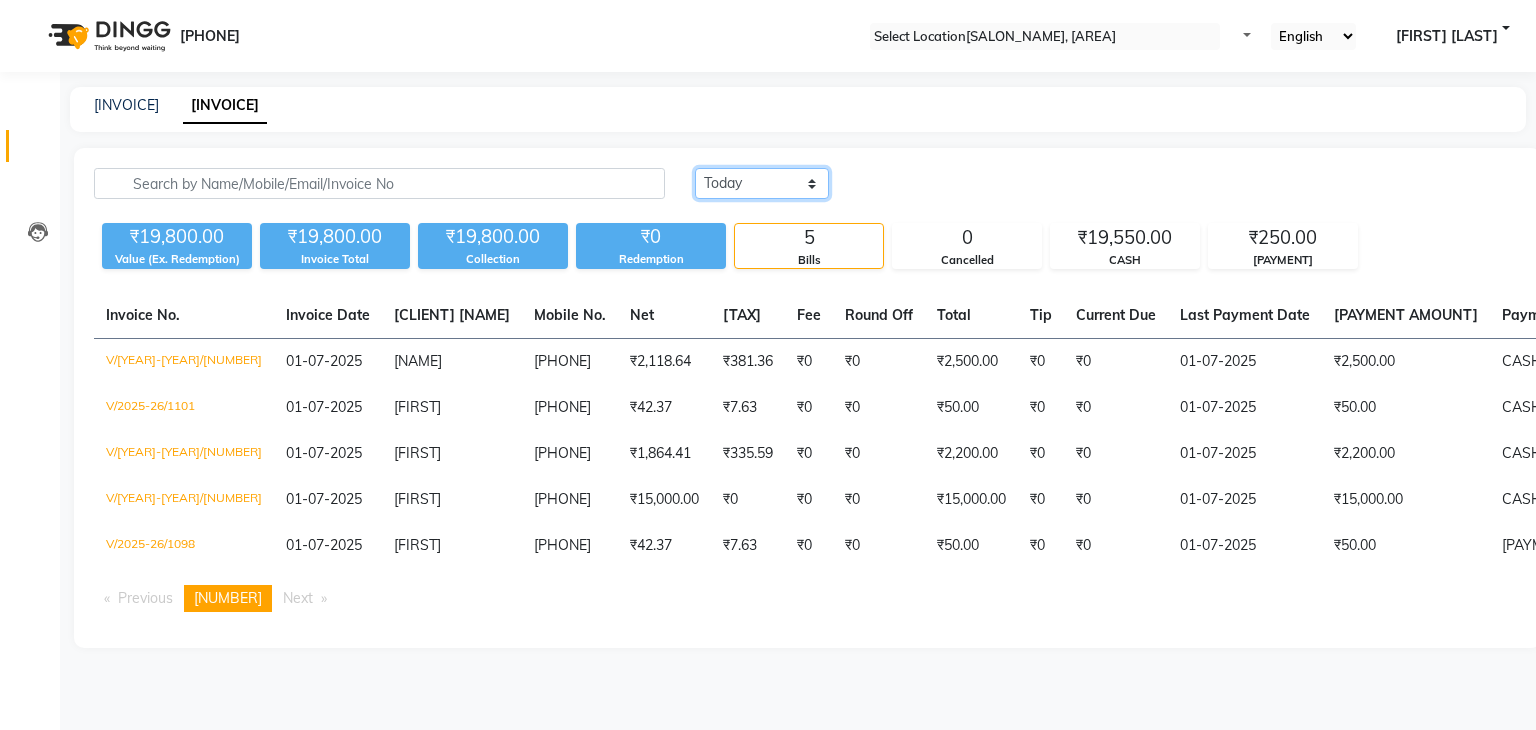 select on "range" 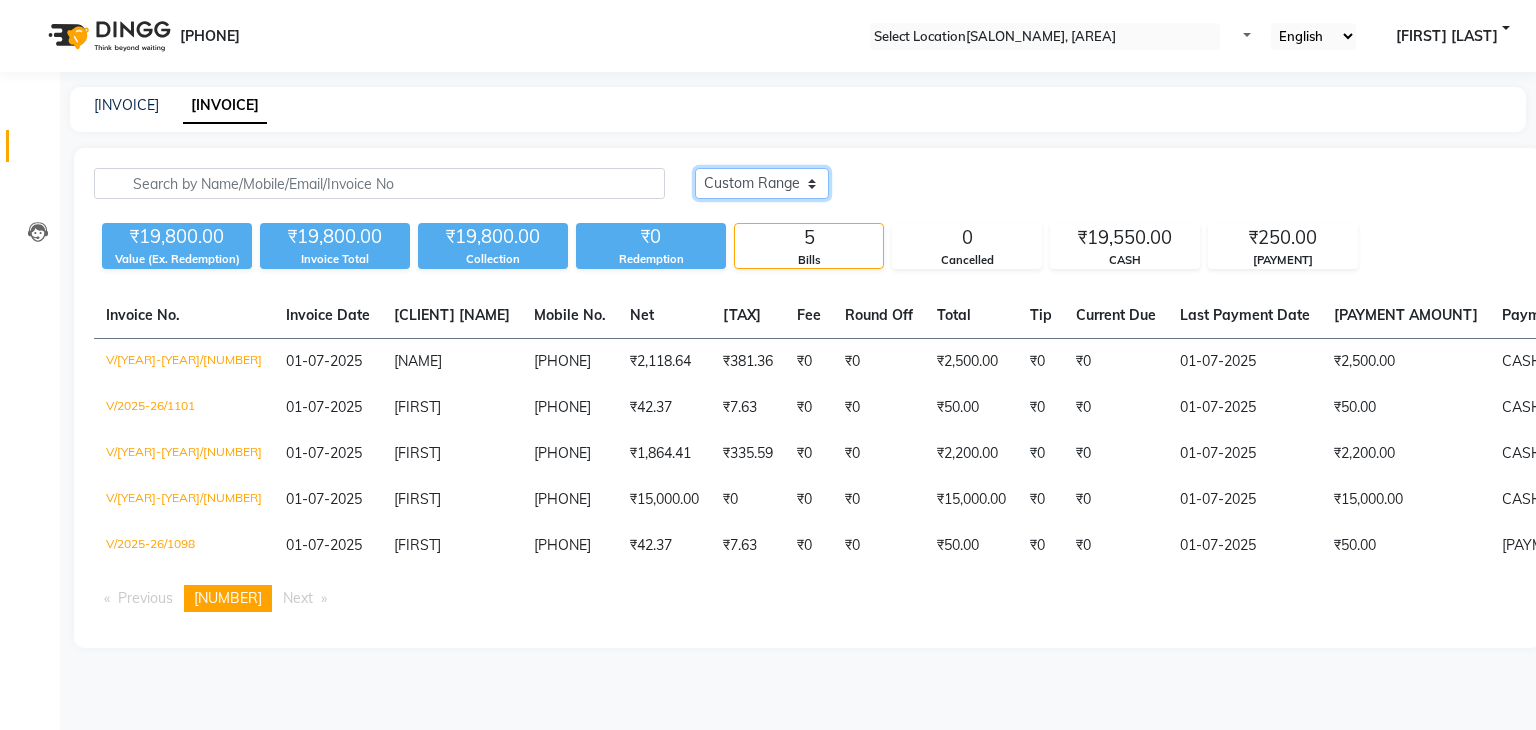 click on "Today Yesterday Custom Range" at bounding box center [762, 183] 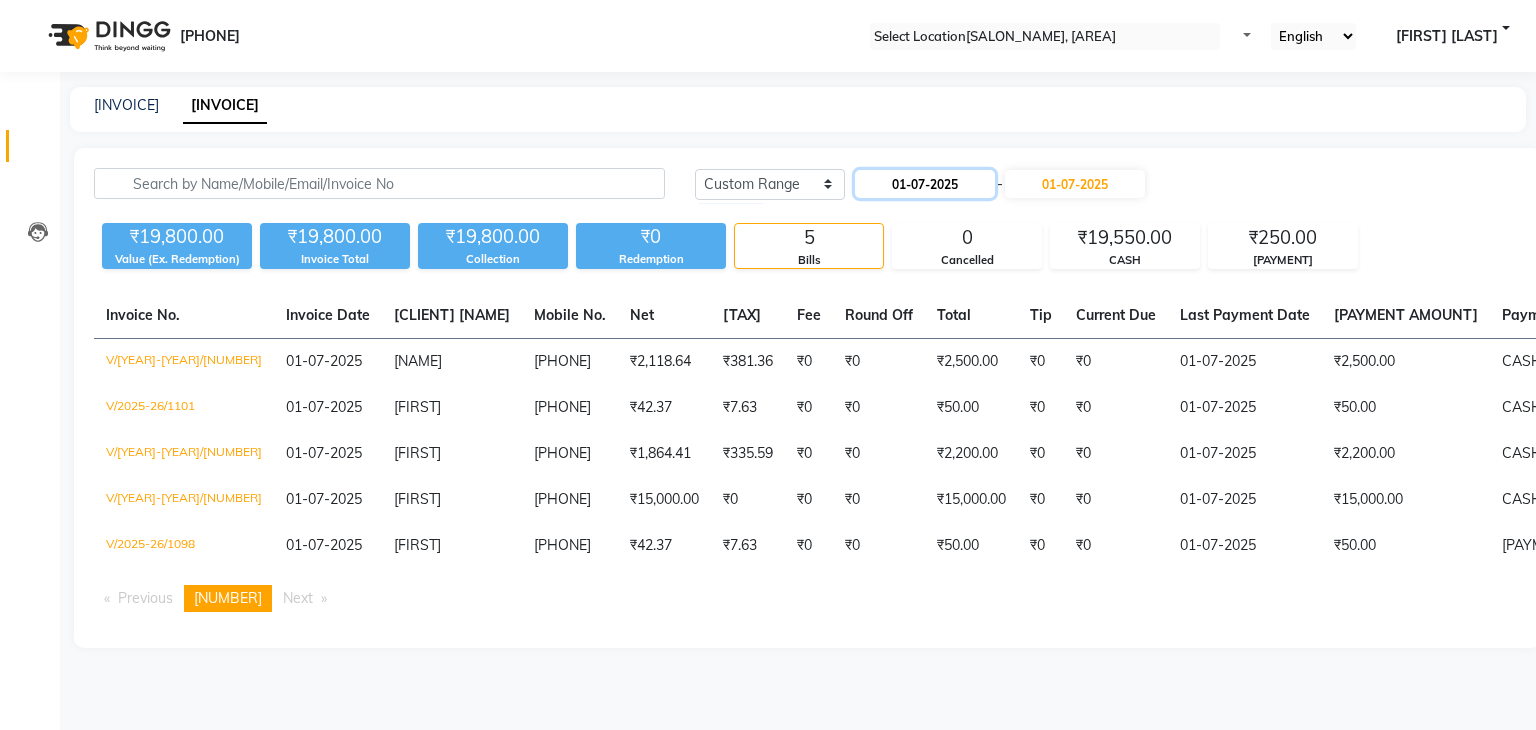 click on "[DATE]" at bounding box center [925, 184] 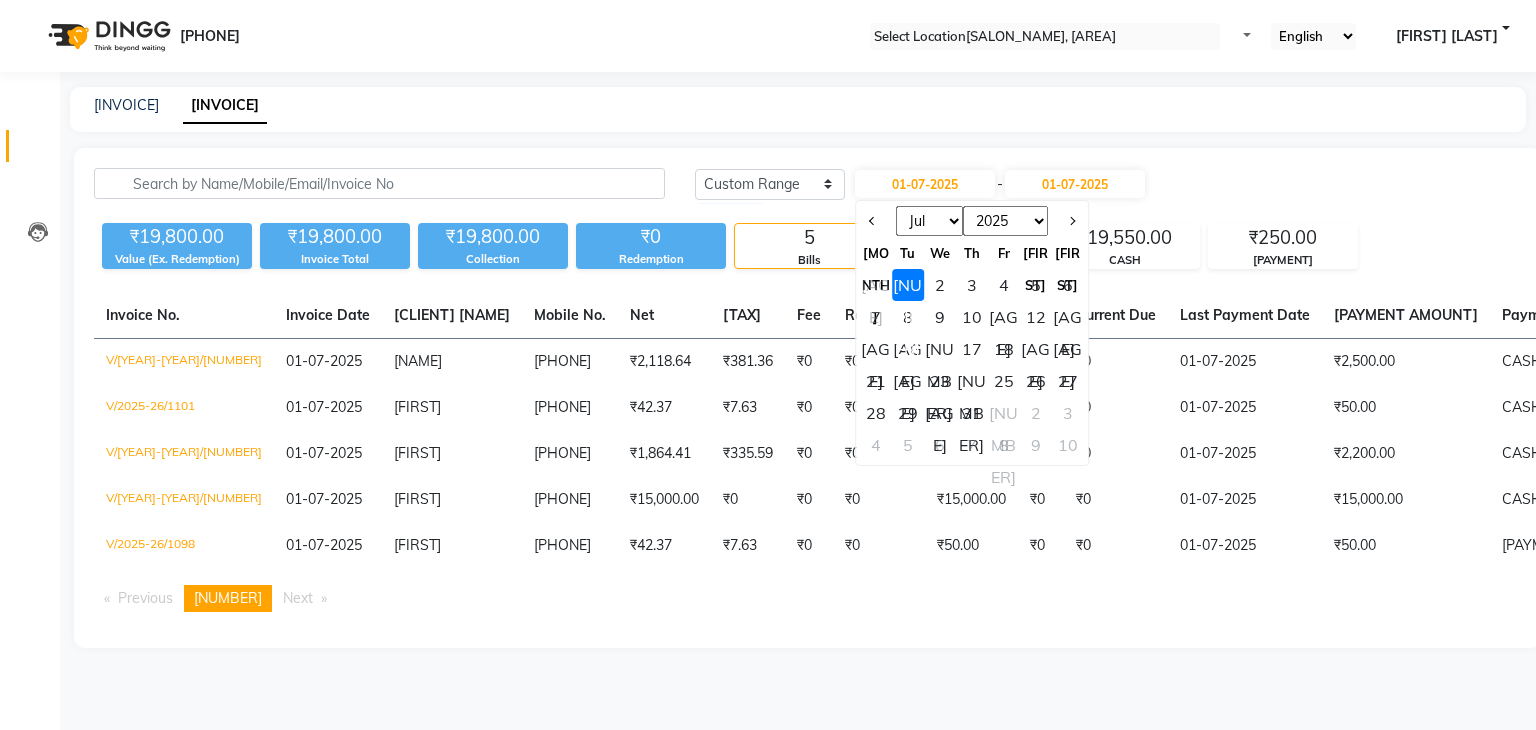 click on "Jan Feb Mar Apr May Jun Jul Aug Sep Oct Nov Dec" at bounding box center [929, 221] 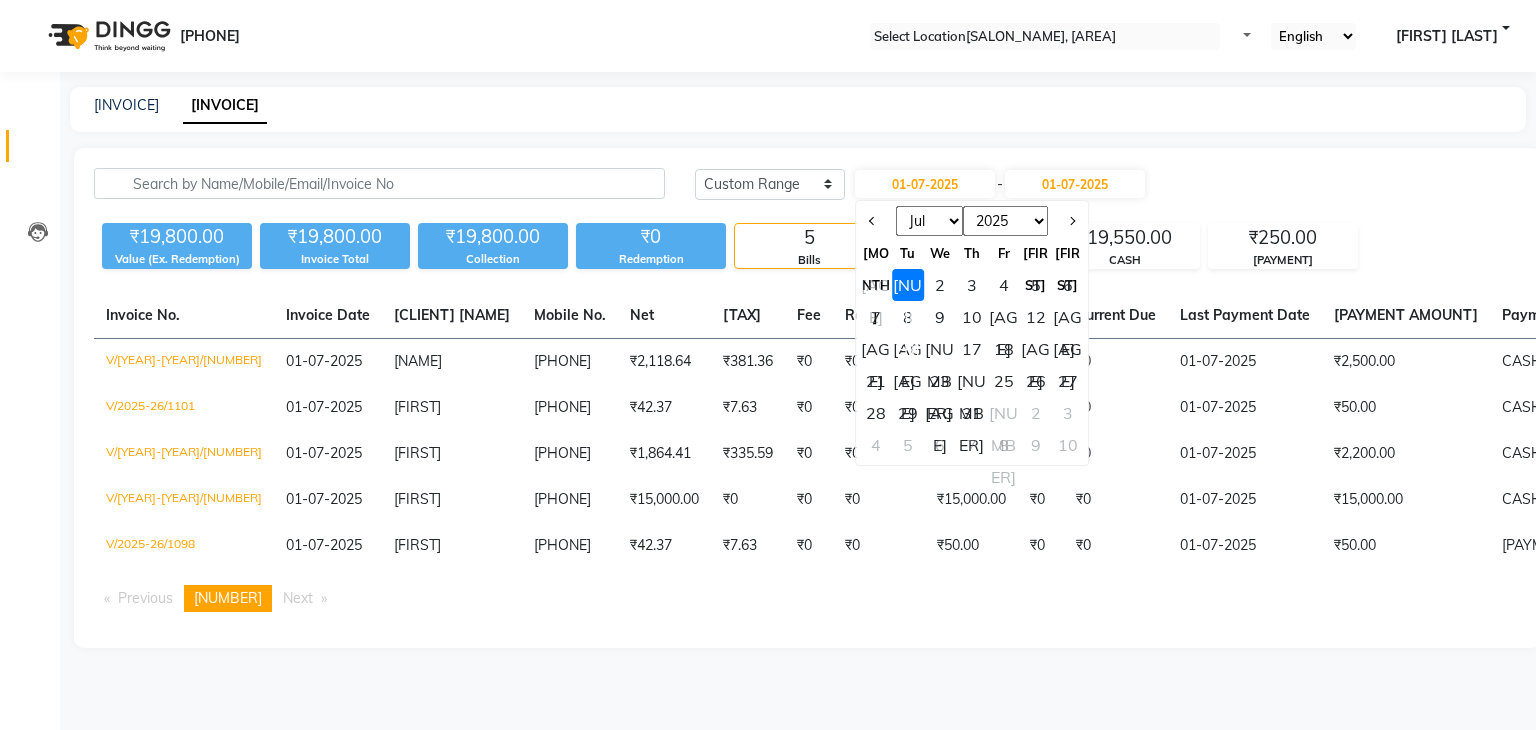 select on "6" 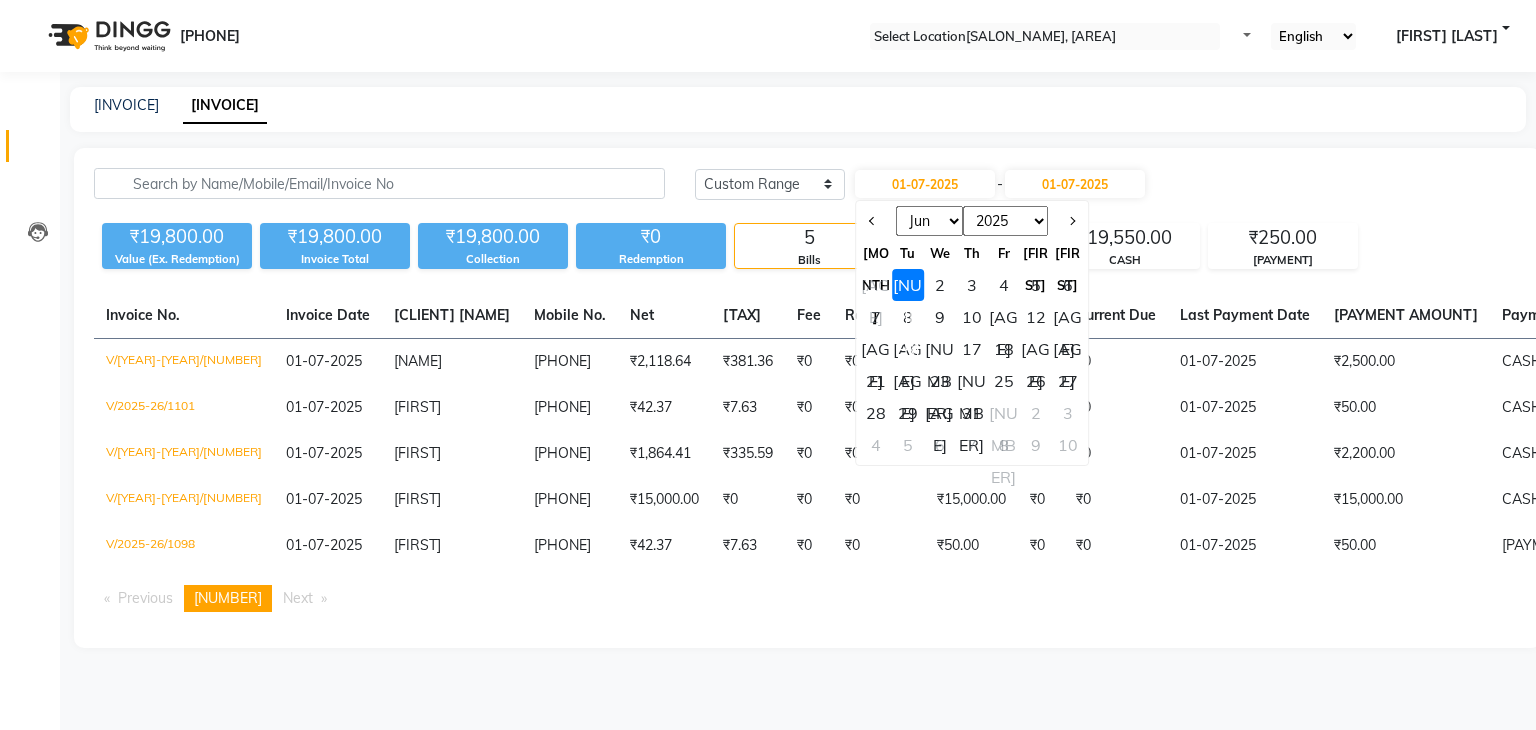 click on "Jan Feb Mar Apr May Jun Jul Aug Sep Oct Nov Dec" at bounding box center [929, 221] 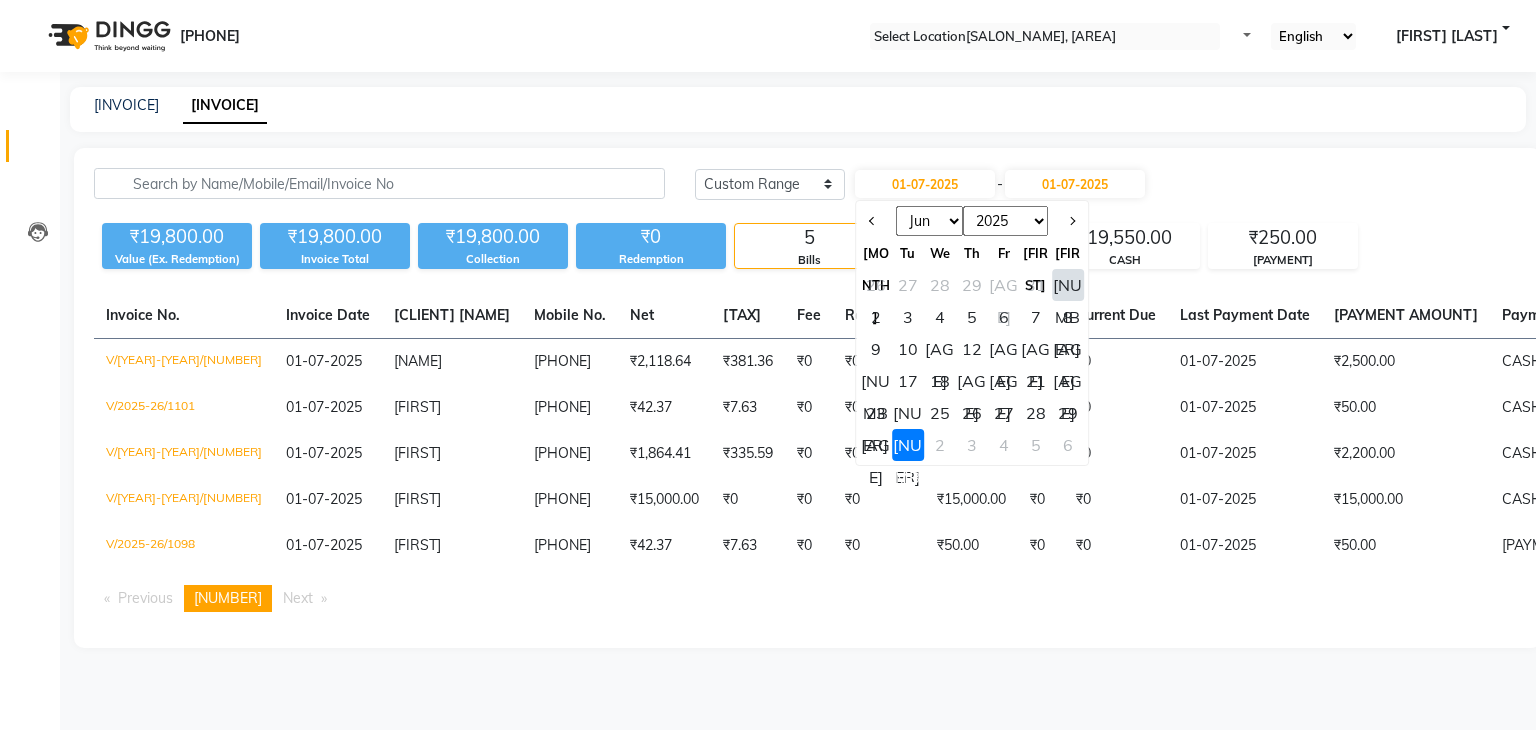 click on "[NUMBER]" at bounding box center (1068, 285) 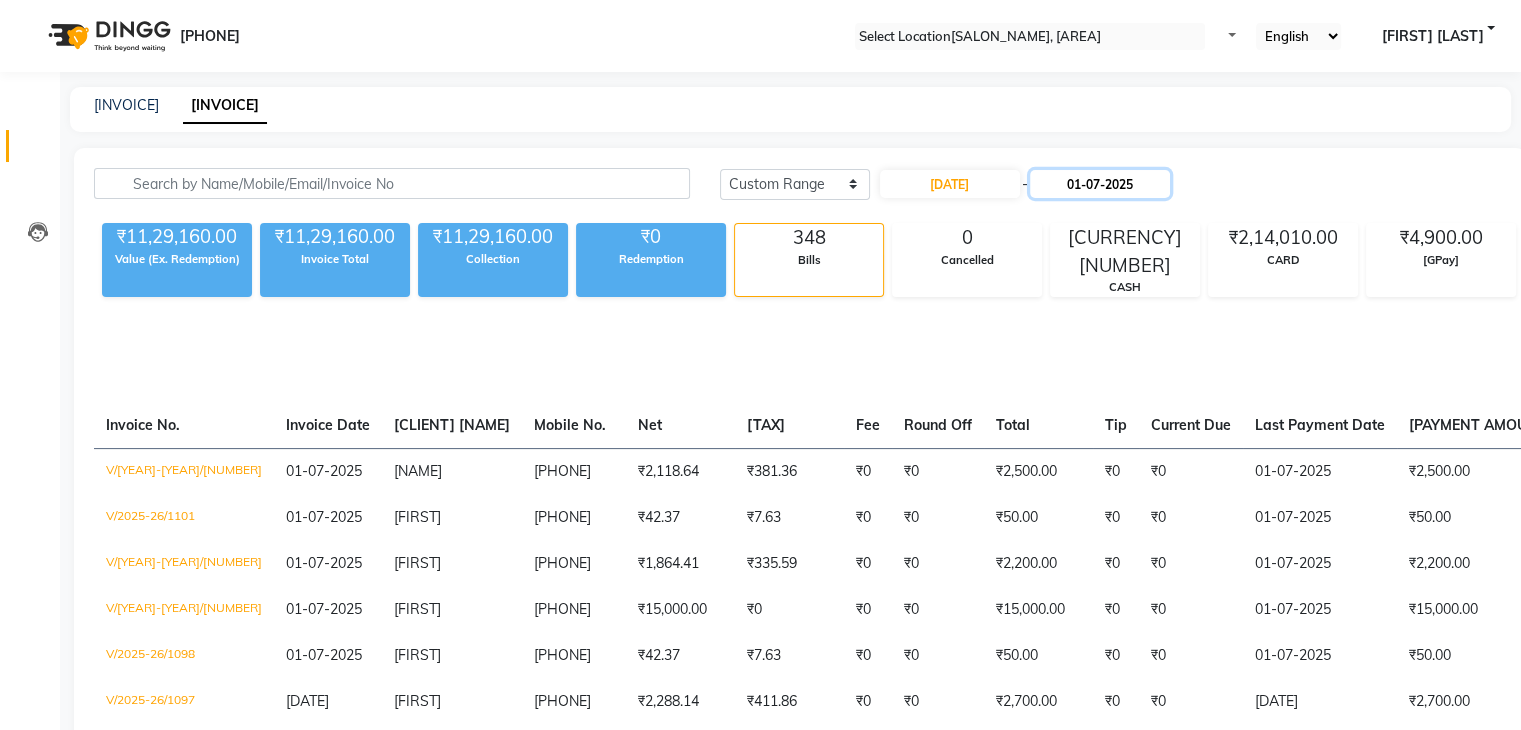 click on "[DATE]" at bounding box center [1100, 184] 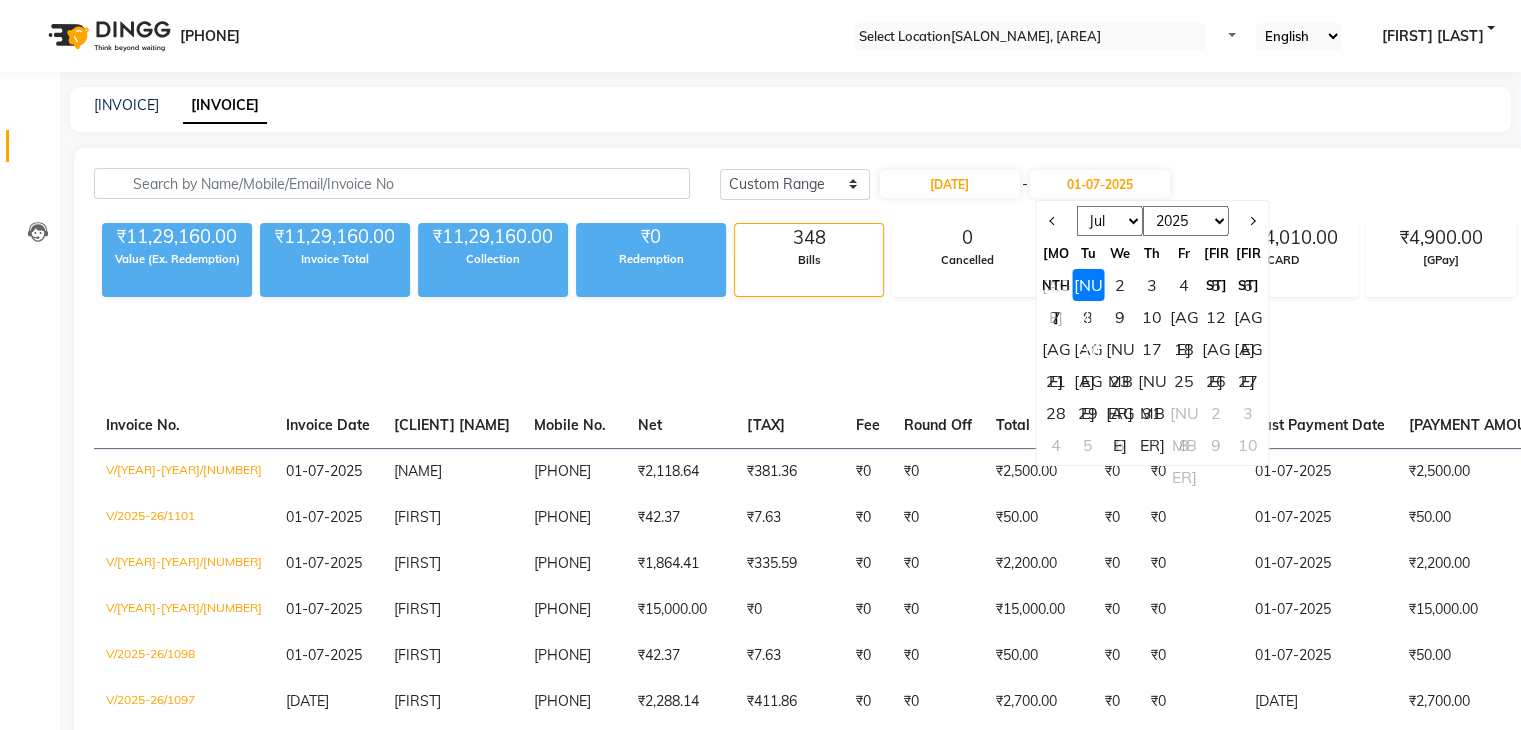 click on "Jun Jul Aug Sep Oct Nov Dec" at bounding box center (1109, 221) 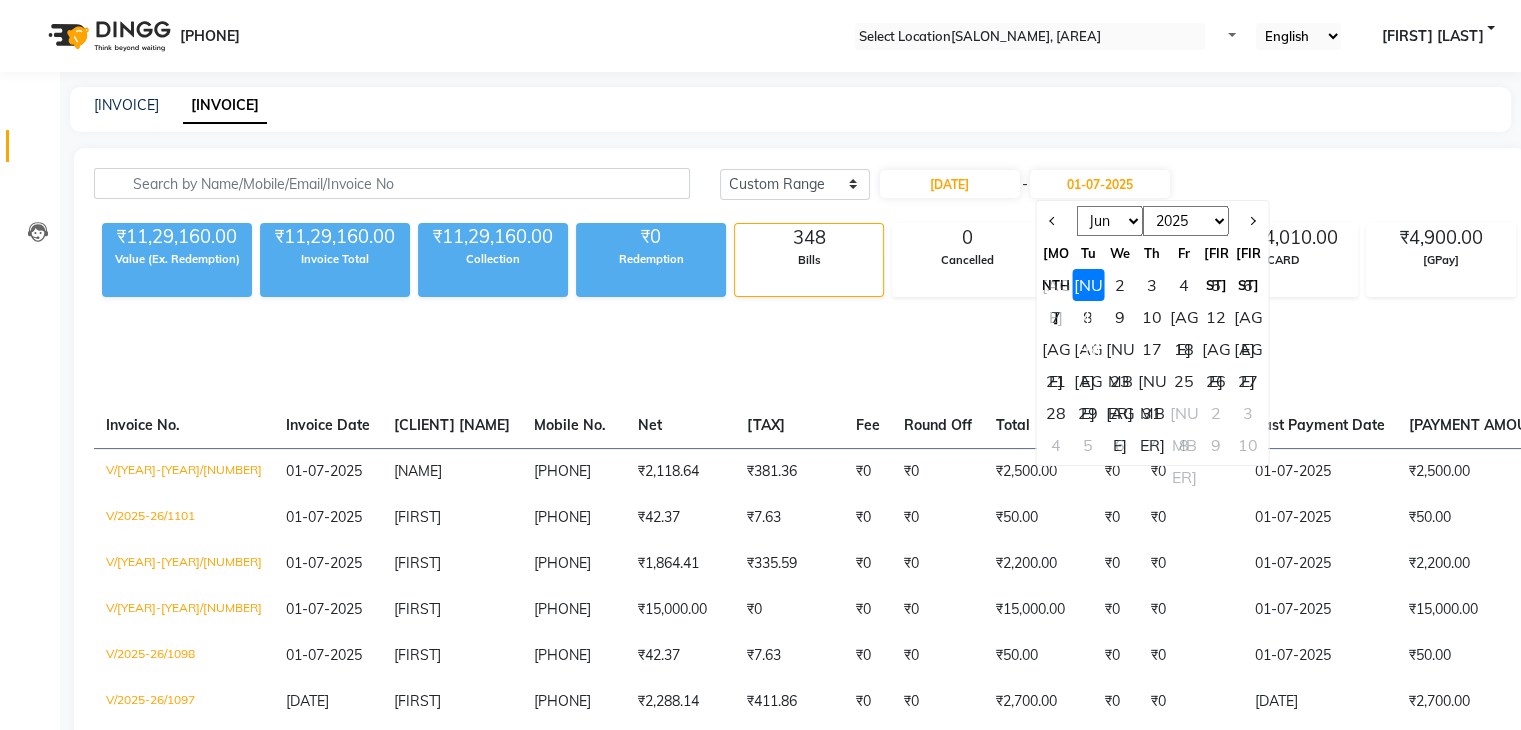 click on "Jun Jul Aug Sep Oct Nov Dec" at bounding box center [1109, 221] 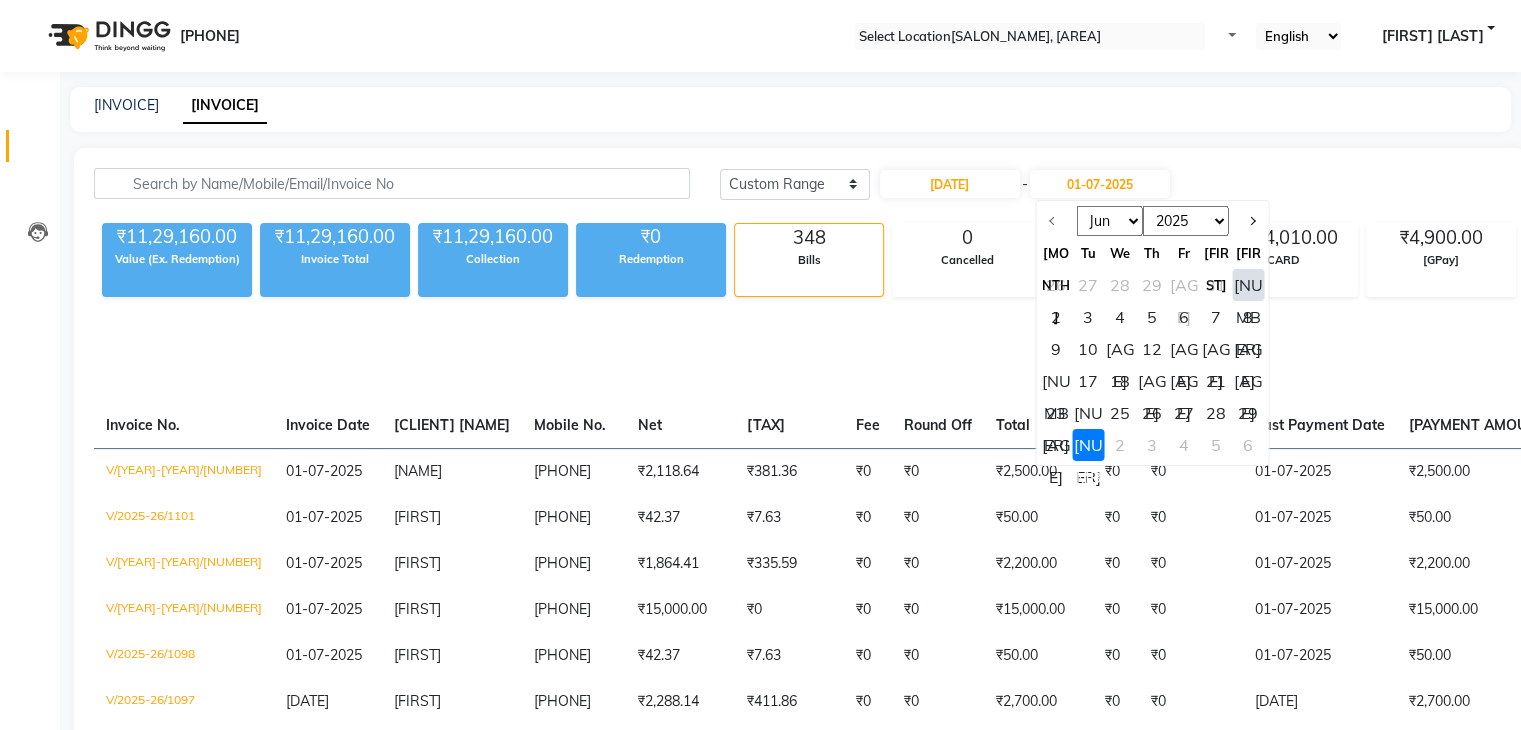 click on "[NUMBER]" at bounding box center [1056, 445] 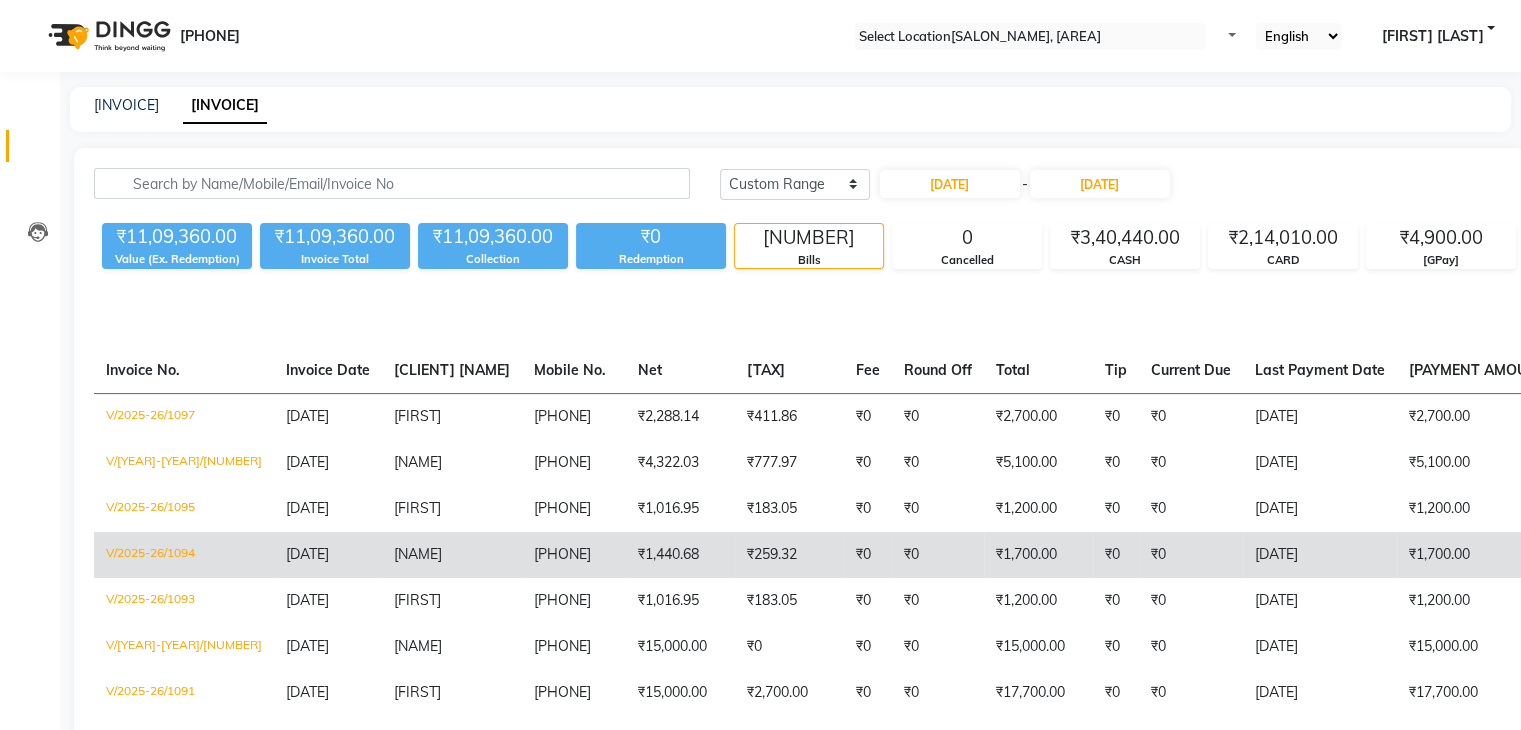 click on "30-06-2025" at bounding box center (1320, 416) 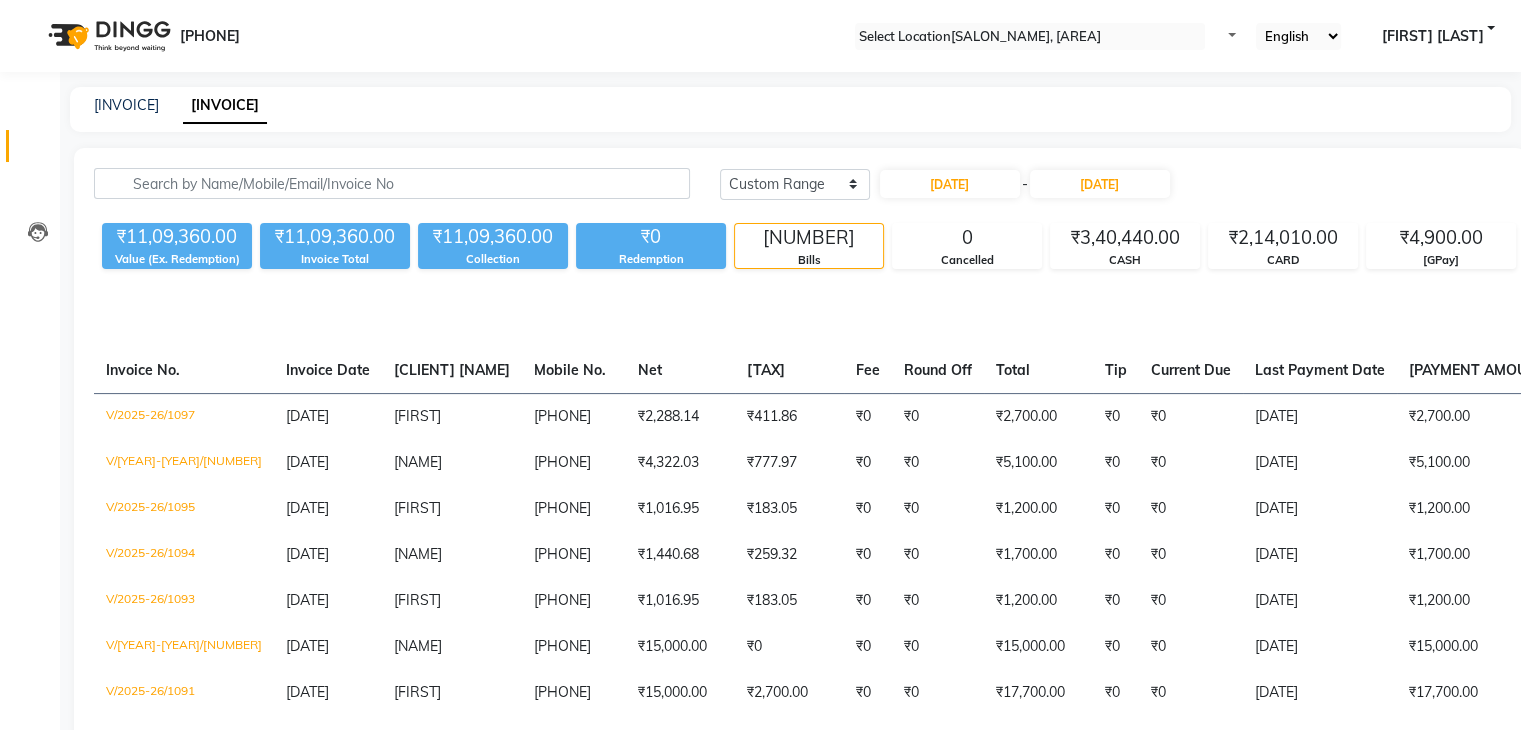 click on "Export" at bounding box center [1907, 184] 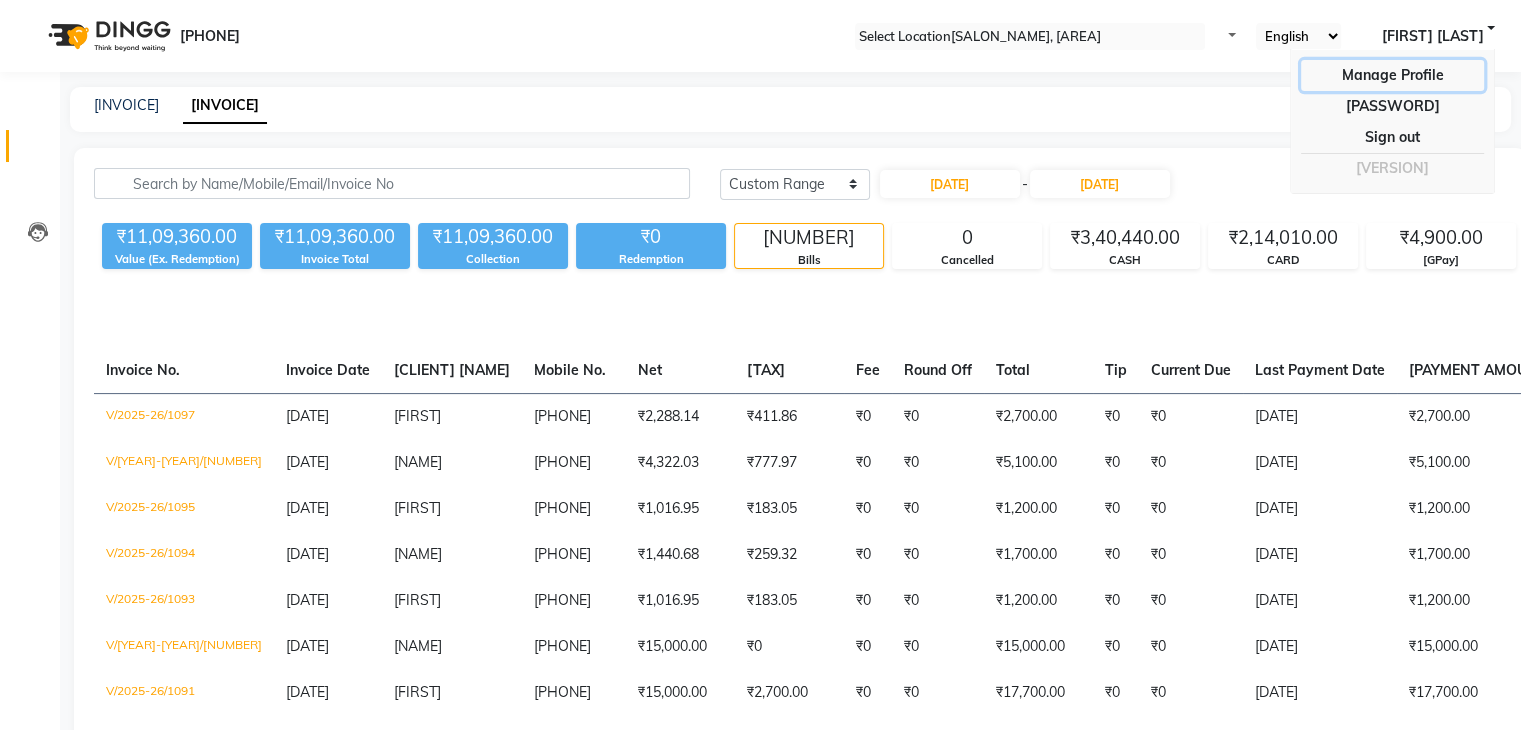click on "Manage Profile" at bounding box center [1392, 75] 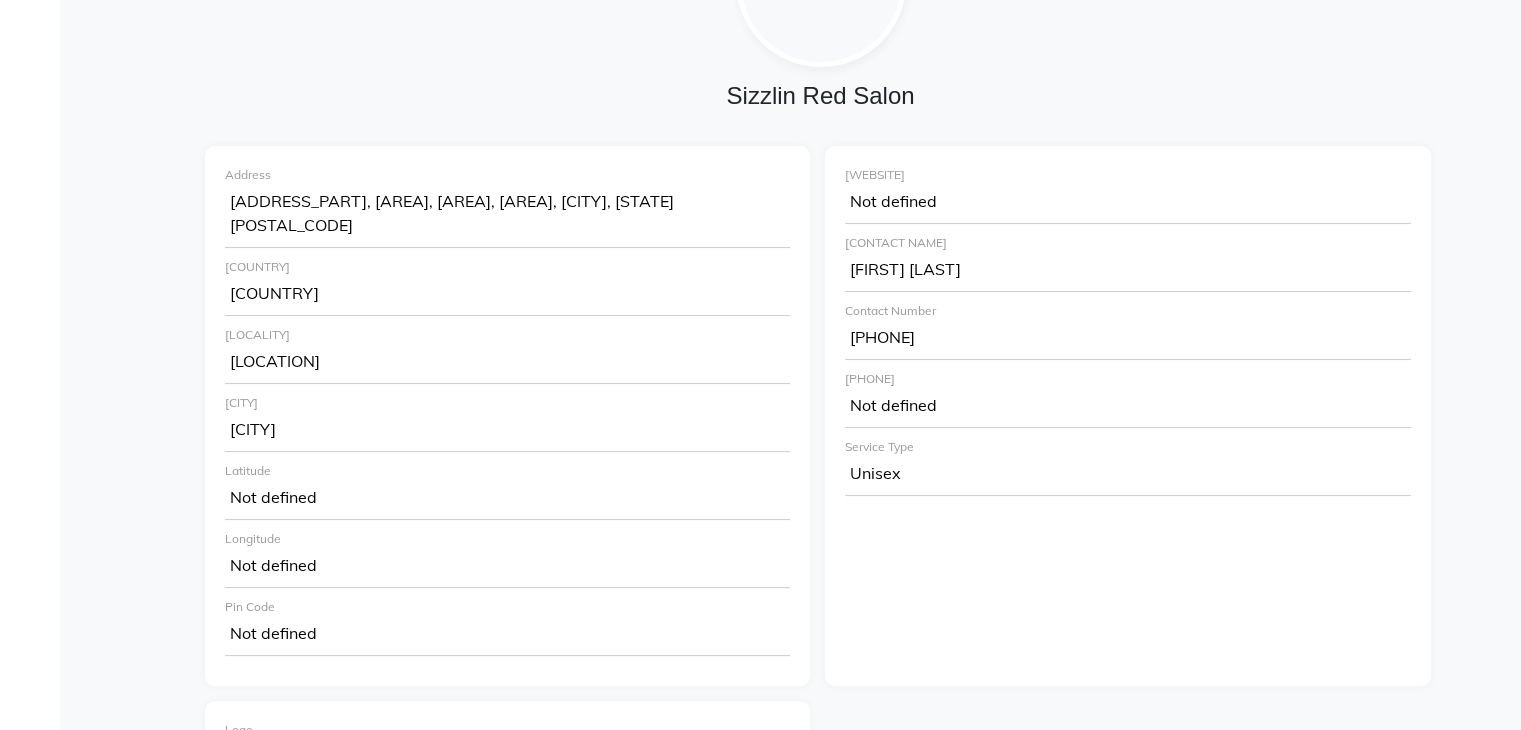 scroll, scrollTop: 0, scrollLeft: 0, axis: both 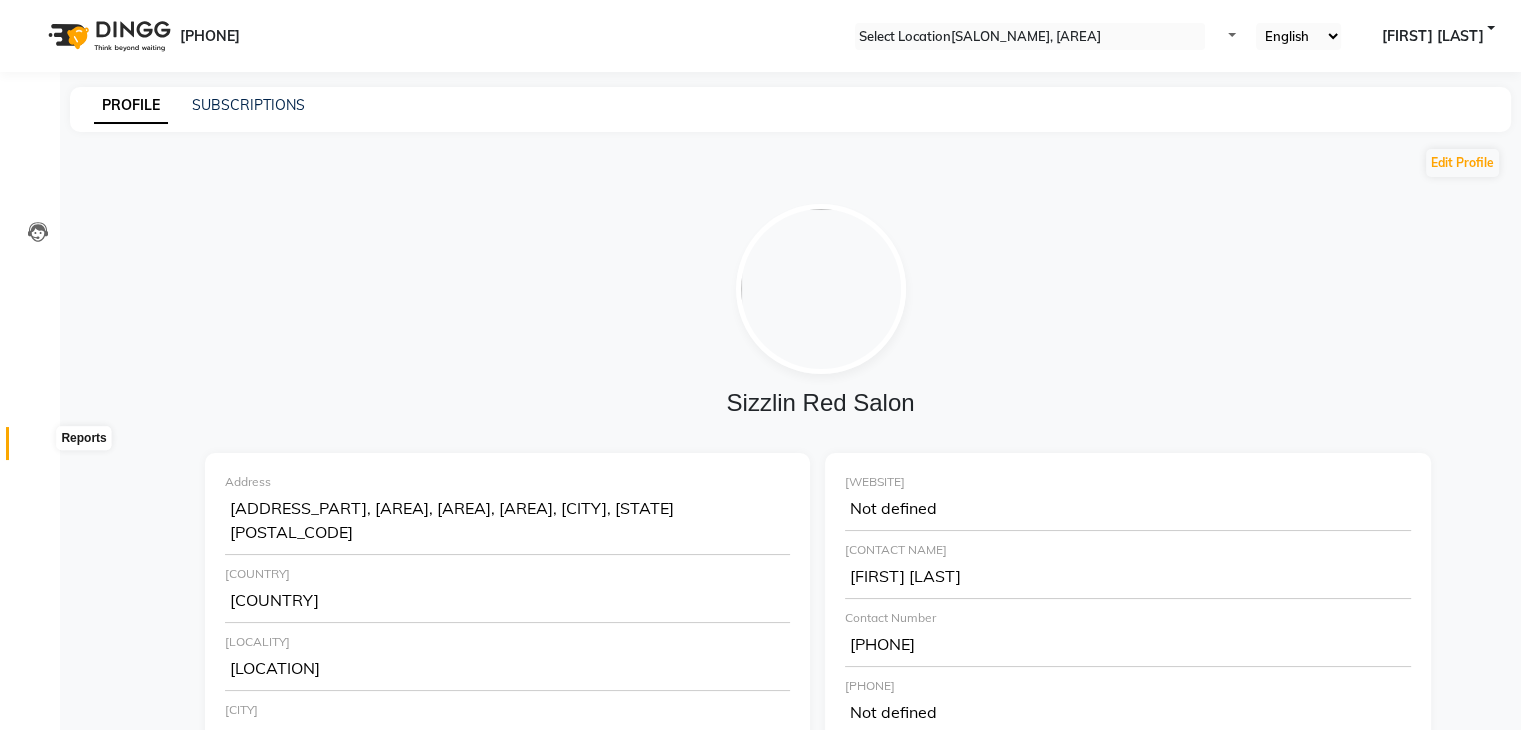 click at bounding box center (38, 448) 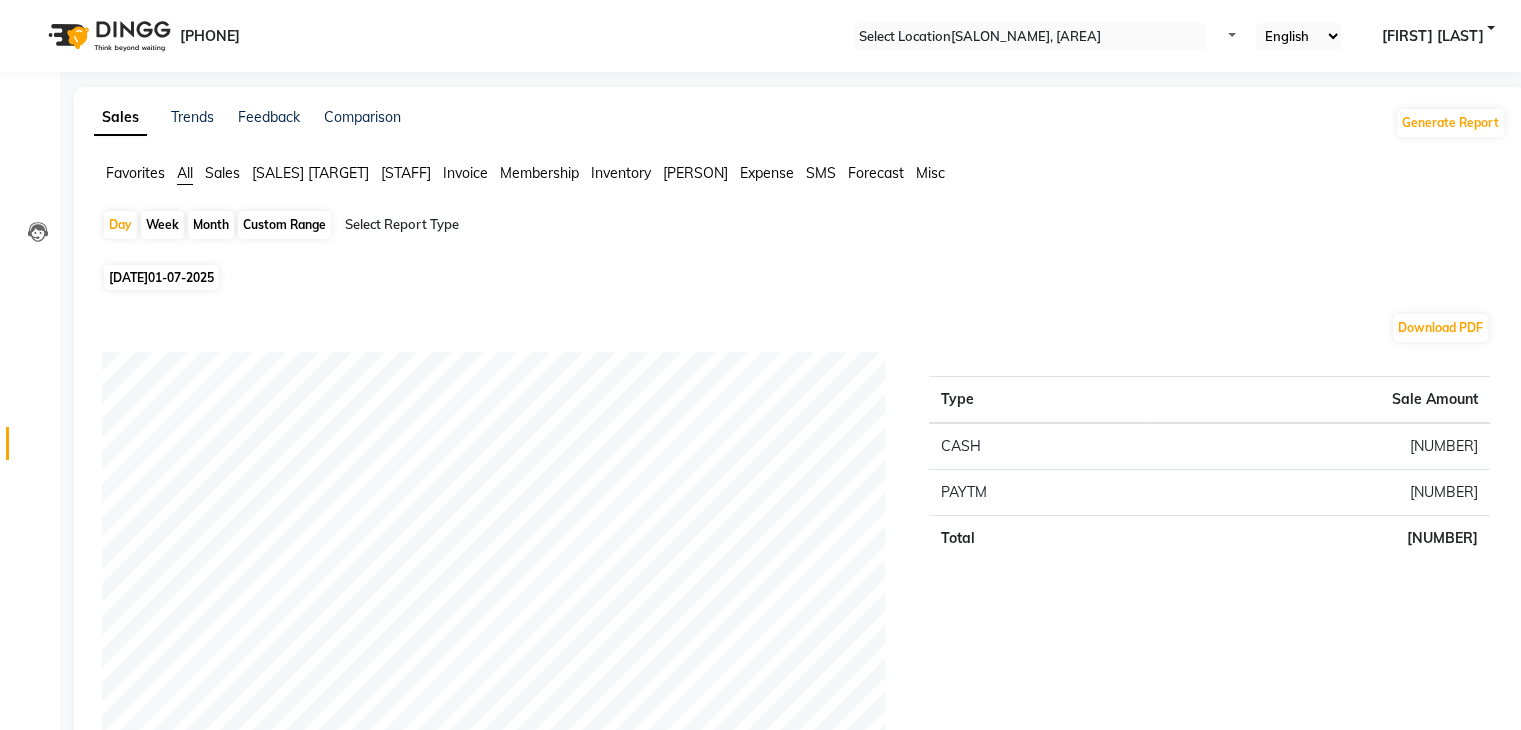 click on "Staff" at bounding box center (135, 173) 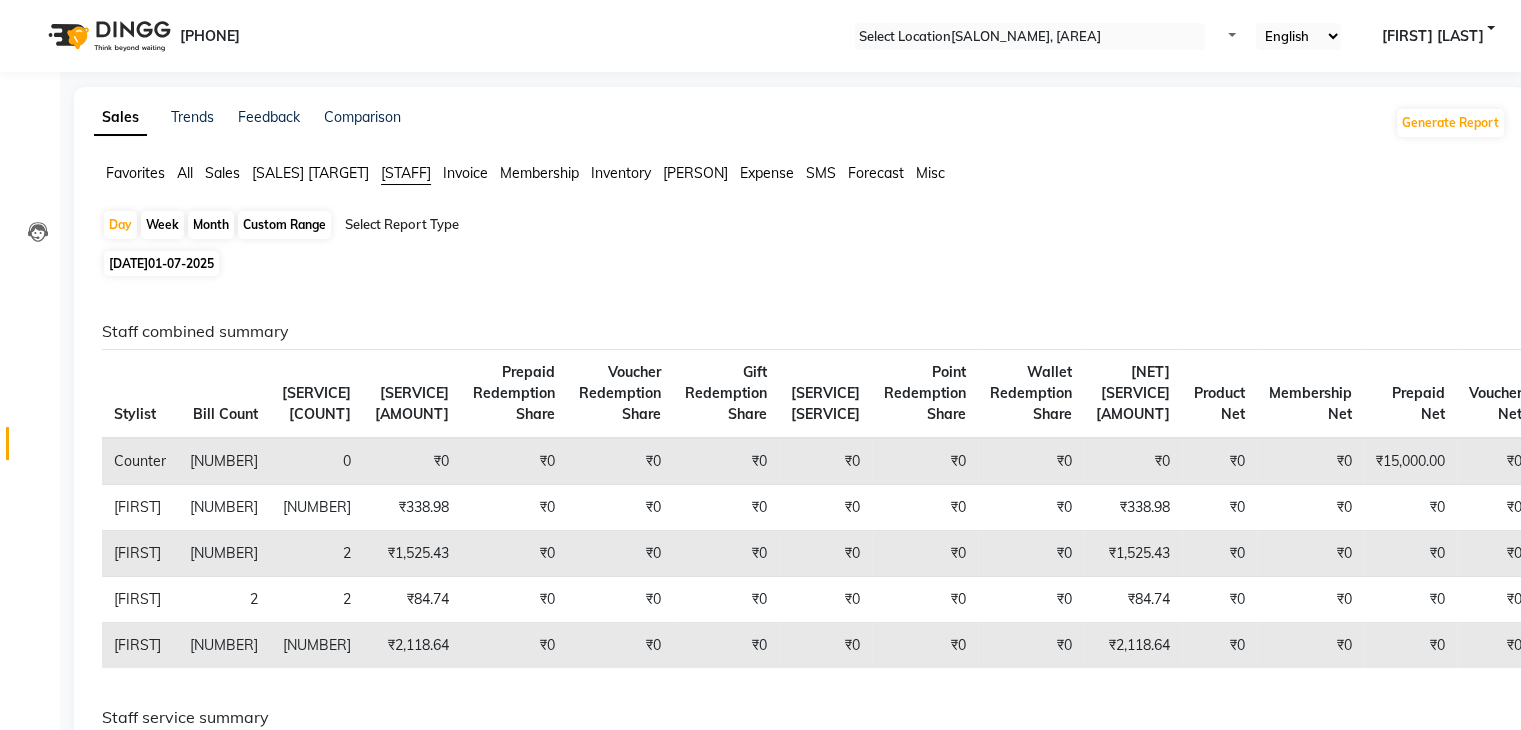 click on "Month" at bounding box center (211, 225) 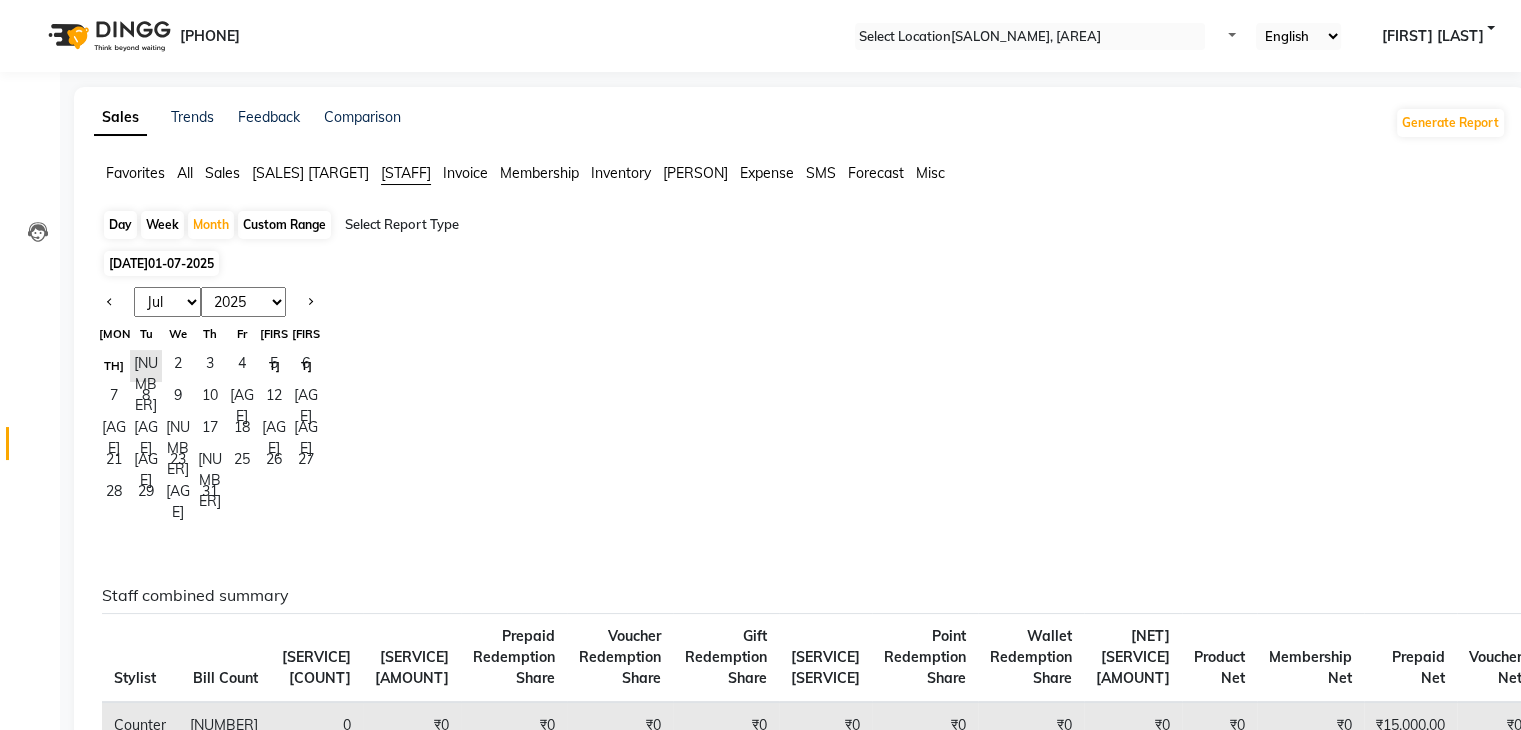 click on "Jan Feb Mar Apr May Jun Jul Aug Sep Oct Nov Dec" at bounding box center [167, 302] 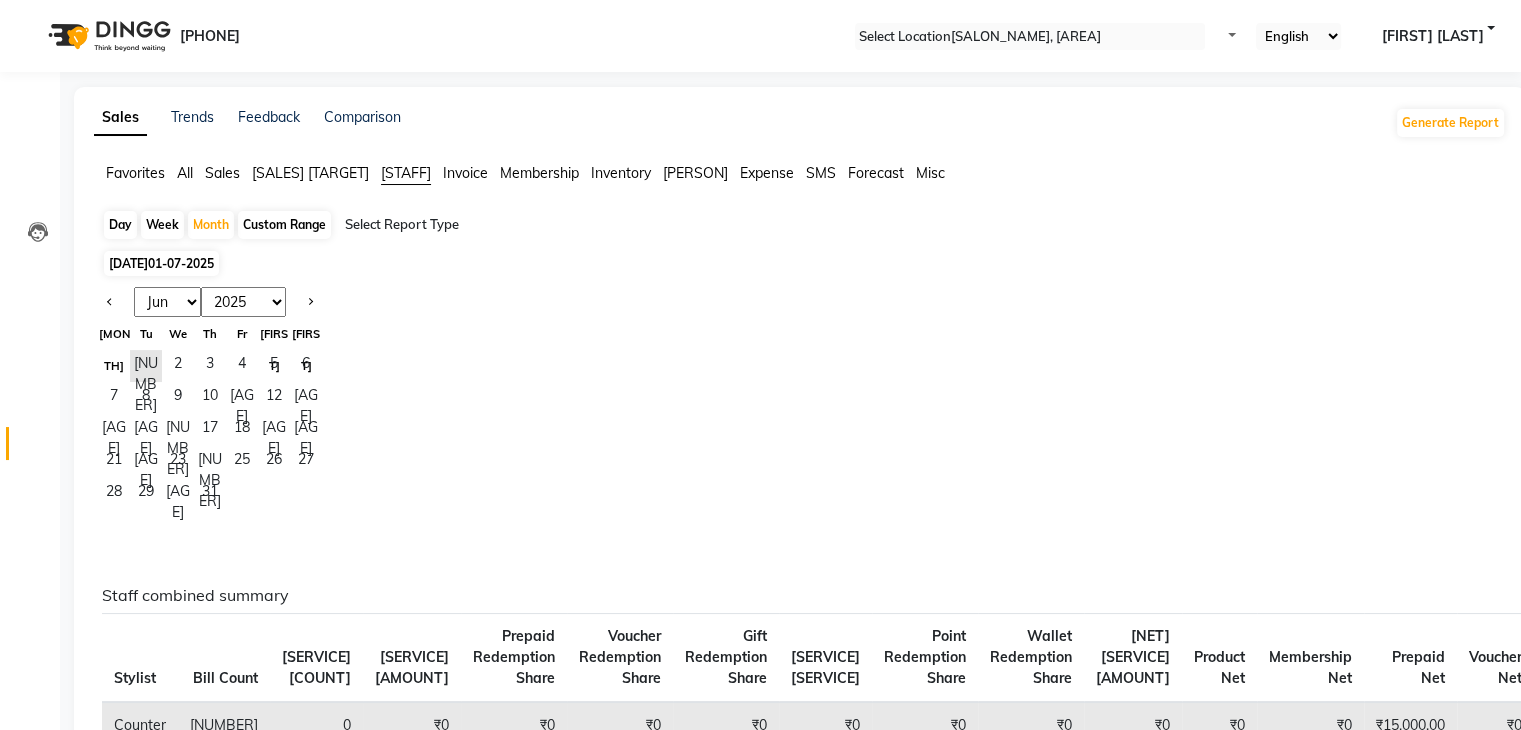 click on "Jan Feb Mar Apr May Jun Jul Aug Sep Oct Nov Dec" at bounding box center [167, 302] 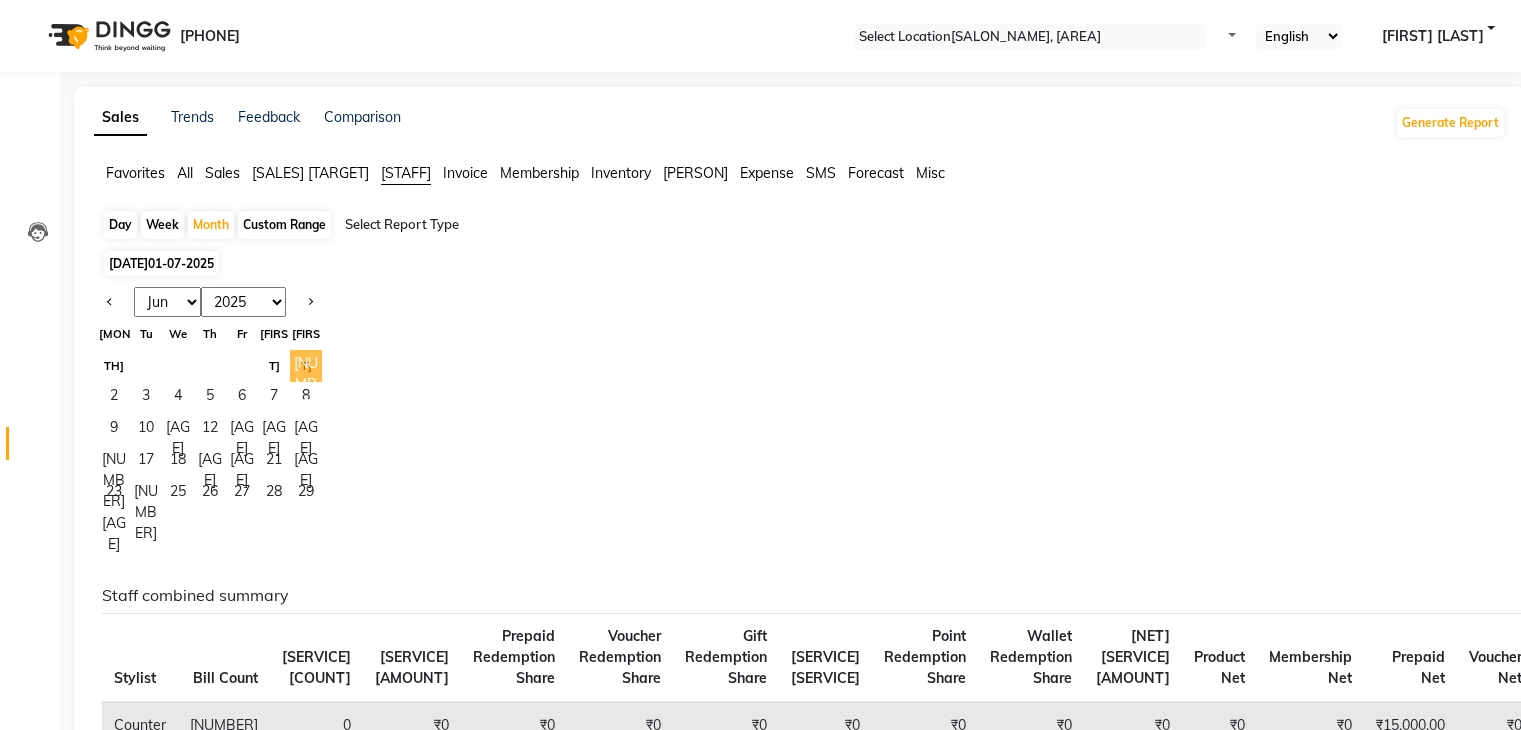 click on "[NUMBER]" at bounding box center [306, 366] 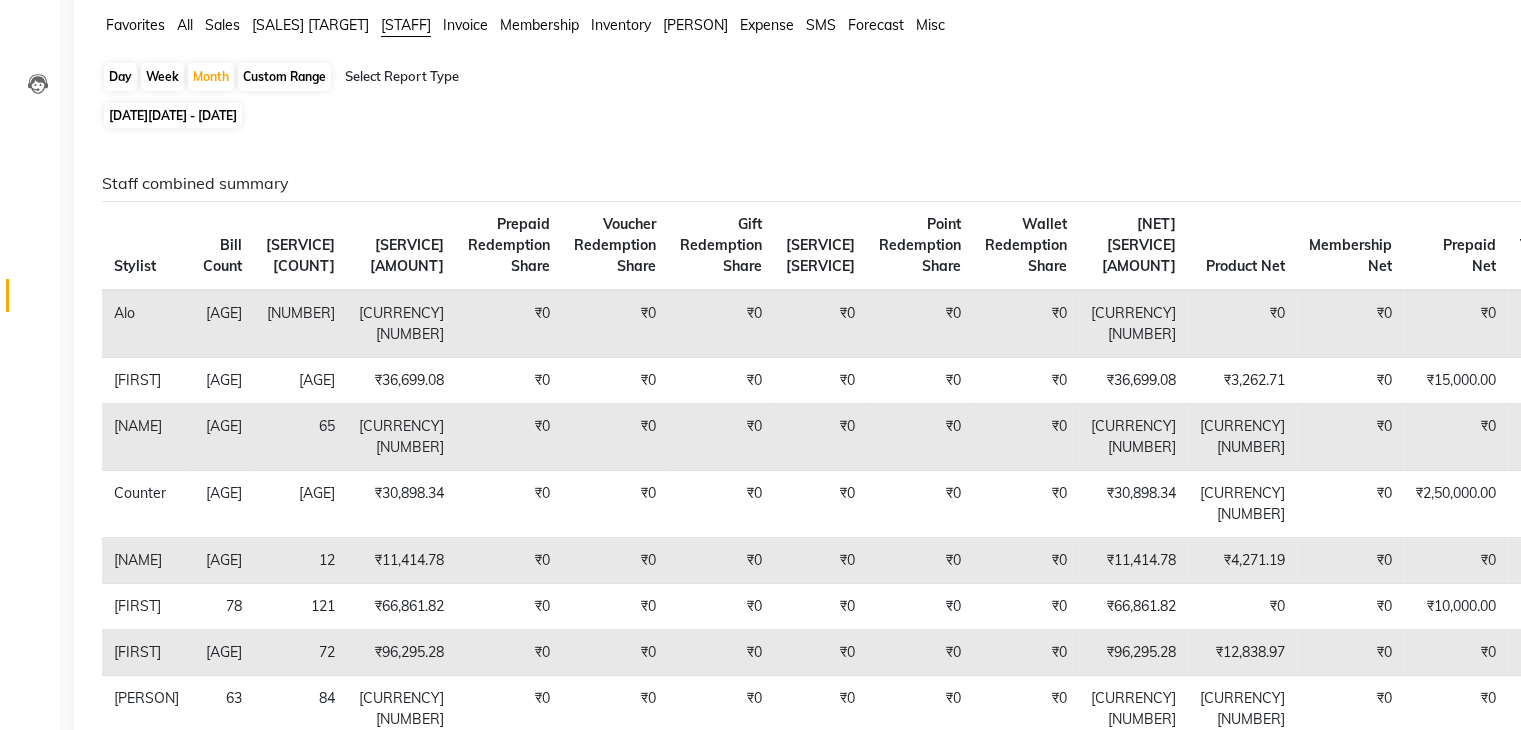 scroll, scrollTop: 0, scrollLeft: 0, axis: both 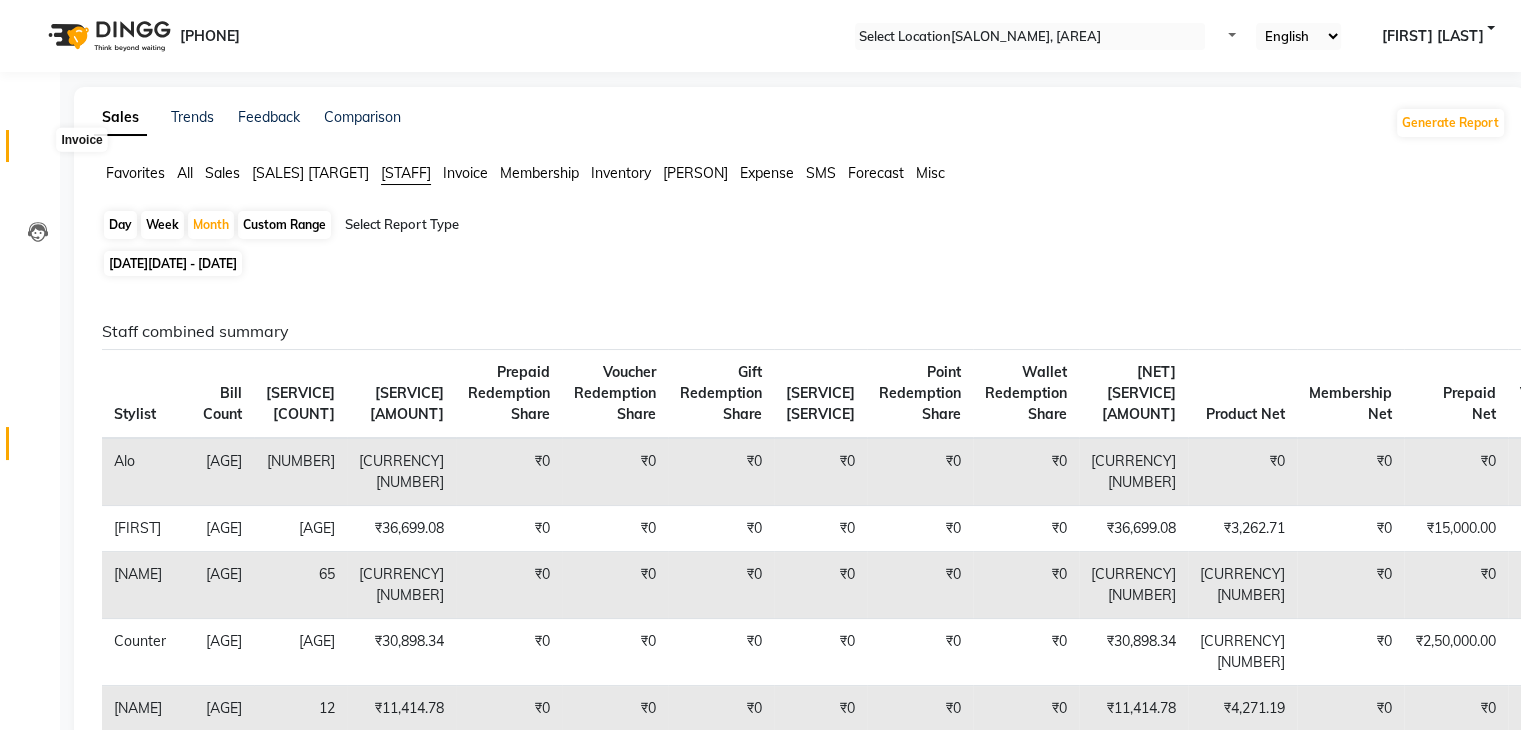 click at bounding box center [38, 151] 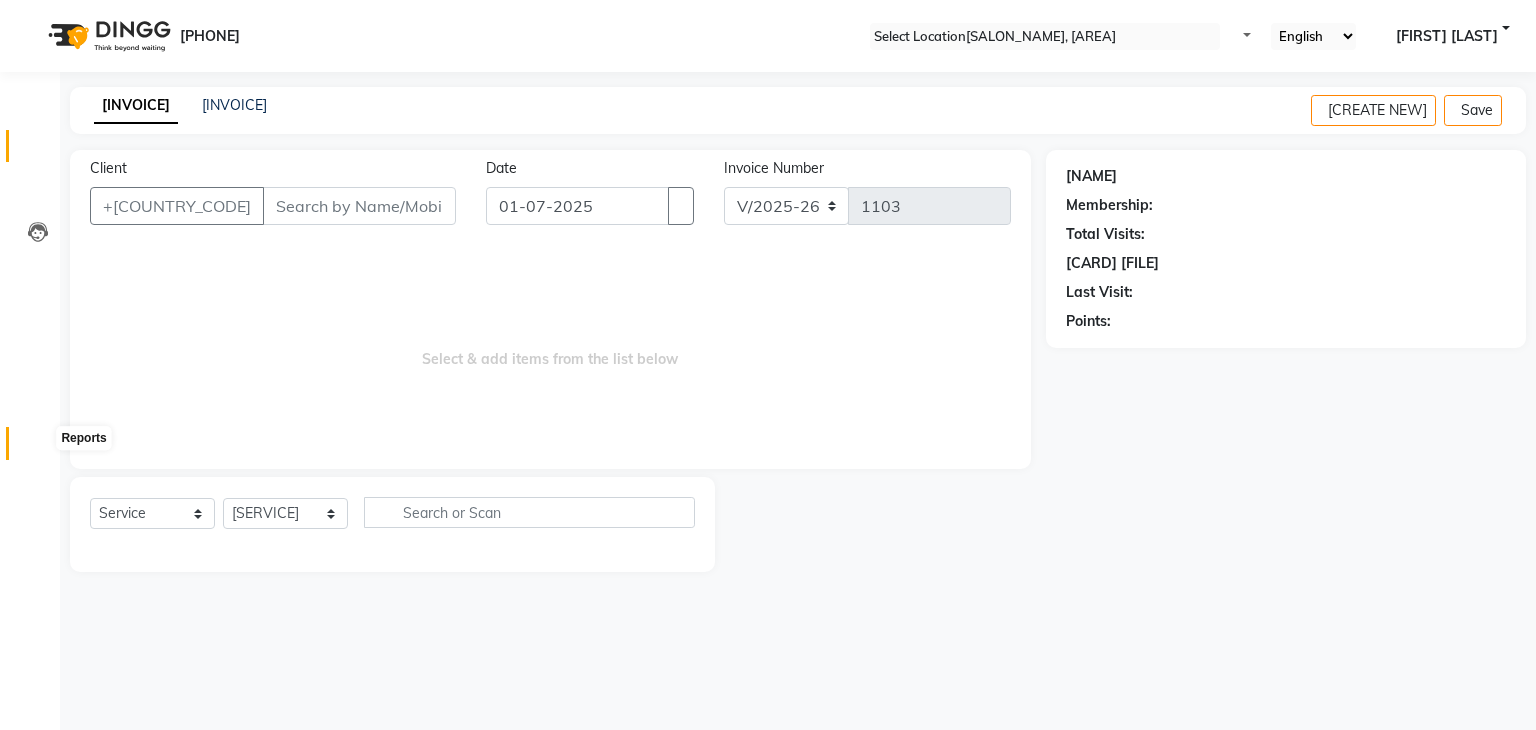 click at bounding box center [38, 448] 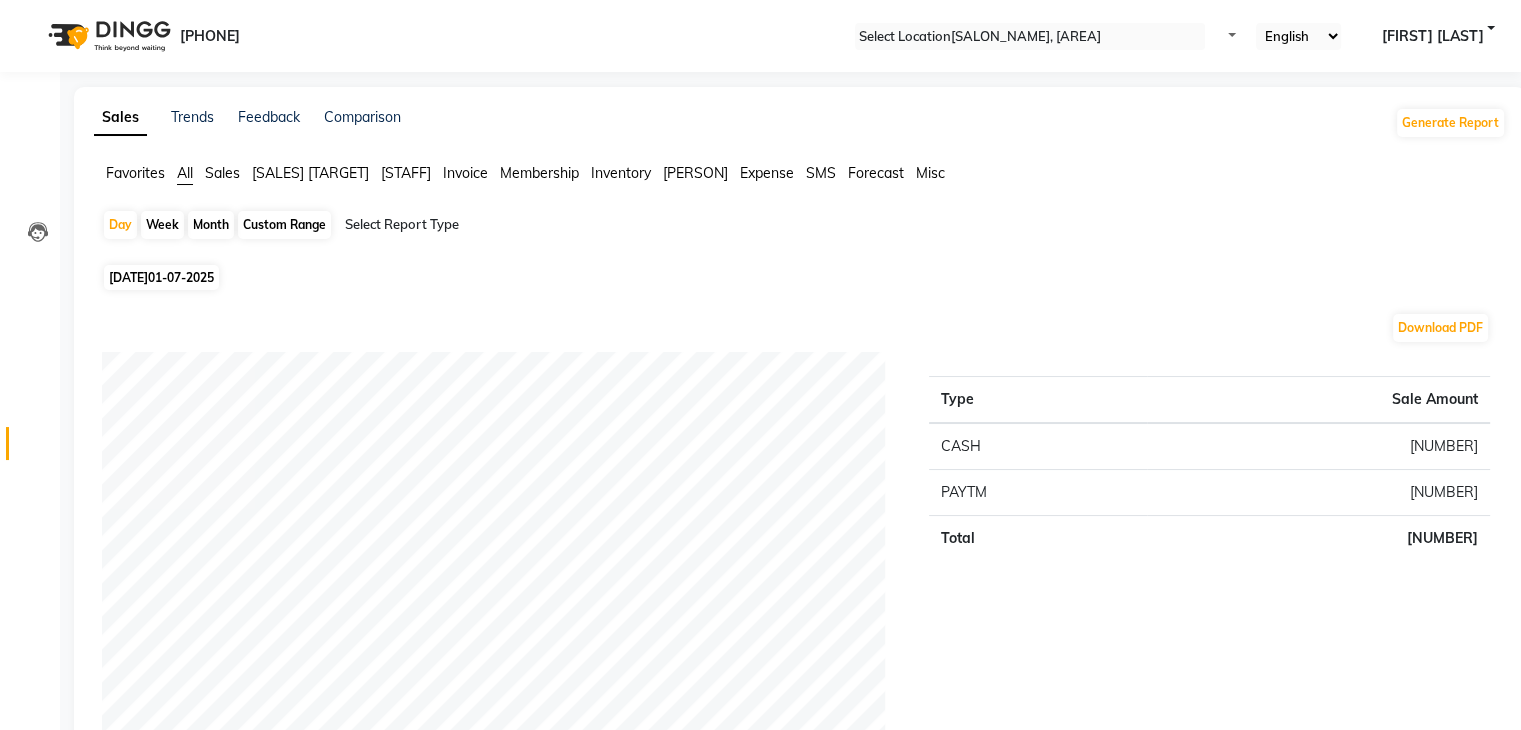 click on "Invoice" at bounding box center [135, 173] 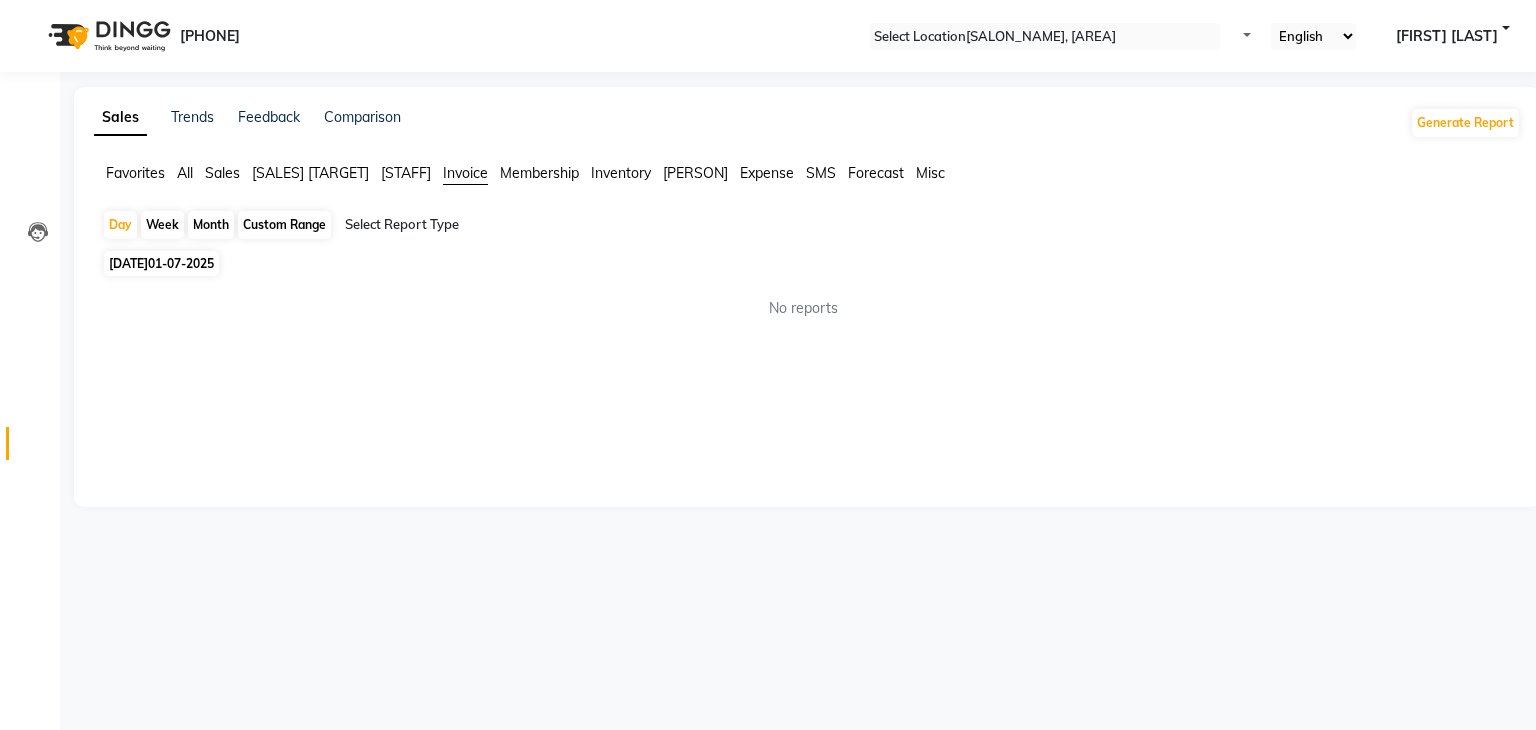 click on "Month" at bounding box center (211, 225) 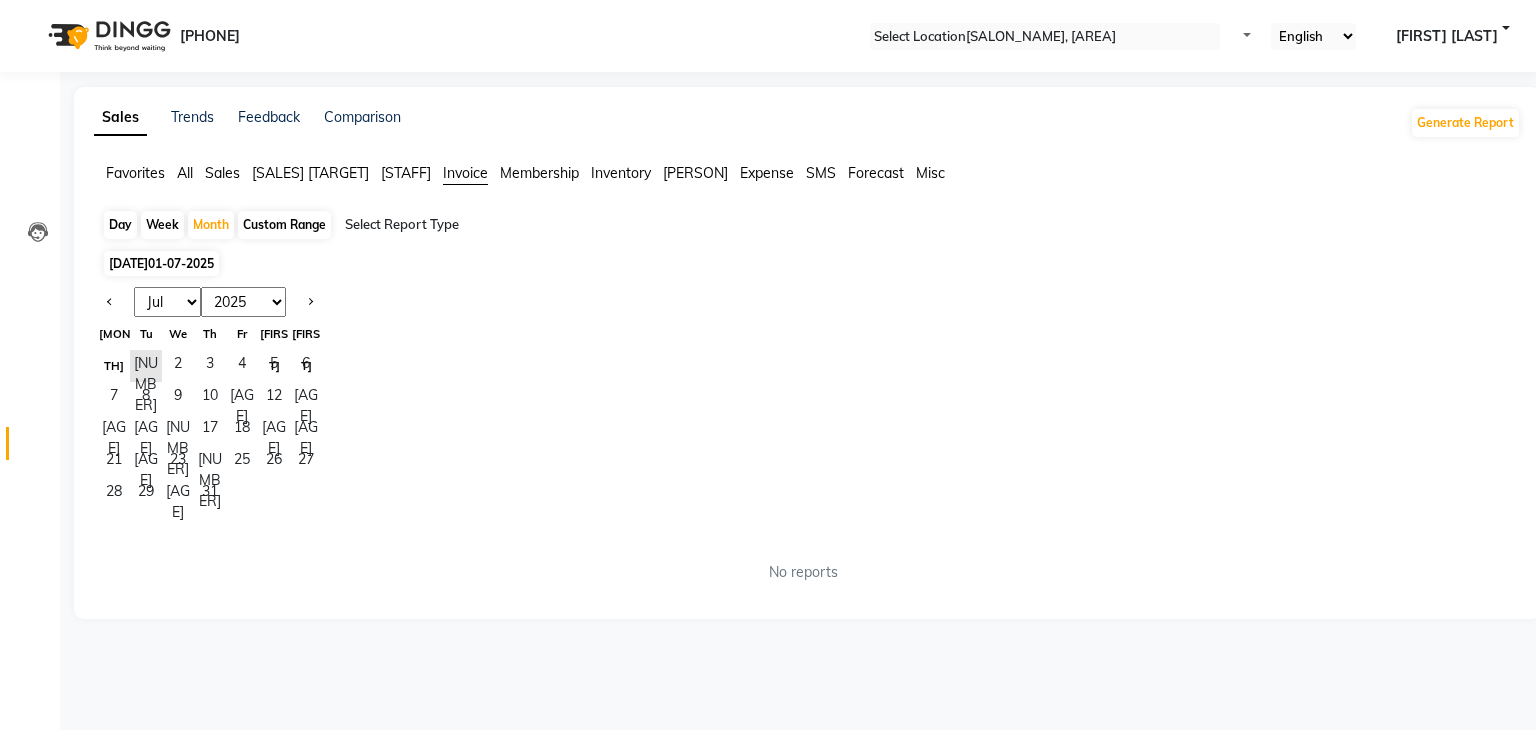 click on "Jan Feb Mar Apr May Jun Jul Aug Sep Oct Nov Dec" at bounding box center (167, 302) 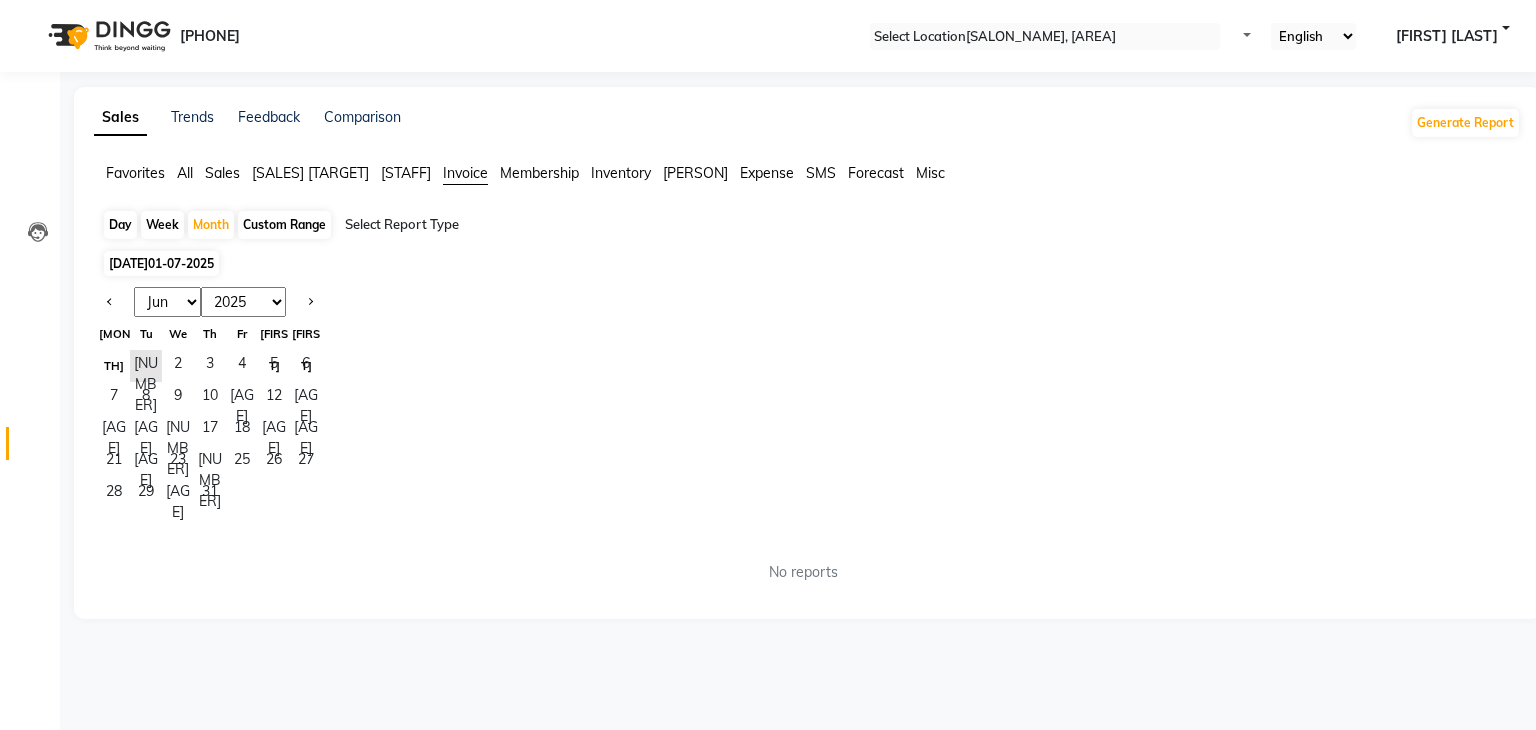click on "Jan Feb Mar Apr May Jun Jul Aug Sep Oct Nov Dec" at bounding box center (167, 302) 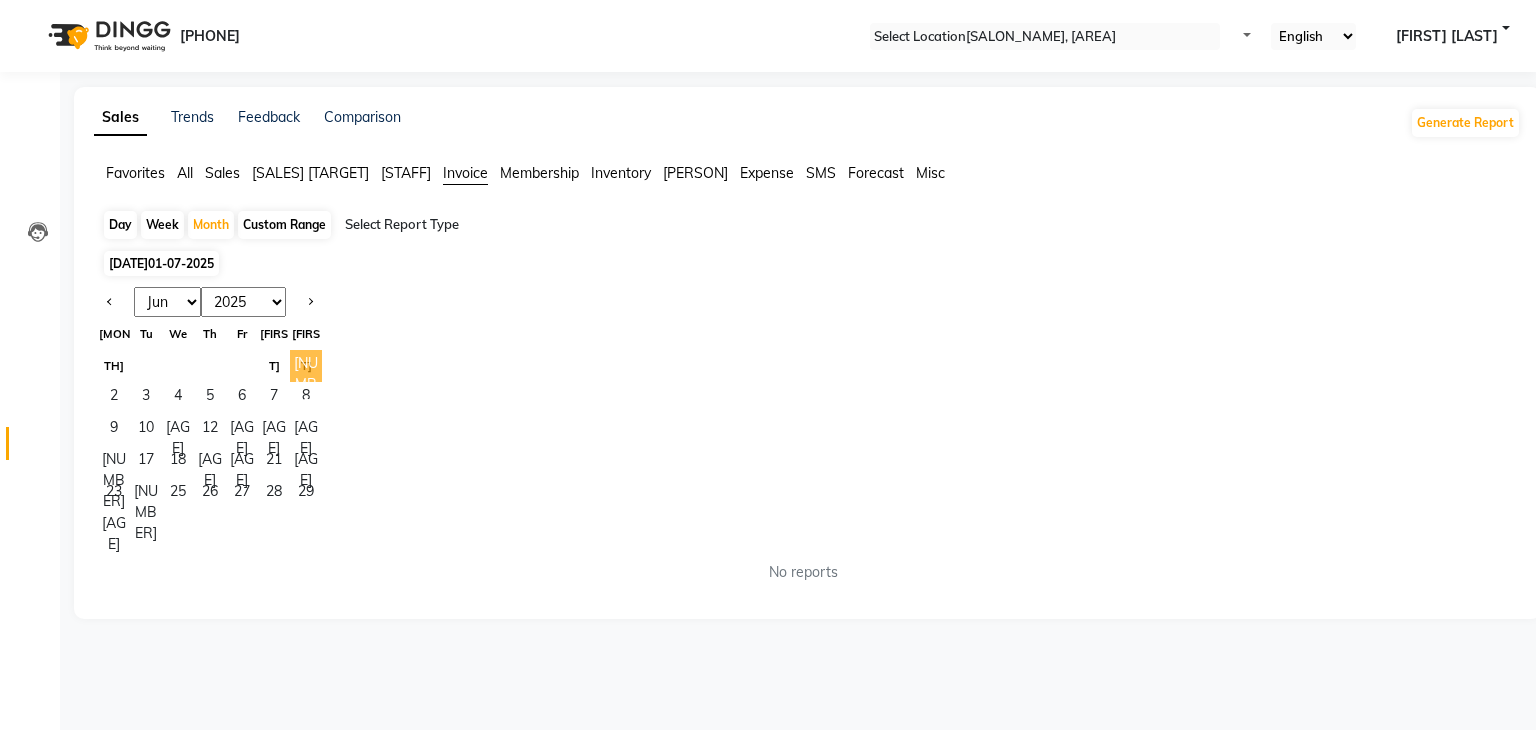 click on "[NUMBER]" at bounding box center [306, 366] 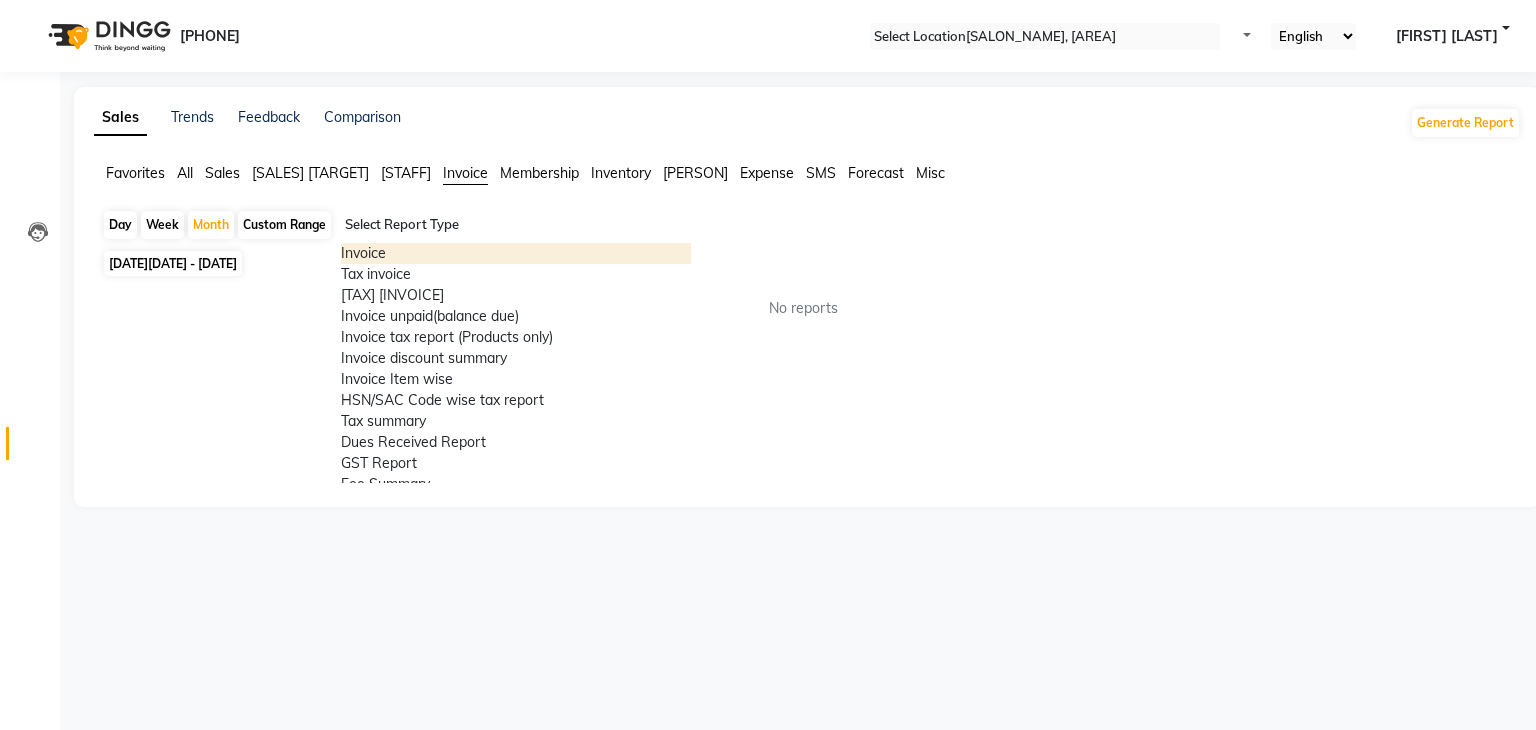 click at bounding box center [687, 233] 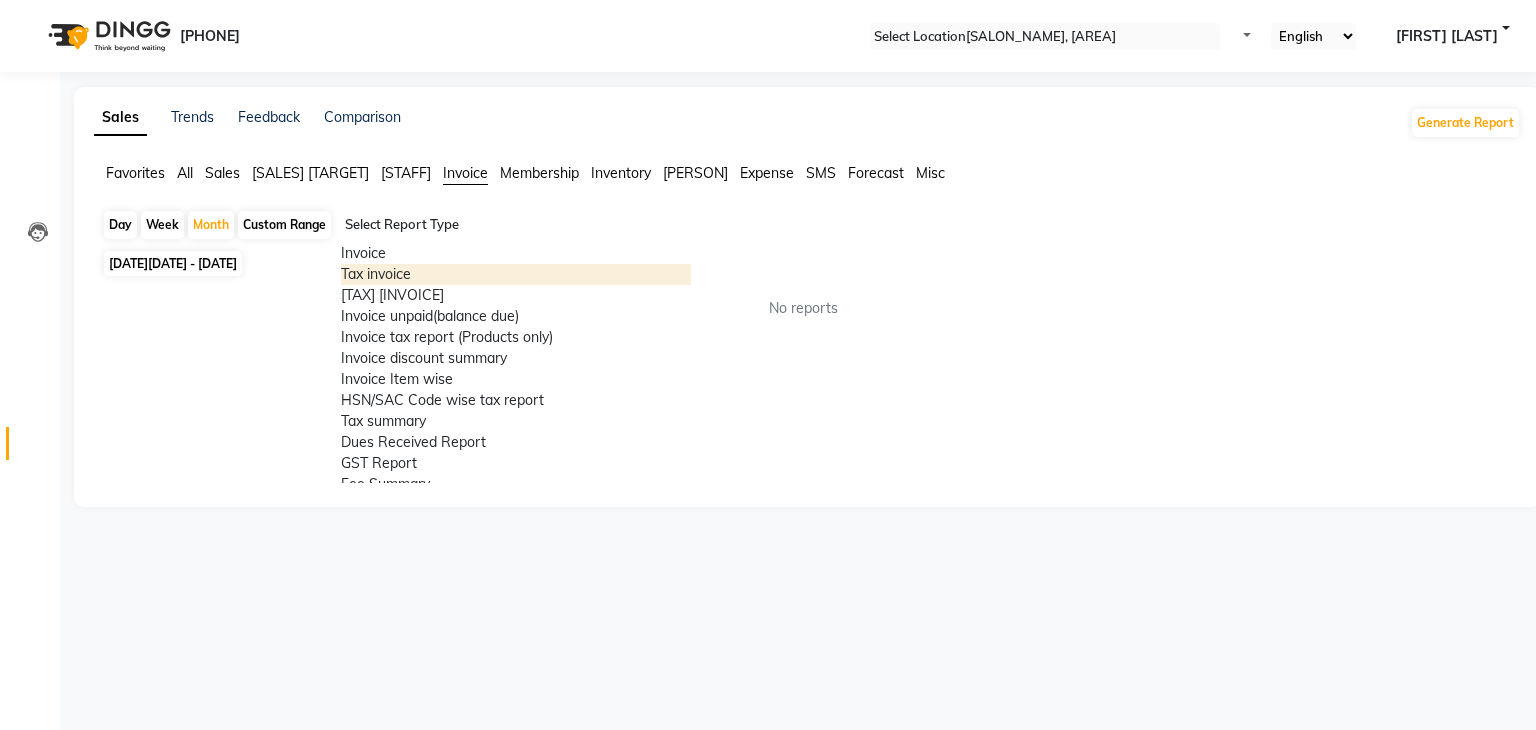 click on "Tax invoice" at bounding box center (516, 274) 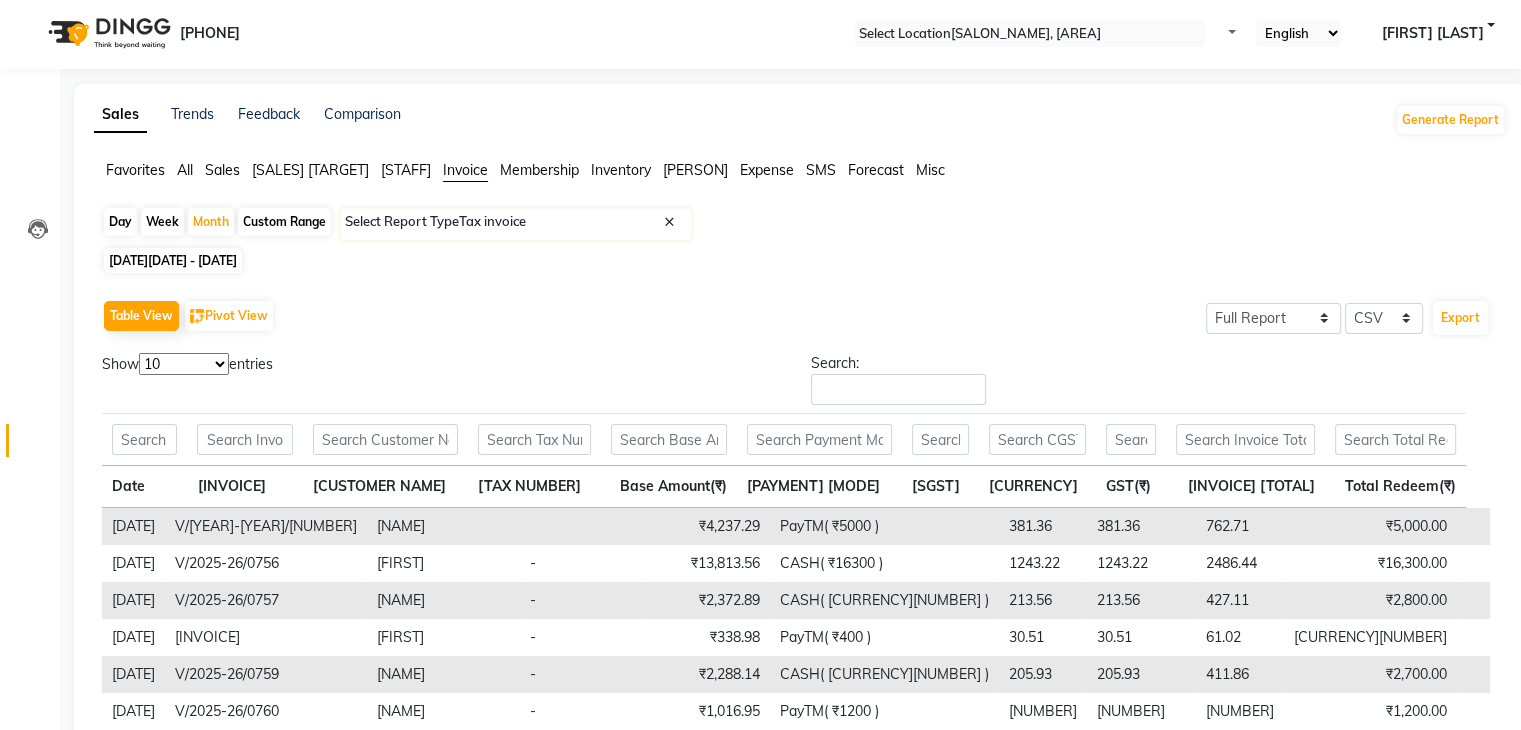 scroll, scrollTop: 0, scrollLeft: 0, axis: both 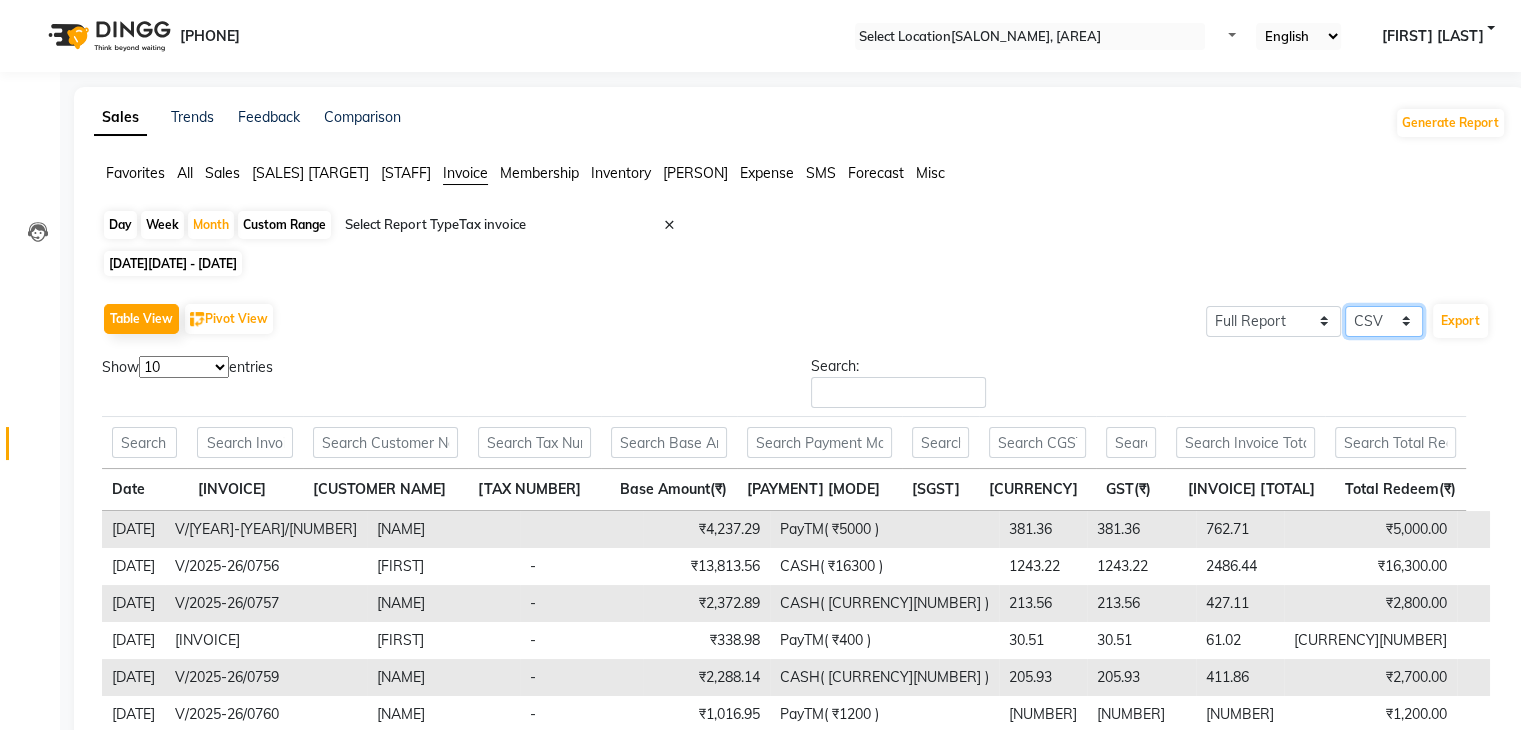 click on "Select CSV PDF" at bounding box center (1273, 321) 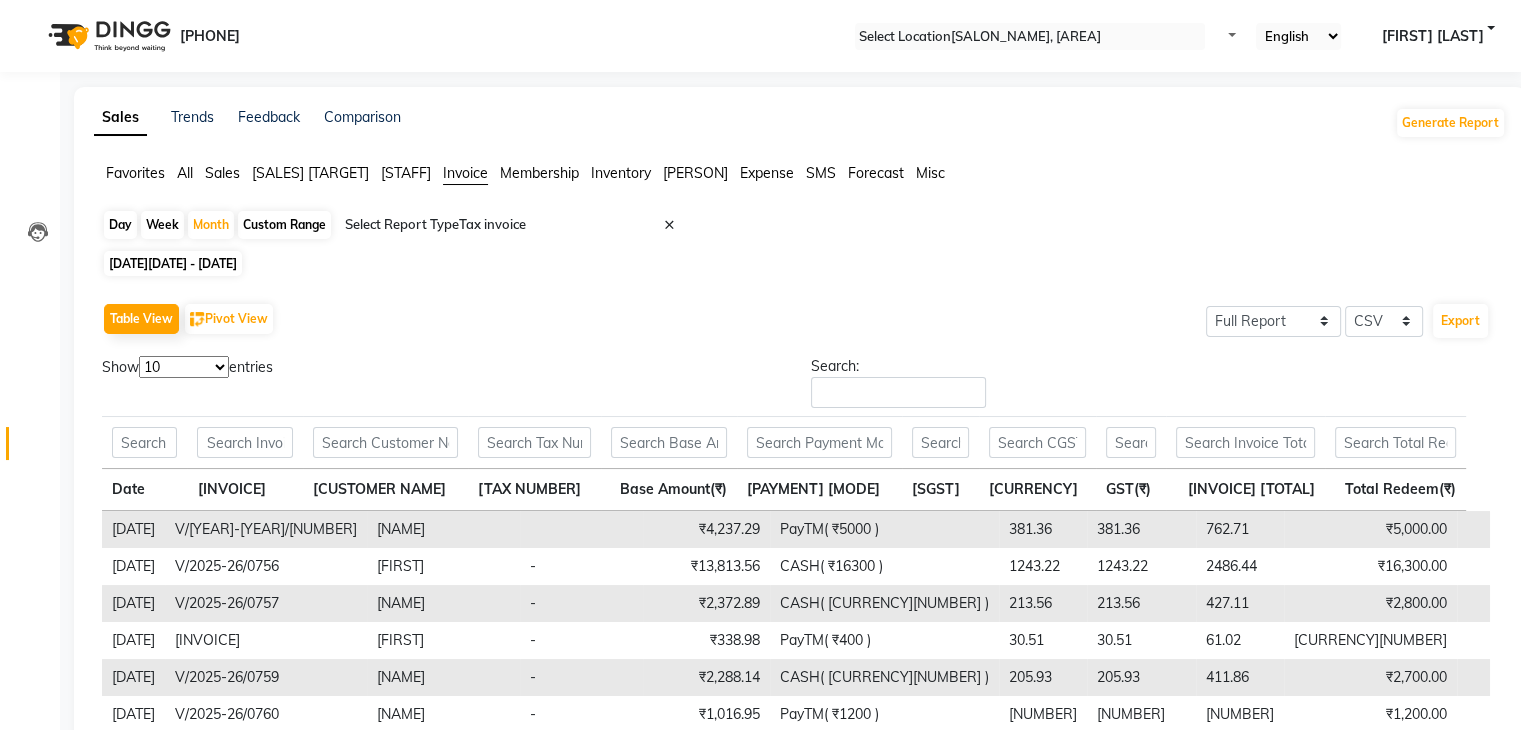 click on "Day   Week   Month   Custom Range  Select Report Type × Tax invoice ×" at bounding box center (800, 227) 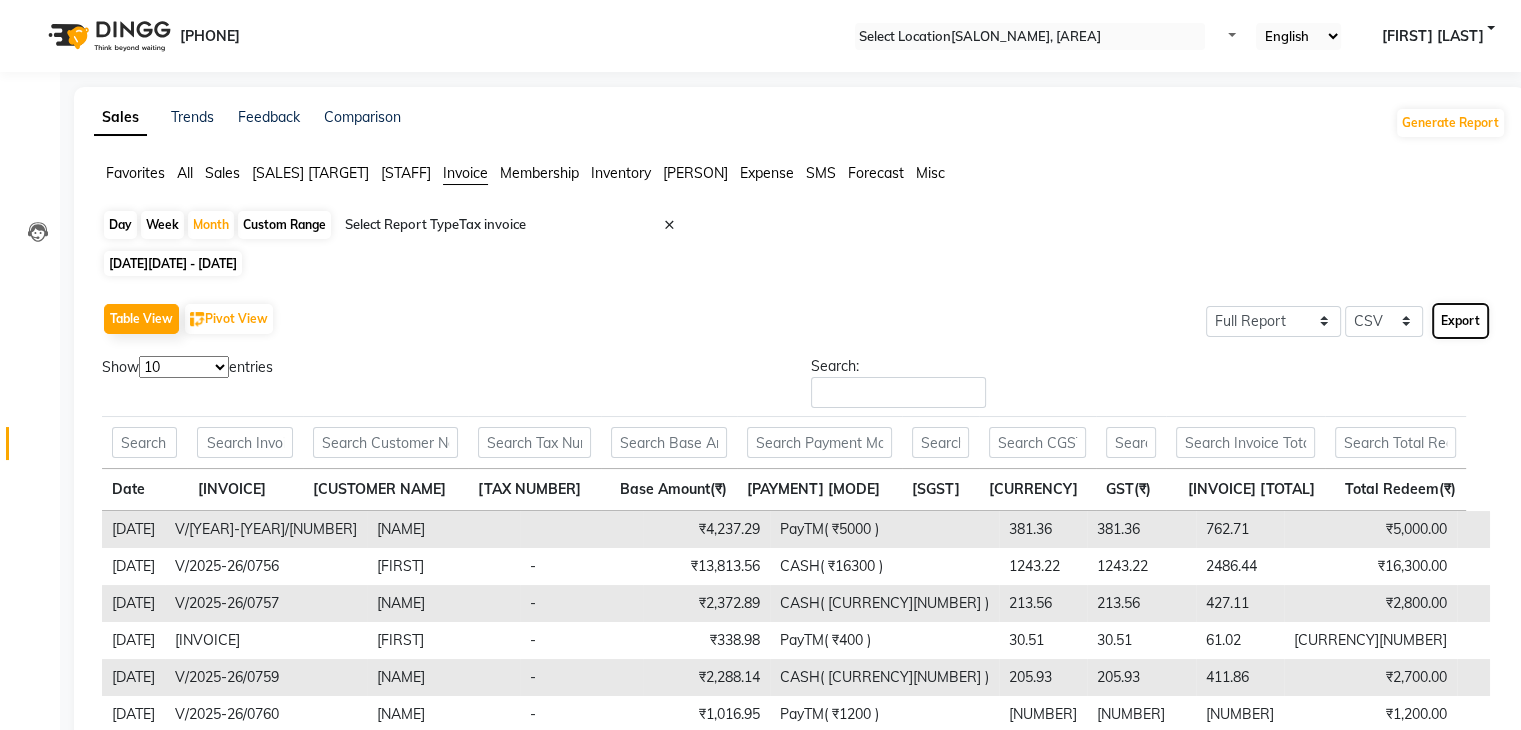 click on "Export" at bounding box center [1460, 321] 